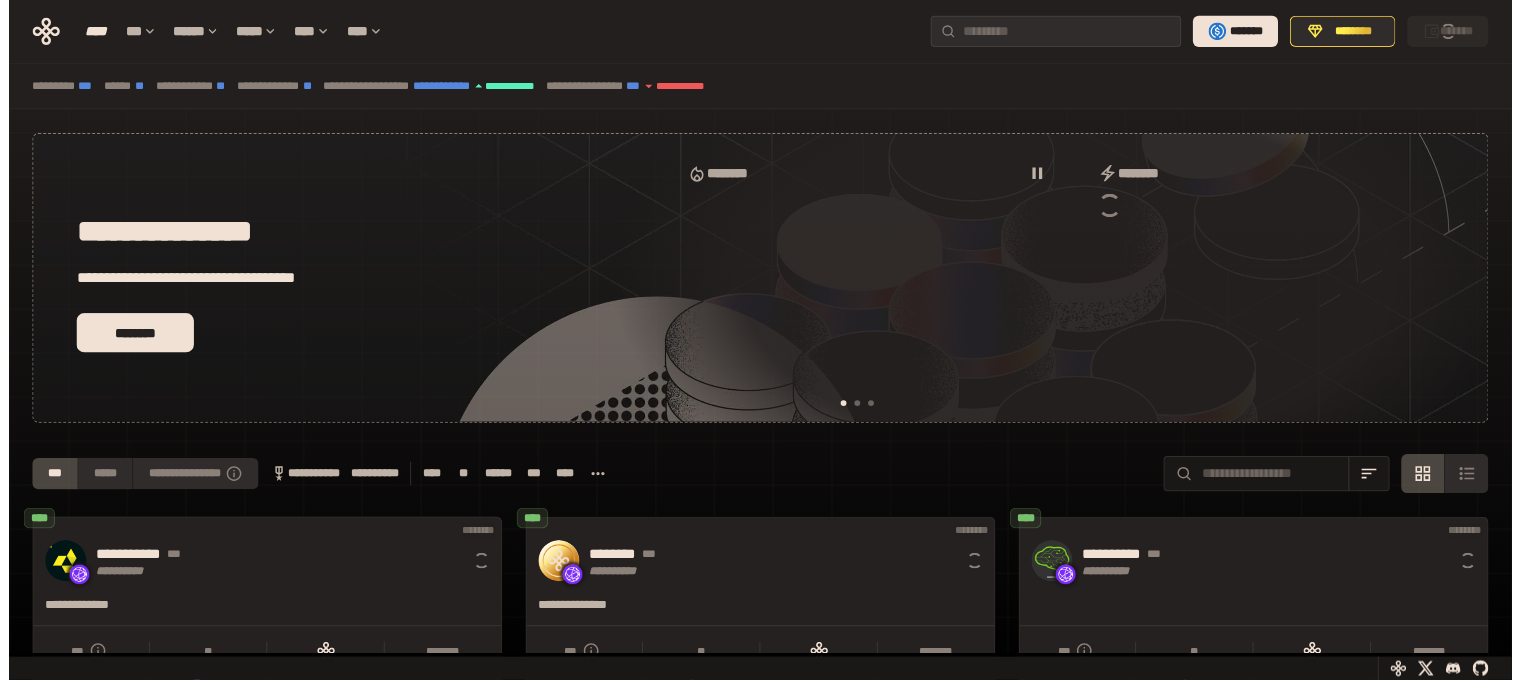 scroll, scrollTop: 0, scrollLeft: 0, axis: both 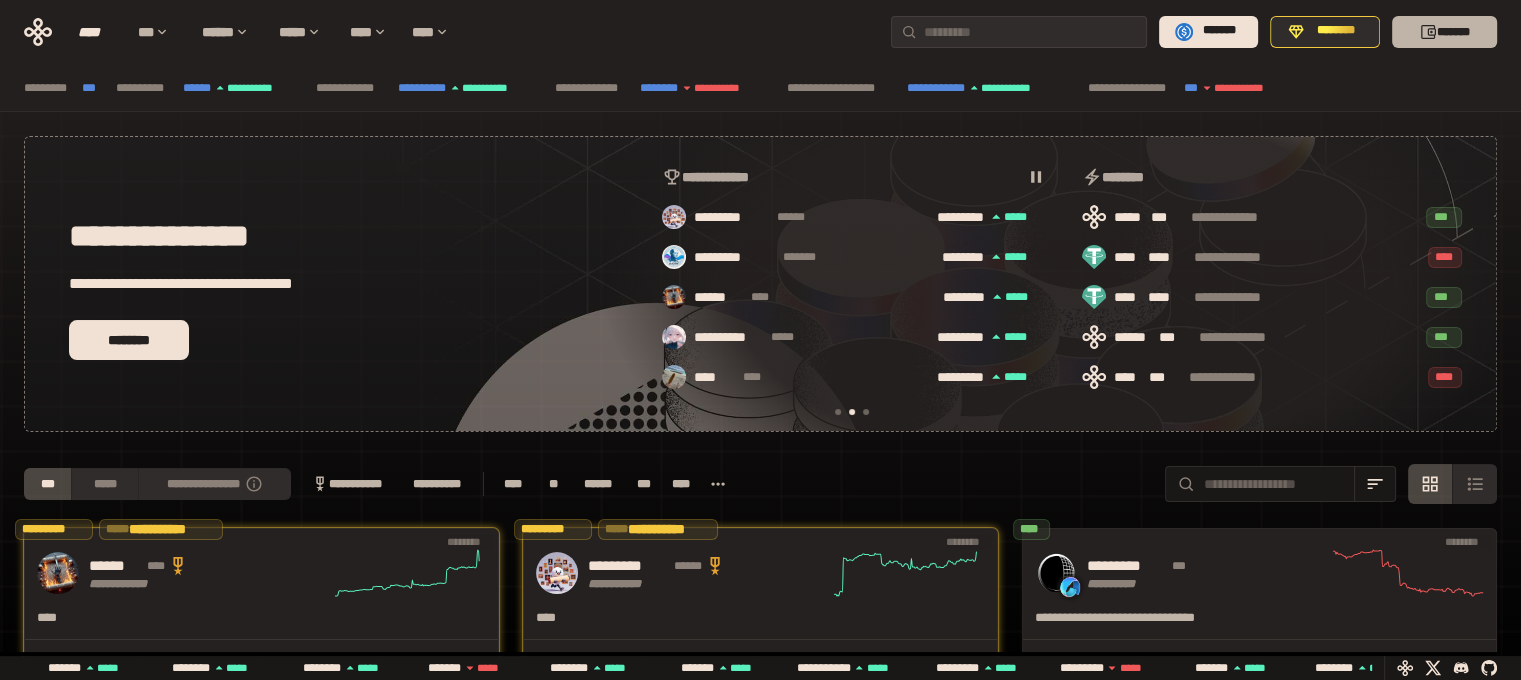 click on "*******" at bounding box center [1444, 32] 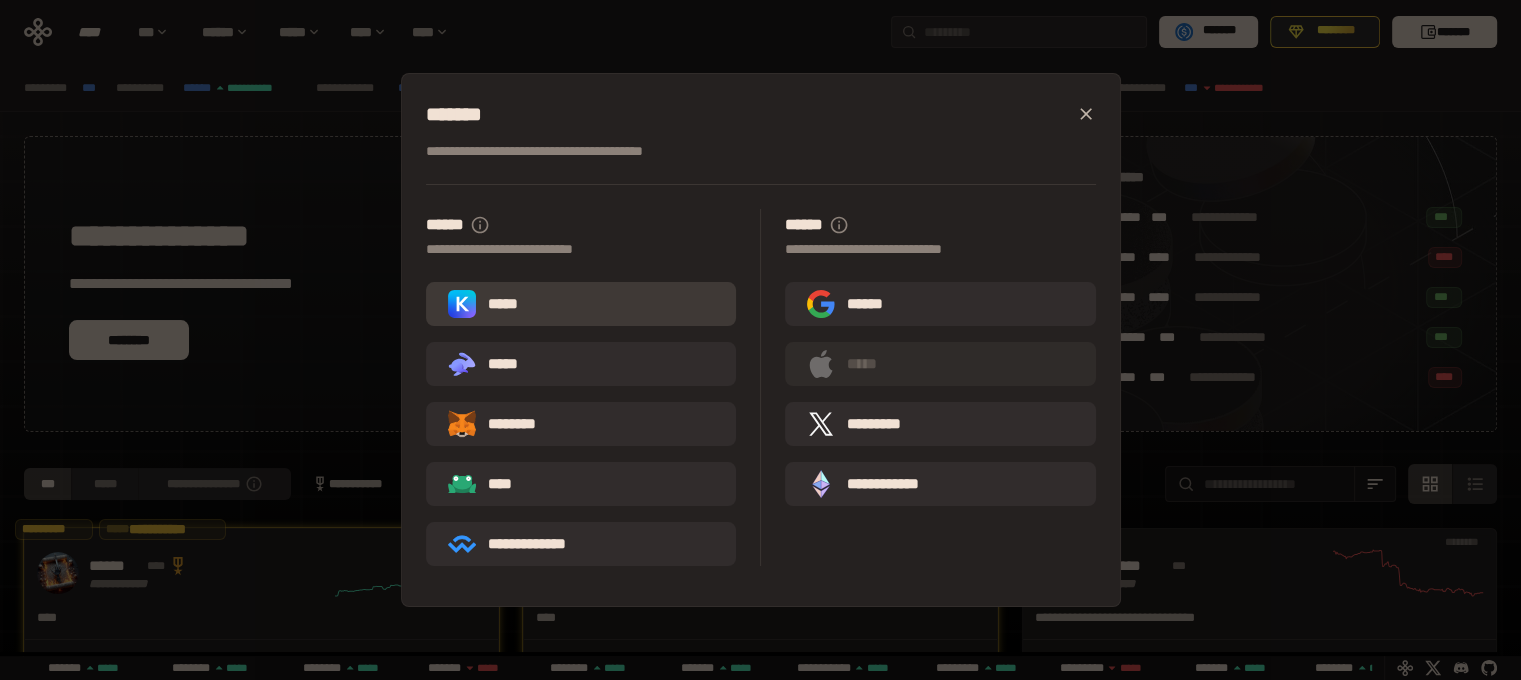click on "*****" at bounding box center (581, 304) 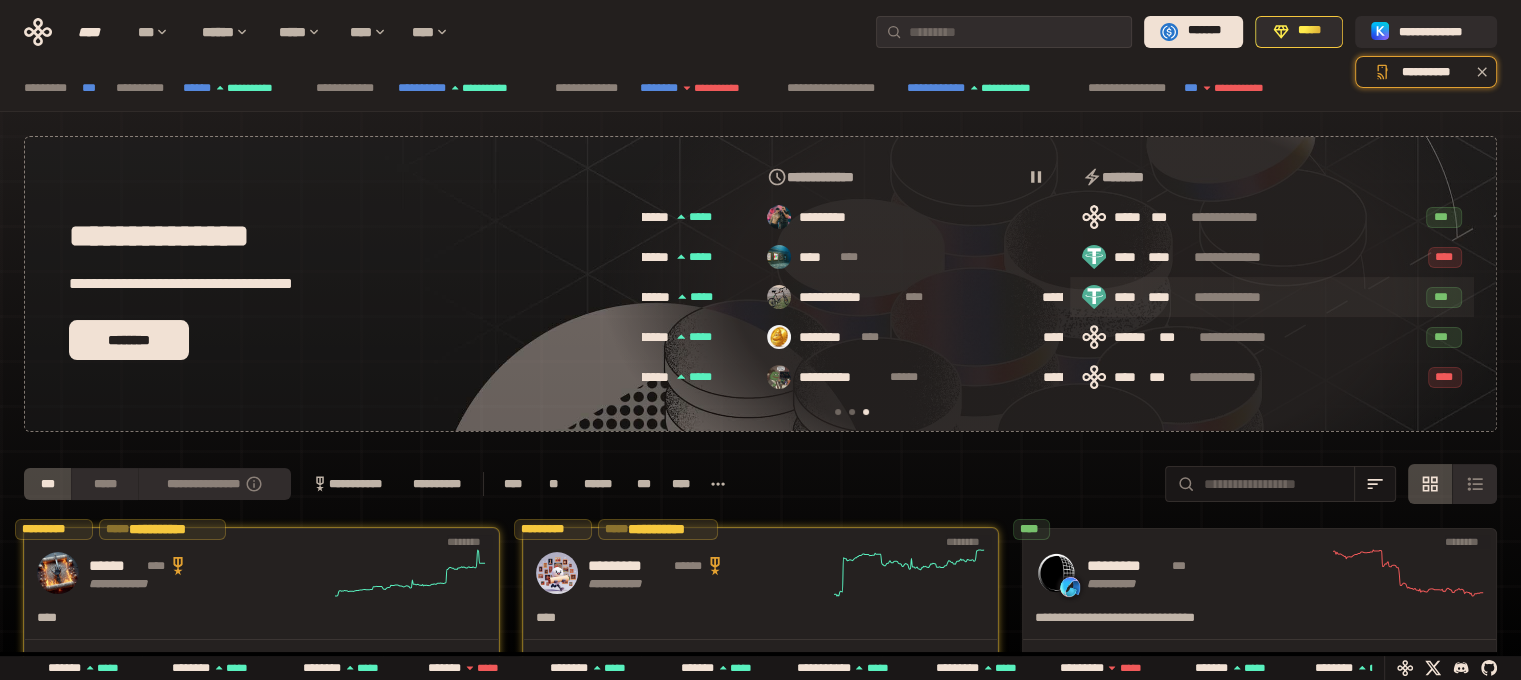 scroll, scrollTop: 0, scrollLeft: 856, axis: horizontal 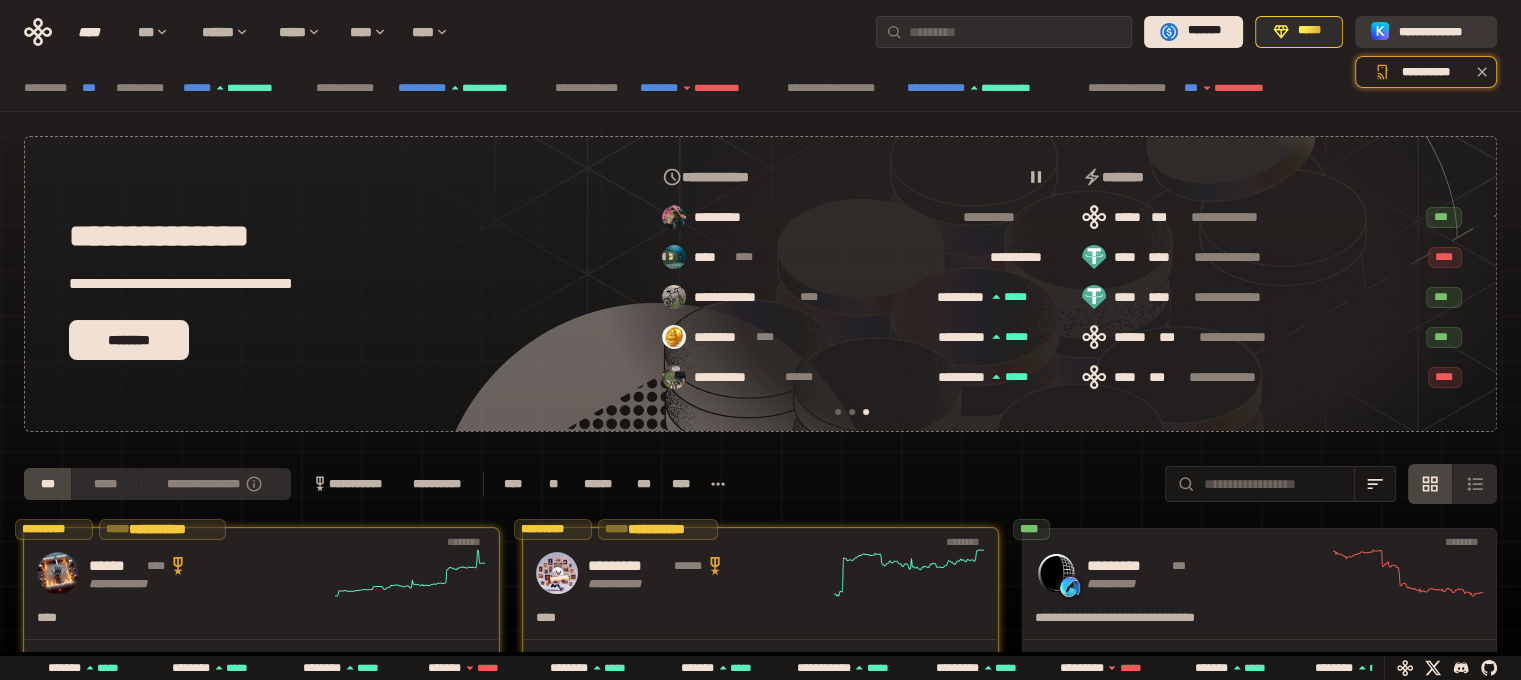 click on "**********" at bounding box center [1440, 31] 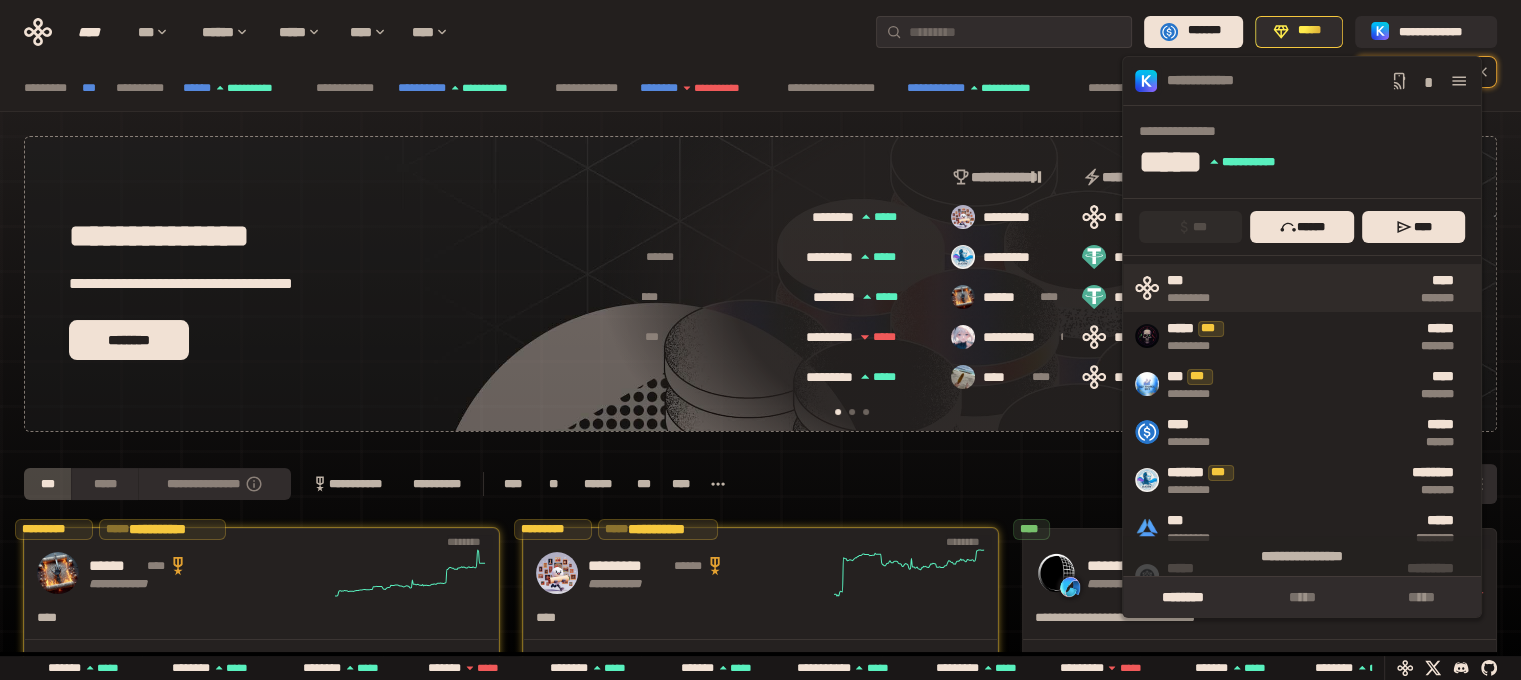 scroll, scrollTop: 0, scrollLeft: 16, axis: horizontal 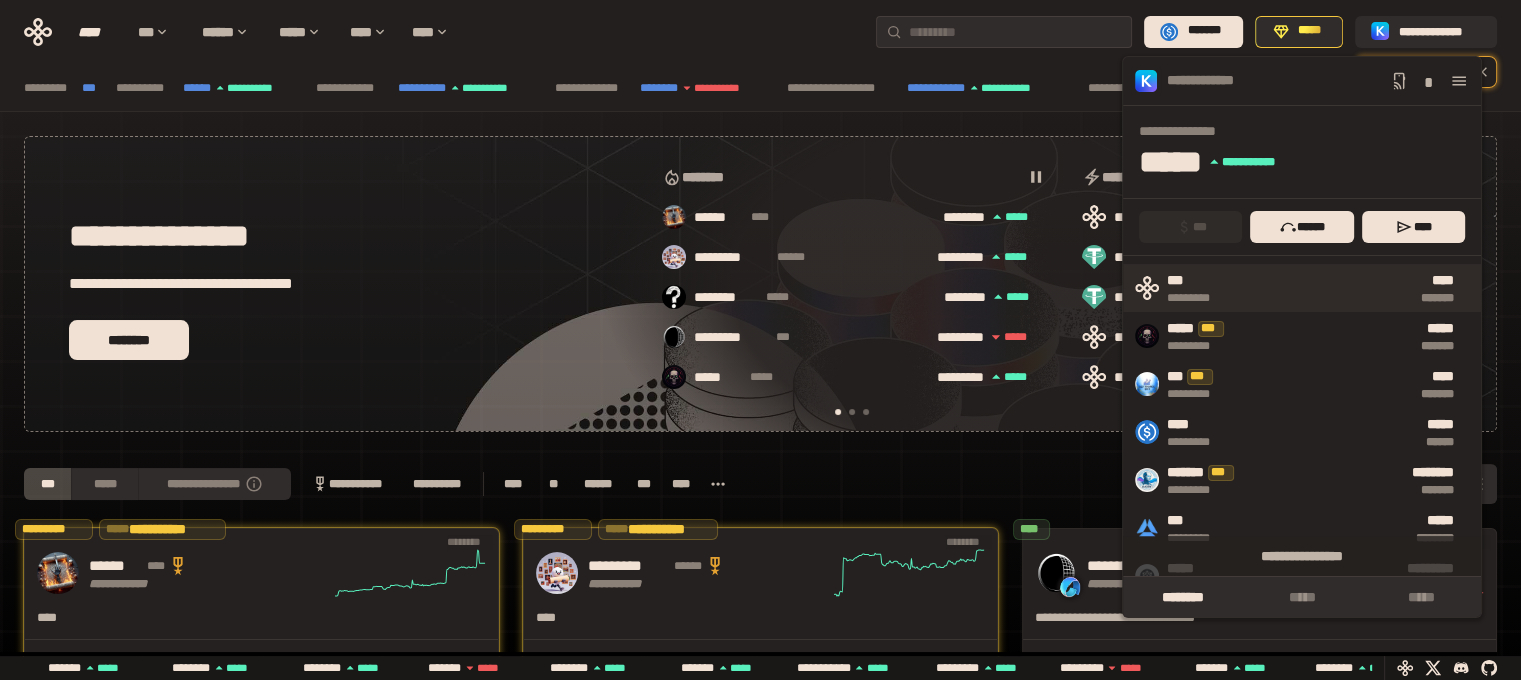click on "*** ********* **** *******" at bounding box center (1302, 288) 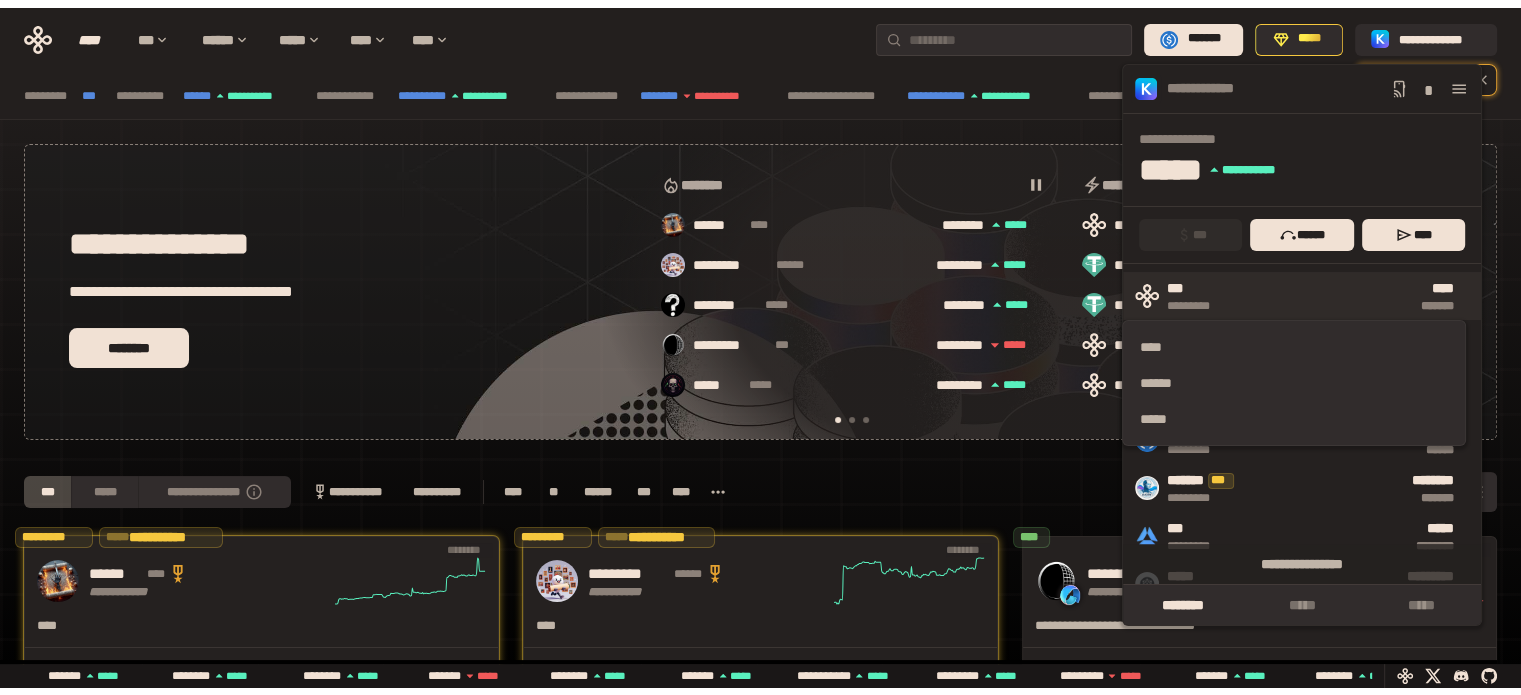 scroll, scrollTop: 0, scrollLeft: 16, axis: horizontal 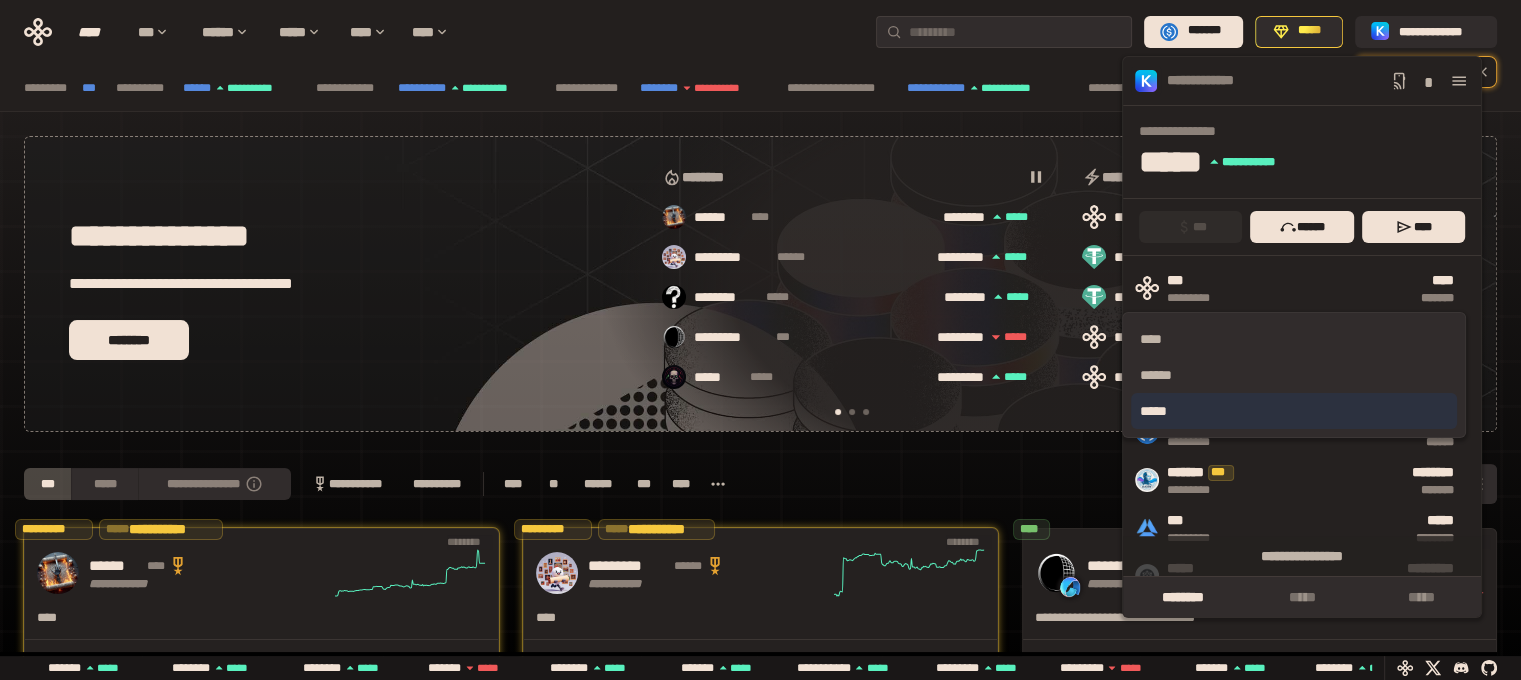 click on "*****" at bounding box center (1293, 411) 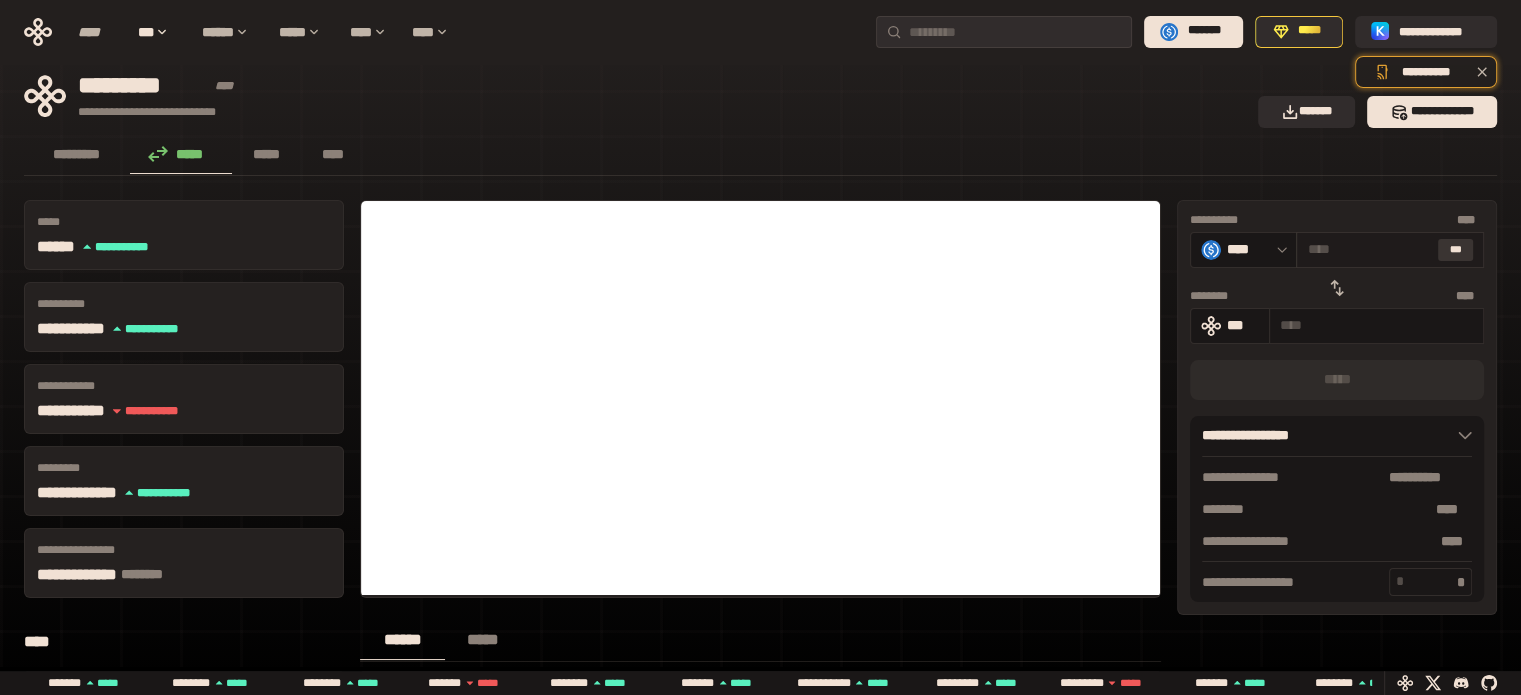 click on "***" at bounding box center (1456, 250) 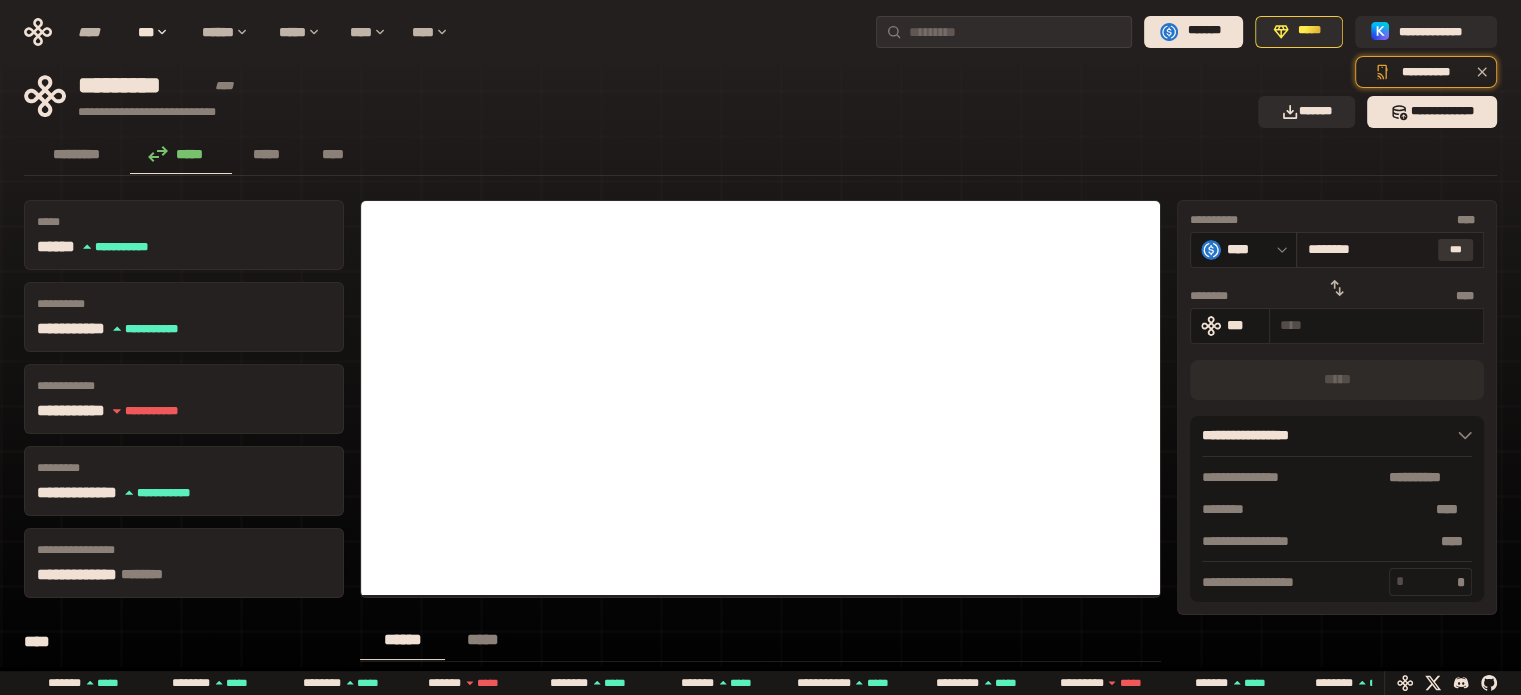 type on "**********" 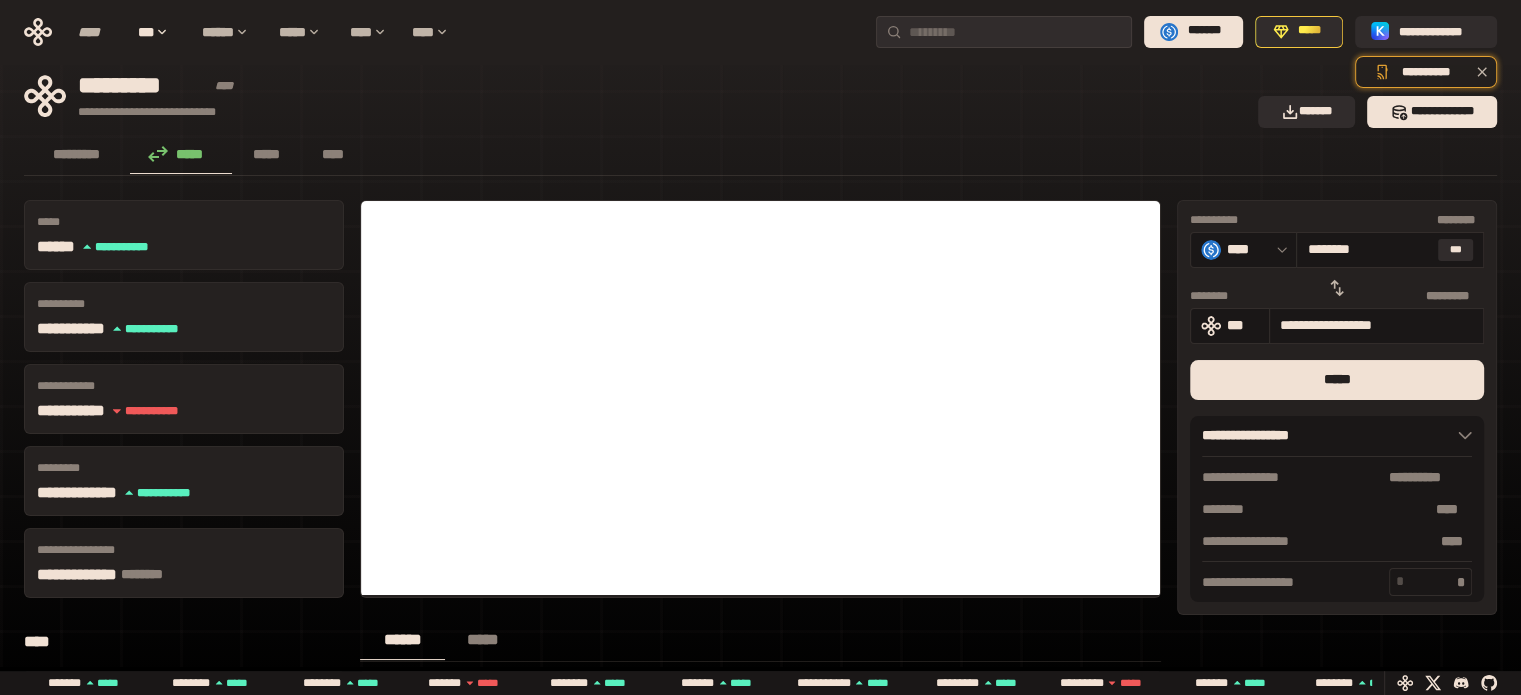 click 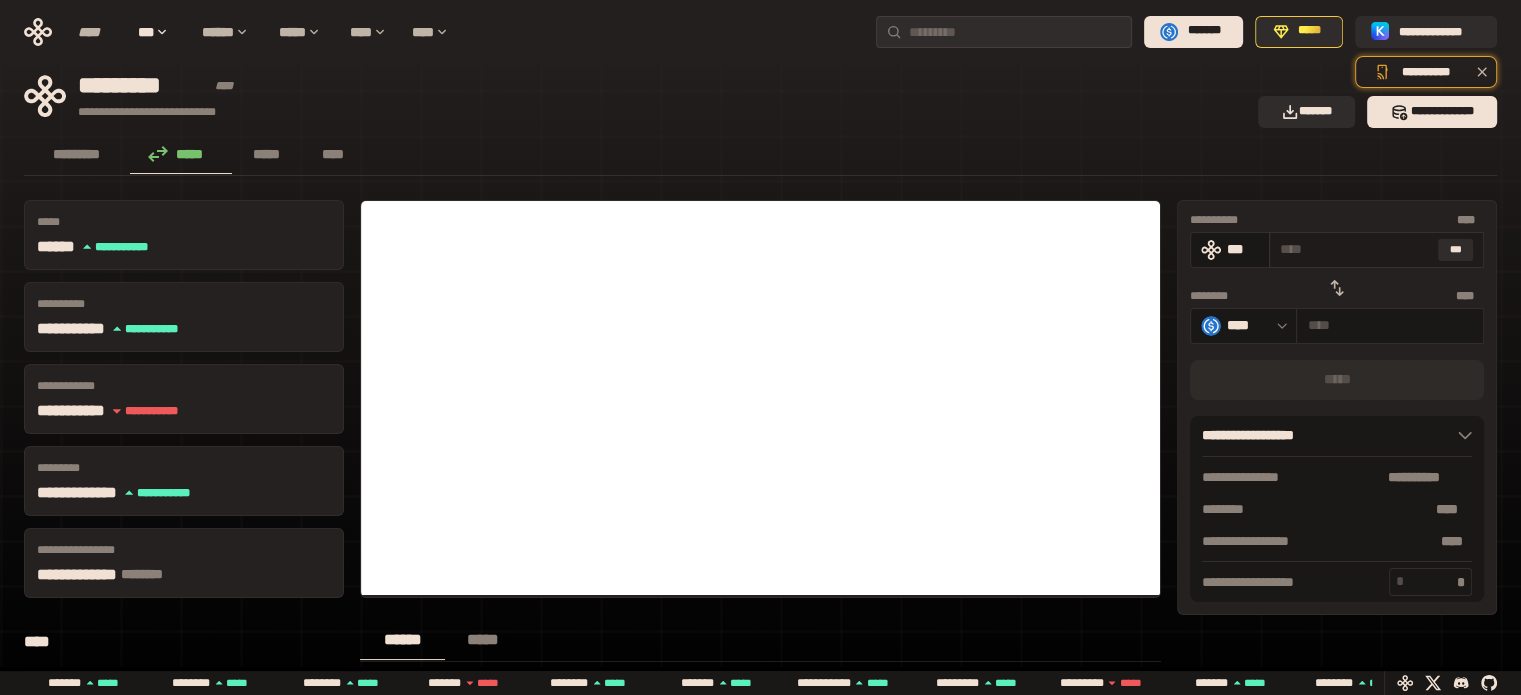 click at bounding box center [1355, 249] 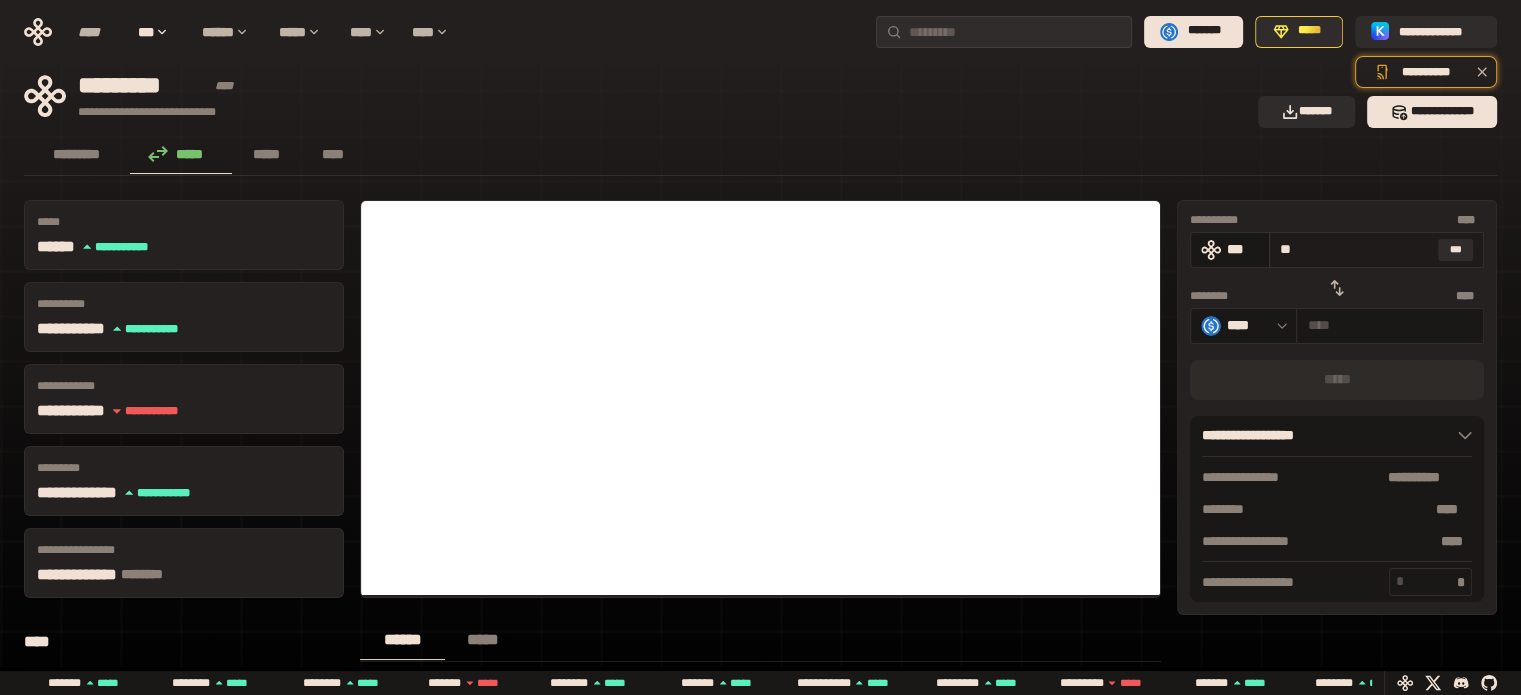 type on "***" 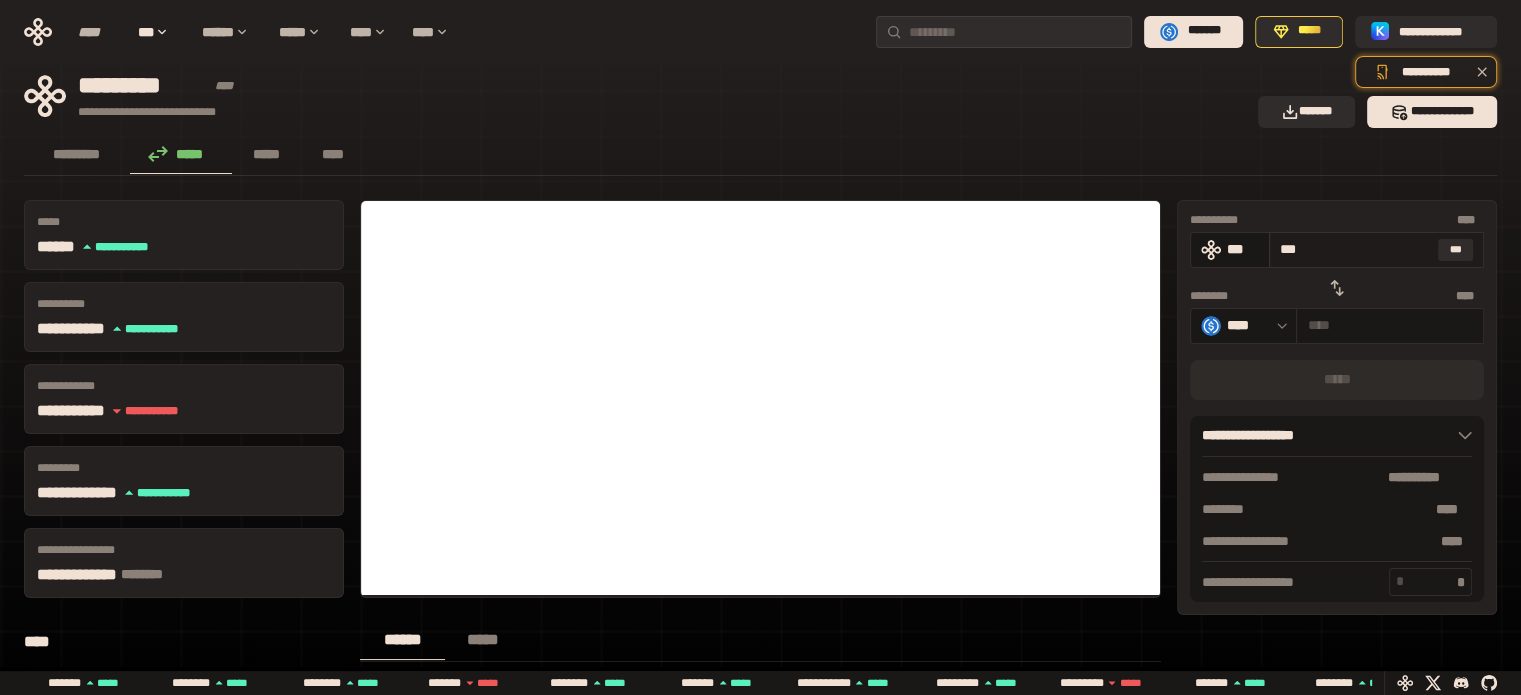 type on "********" 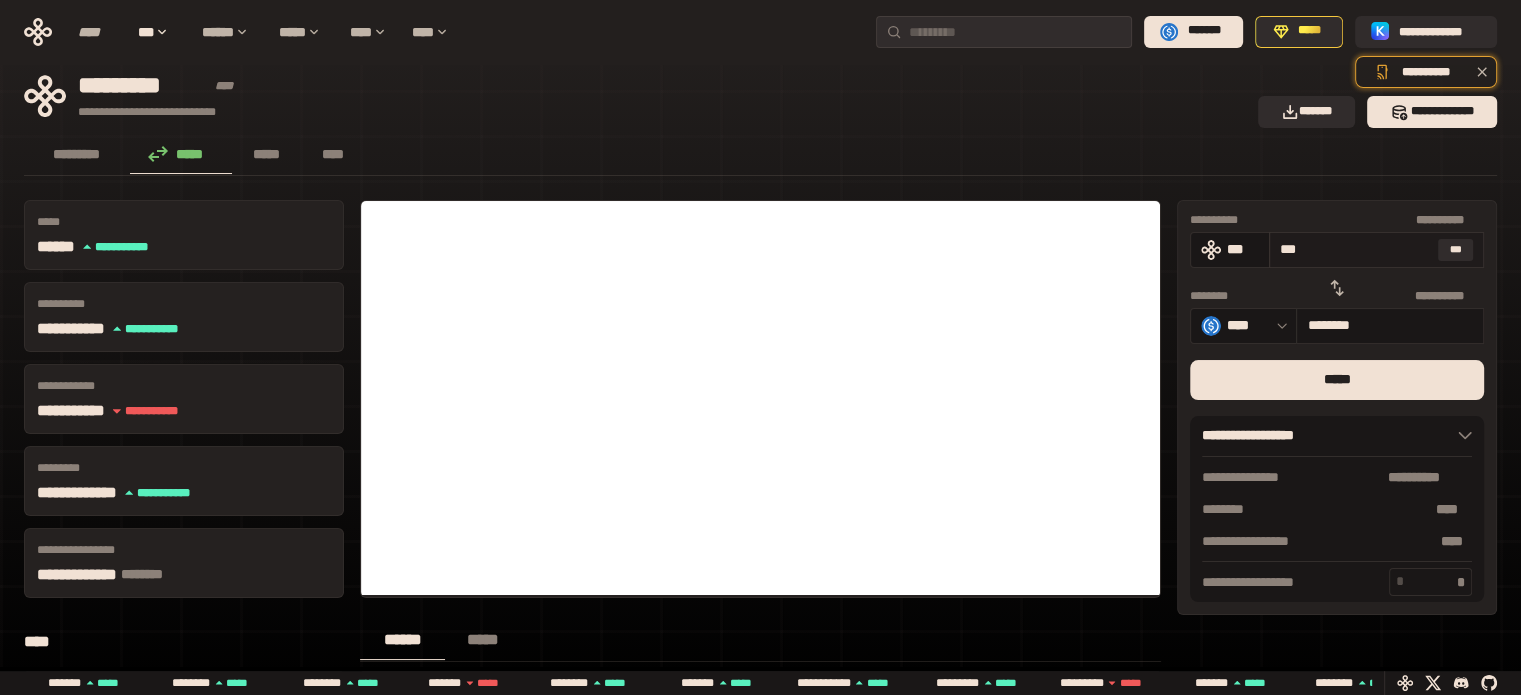 type on "****" 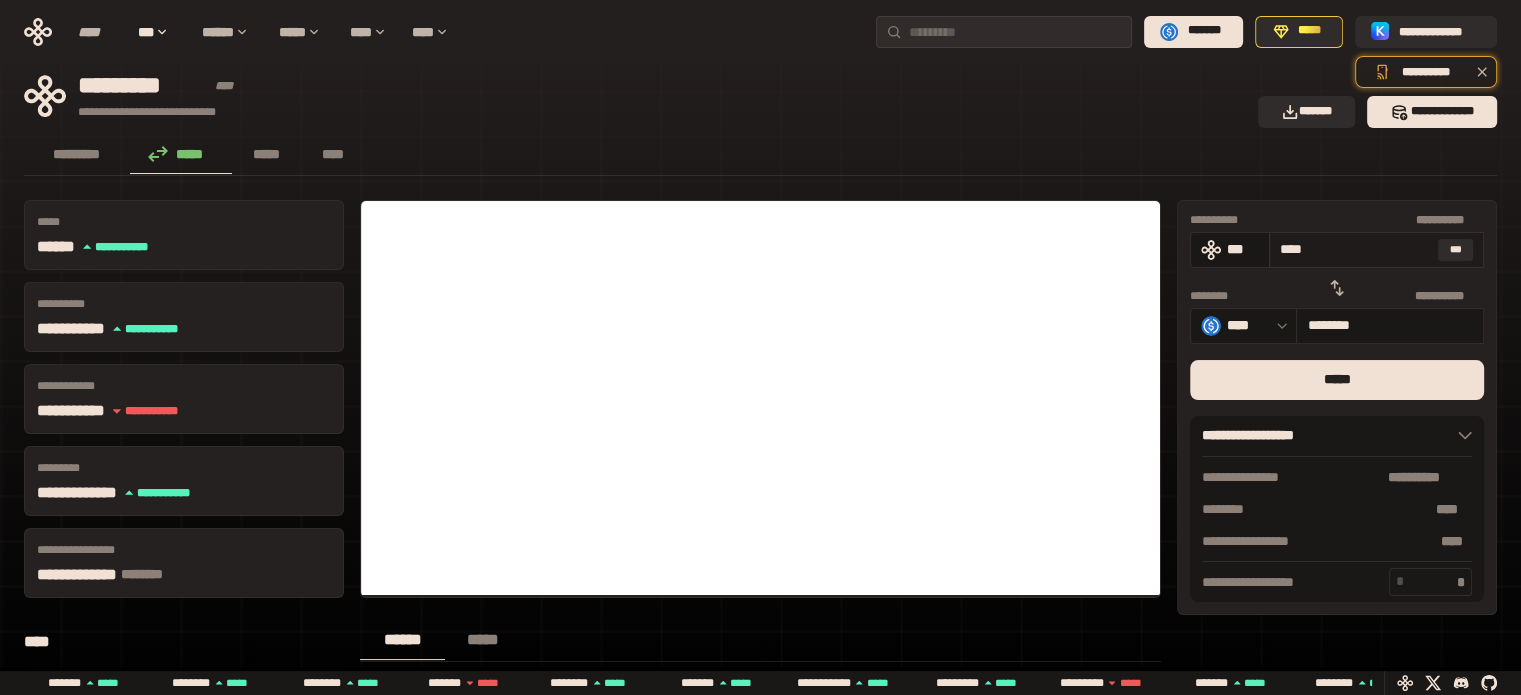 type on "********" 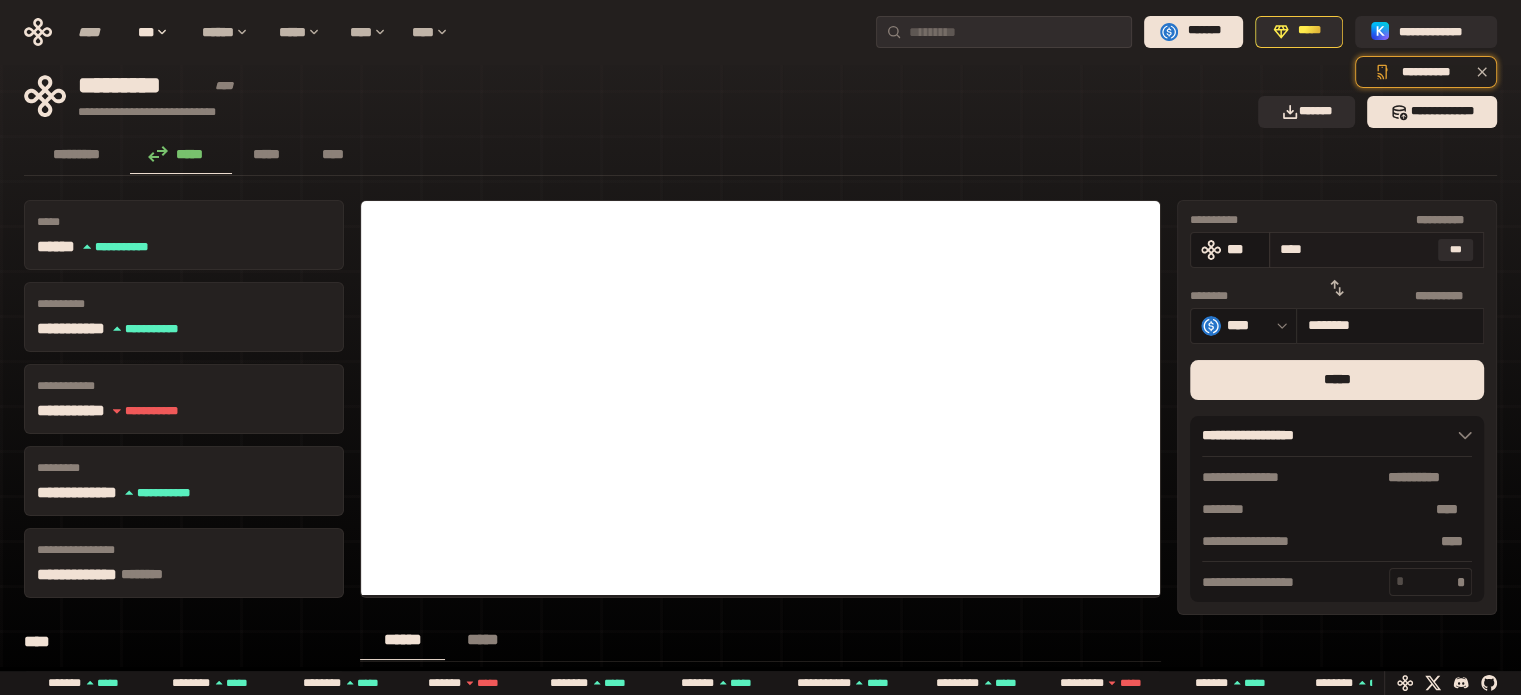 type on "*****" 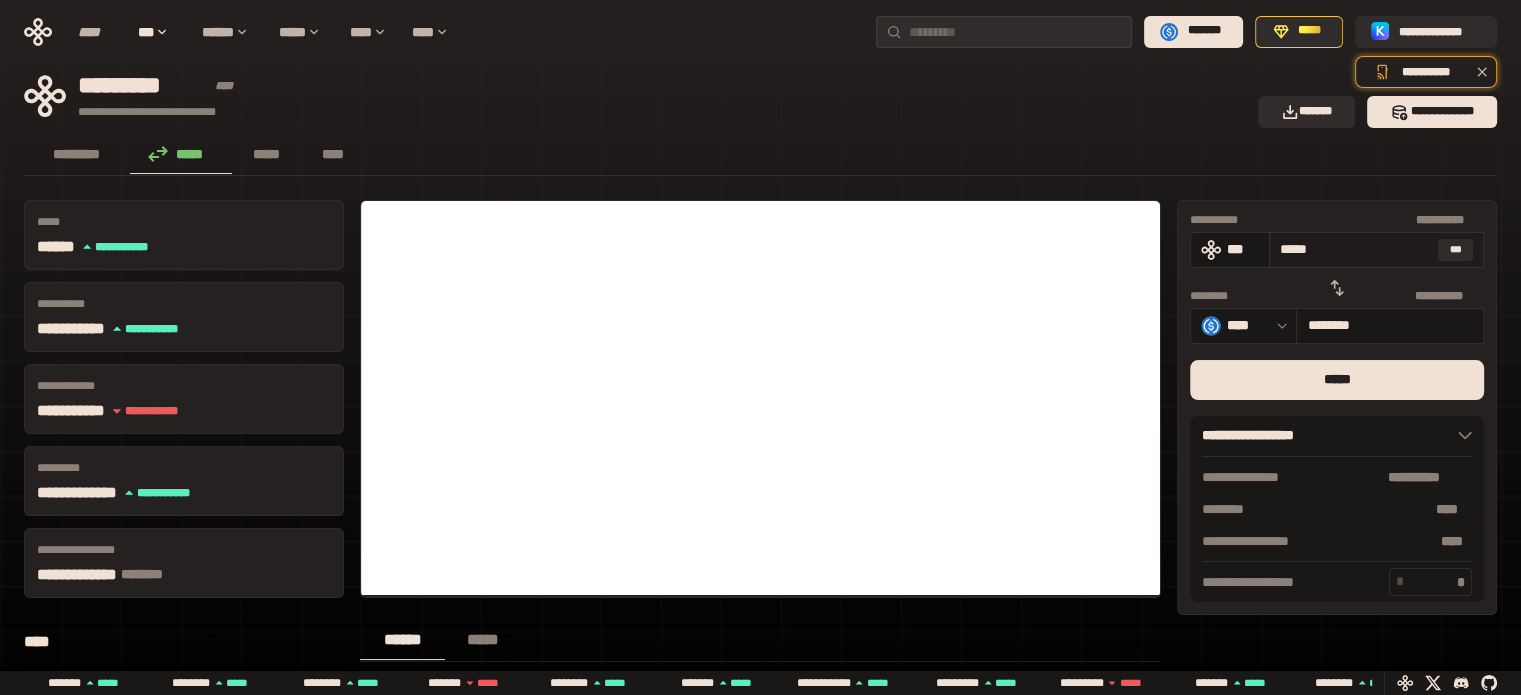 type on "********" 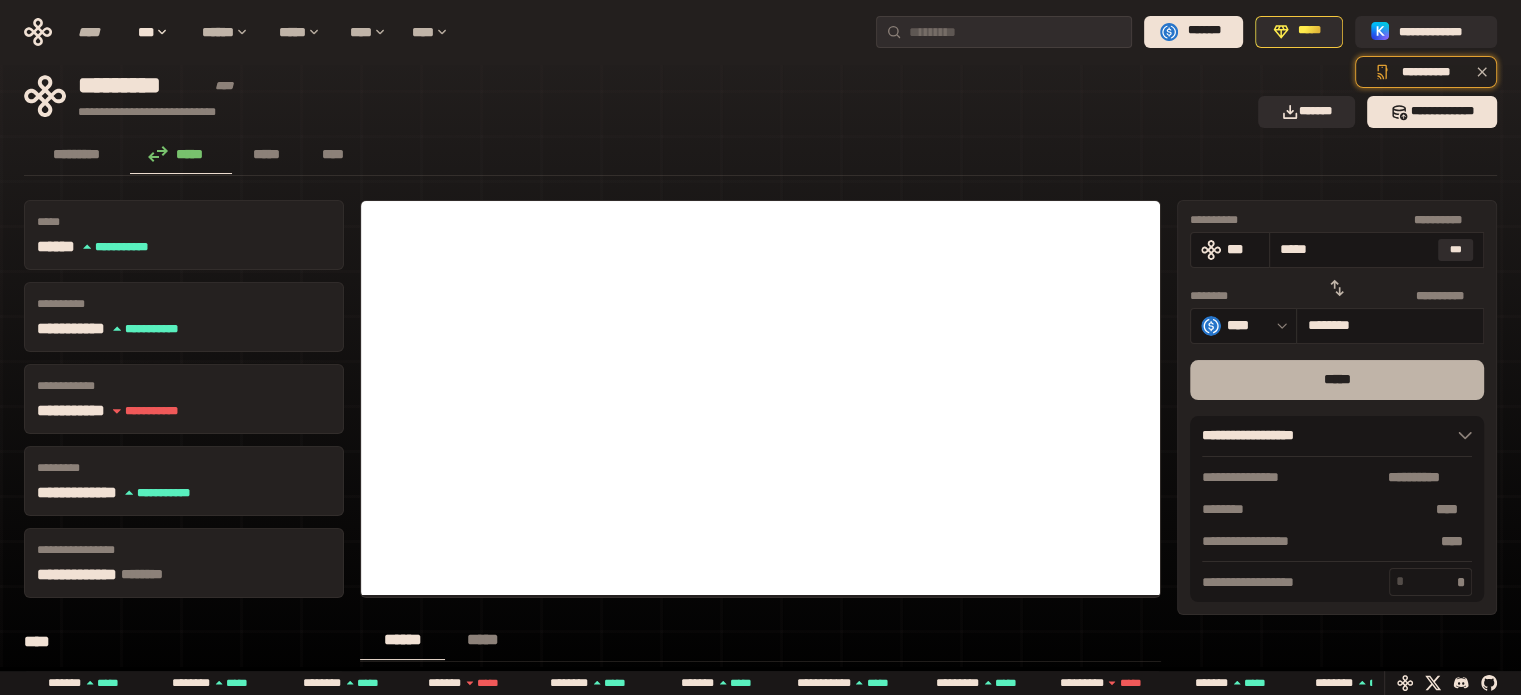 type on "*****" 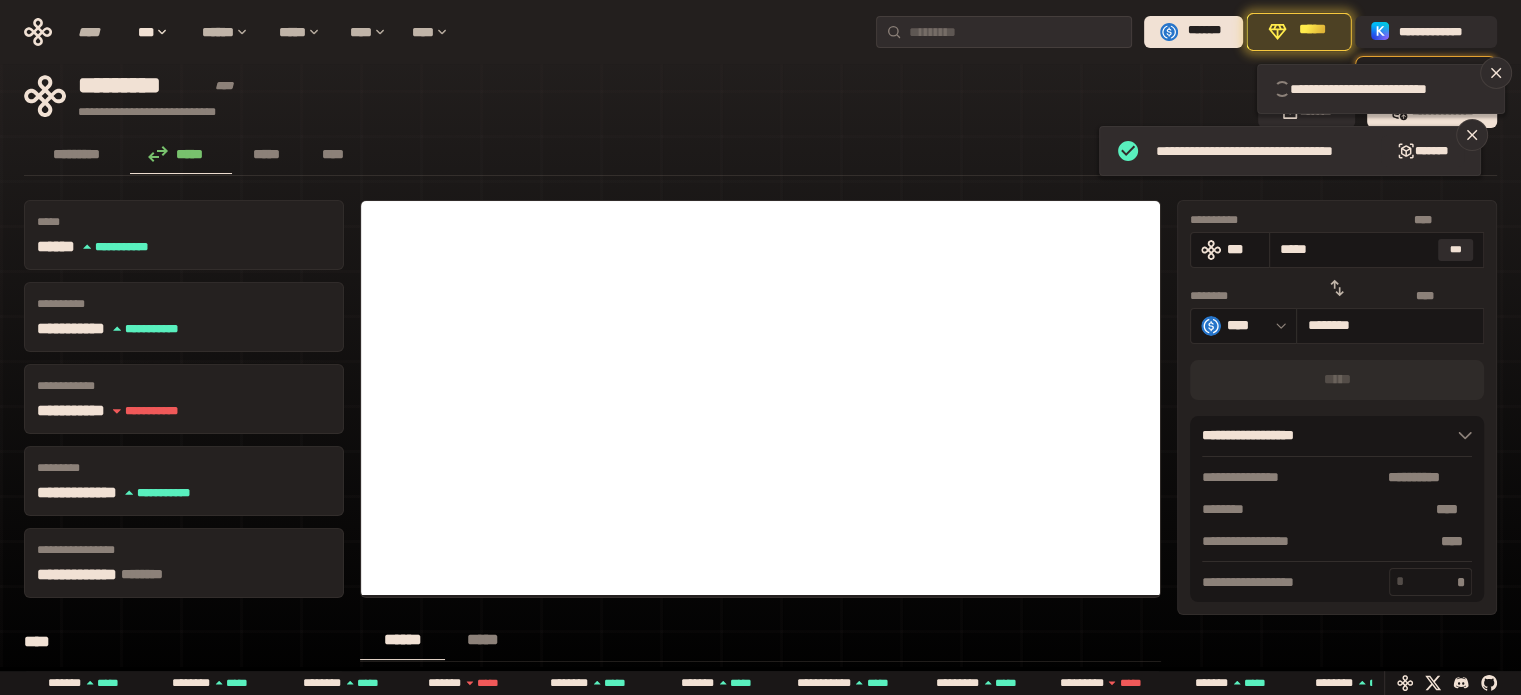 type 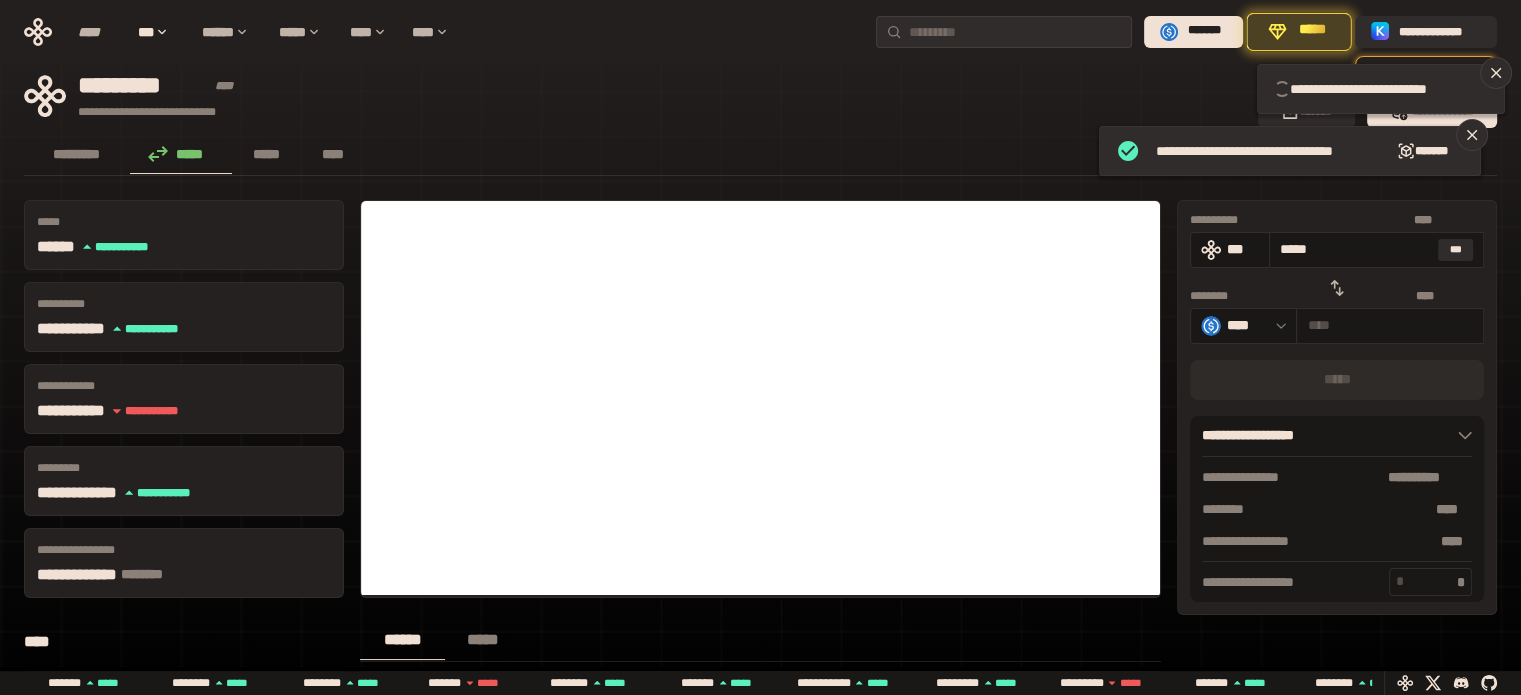 type 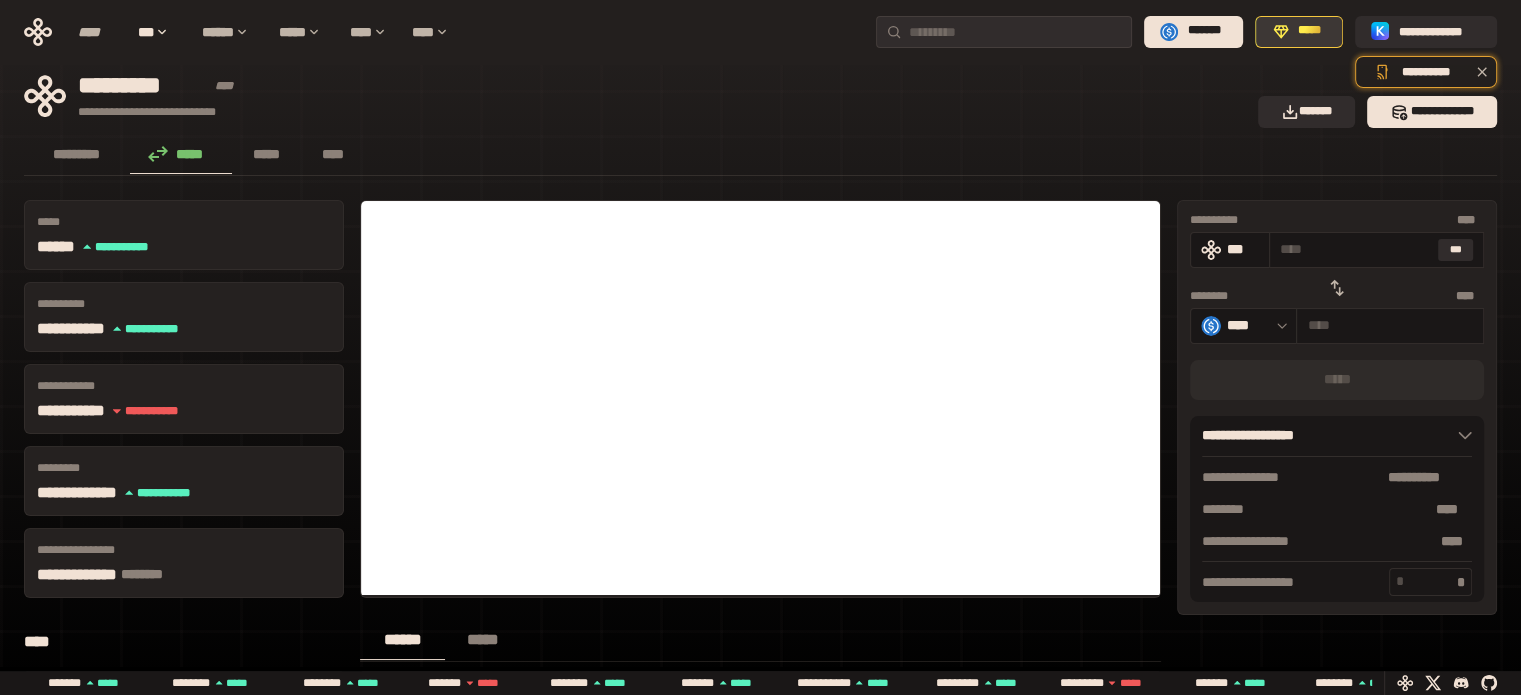 click on "*****" at bounding box center [1299, 32] 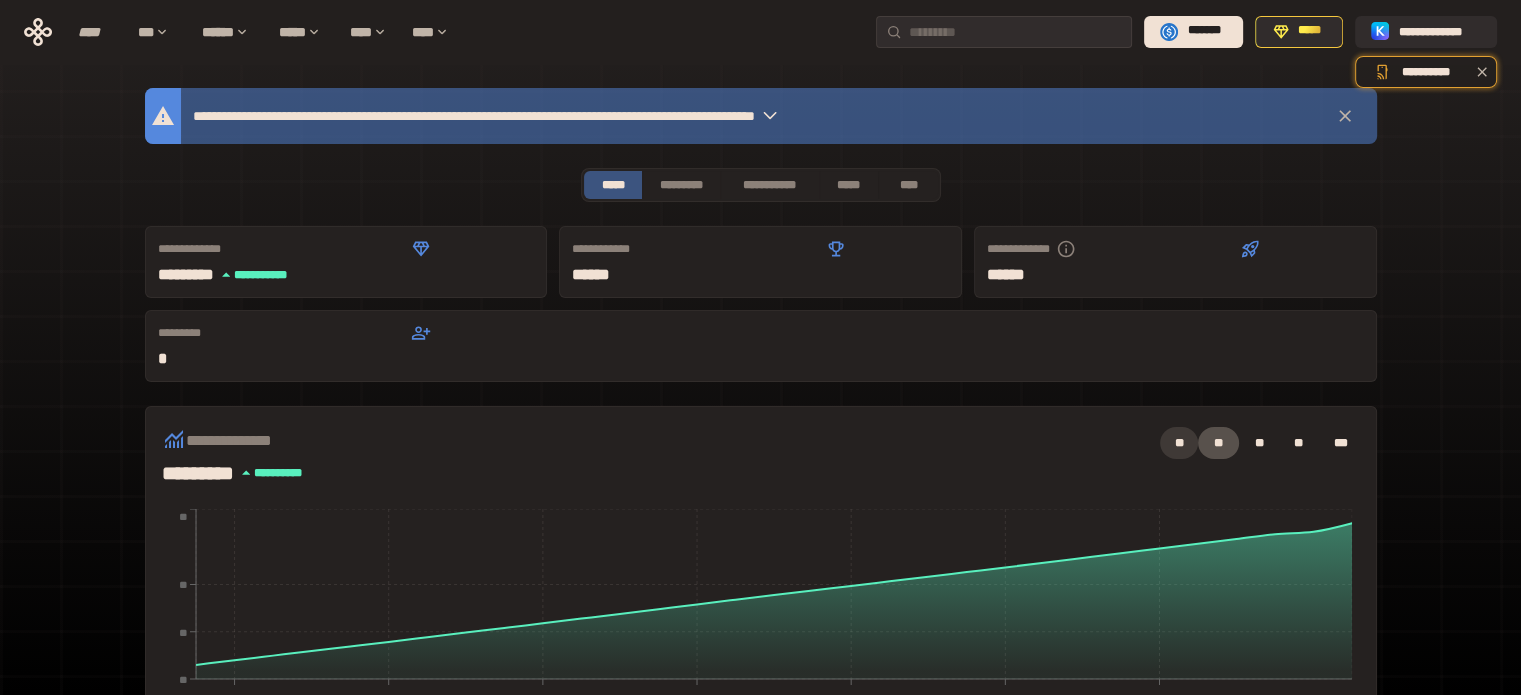 click on "**" at bounding box center (1179, 443) 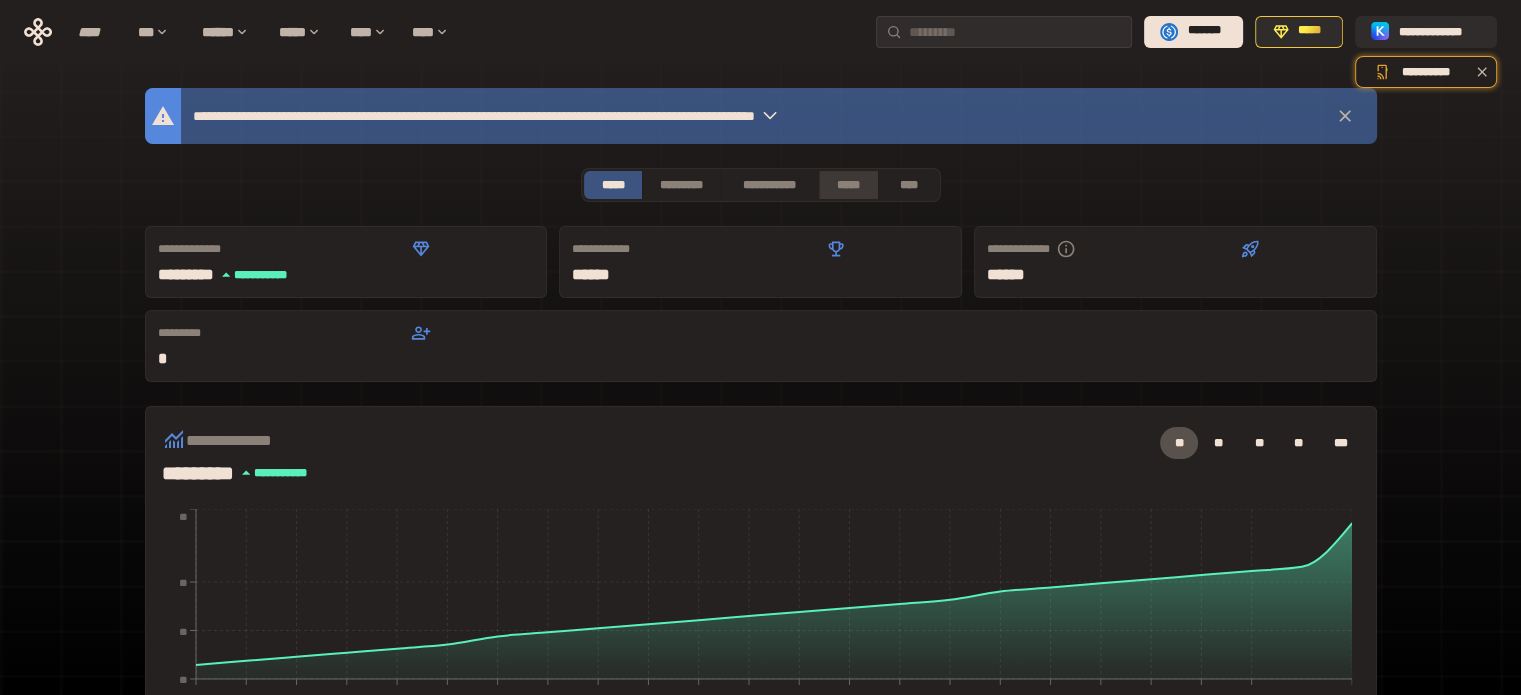click on "*****" at bounding box center (849, 185) 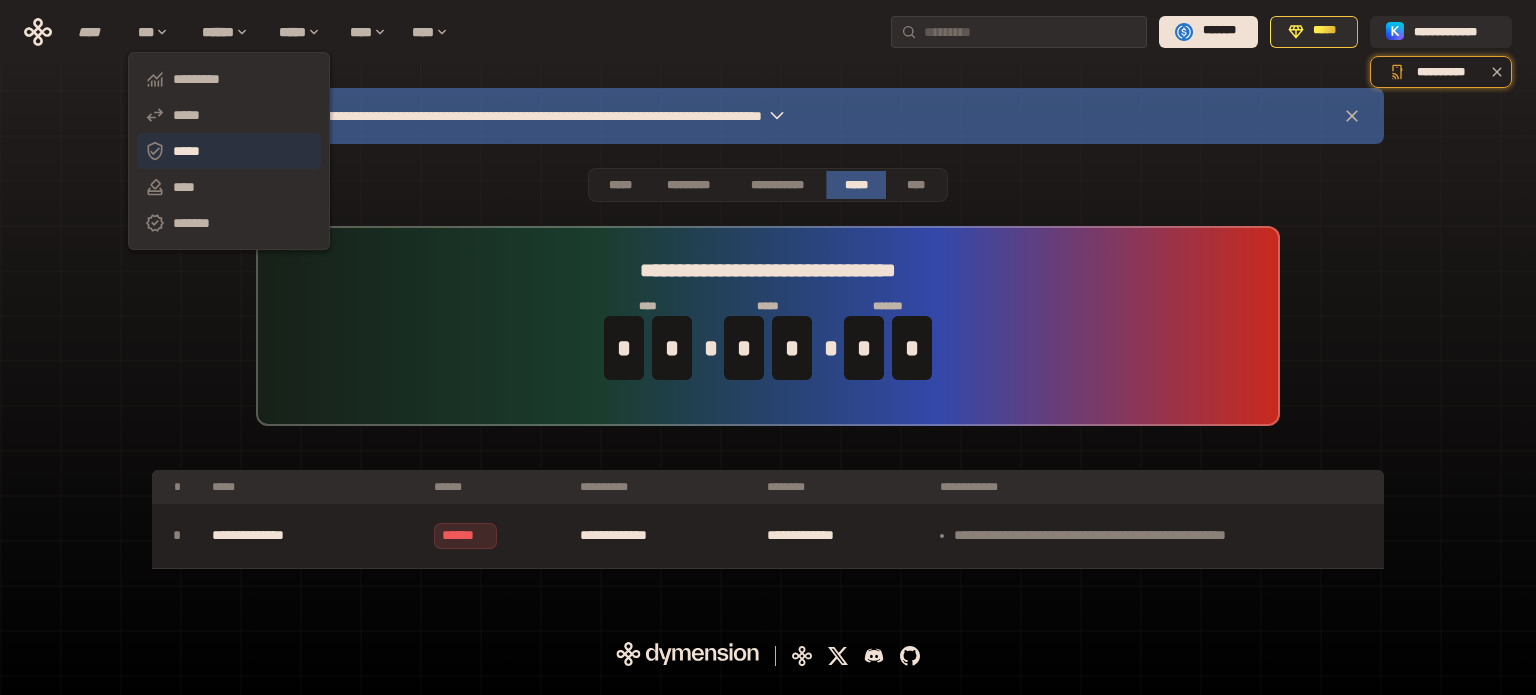 click on "*****" at bounding box center (229, 151) 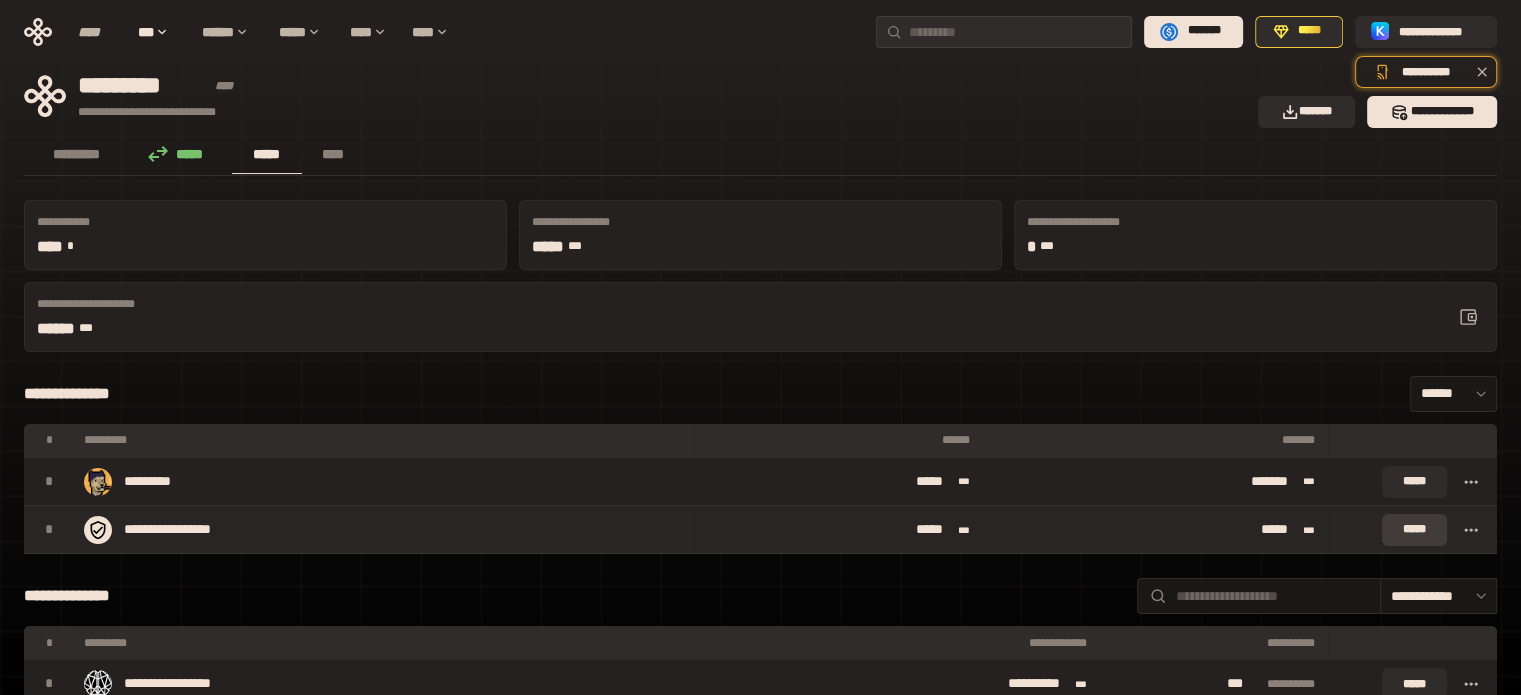 click on "*****" at bounding box center [1414, 530] 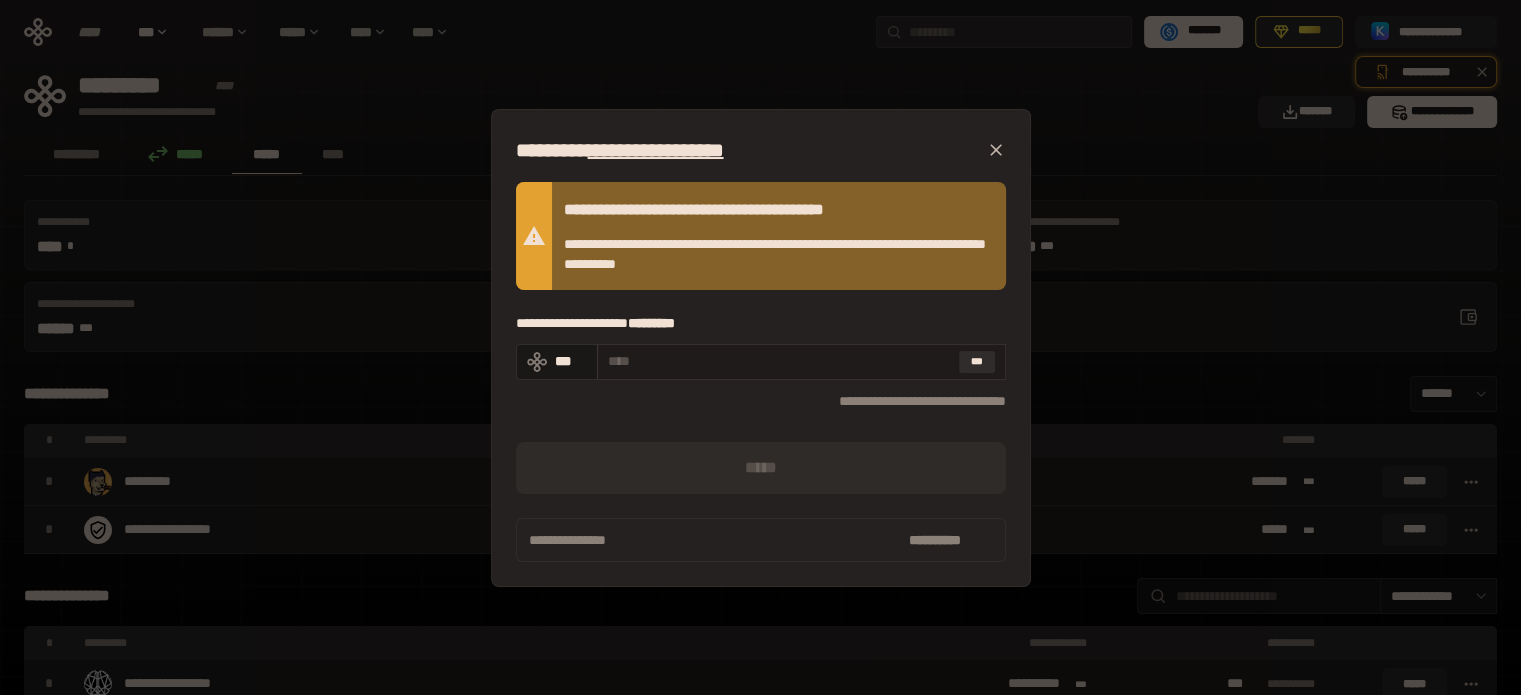 click at bounding box center (779, 361) 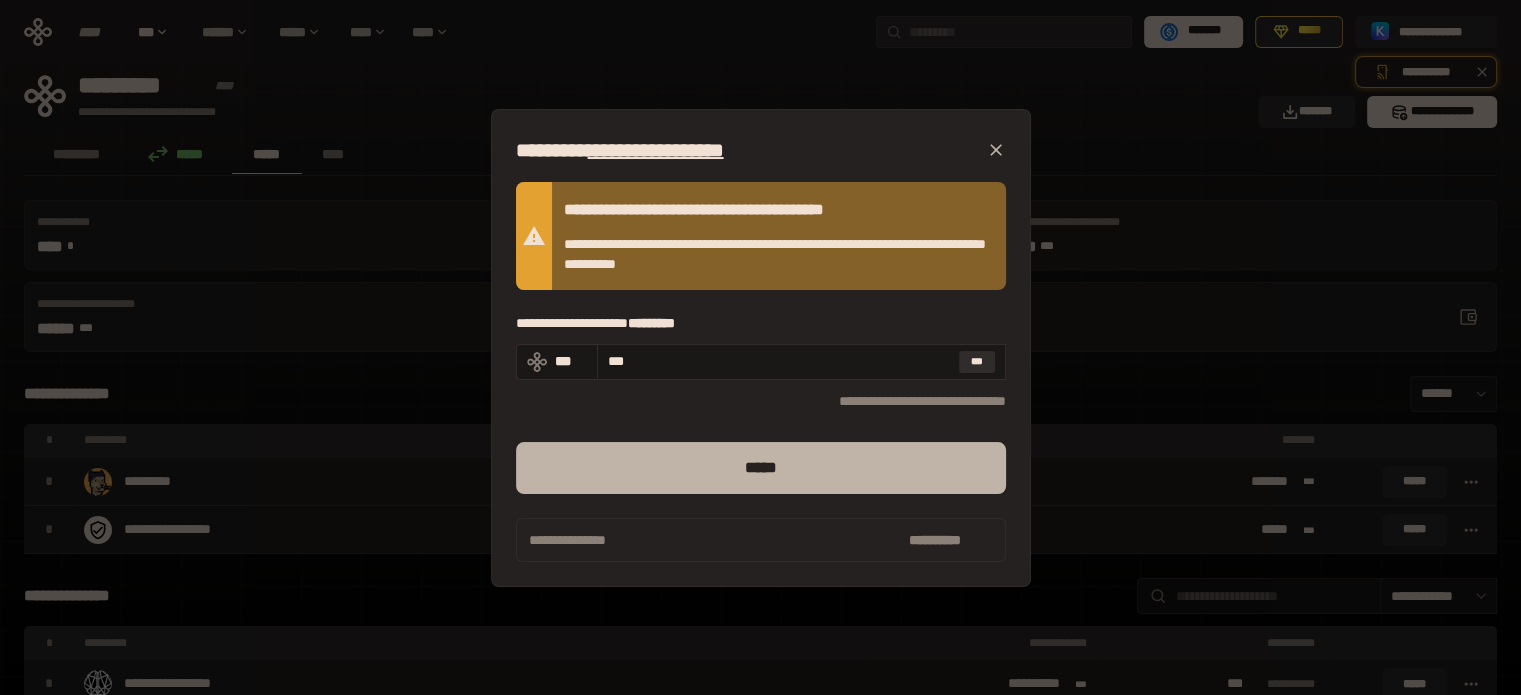 type on "***" 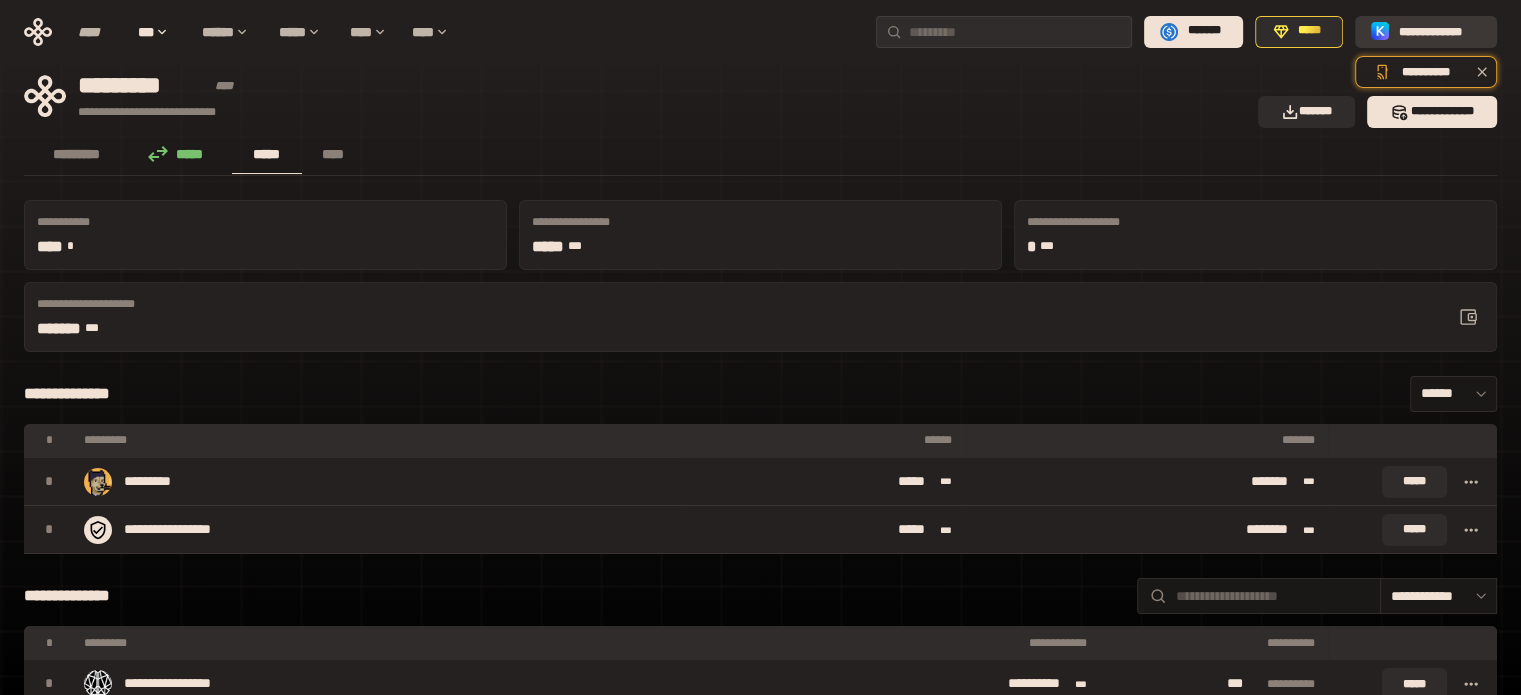 click on "**********" at bounding box center [1440, 31] 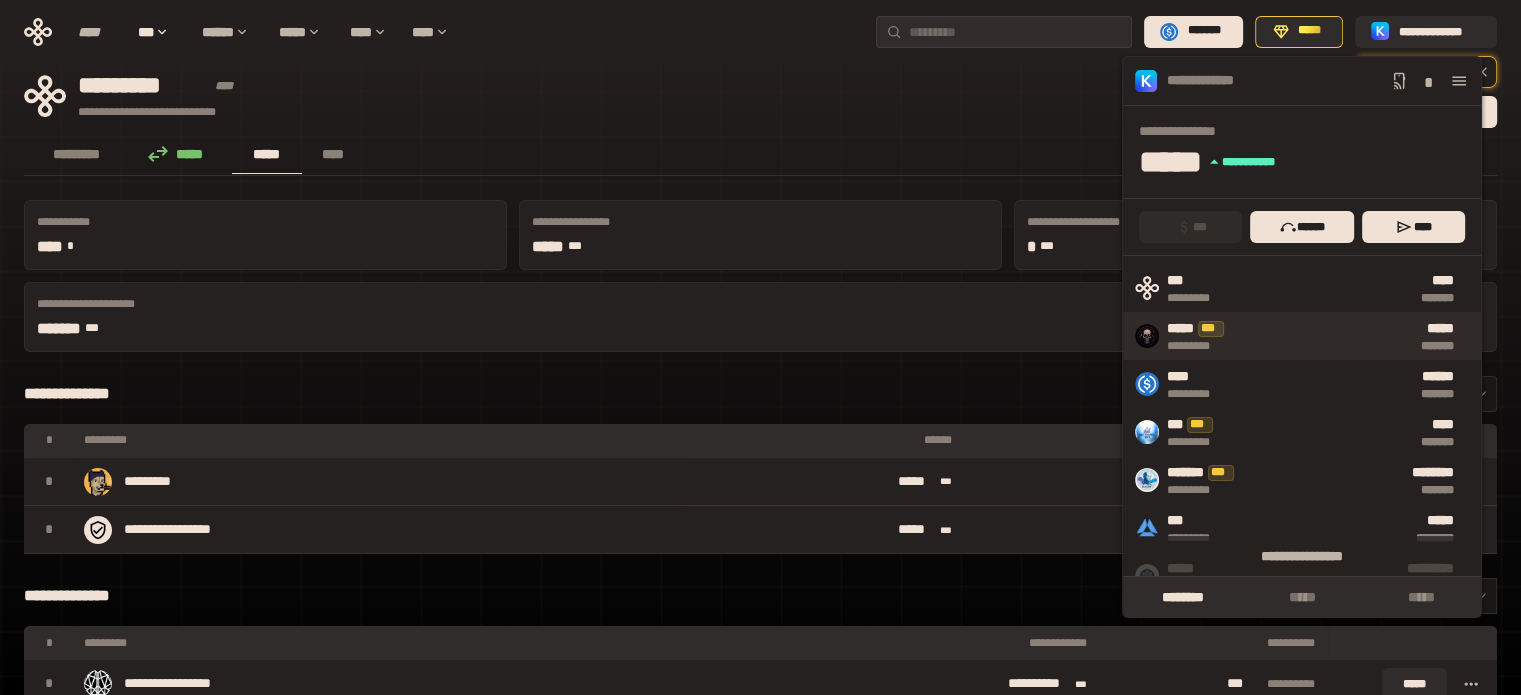 click on "***** *******" at bounding box center [1353, 336] 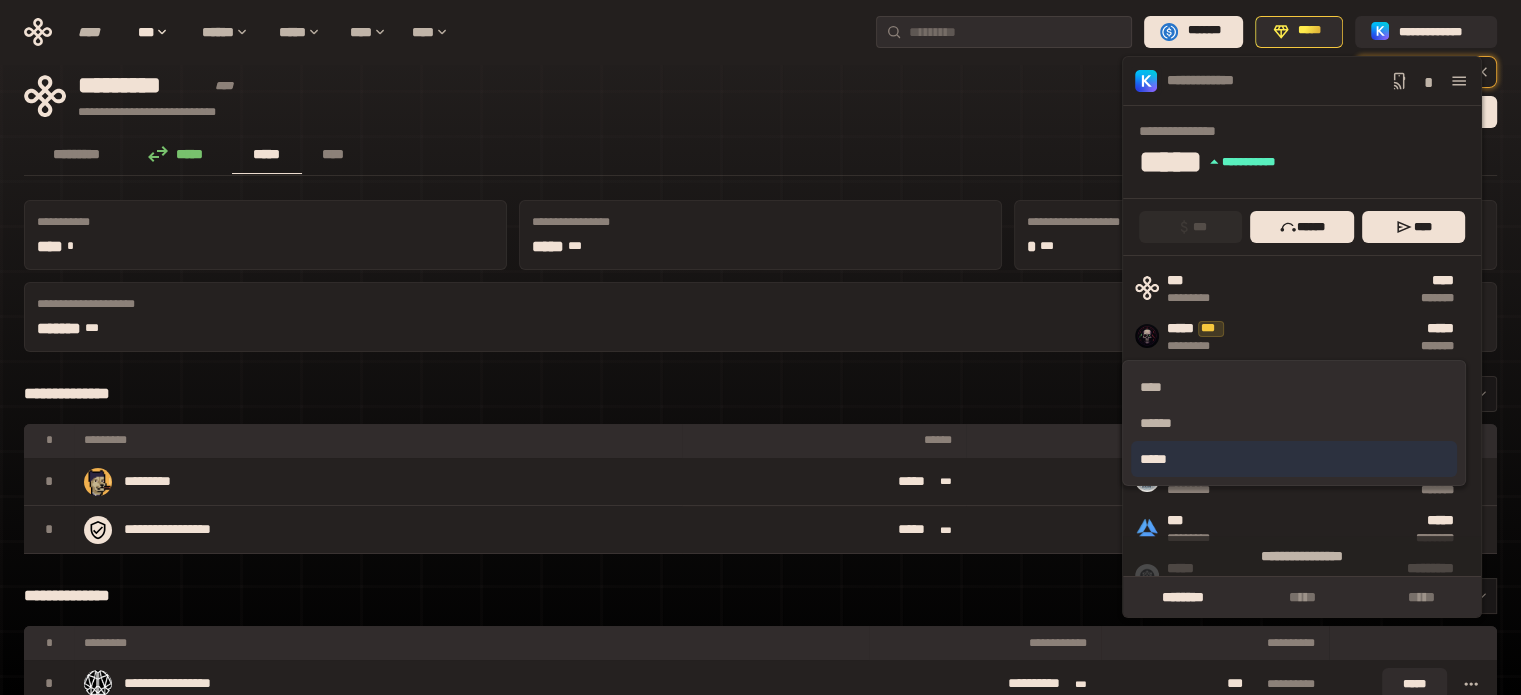click on "*****" at bounding box center [1293, 459] 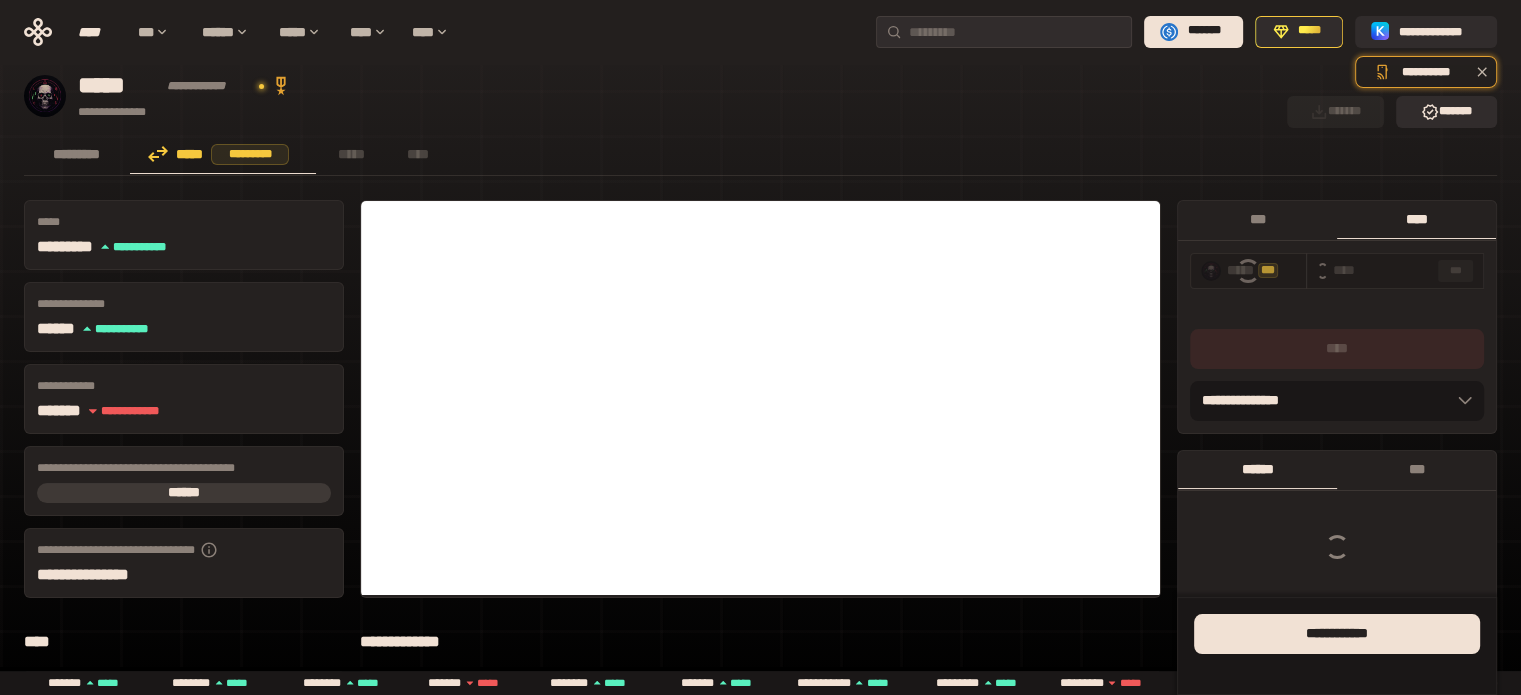 click at bounding box center (1380, 270) 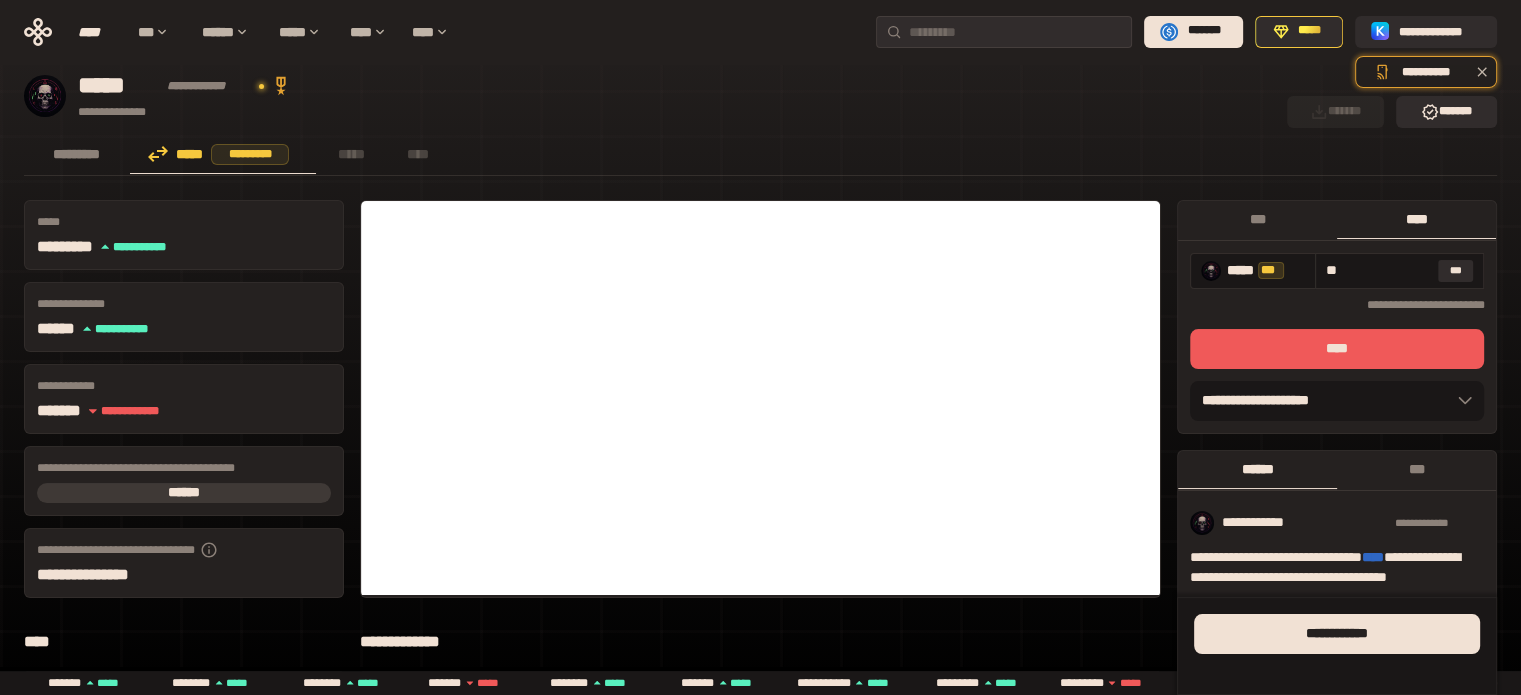 type on "**" 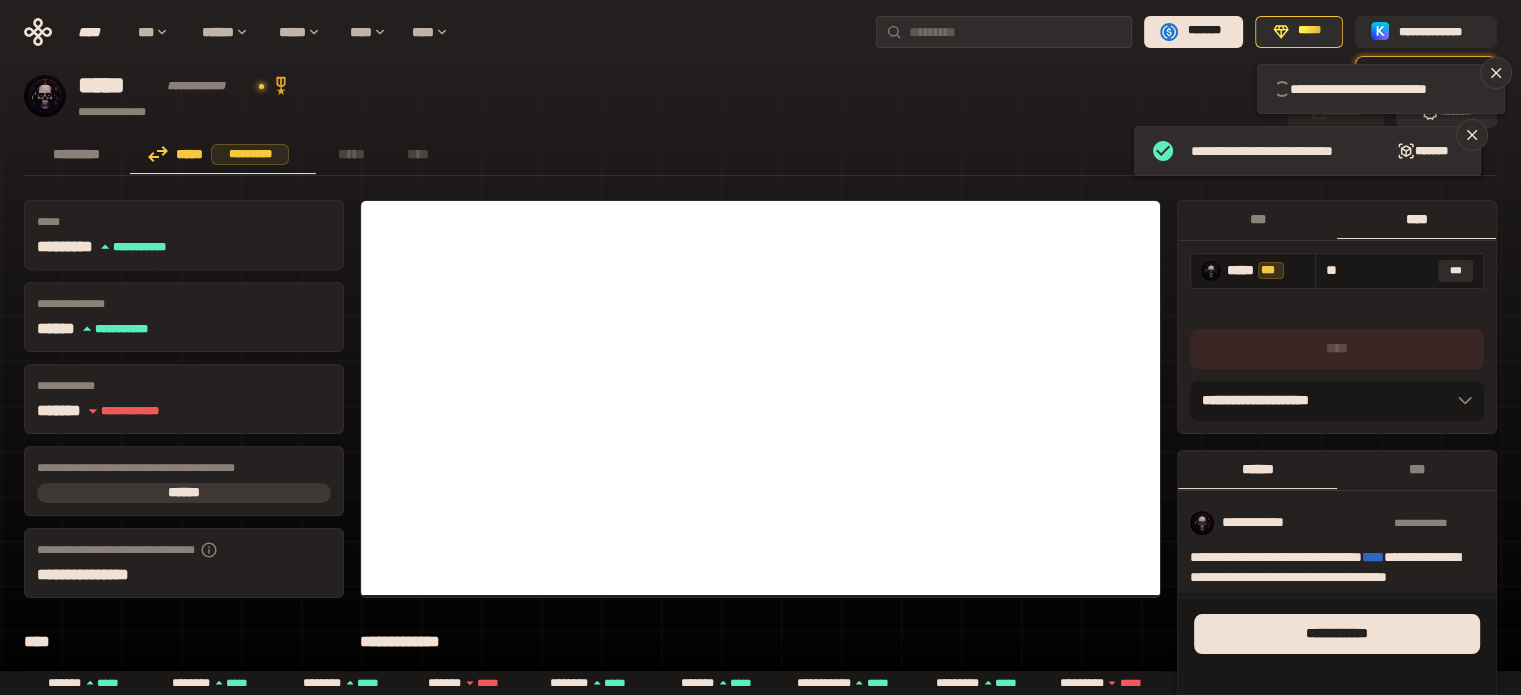 type 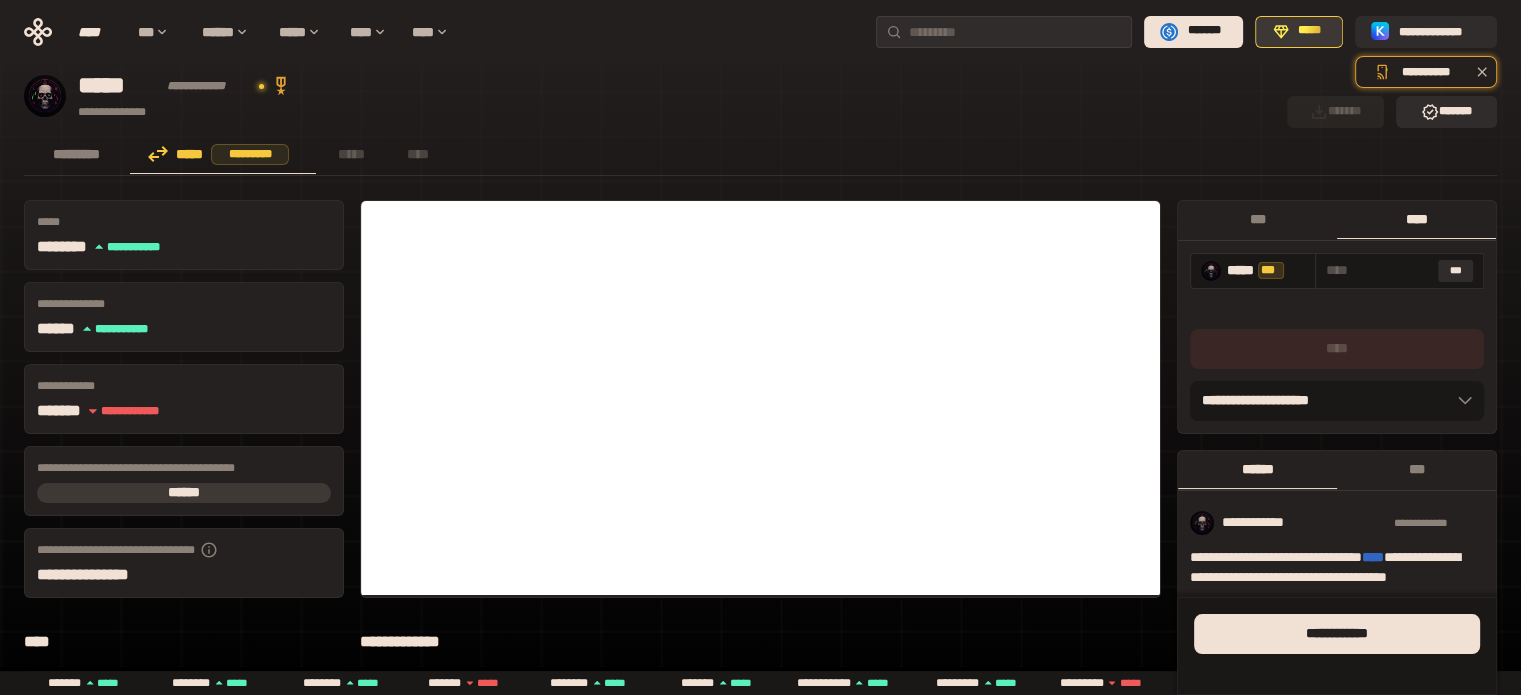 click on "*****" at bounding box center [1310, 31] 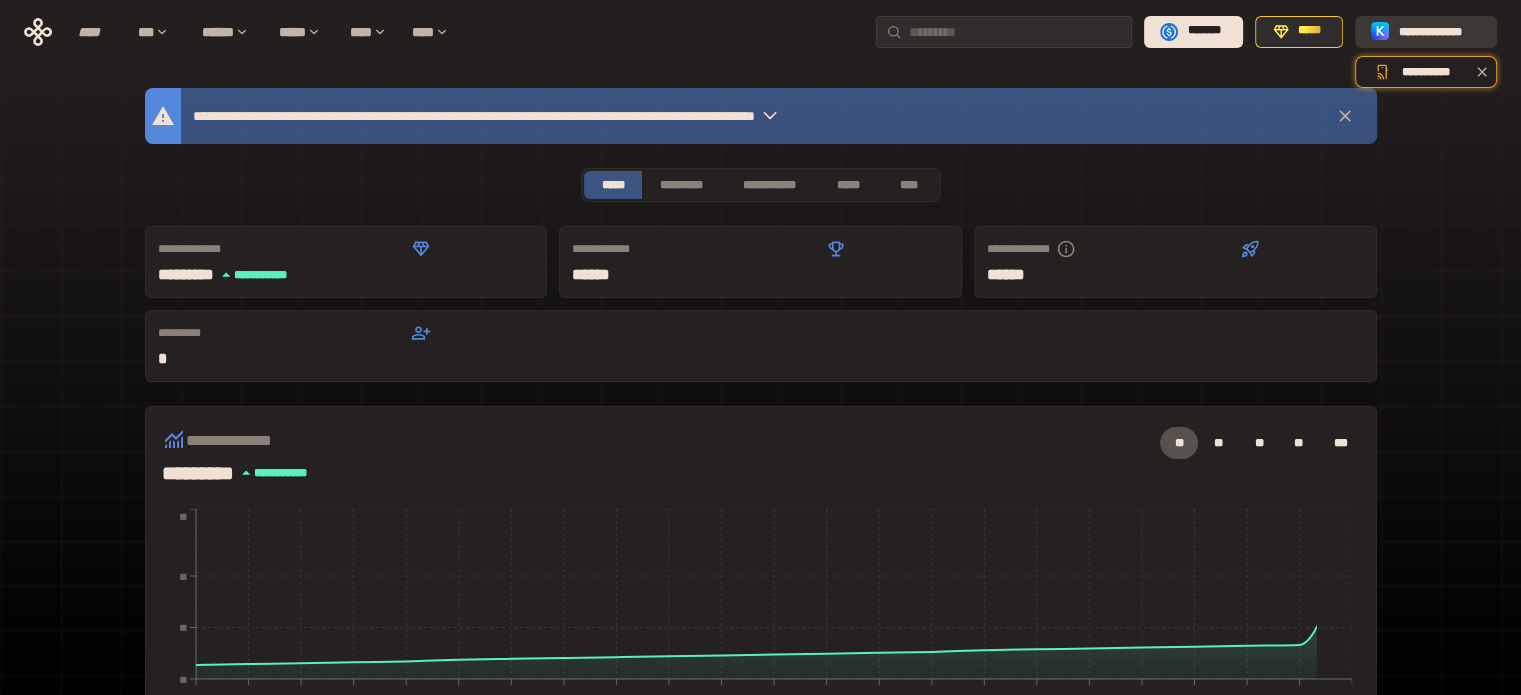 click on "**********" at bounding box center (1440, 31) 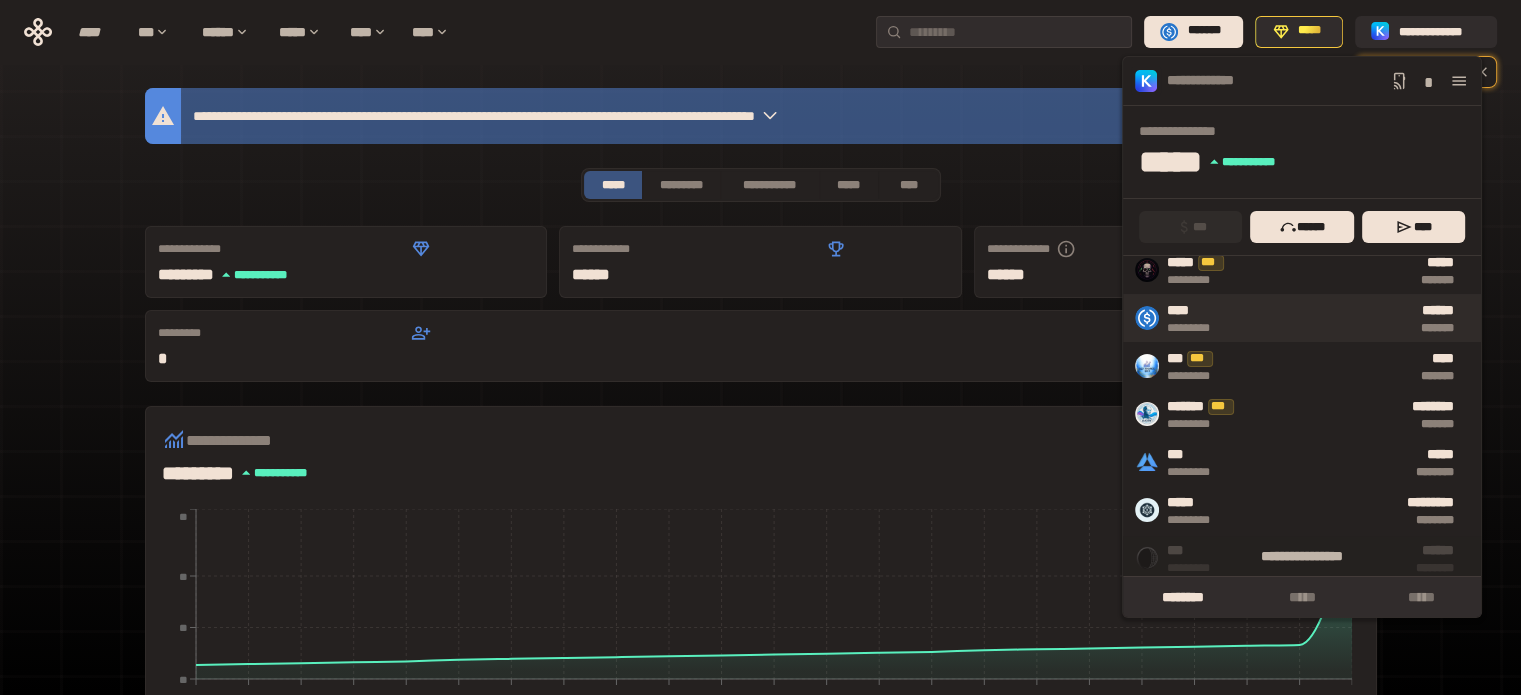 scroll, scrollTop: 100, scrollLeft: 0, axis: vertical 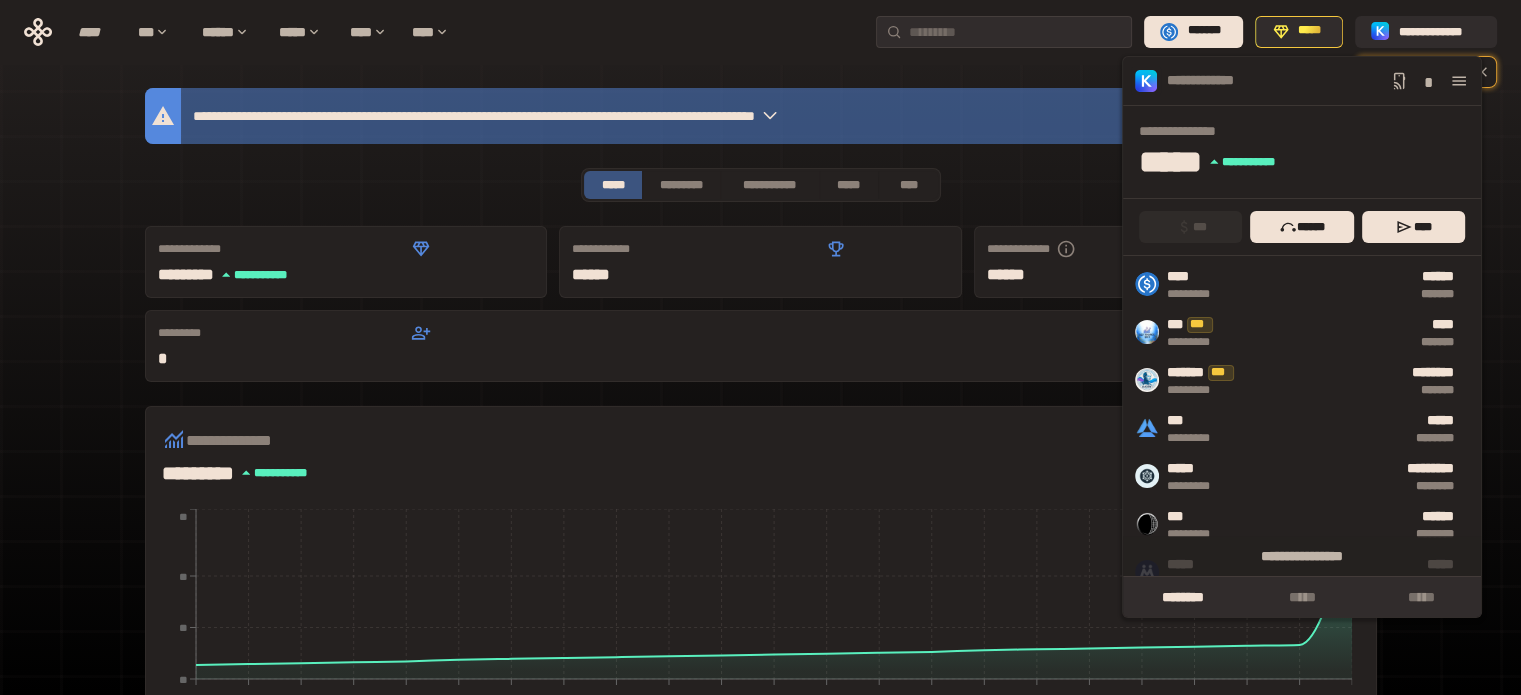 click on "[FIRST] [LAST] [ADDRESS] [CITY], [STATE] [ZIP]" at bounding box center (761, 694) 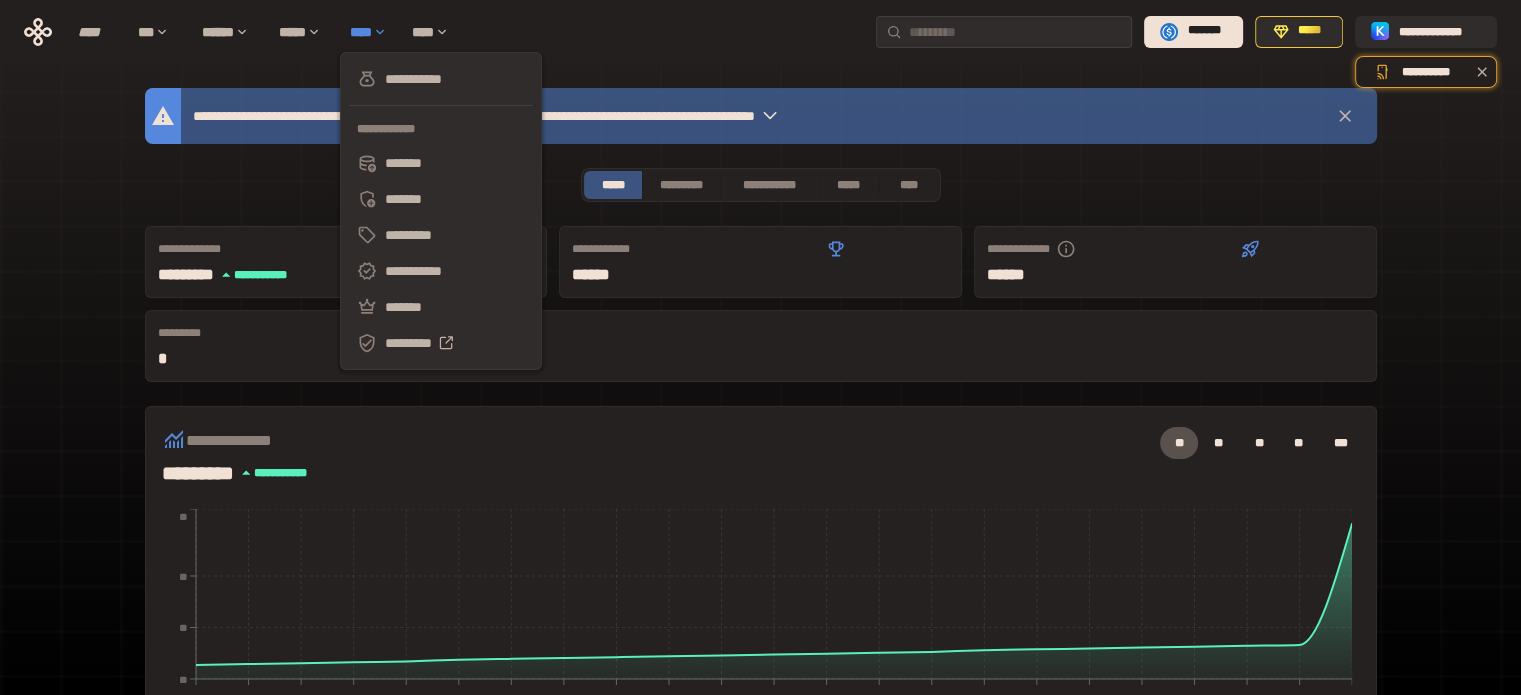 click 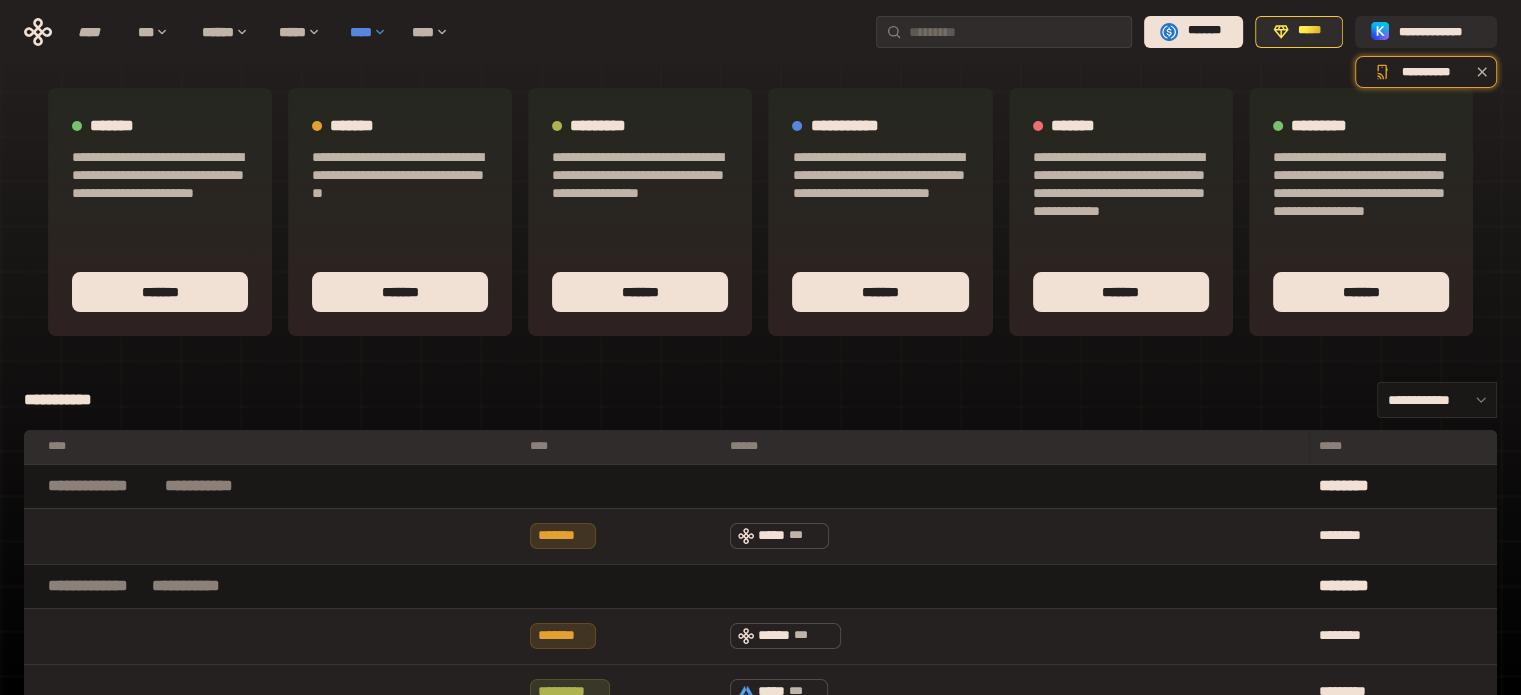 click 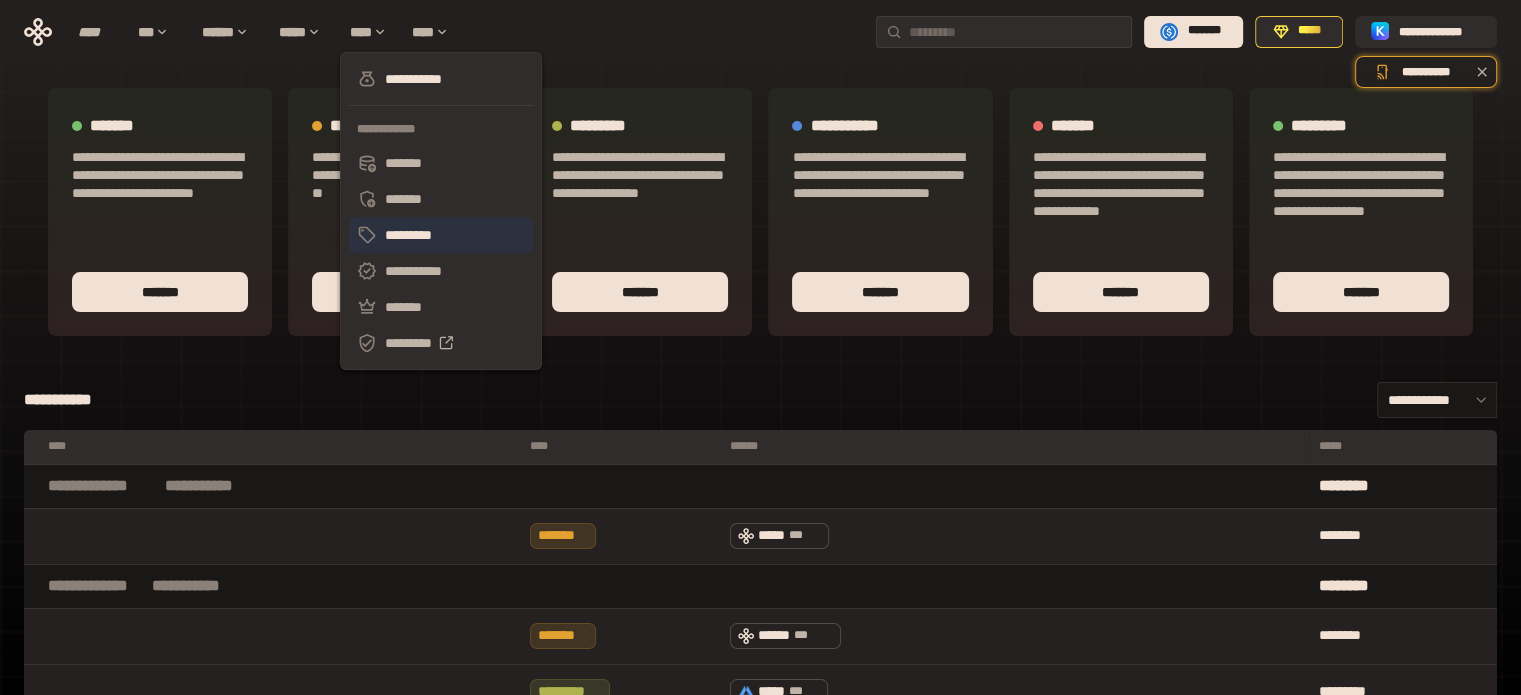 click on "*********" at bounding box center [441, 235] 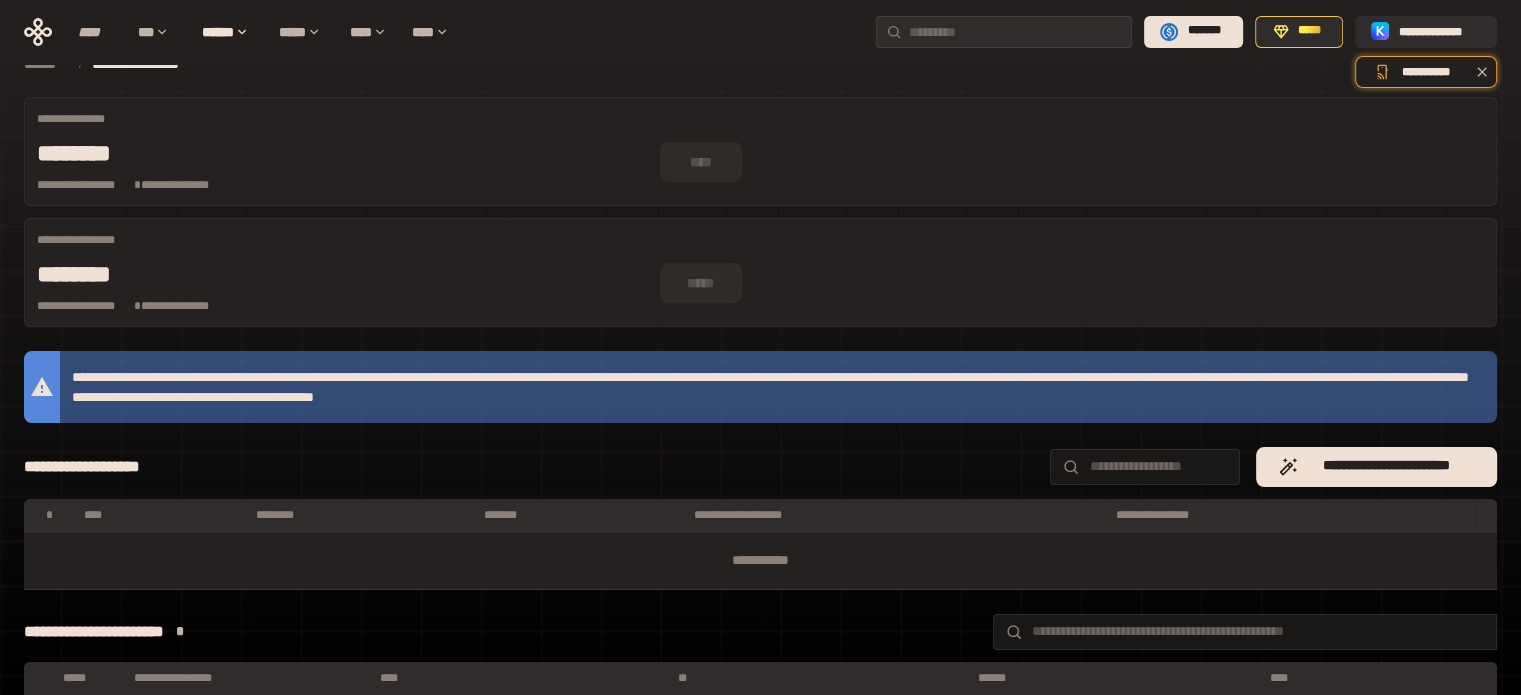 scroll, scrollTop: 0, scrollLeft: 0, axis: both 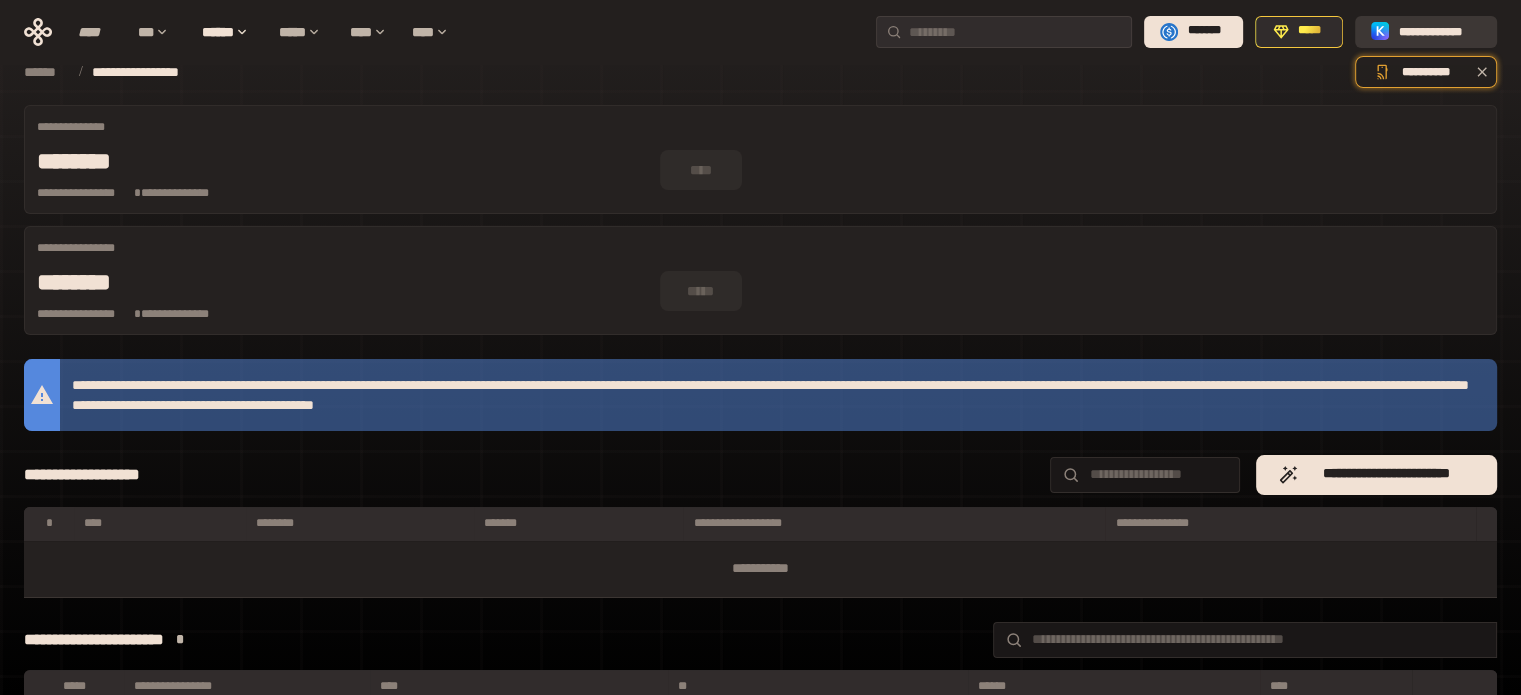 click on "**********" at bounding box center (1440, 31) 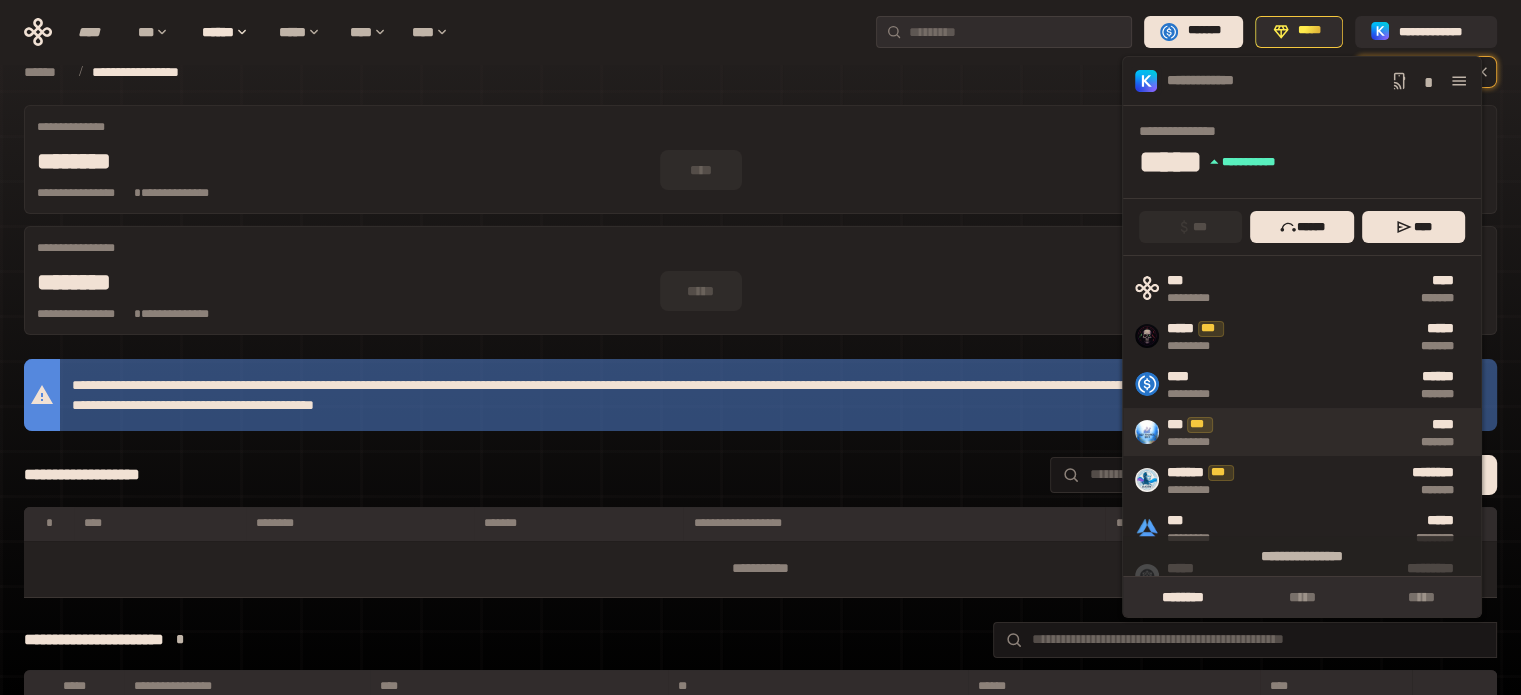 click on "**** *******" at bounding box center [1346, 432] 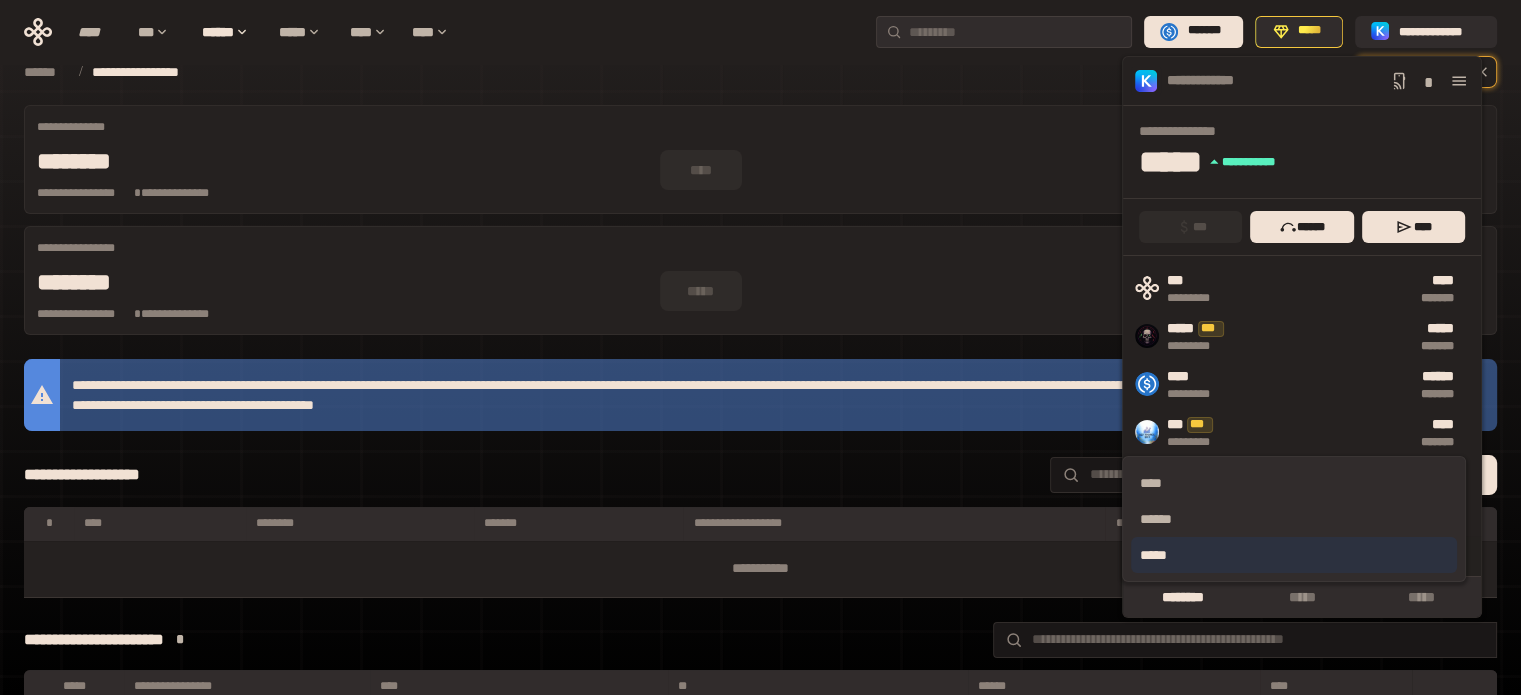 click on "*****" at bounding box center (1293, 555) 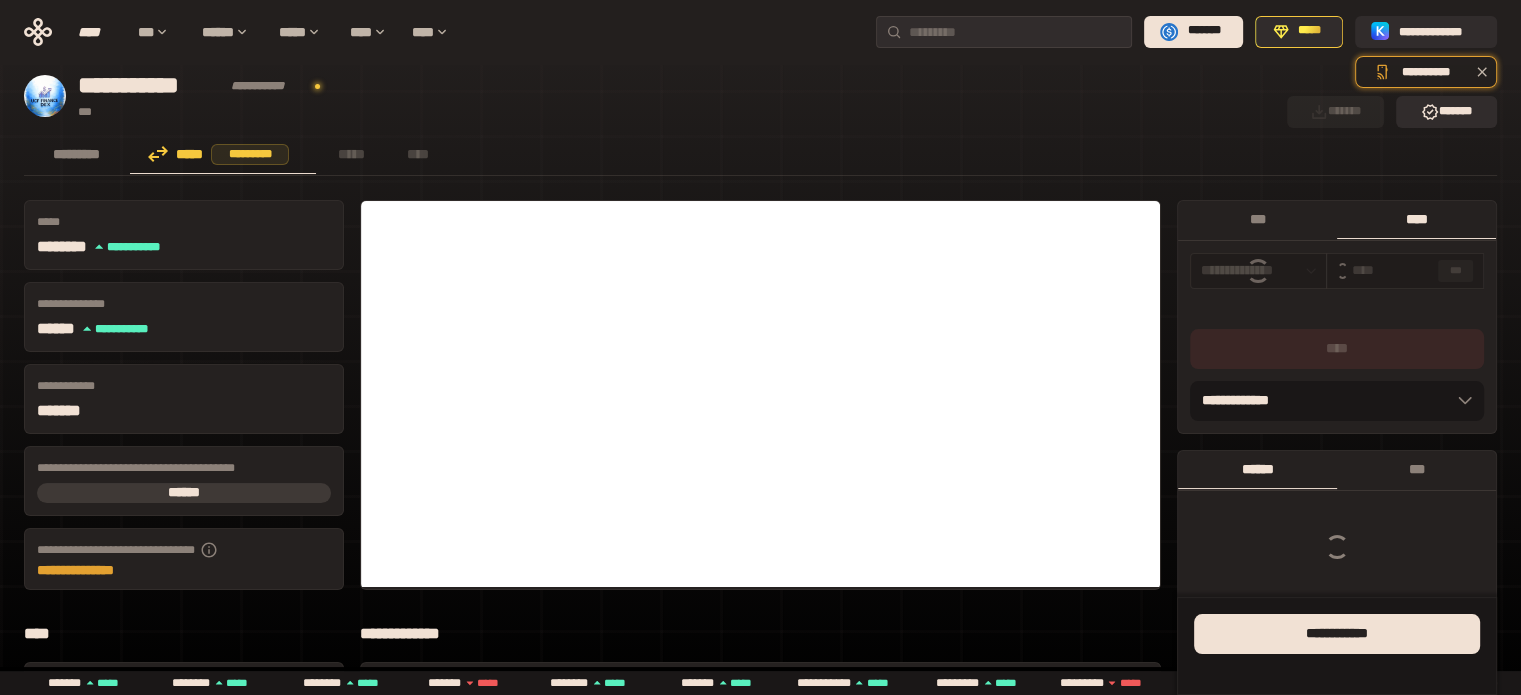 click on "***" at bounding box center [1456, 271] 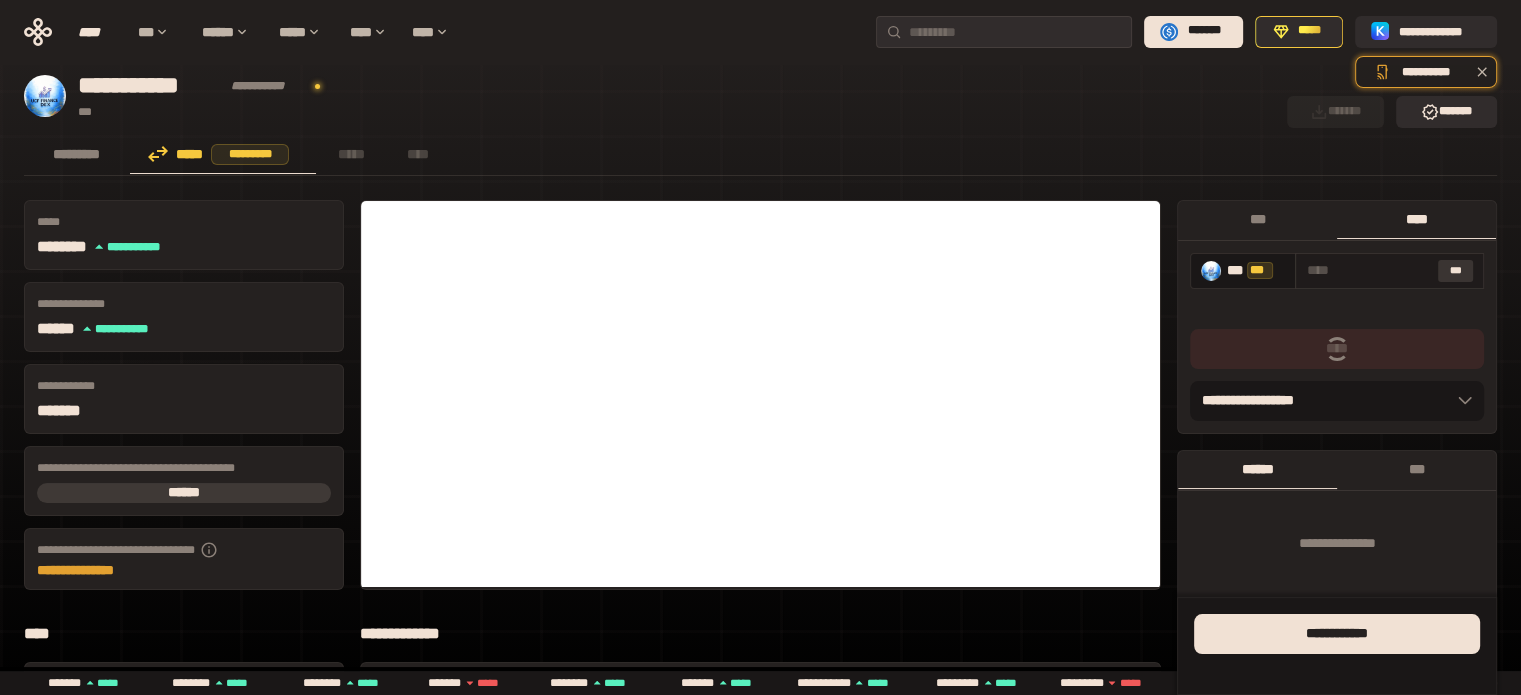 click on "***" at bounding box center (1456, 271) 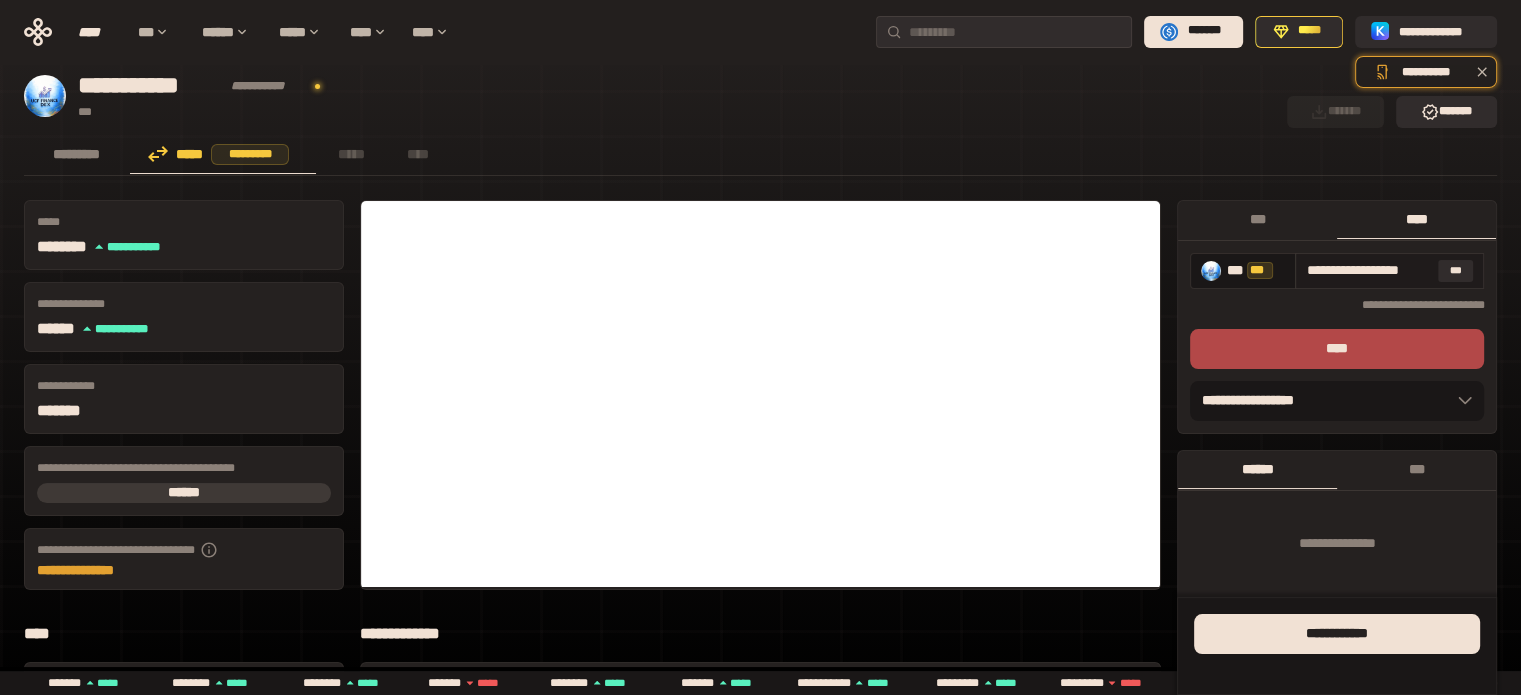 click on "**********" at bounding box center [1389, 271] 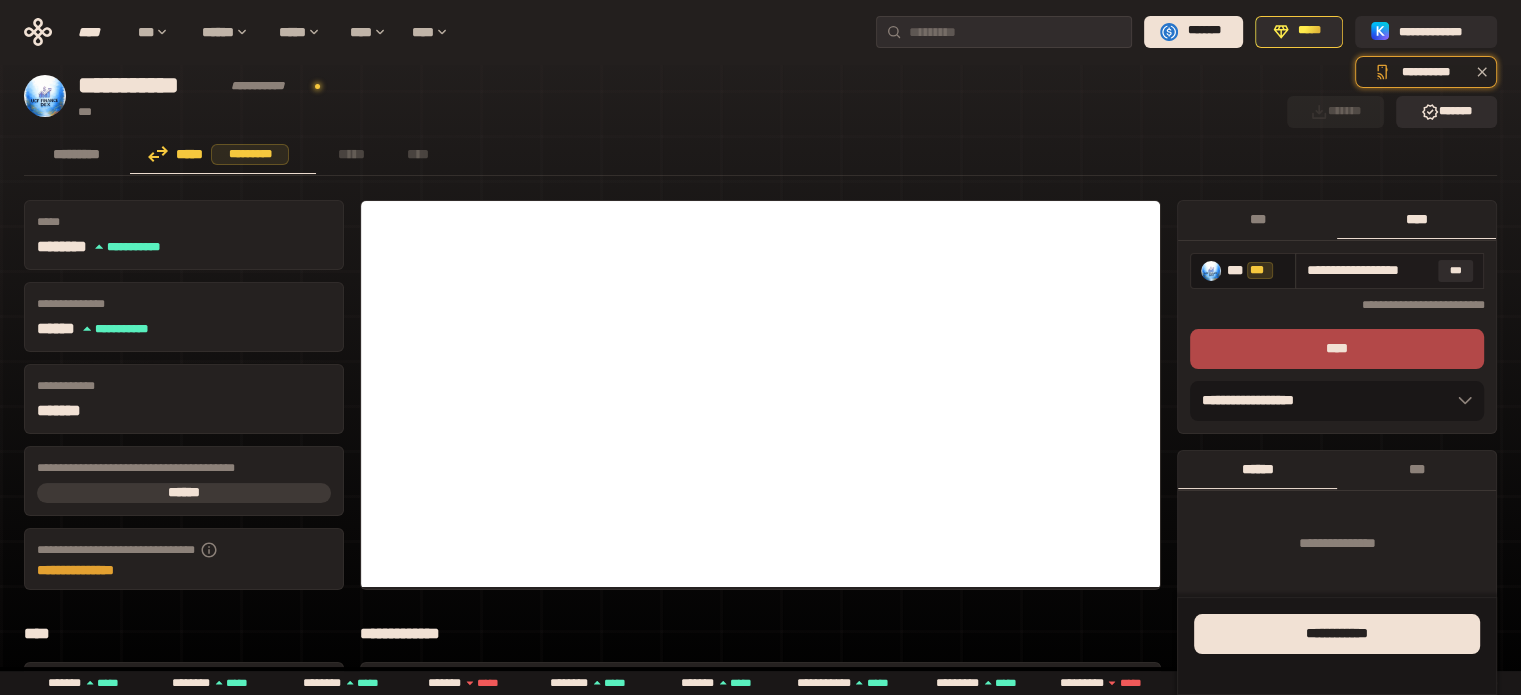 click on "**********" at bounding box center [1367, 270] 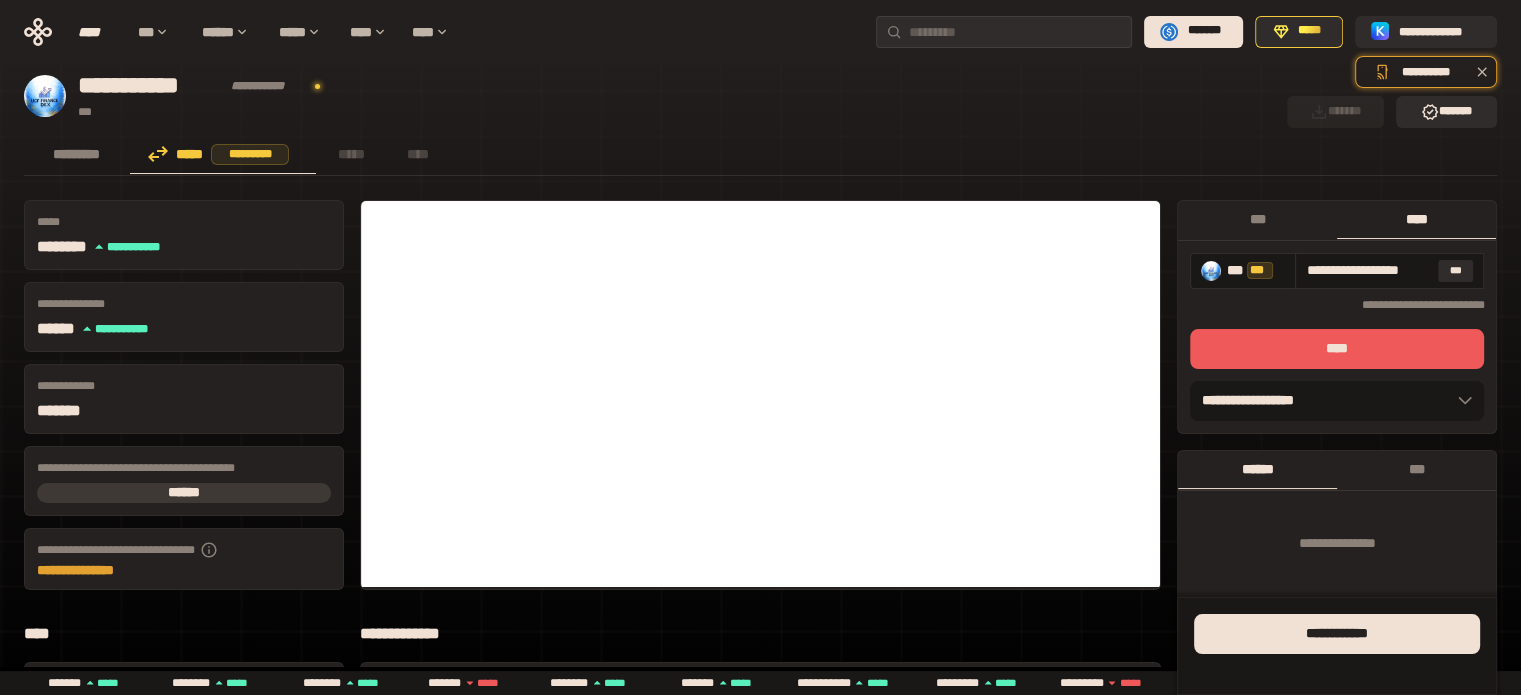 click on "****" at bounding box center [1337, 349] 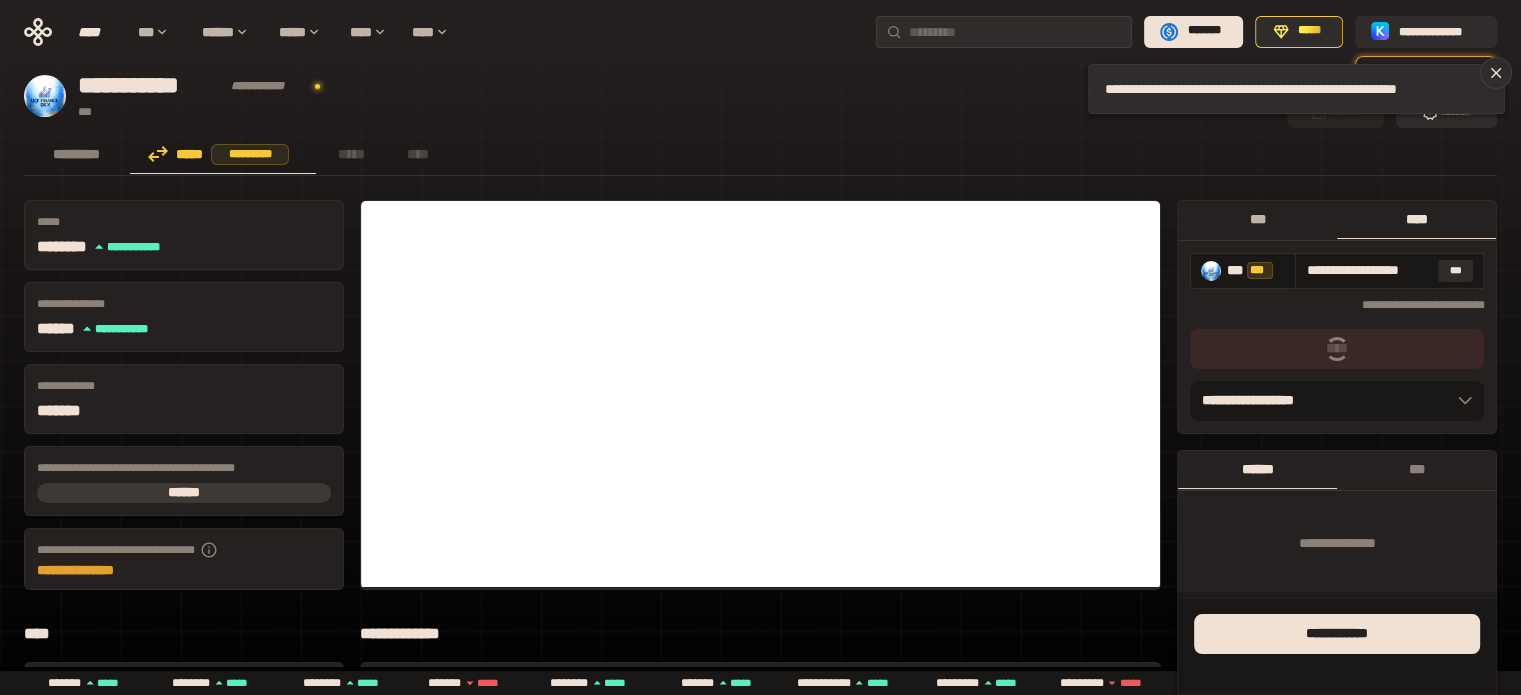 click on "***" at bounding box center (1257, 219) 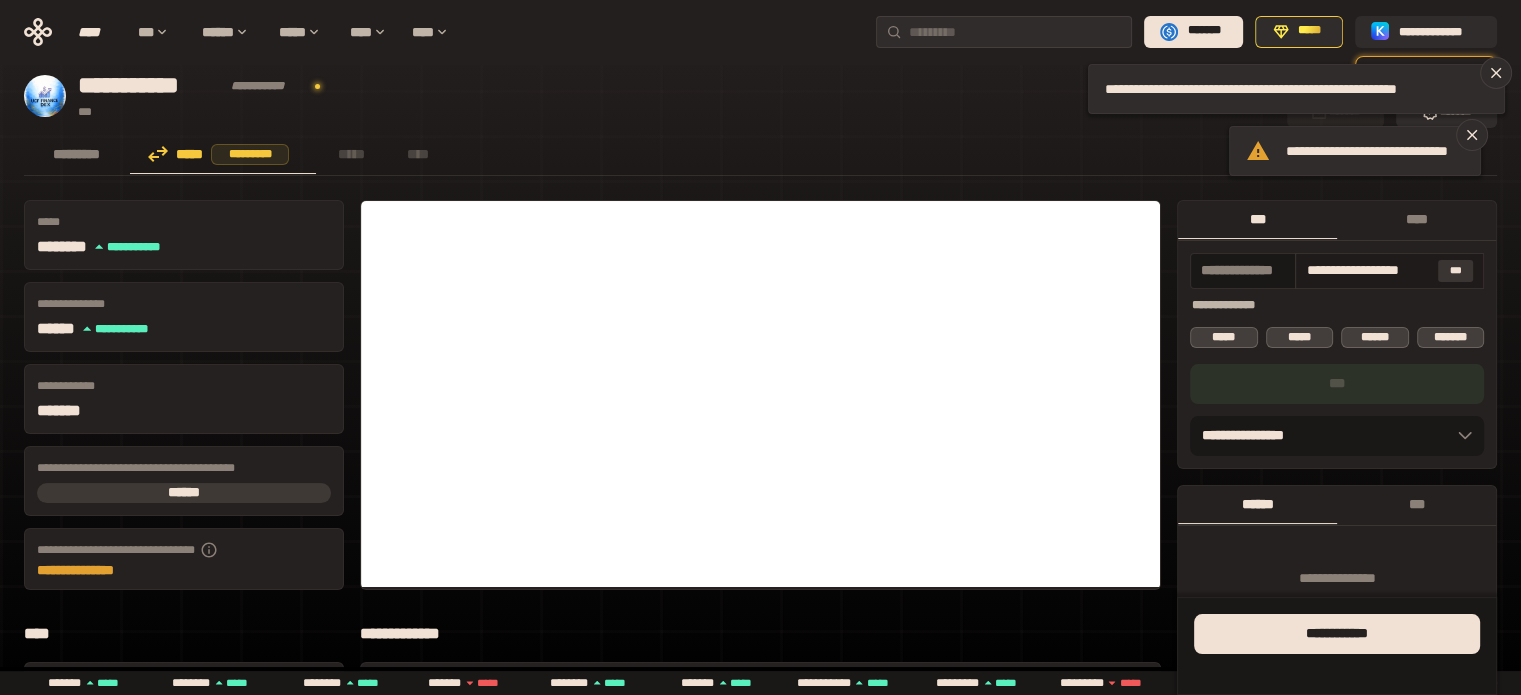 click on "***" at bounding box center (1456, 271) 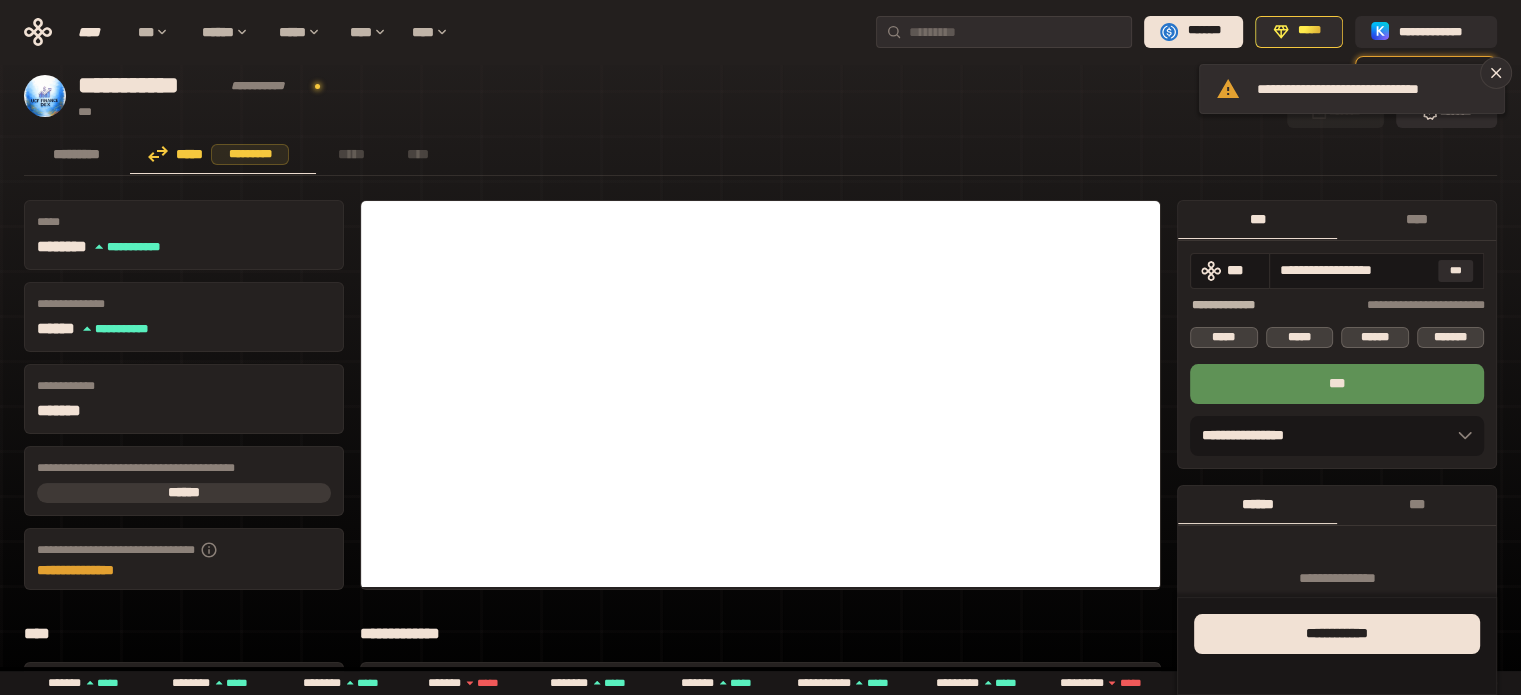 drag, startPoint x: 1279, startPoint y: 267, endPoint x: 1493, endPoint y: 279, distance: 214.33618 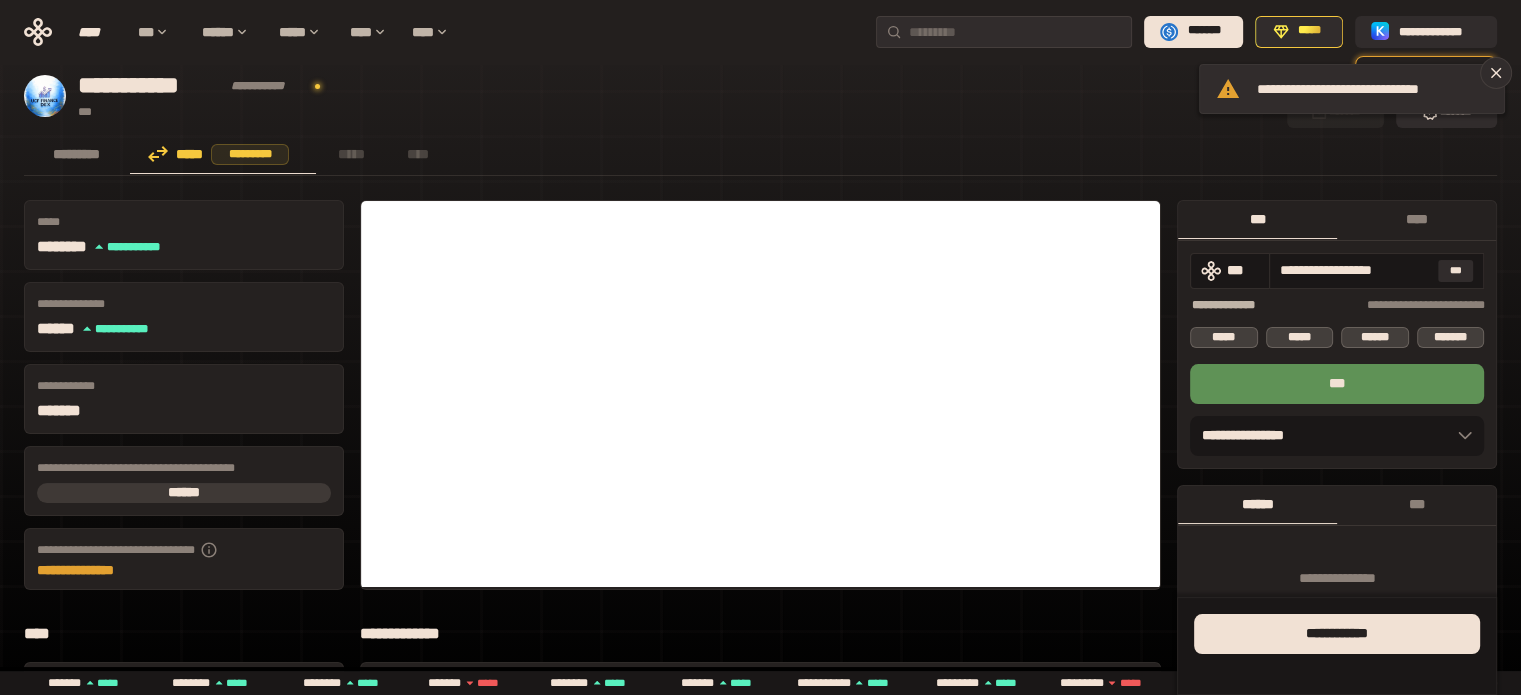 click on "[FIRST] [LAST] [STREET] [CITY], [STATE] [ZIP]" at bounding box center (1337, 334) 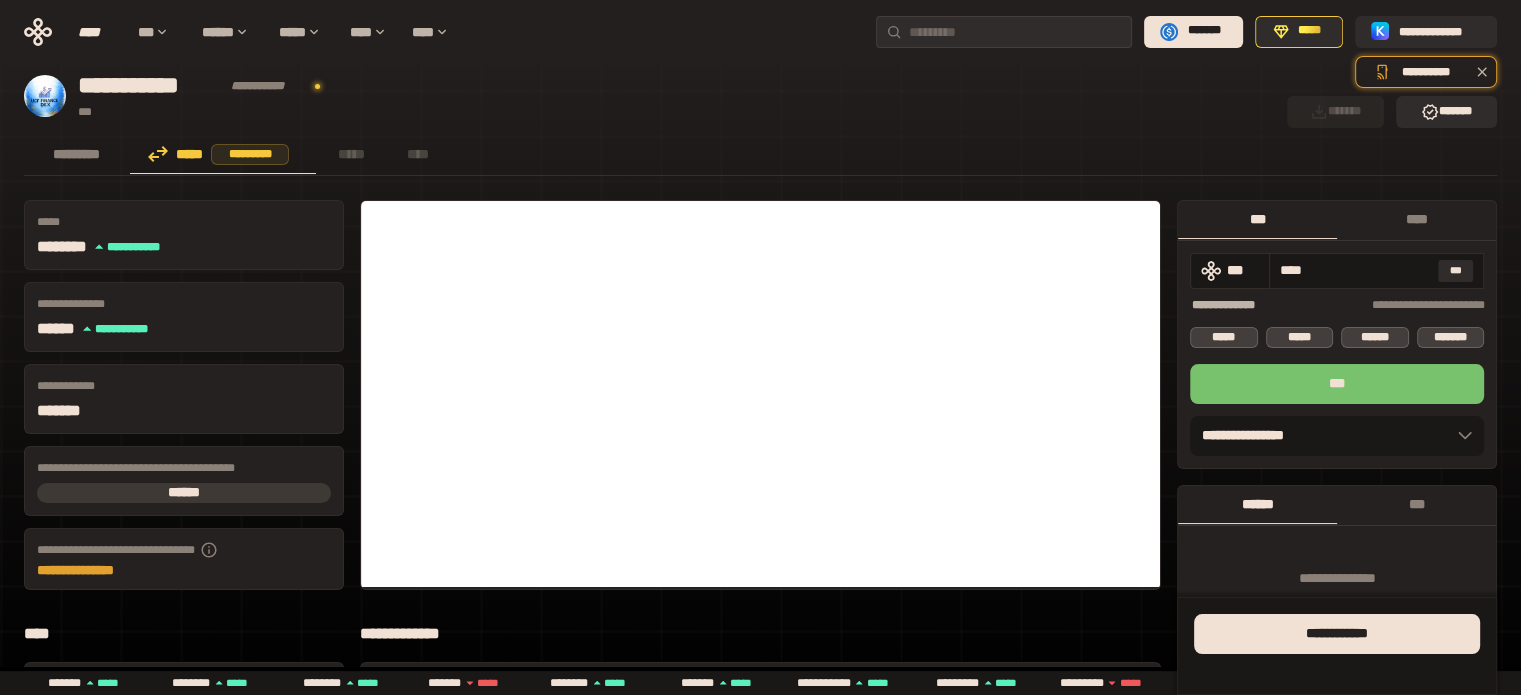 type on "****" 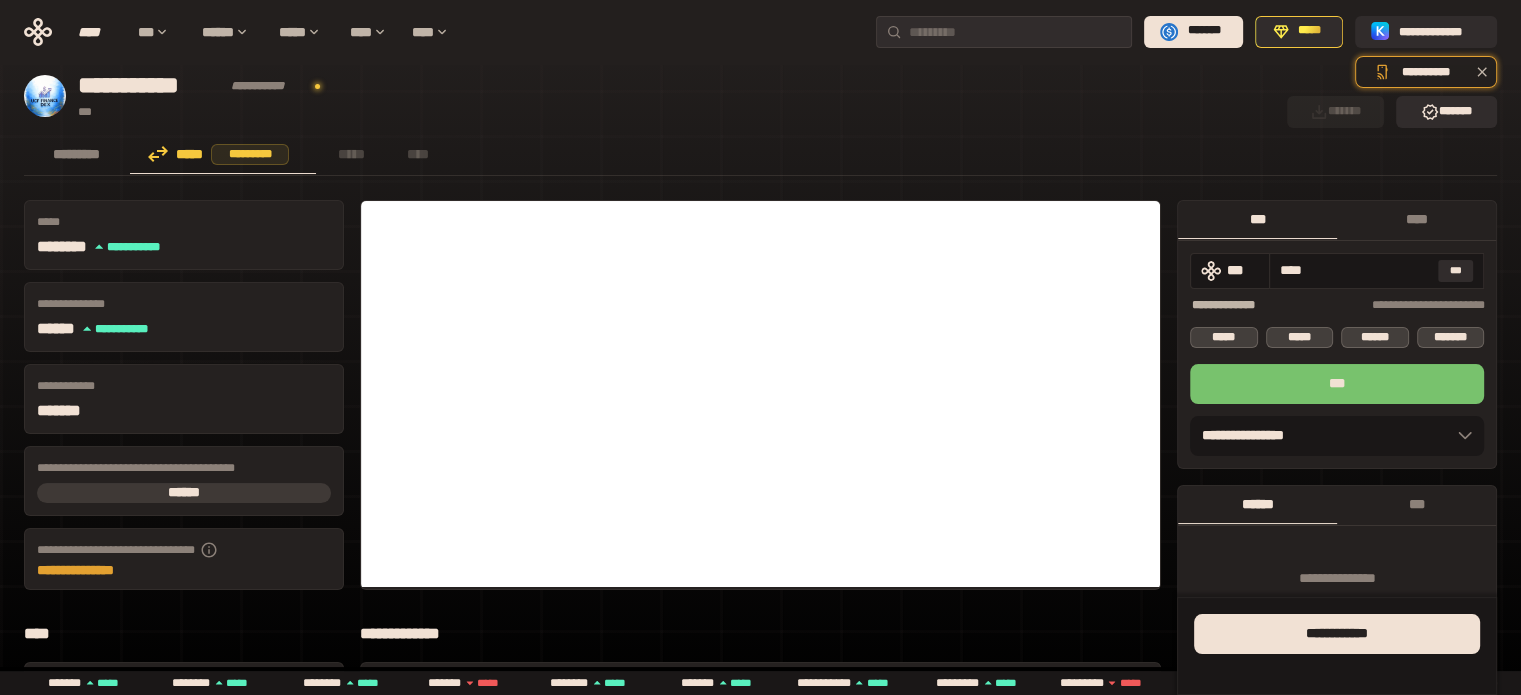 click on "***" at bounding box center [1337, 384] 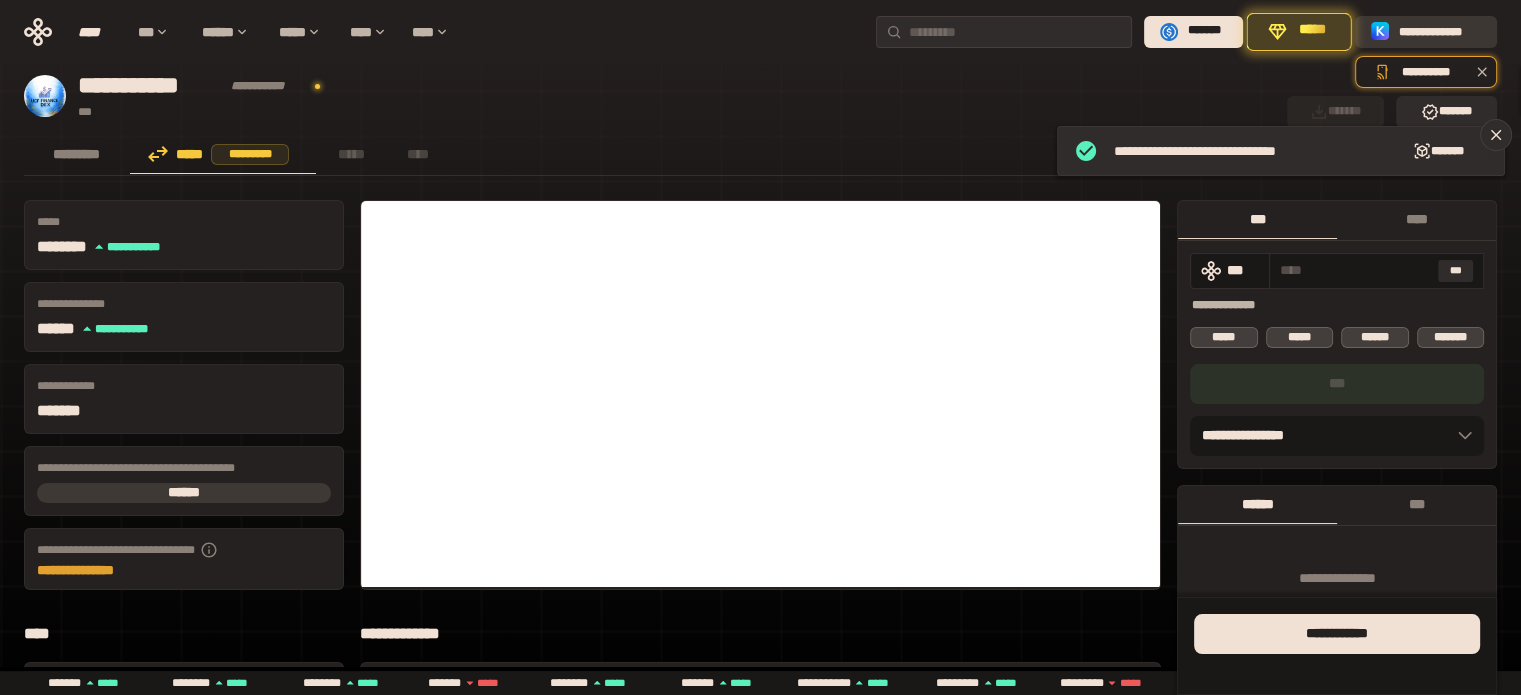 click on "**********" at bounding box center [1440, 31] 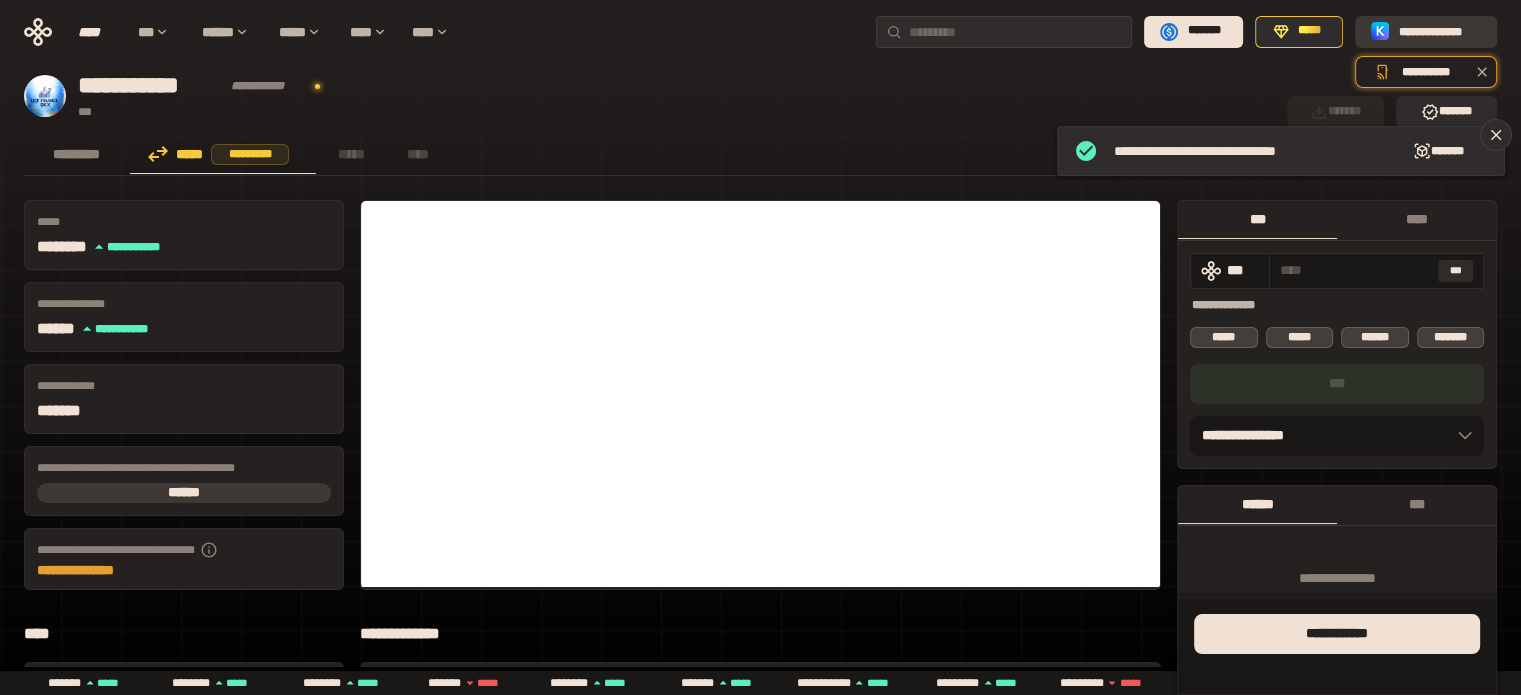 click on "**********" at bounding box center (1440, 31) 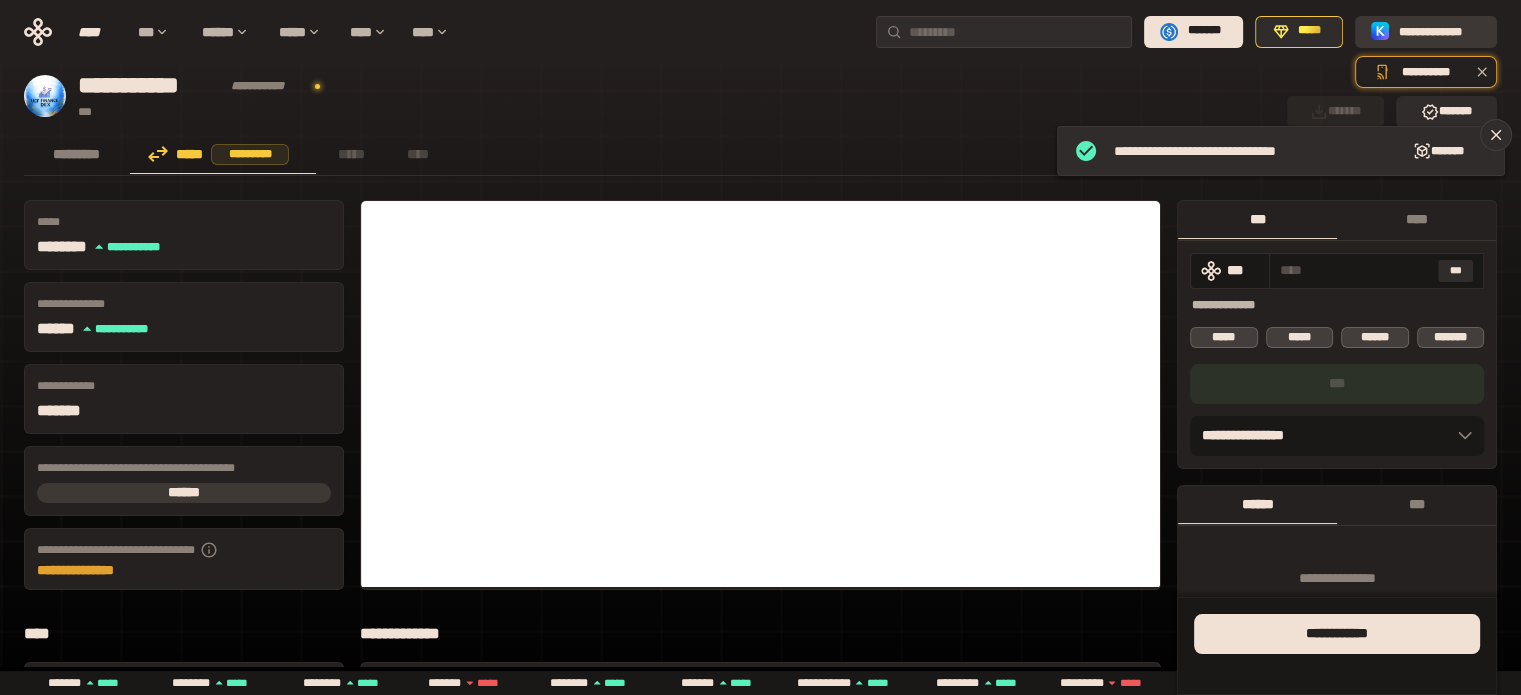 click on "**********" at bounding box center (1440, 31) 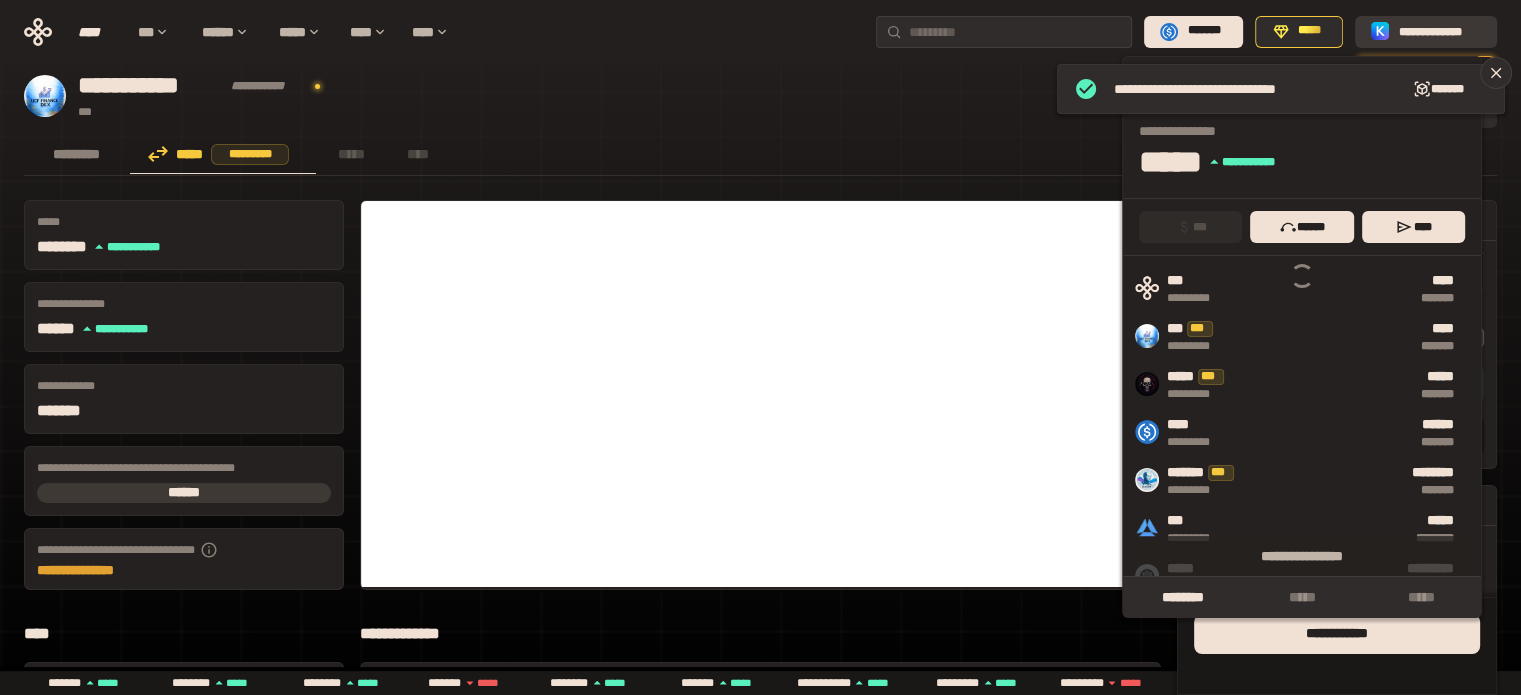 click on "**********" at bounding box center [1440, 31] 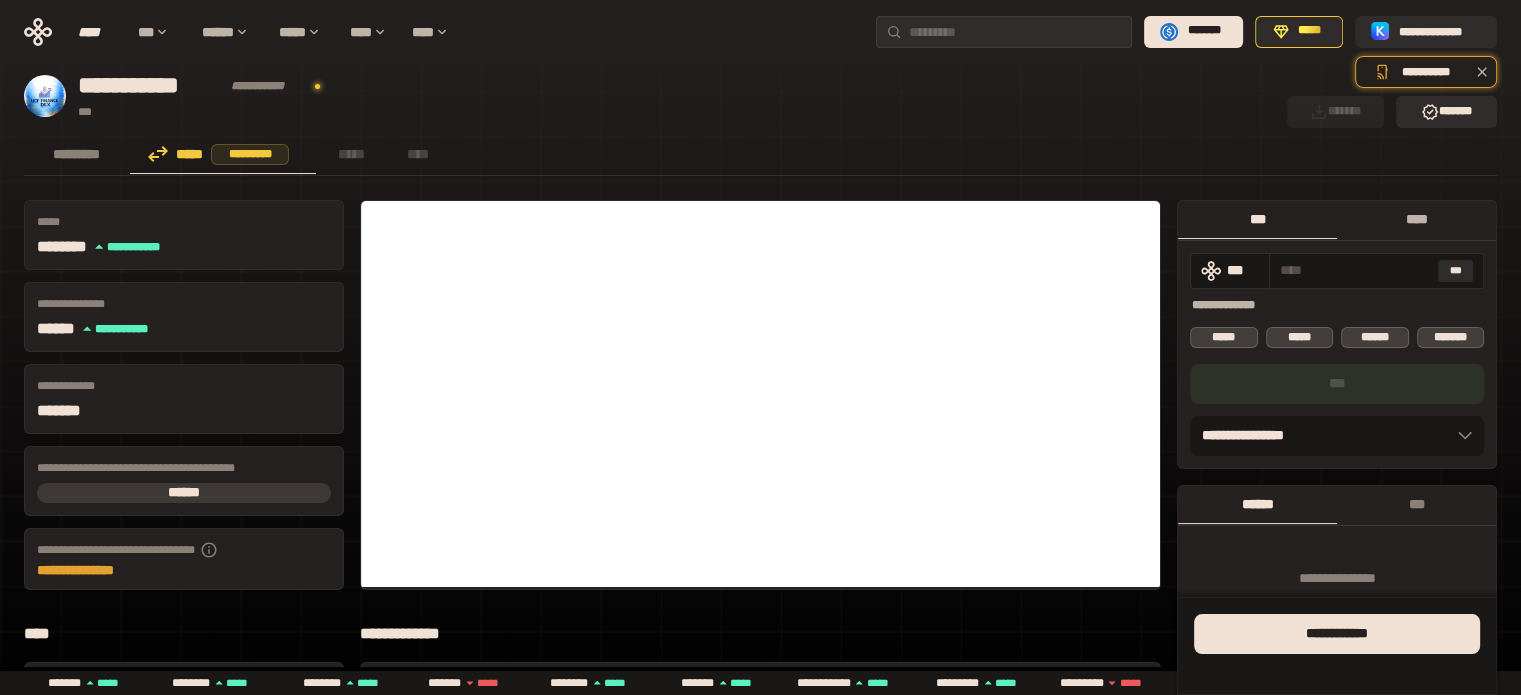 click on "****" at bounding box center [1416, 219] 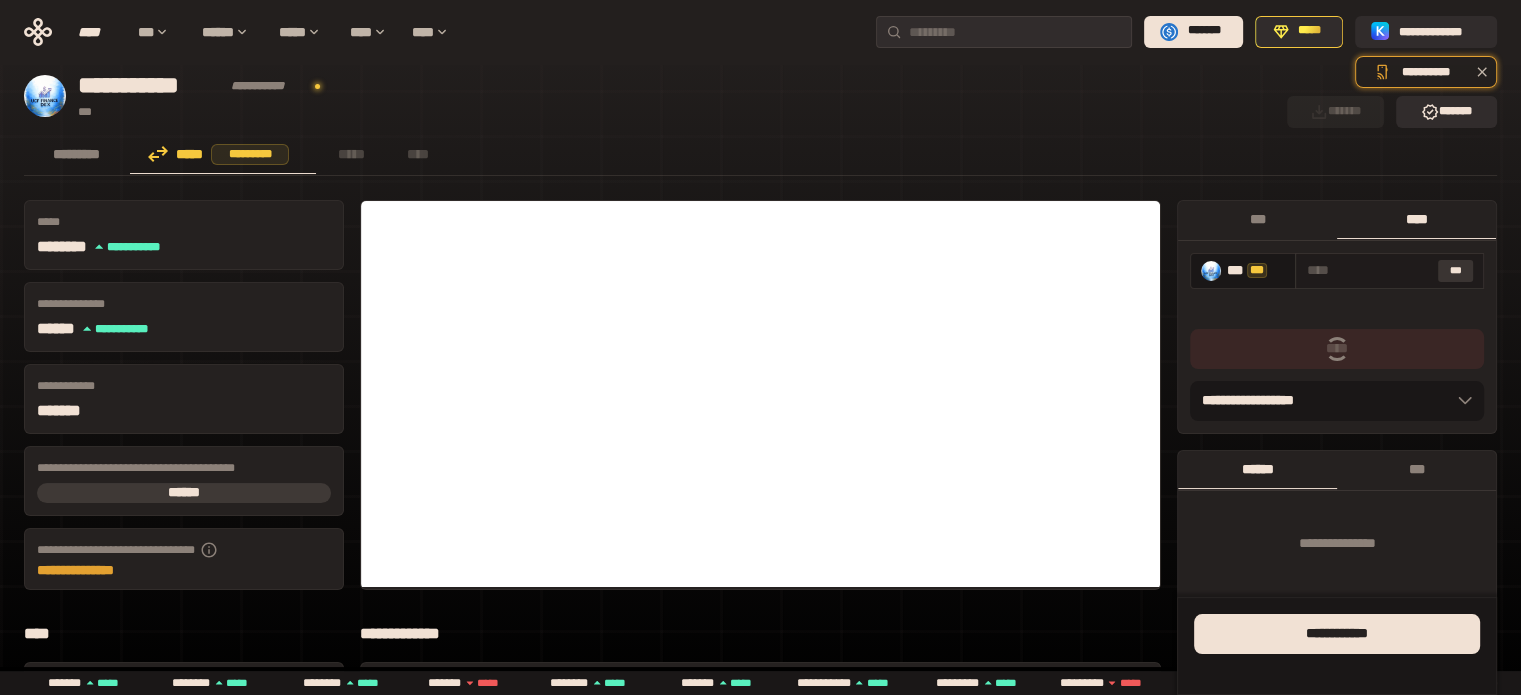 click on "***" at bounding box center (1456, 271) 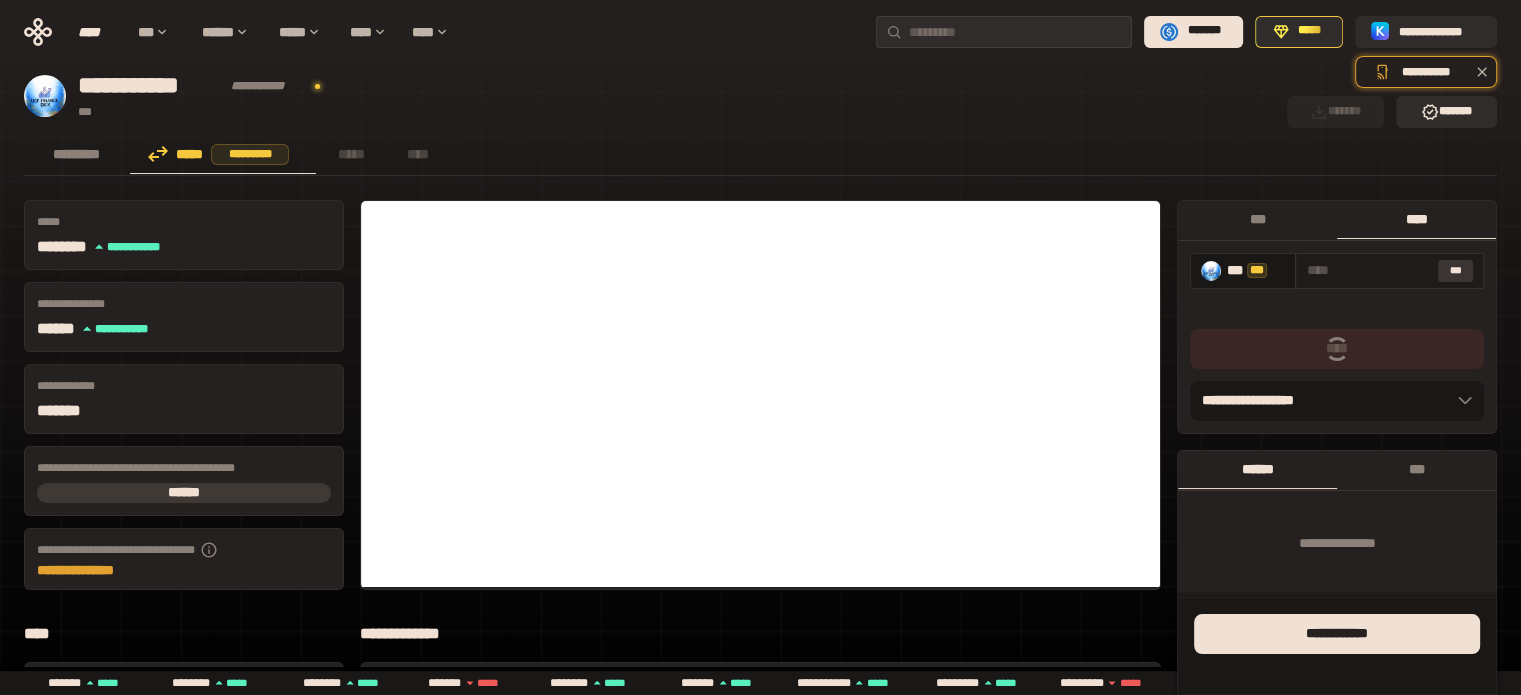type on "**********" 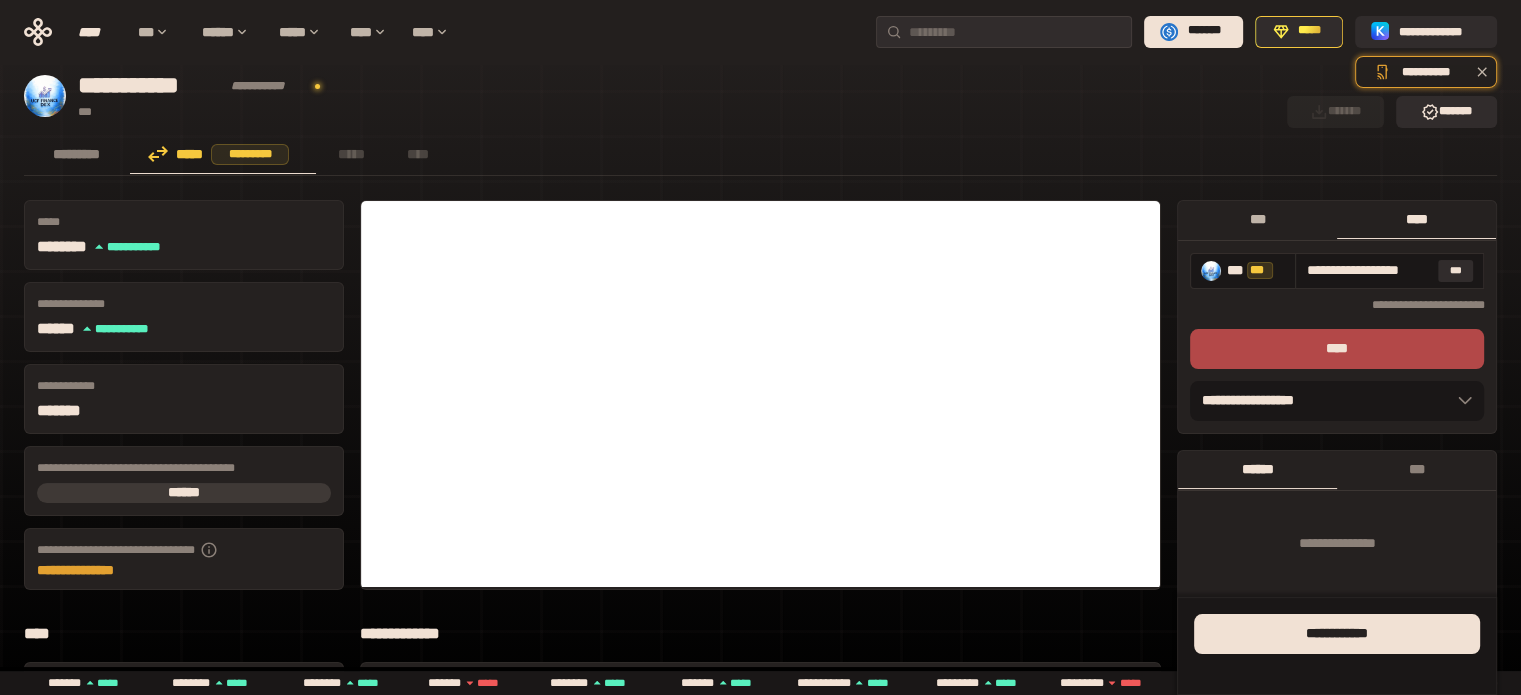 click on "***" at bounding box center (1257, 219) 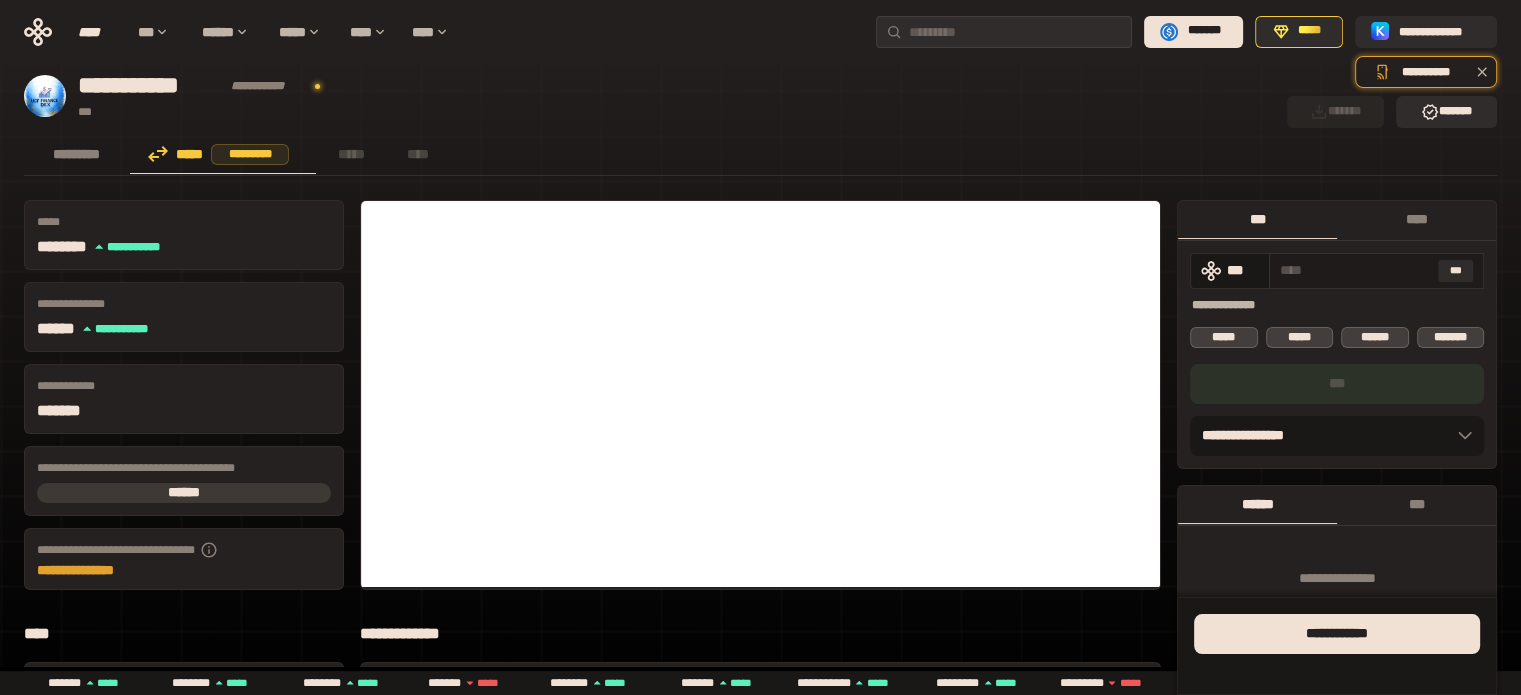 click at bounding box center [1355, 270] 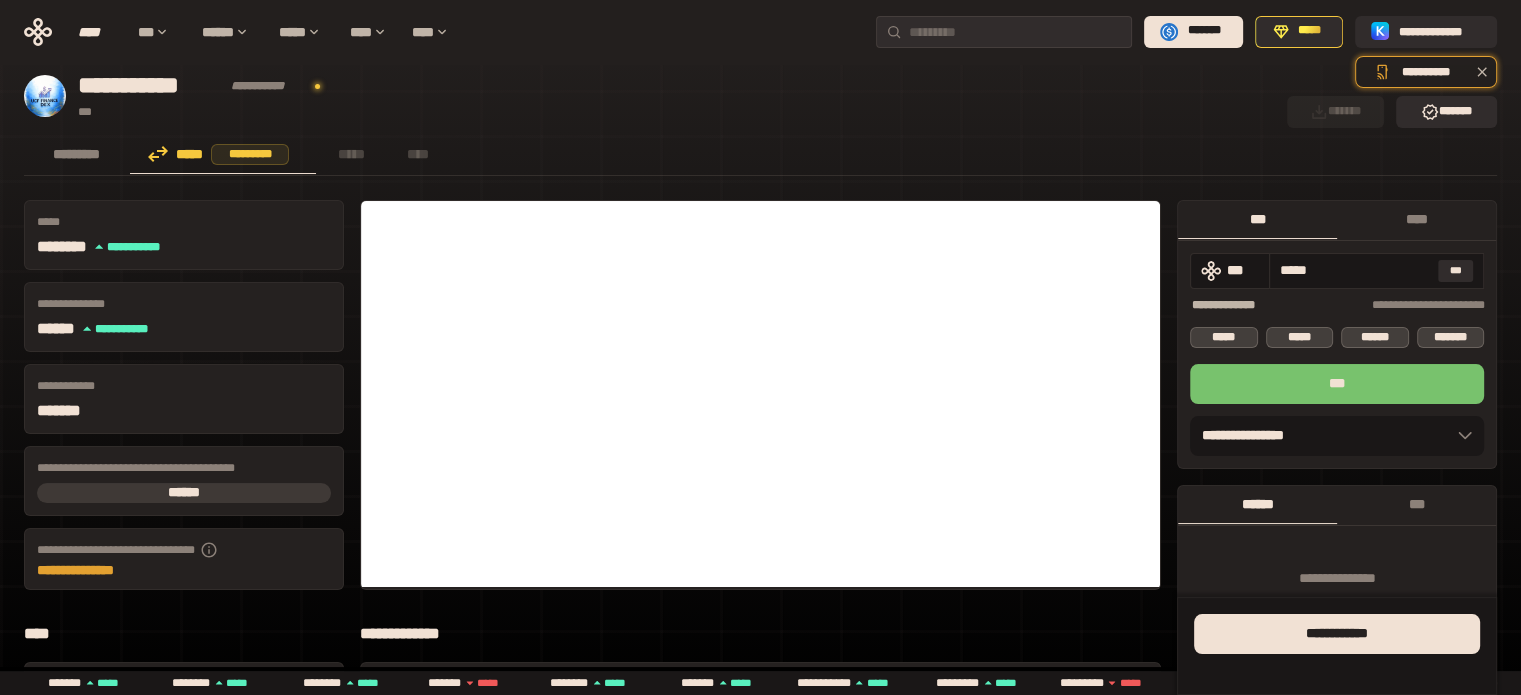 type on "*****" 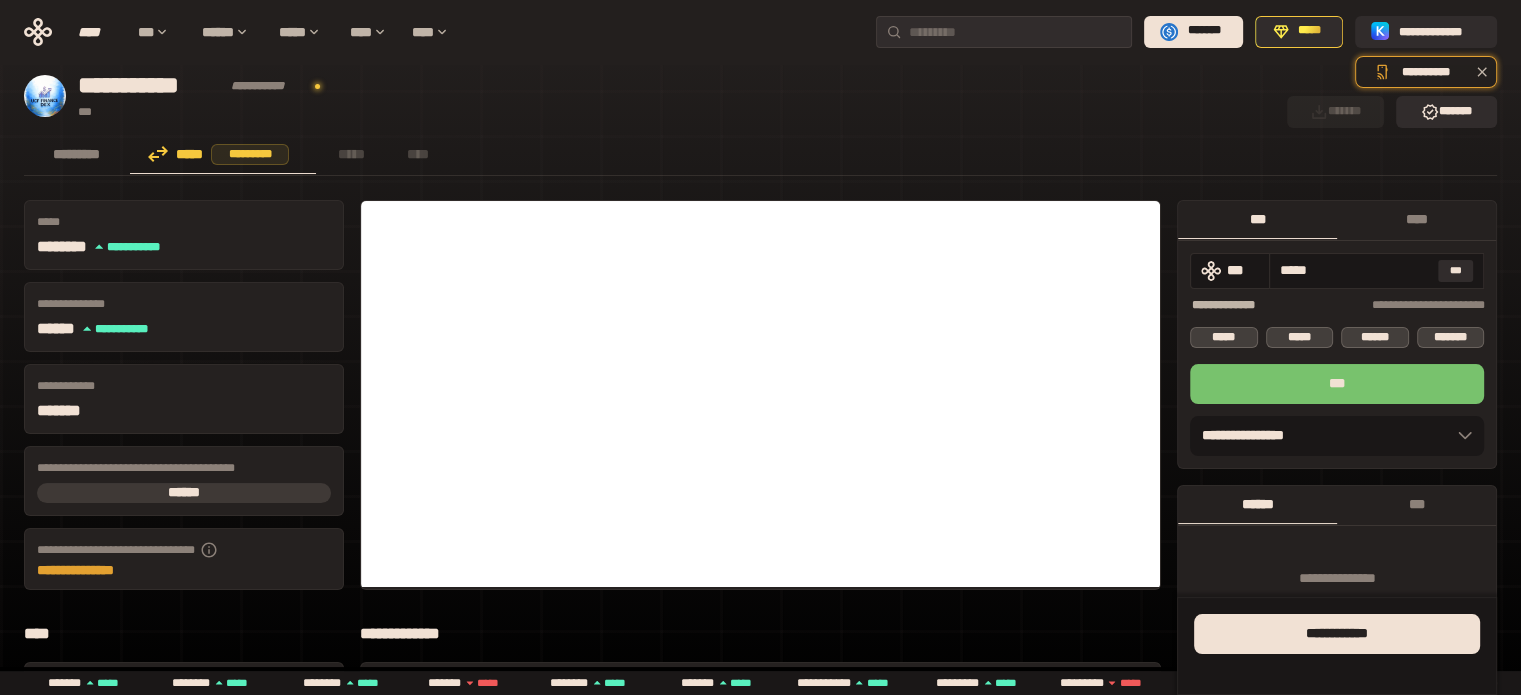 click on "***" at bounding box center (1337, 384) 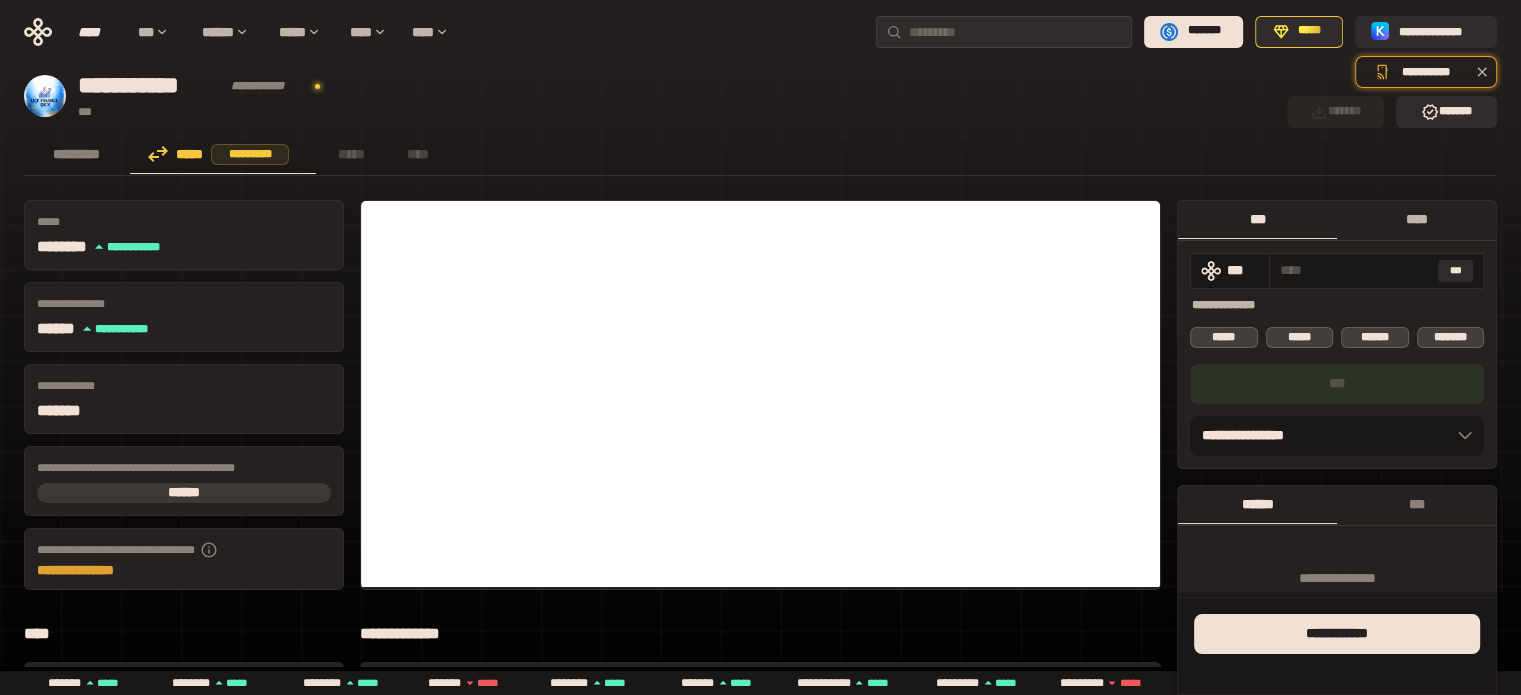click on "****" at bounding box center (1416, 219) 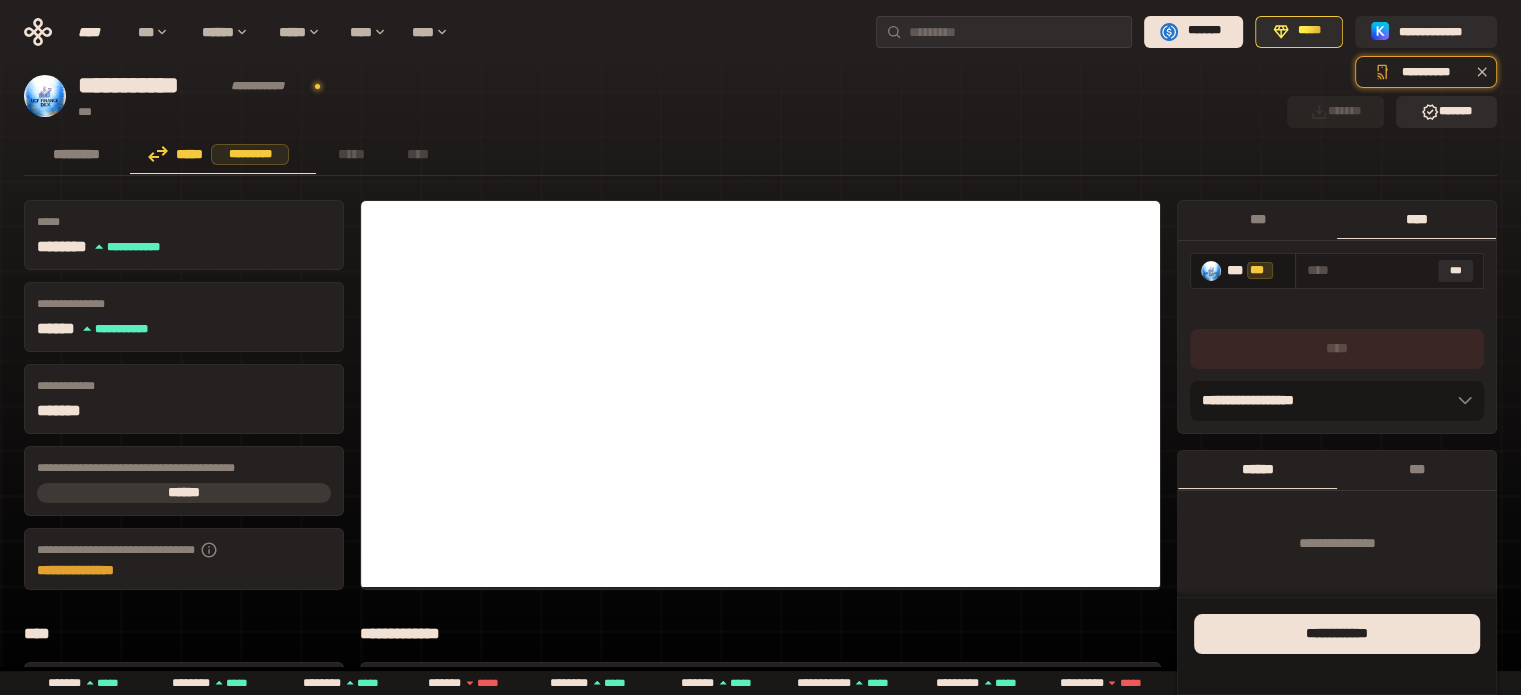 click on "***" at bounding box center (1389, 271) 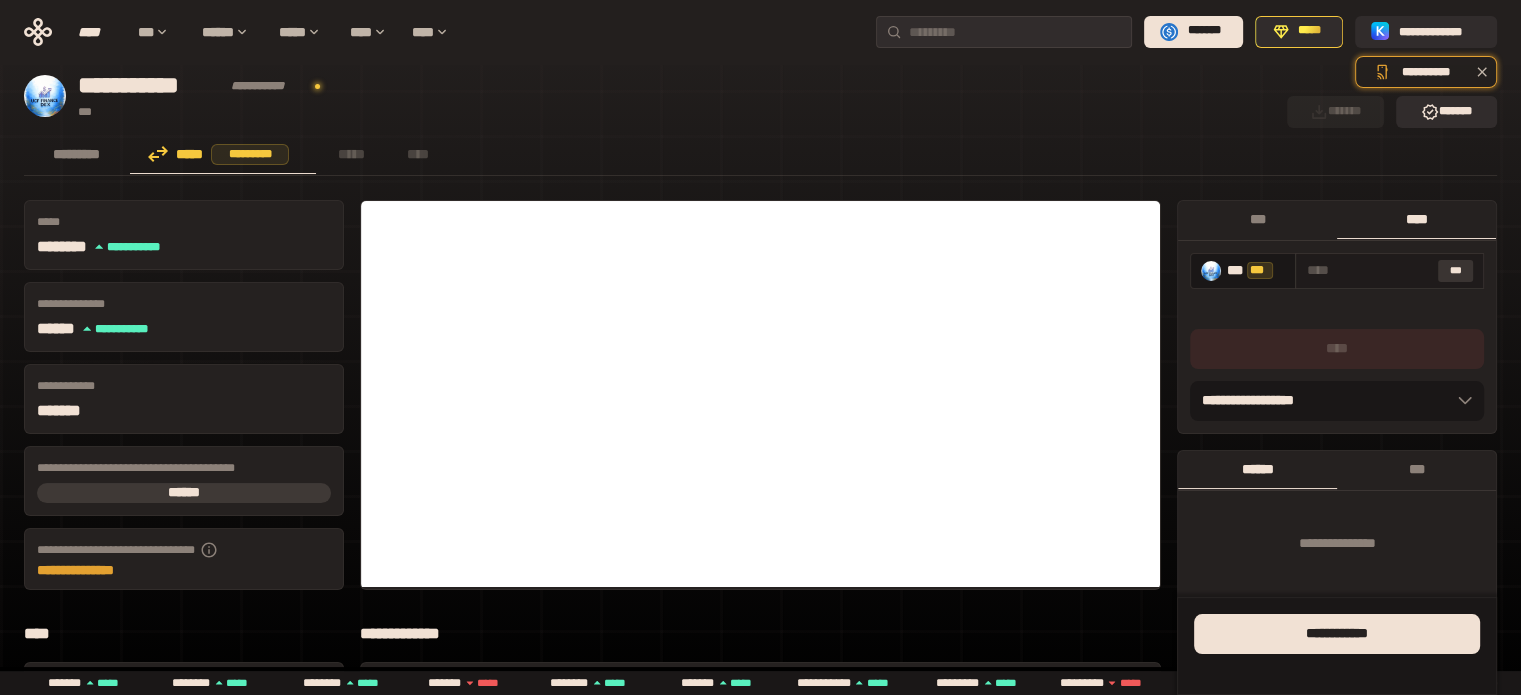 click on "***" at bounding box center [1456, 271] 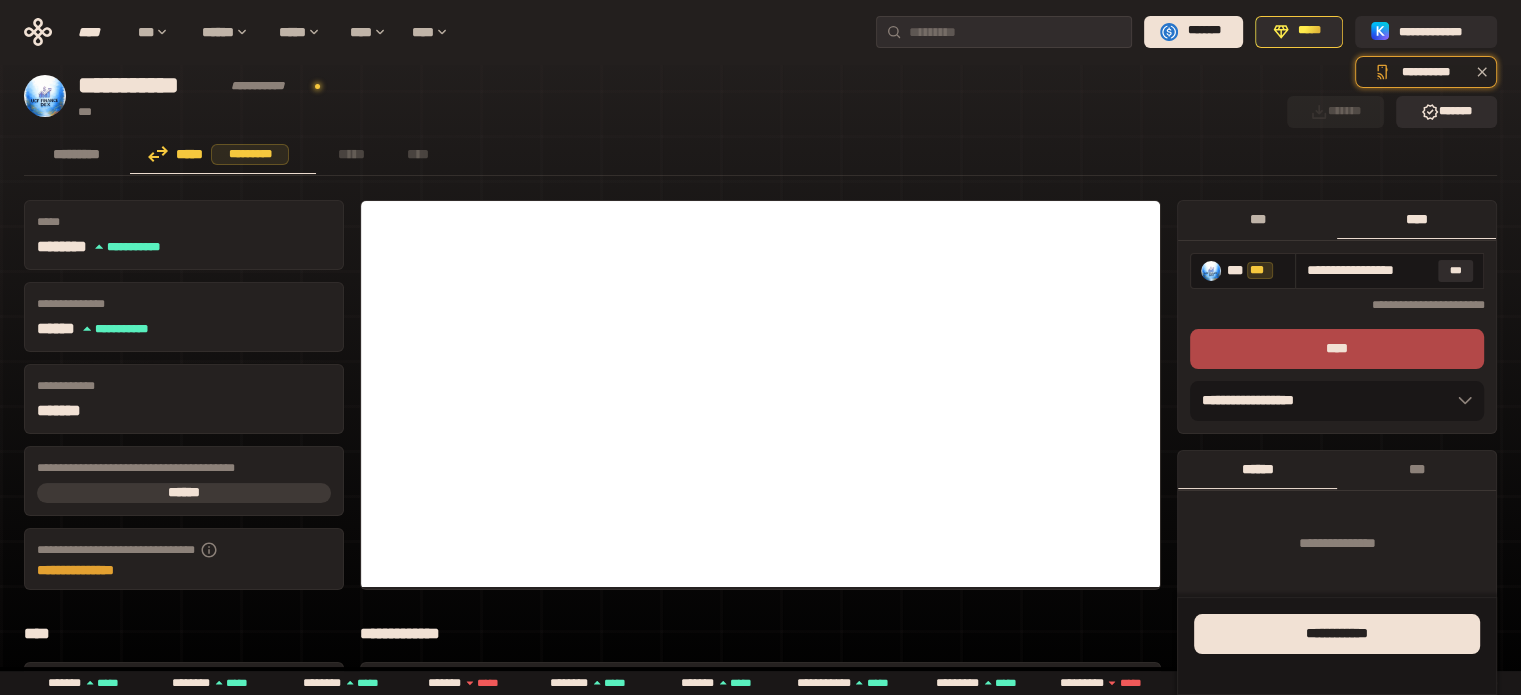 click on "***" at bounding box center (1257, 219) 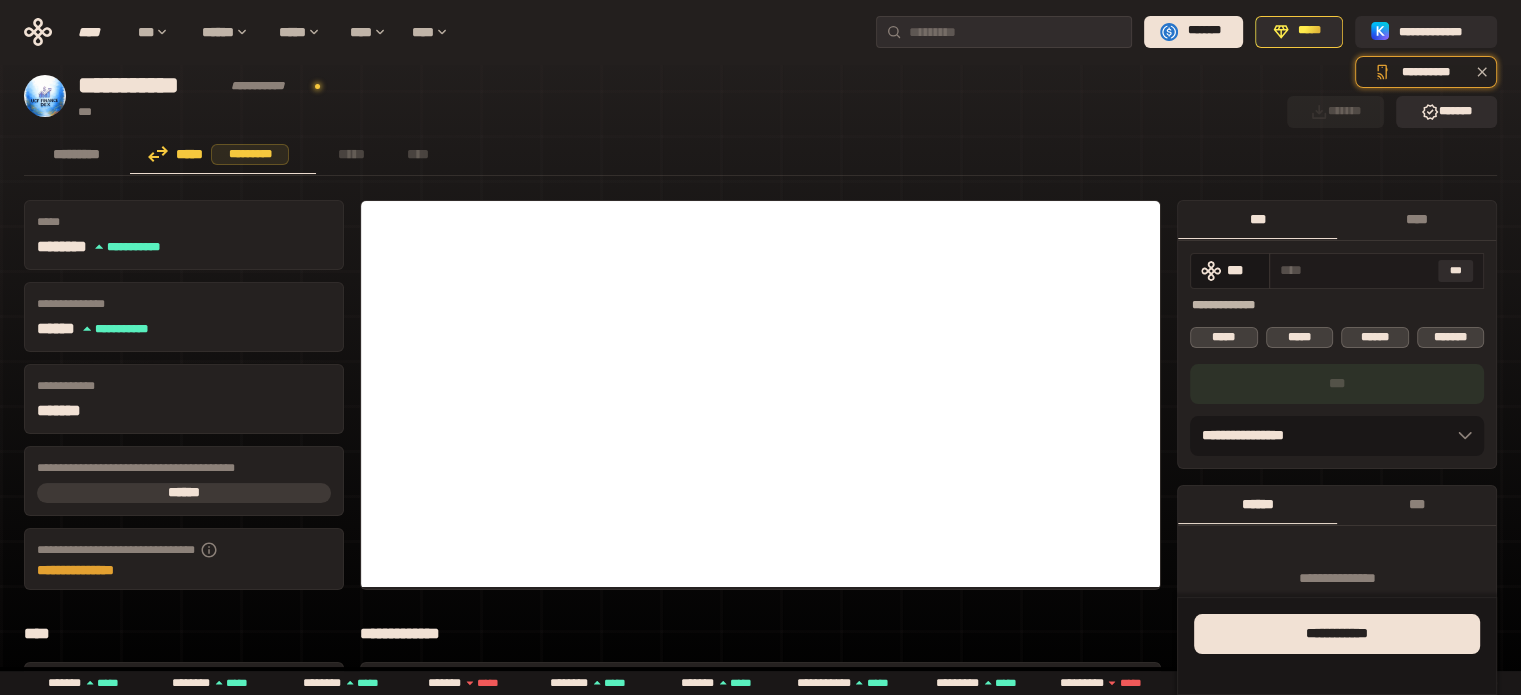 click at bounding box center [1355, 270] 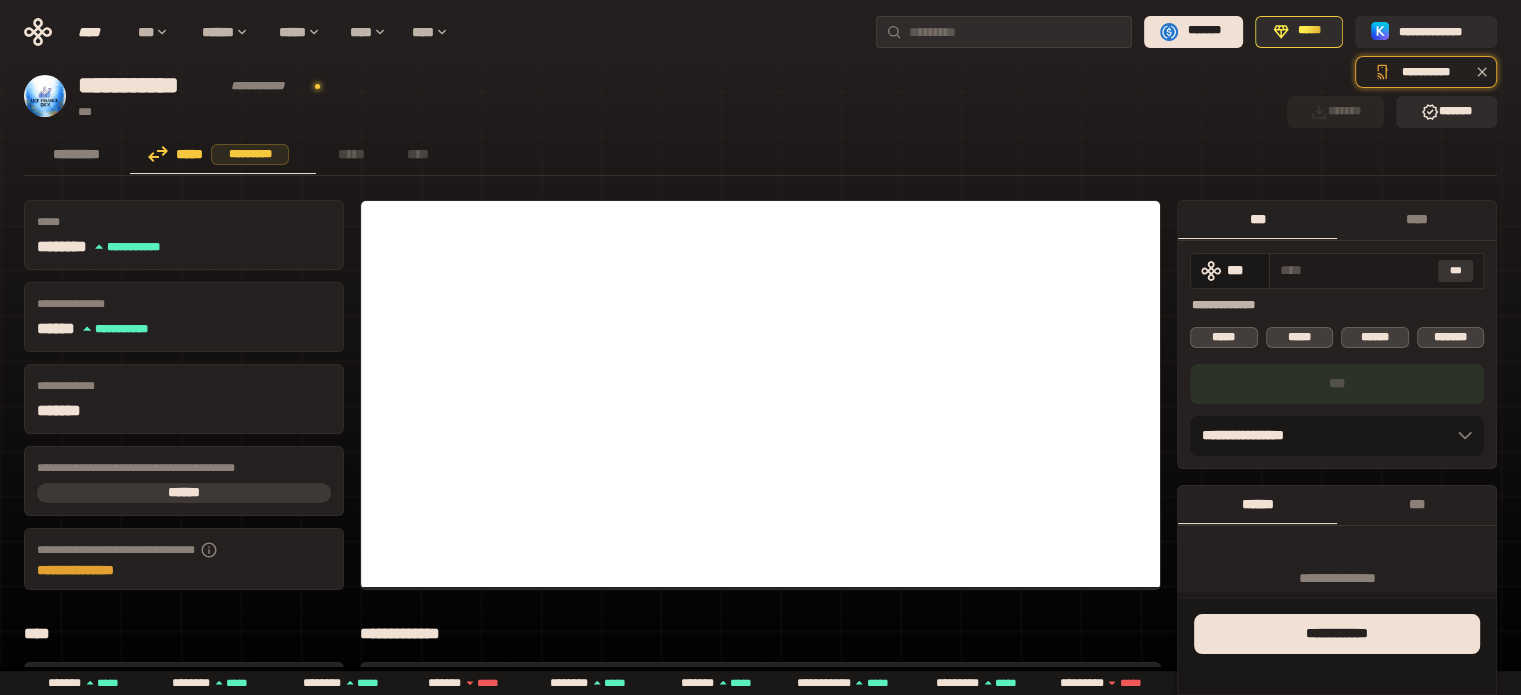 click on "***" at bounding box center [1456, 271] 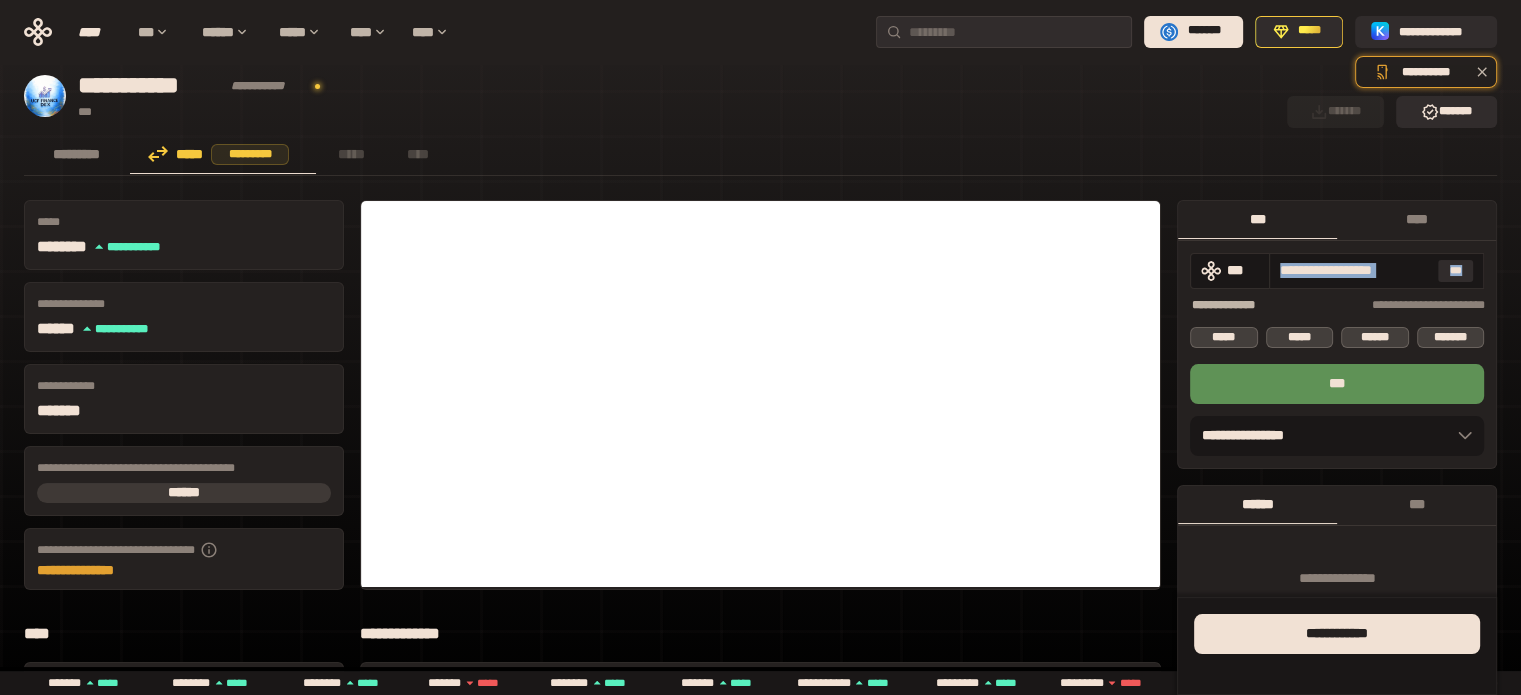 drag, startPoint x: 1278, startPoint y: 268, endPoint x: 1497, endPoint y: 261, distance: 219.11185 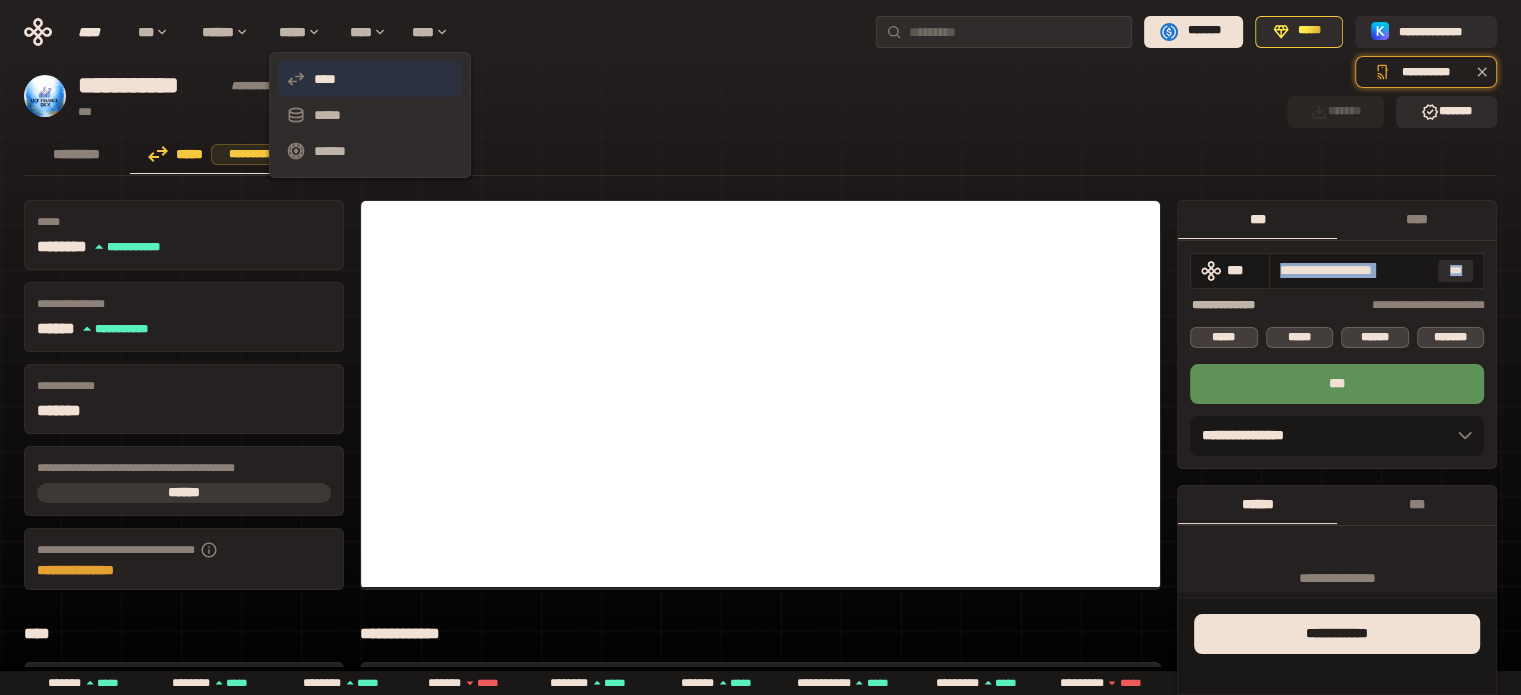 click on "****" at bounding box center (370, 79) 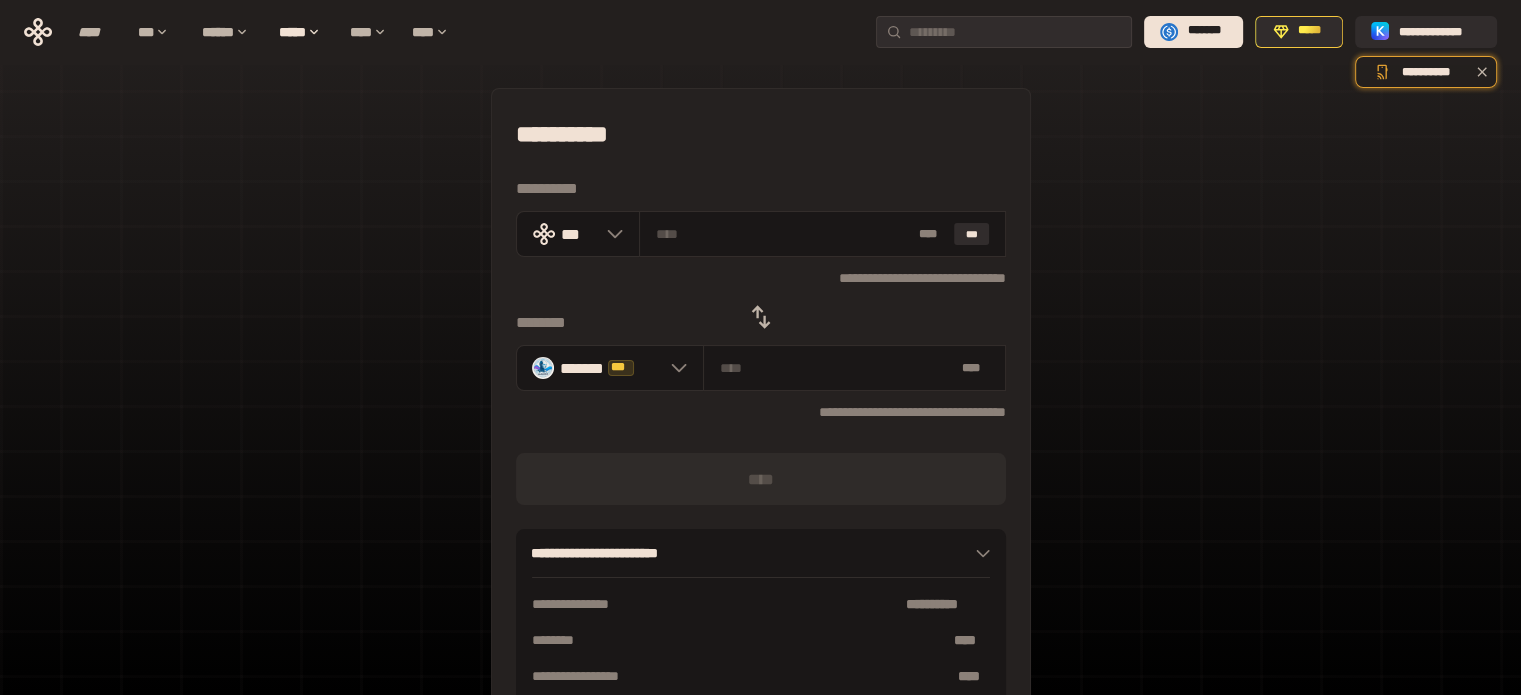 click 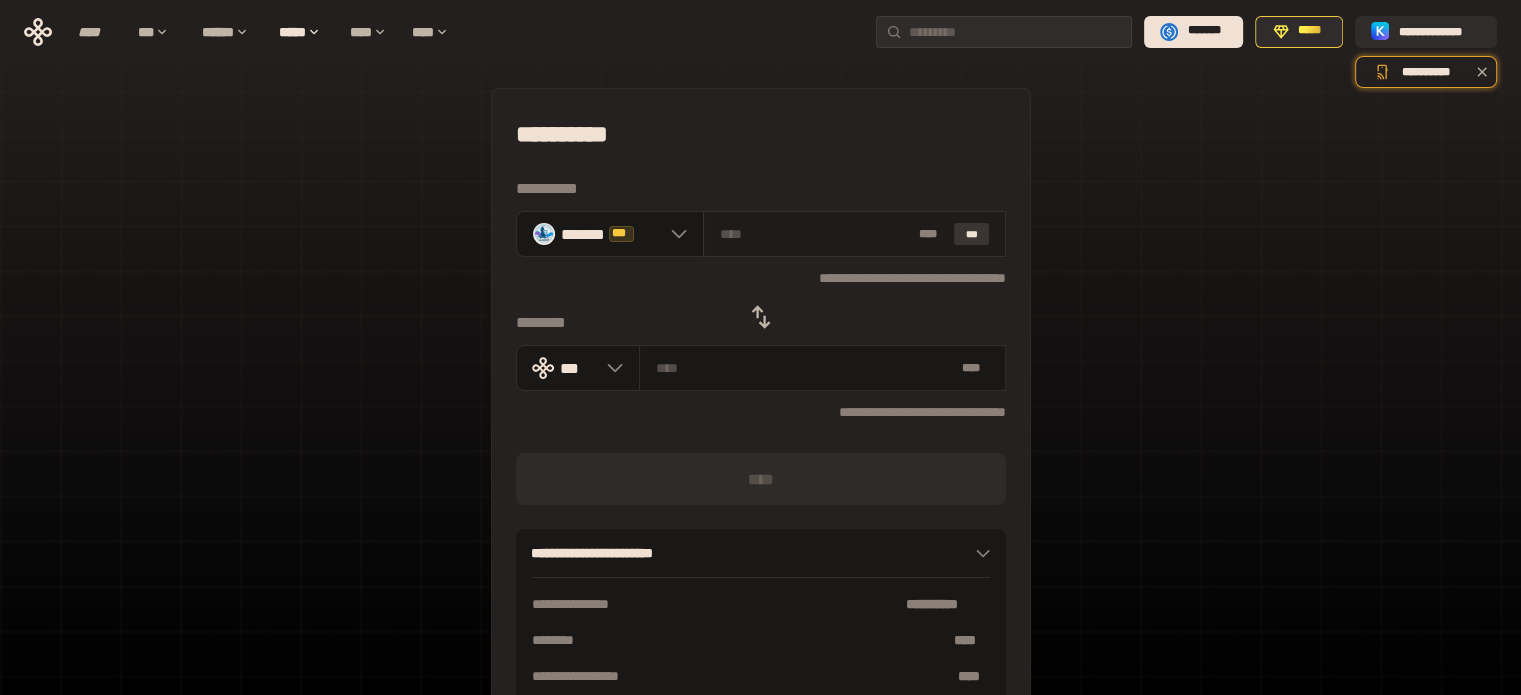 click on "***" at bounding box center [972, 234] 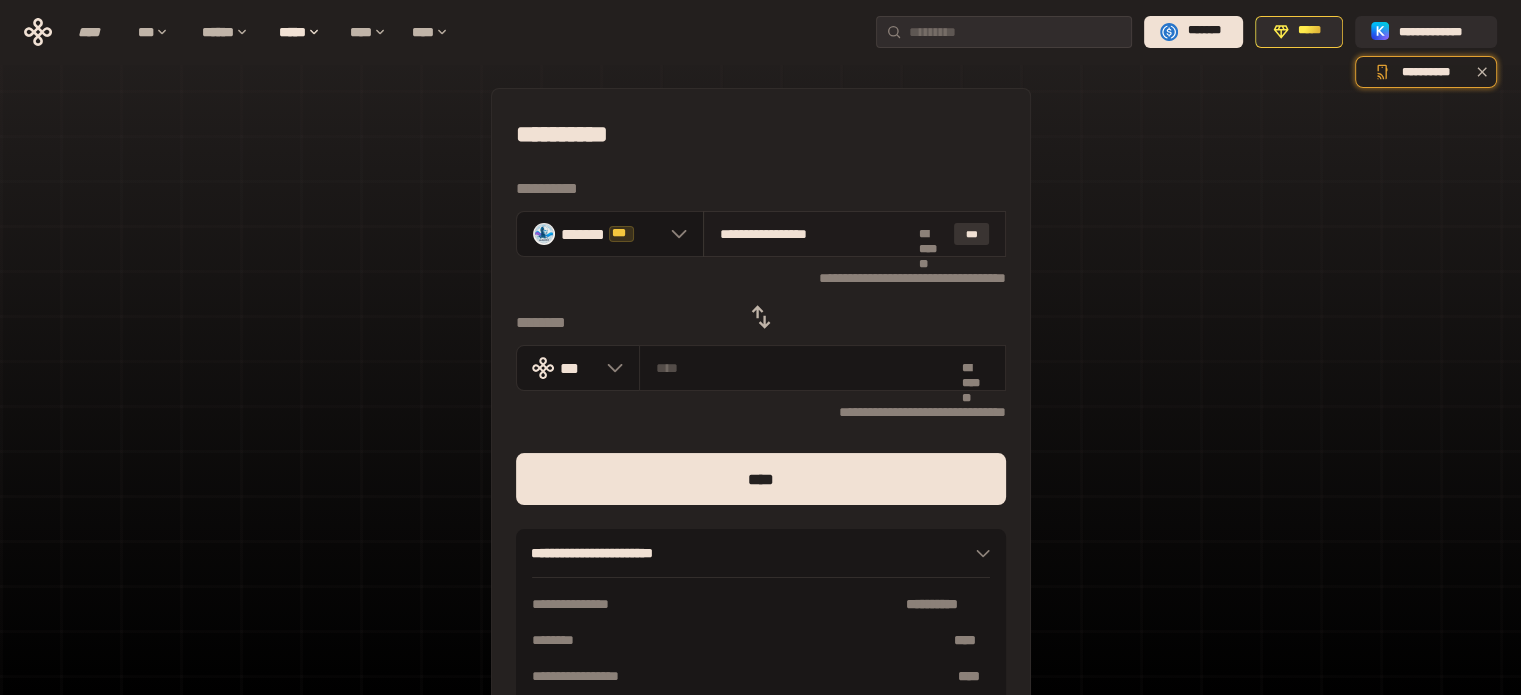 type on "**********" 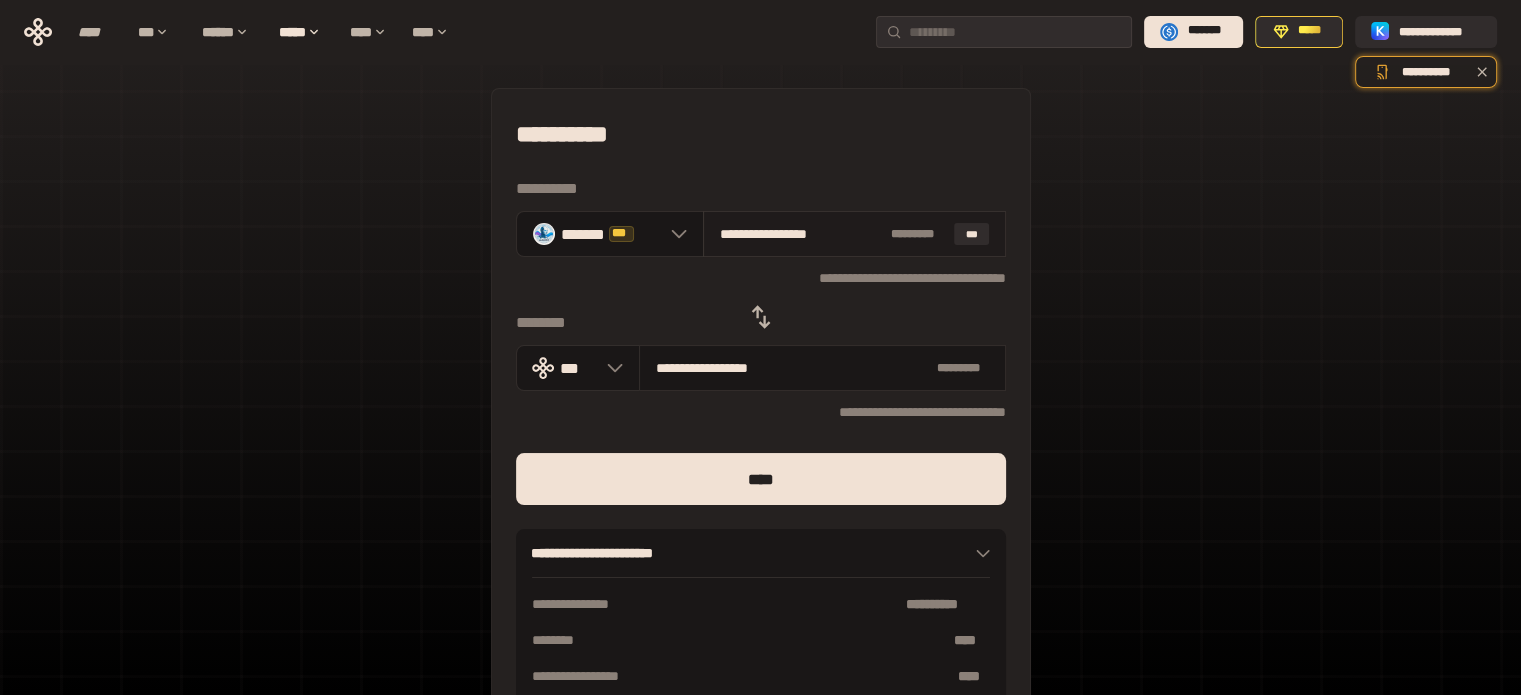 click on "**********" at bounding box center [801, 234] 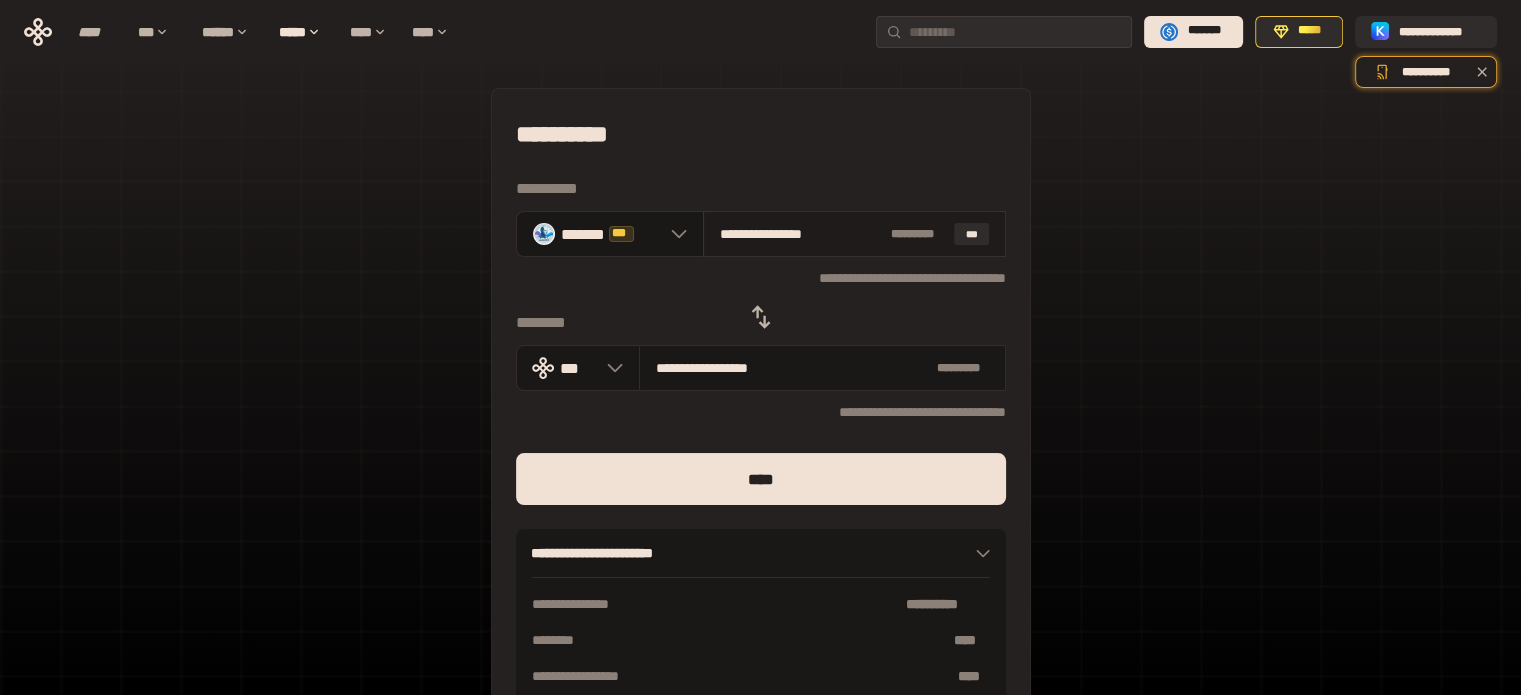 type on "**********" 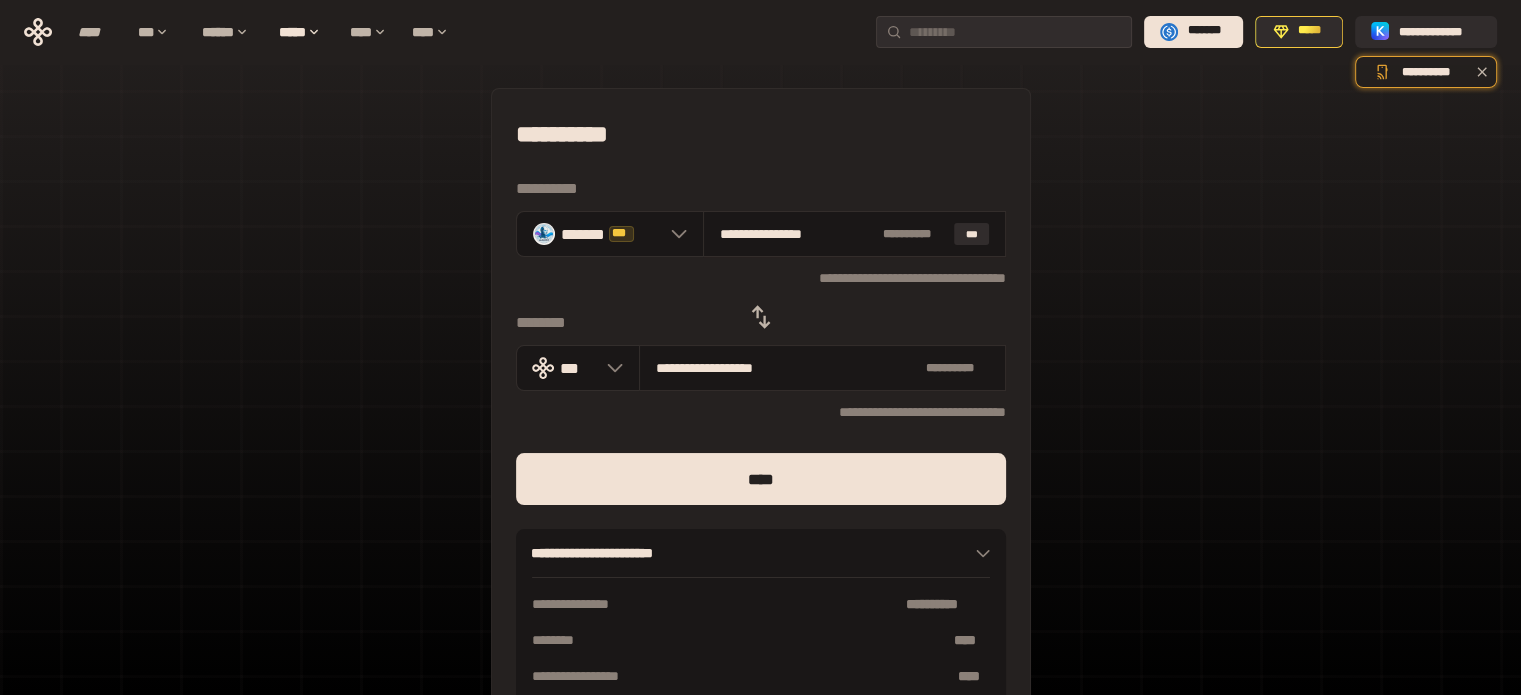 type on "**********" 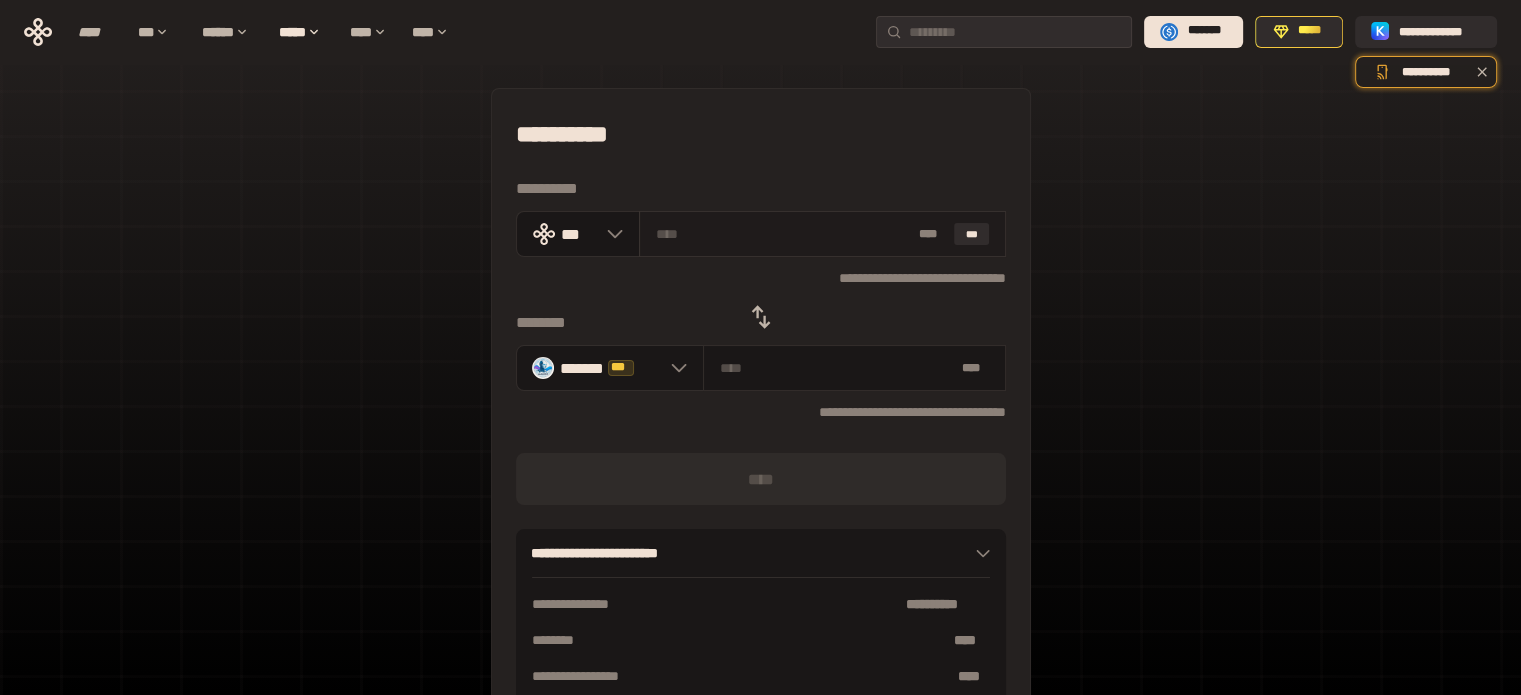 click on "* ** ***" at bounding box center (822, 234) 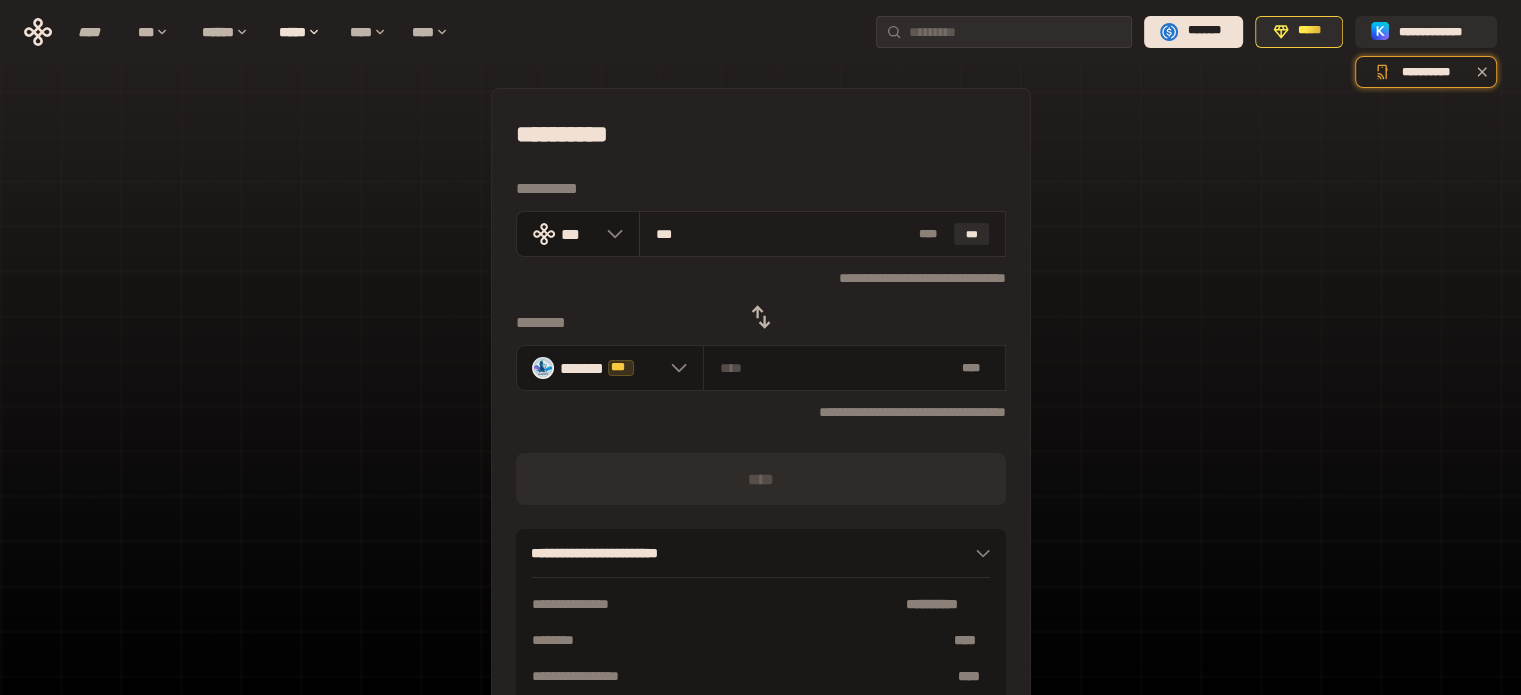 type on "****" 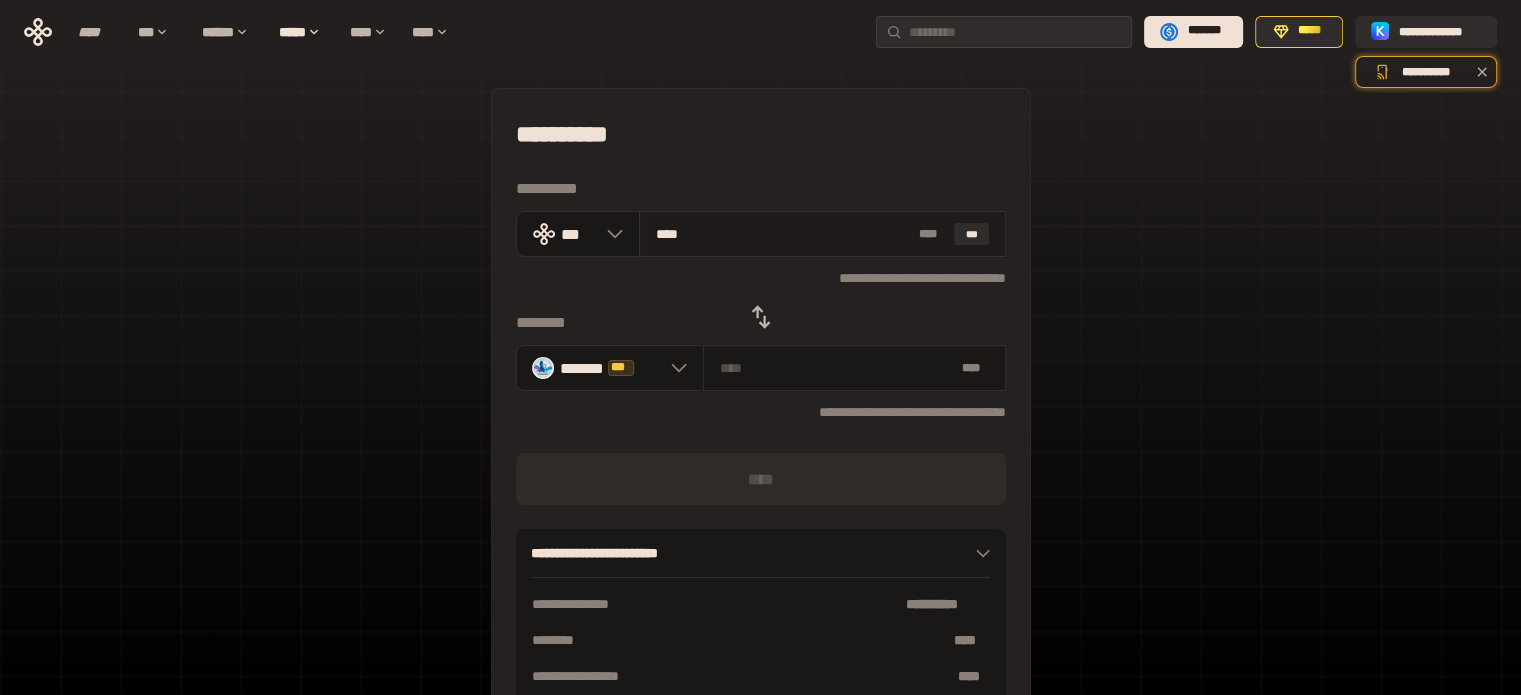 type on "**********" 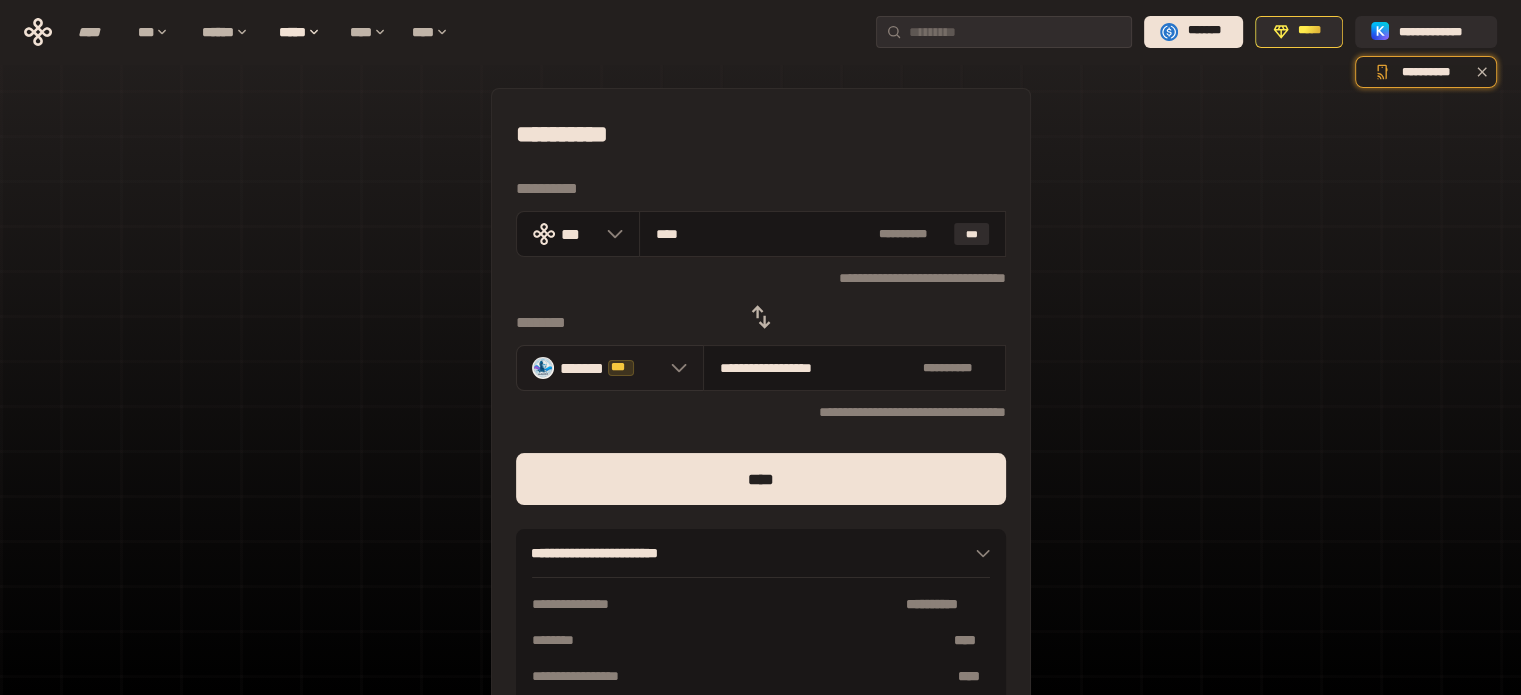 type on "****" 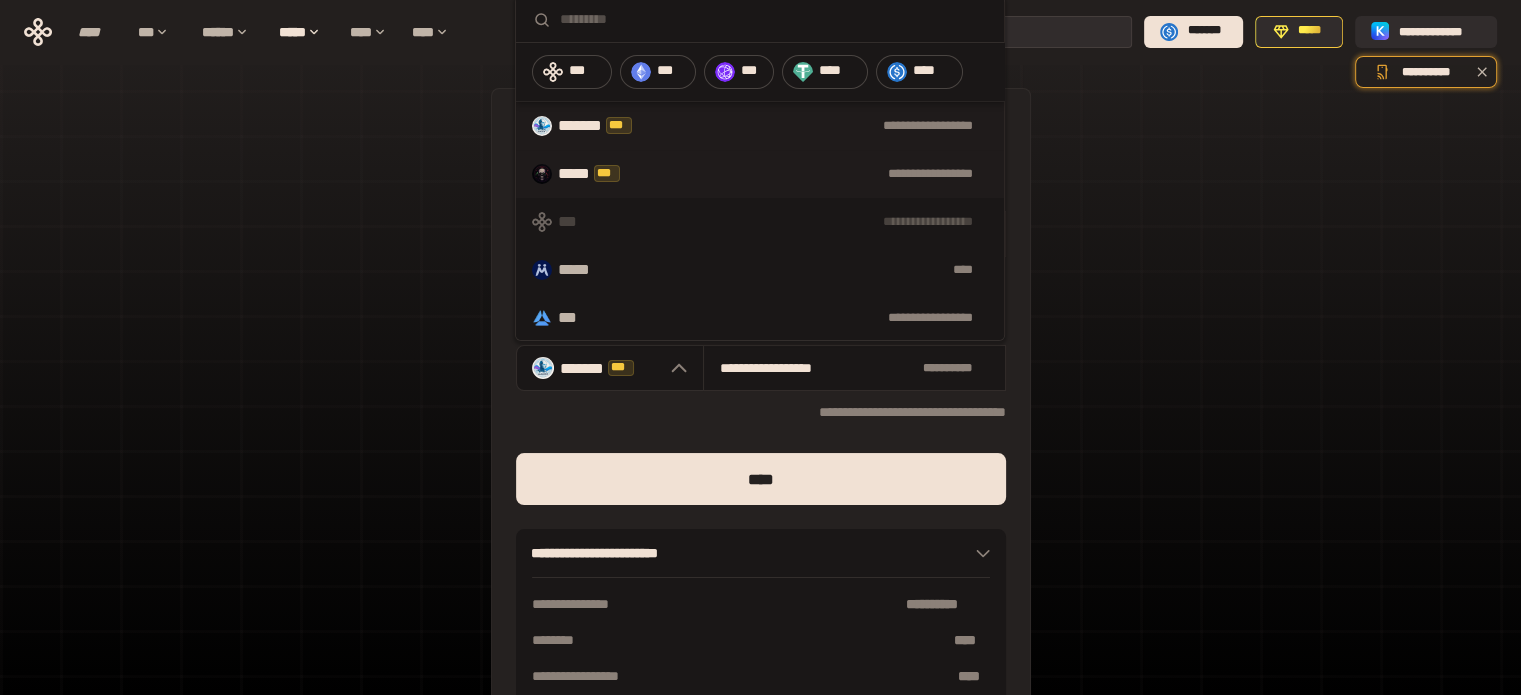 click on "**********" at bounding box center [820, 174] 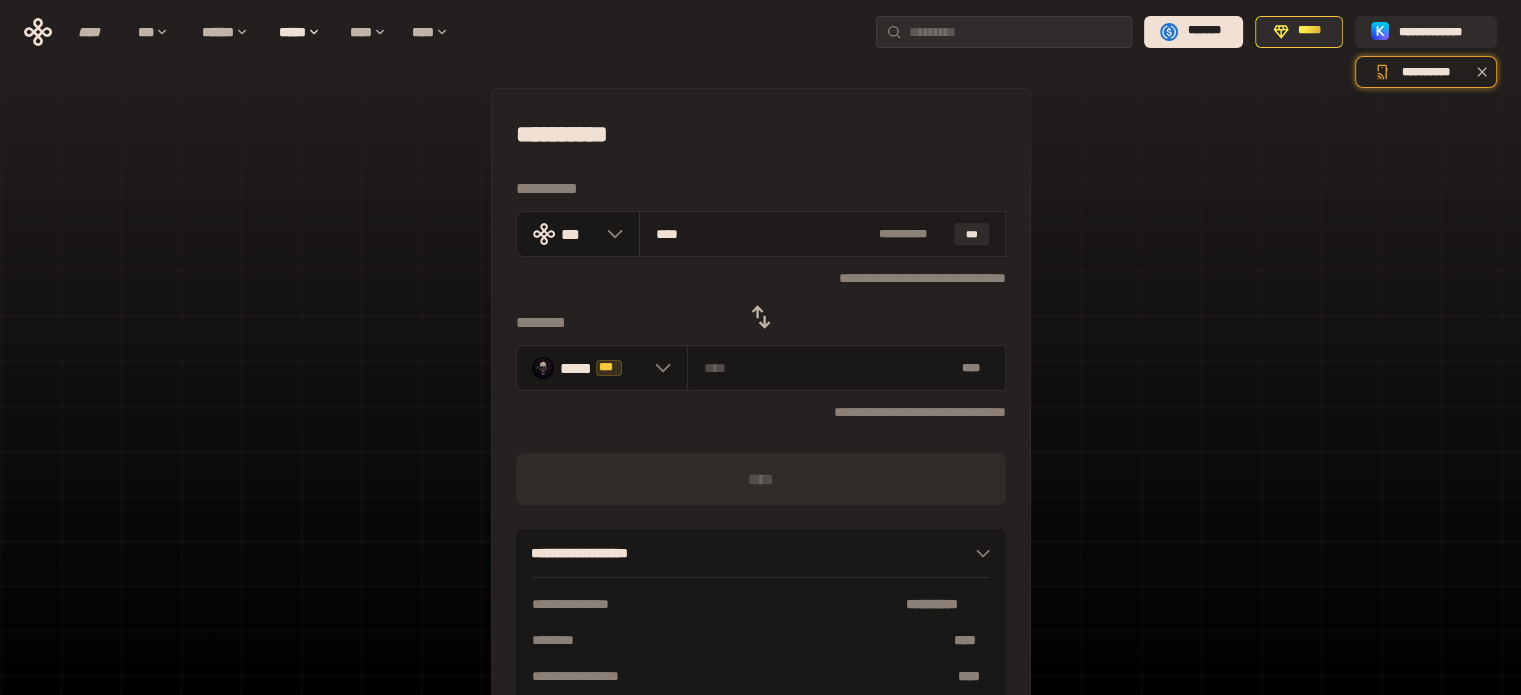 click on "****" at bounding box center [763, 234] 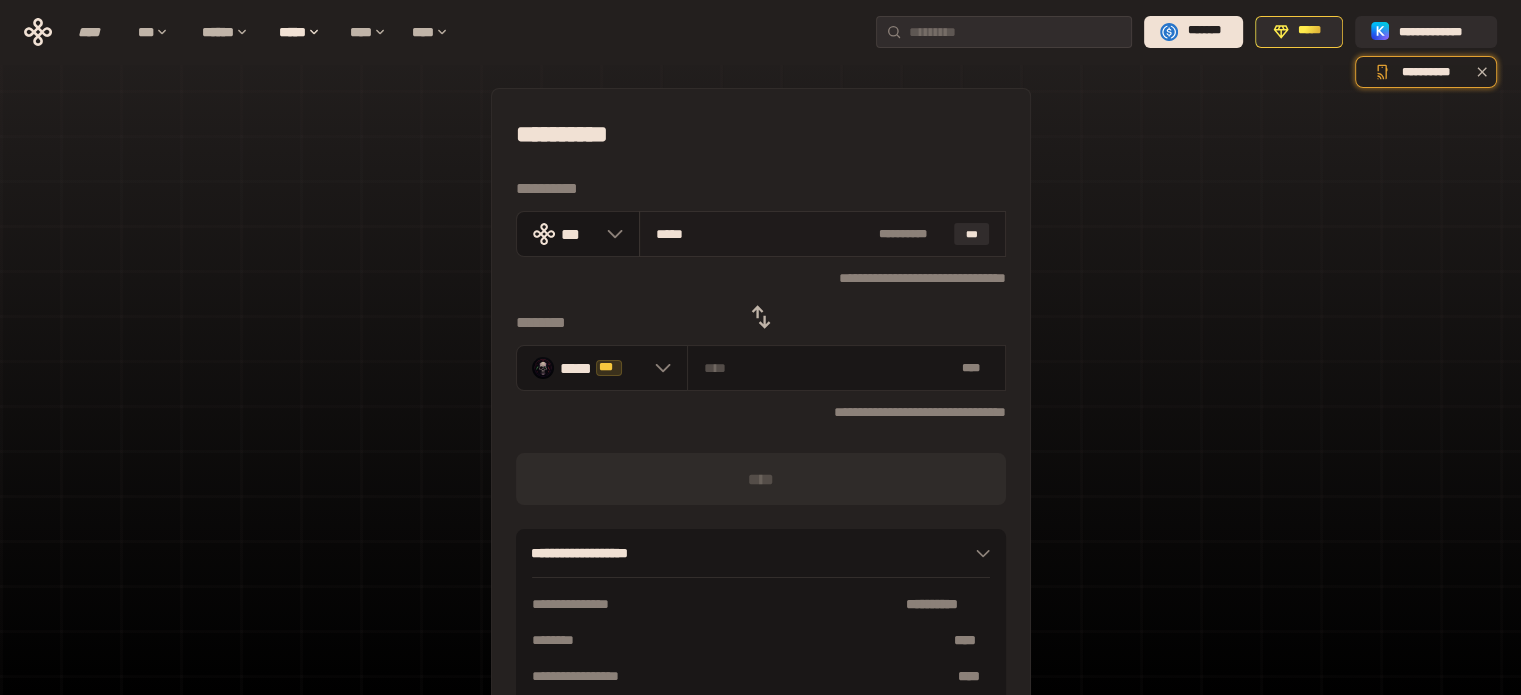 type on "**********" 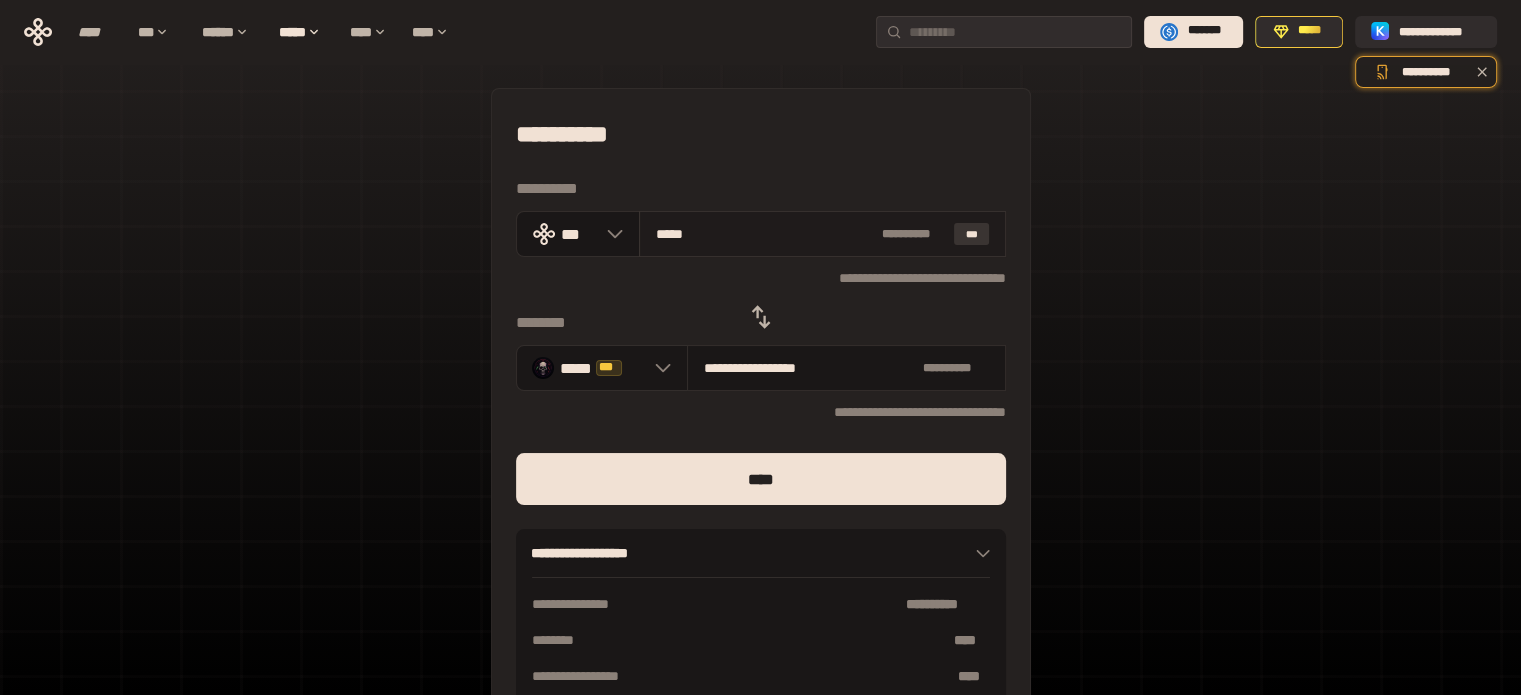 click on "***" at bounding box center [972, 234] 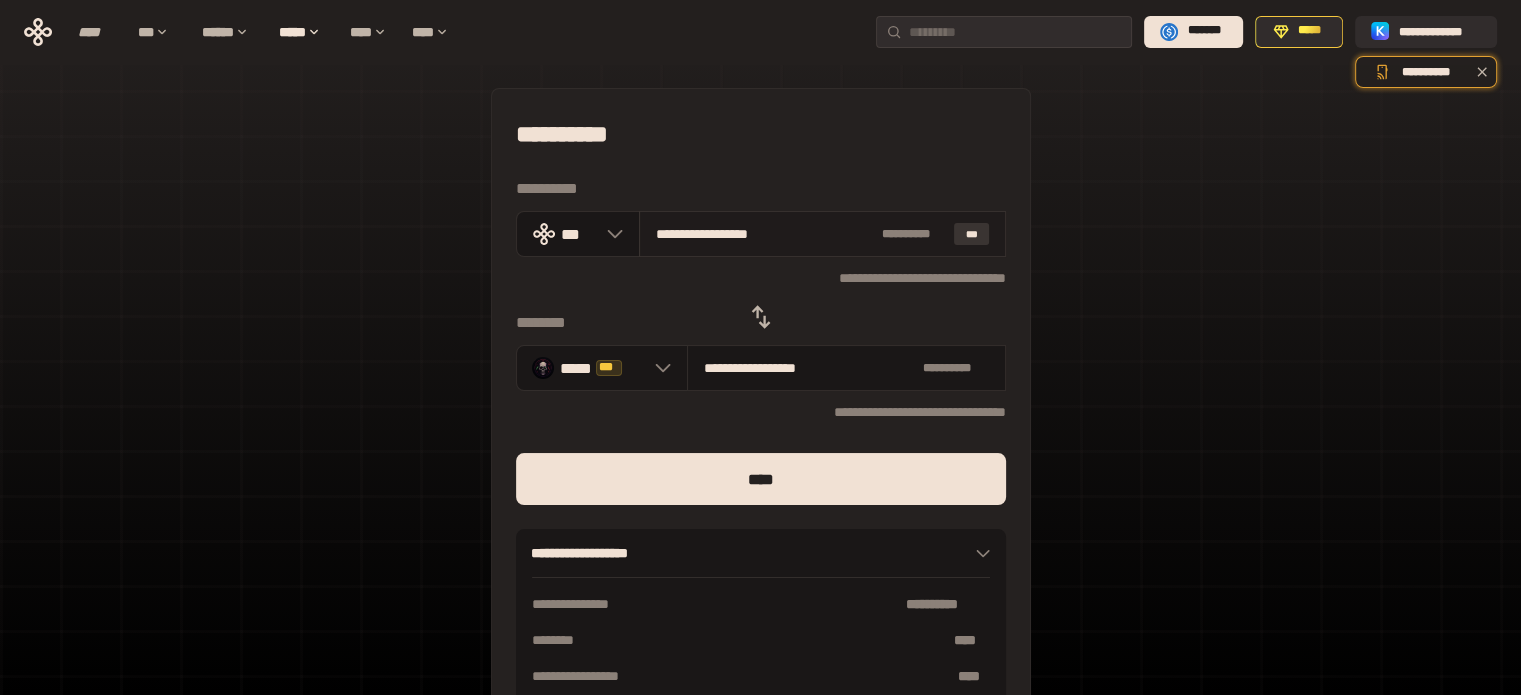 type on "**********" 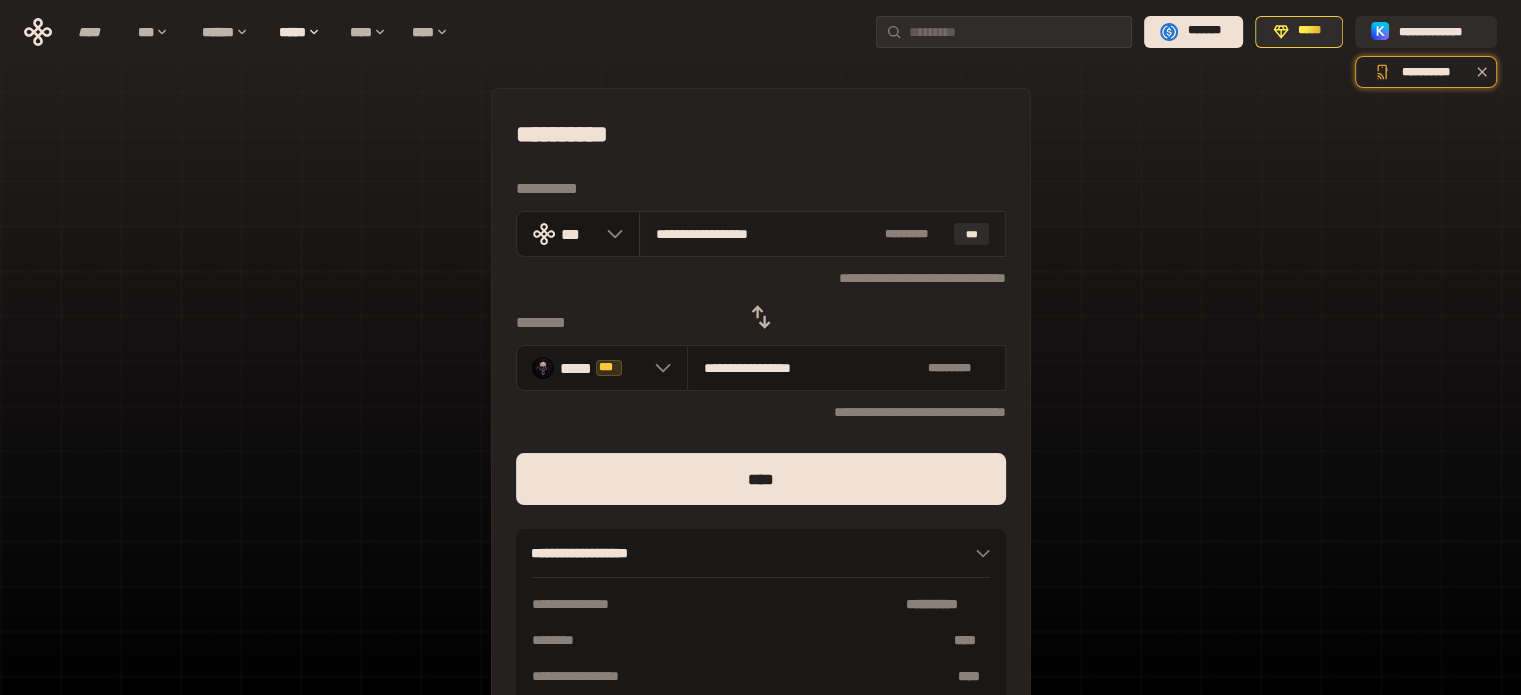 drag, startPoint x: 797, startPoint y: 235, endPoint x: 689, endPoint y: 238, distance: 108.04166 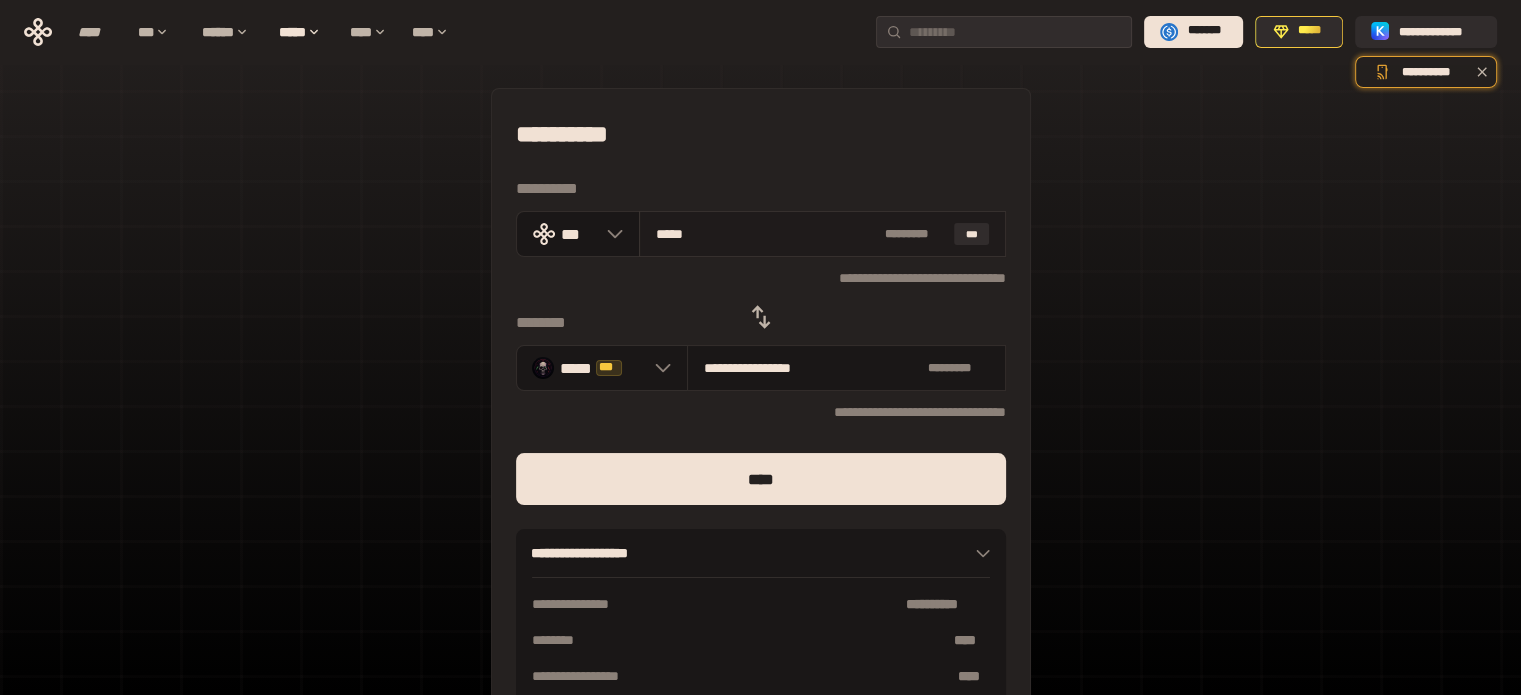 type on "**********" 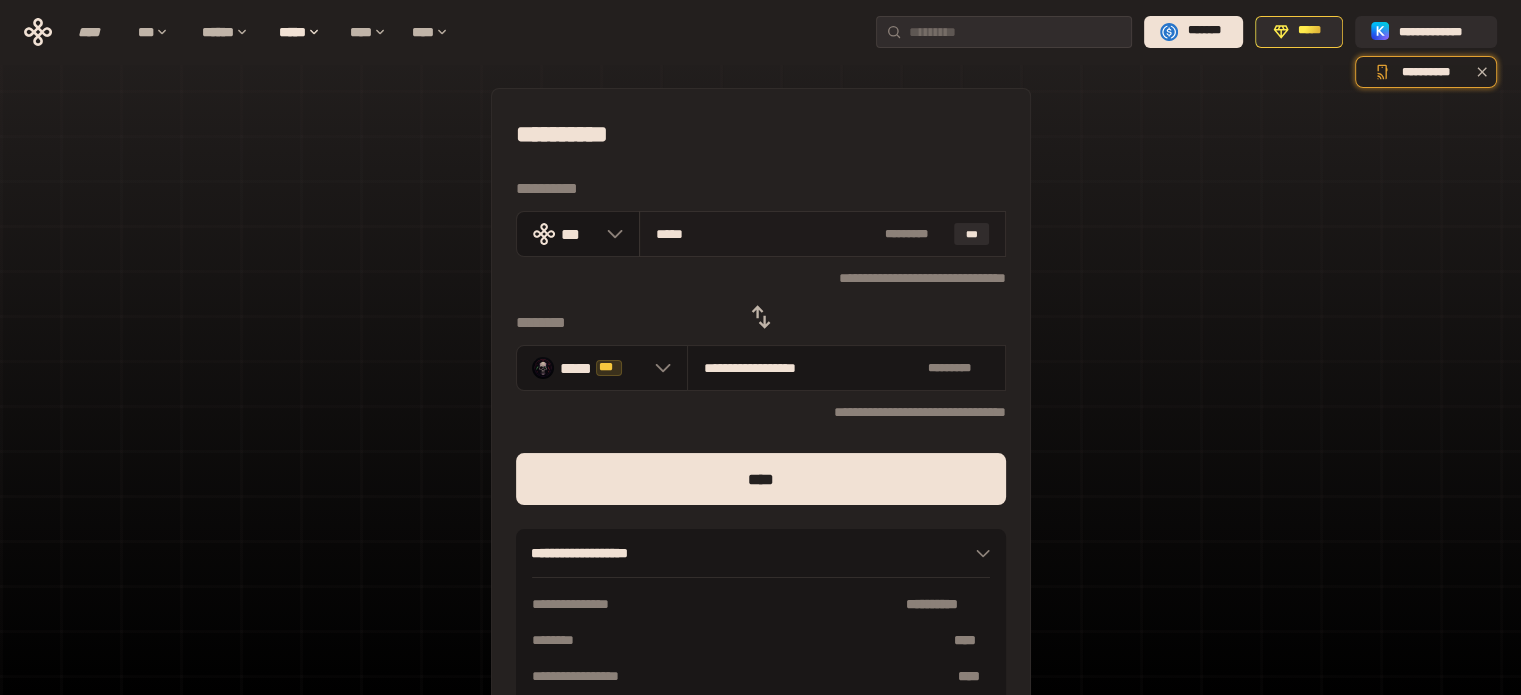 type on "****" 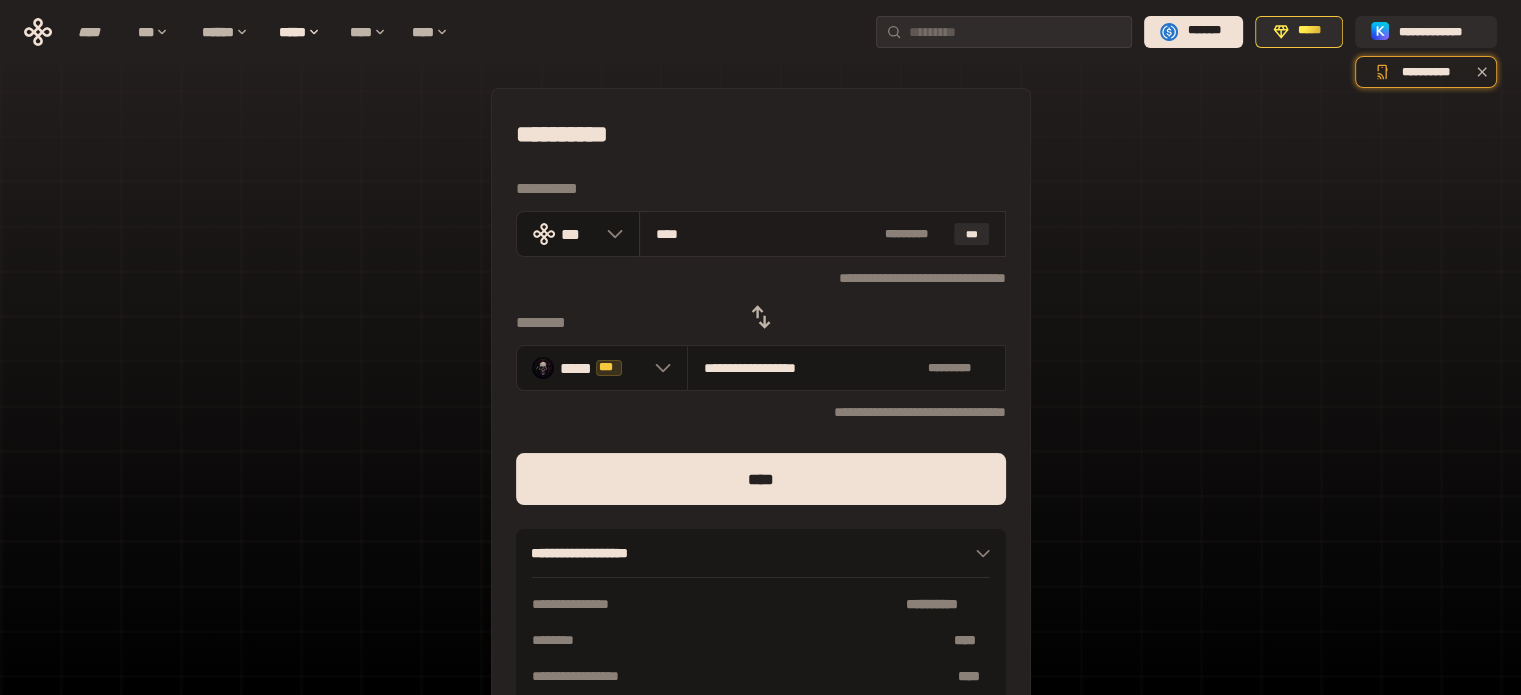 type on "**********" 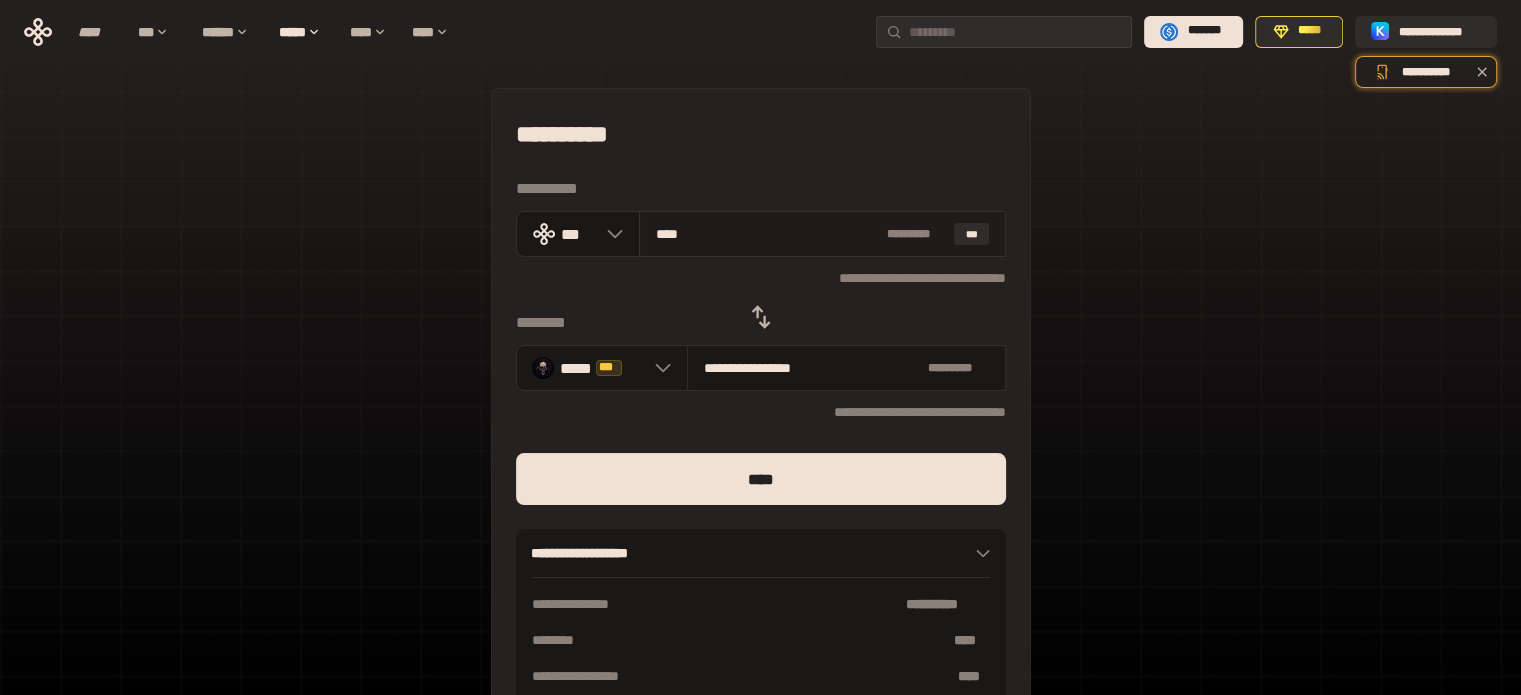 type on "***" 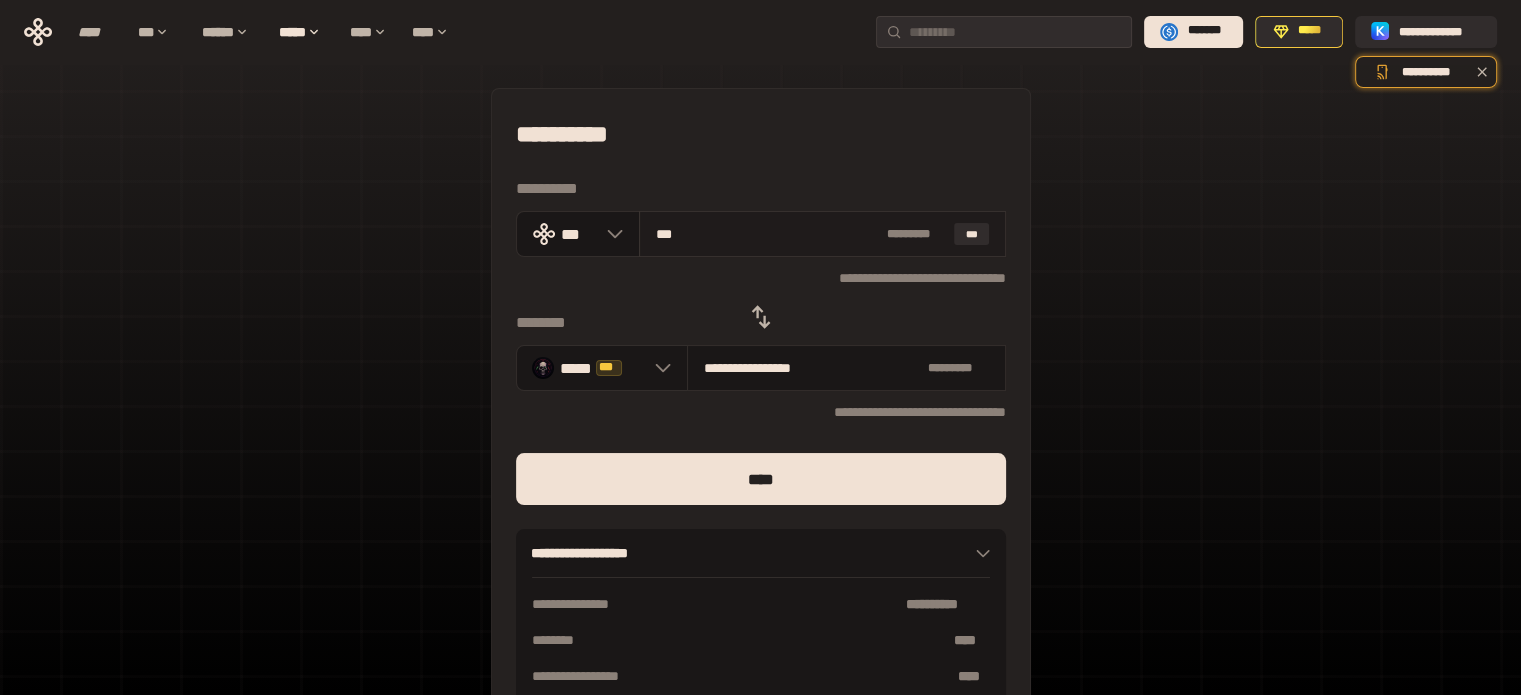type on "**********" 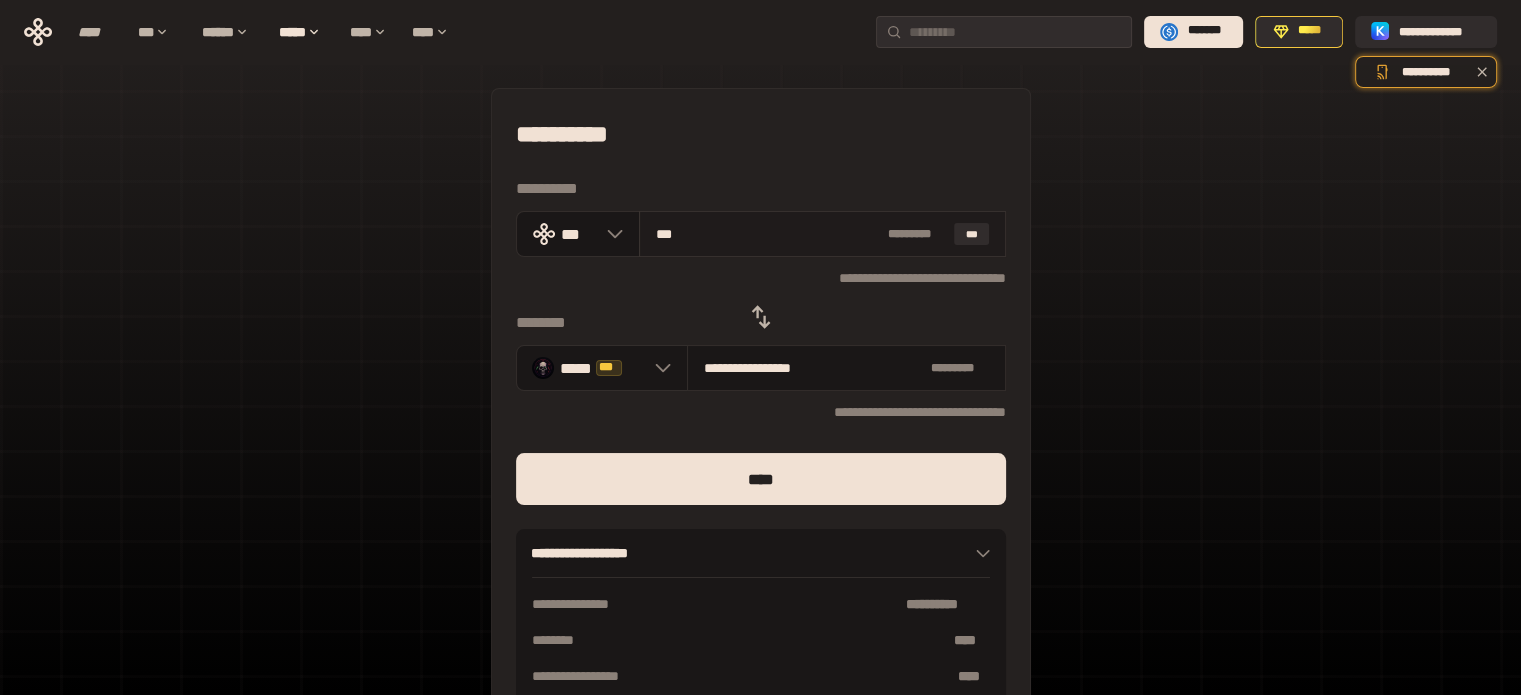 type on "****" 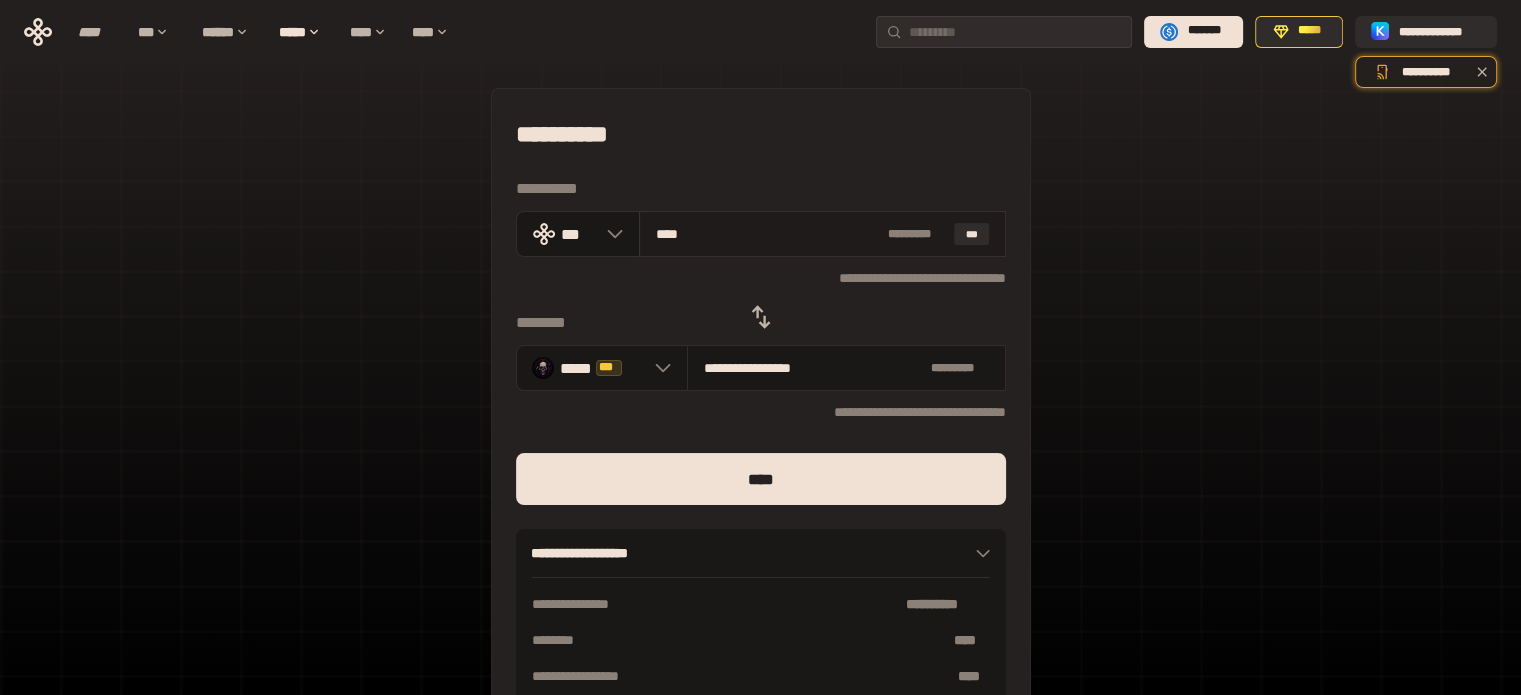 type on "**********" 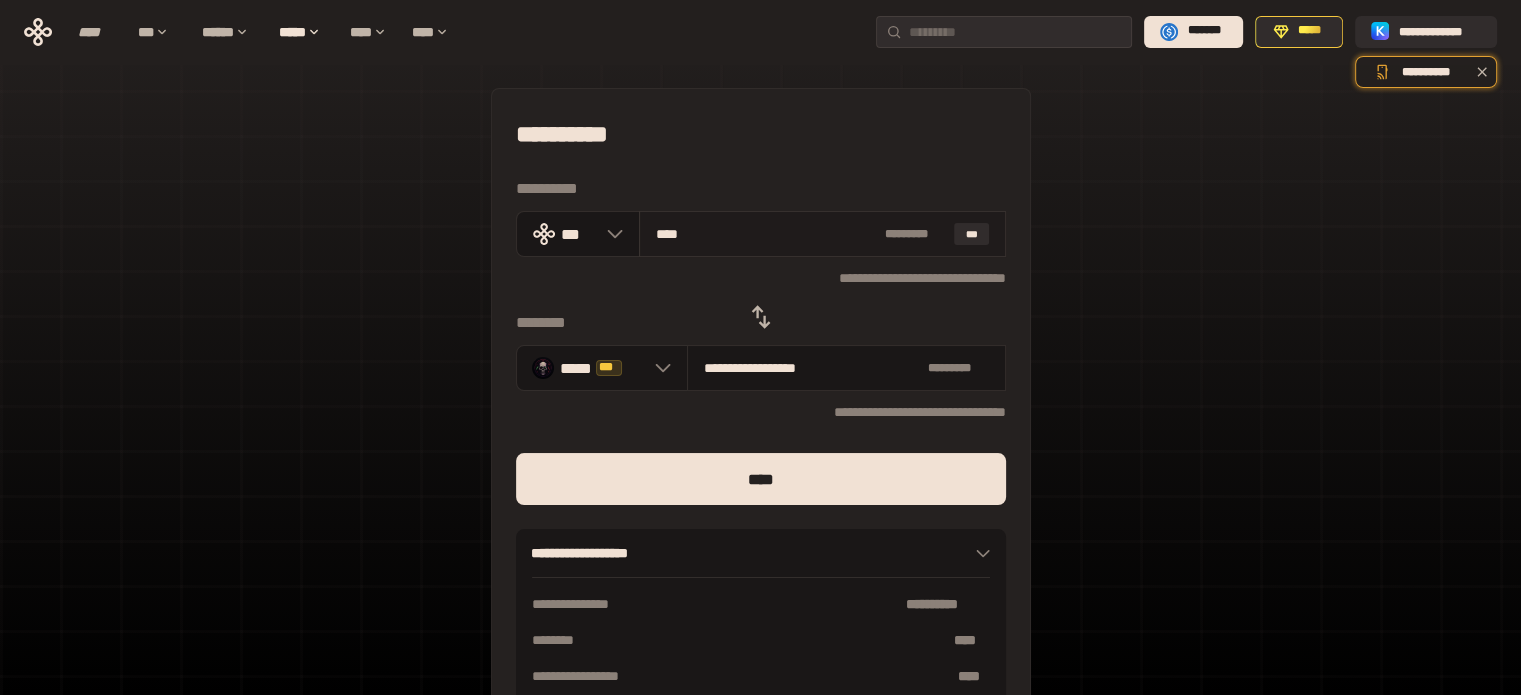 drag, startPoint x: 677, startPoint y: 231, endPoint x: 695, endPoint y: 230, distance: 18.027756 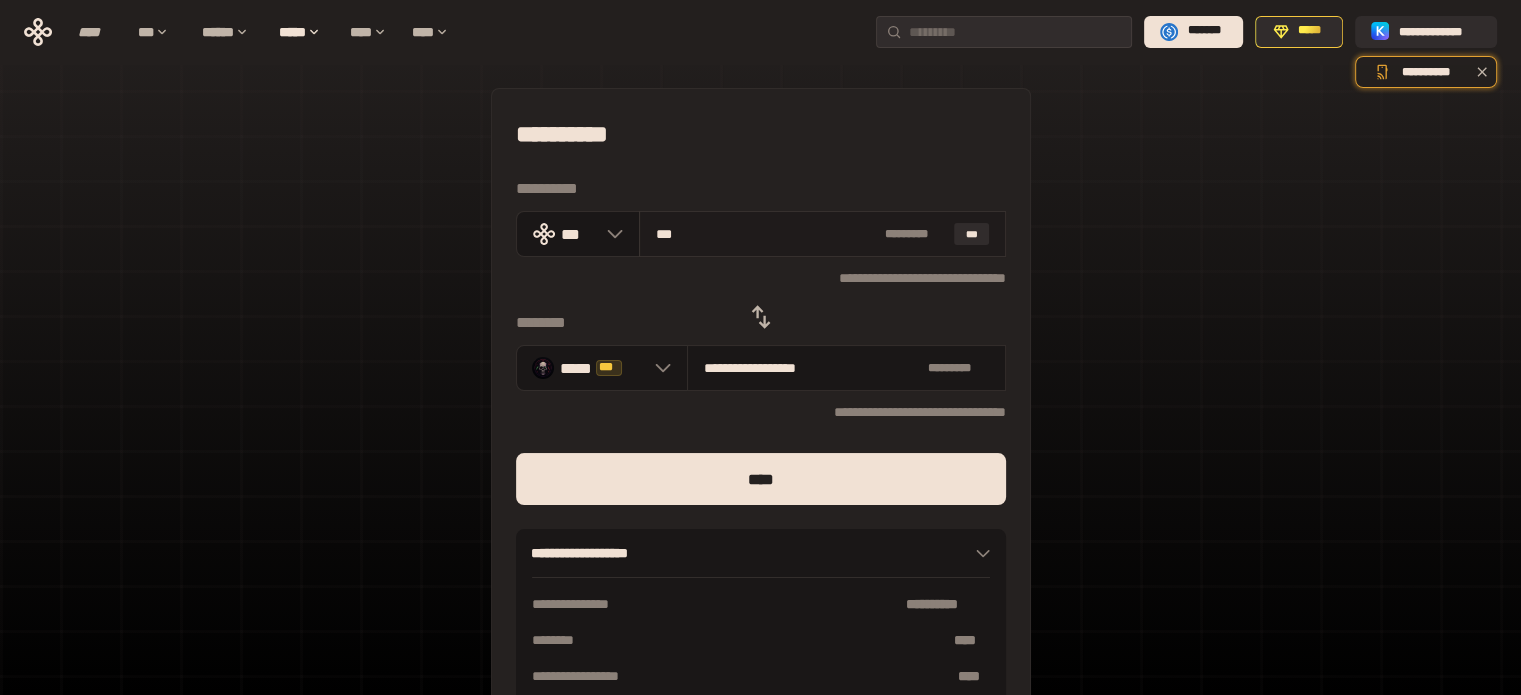 type on "**********" 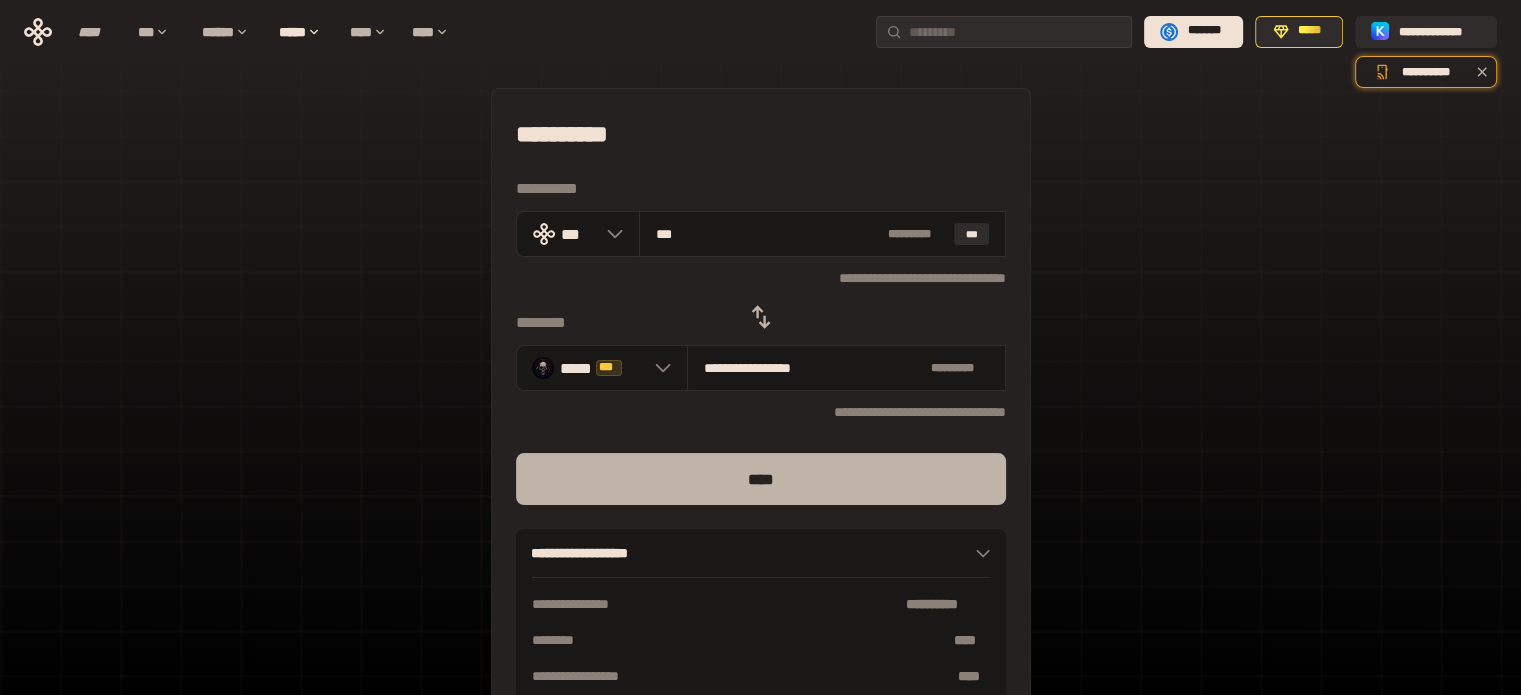 type on "***" 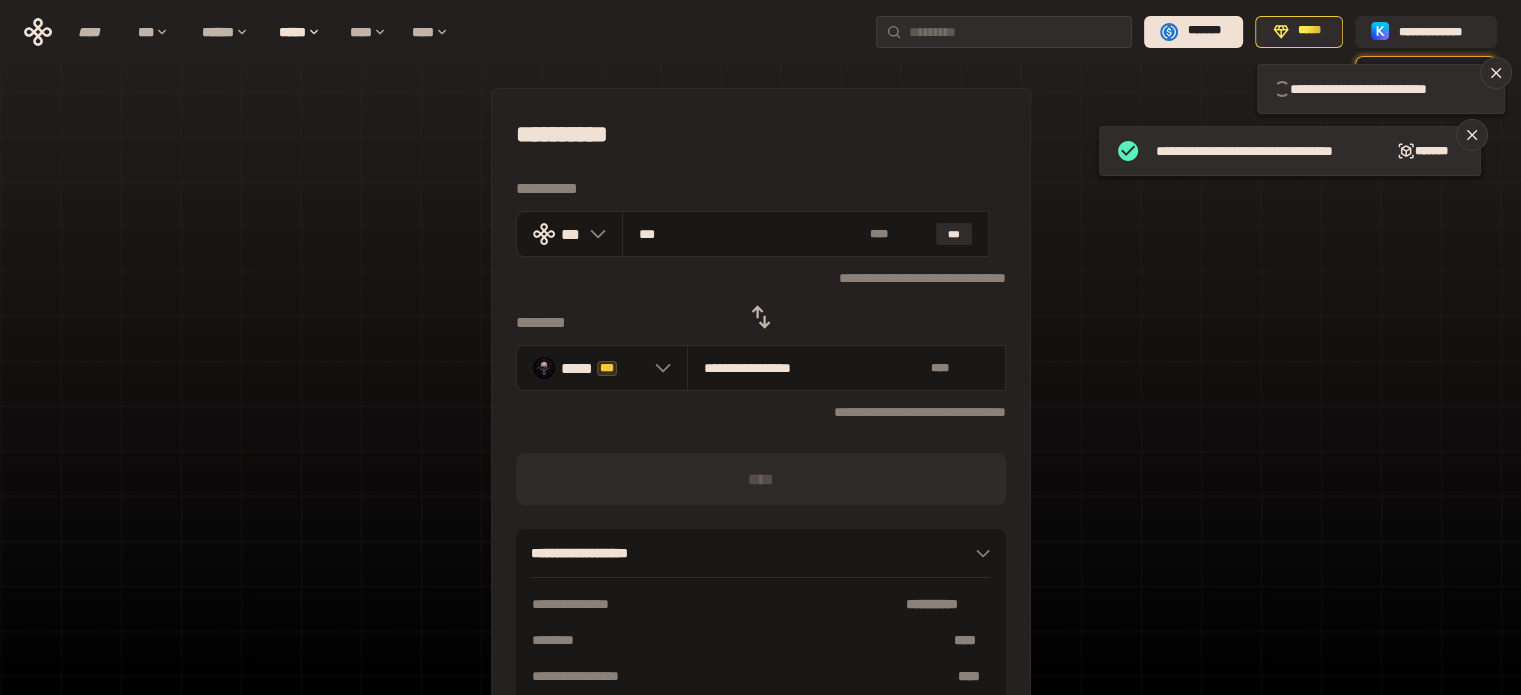 type 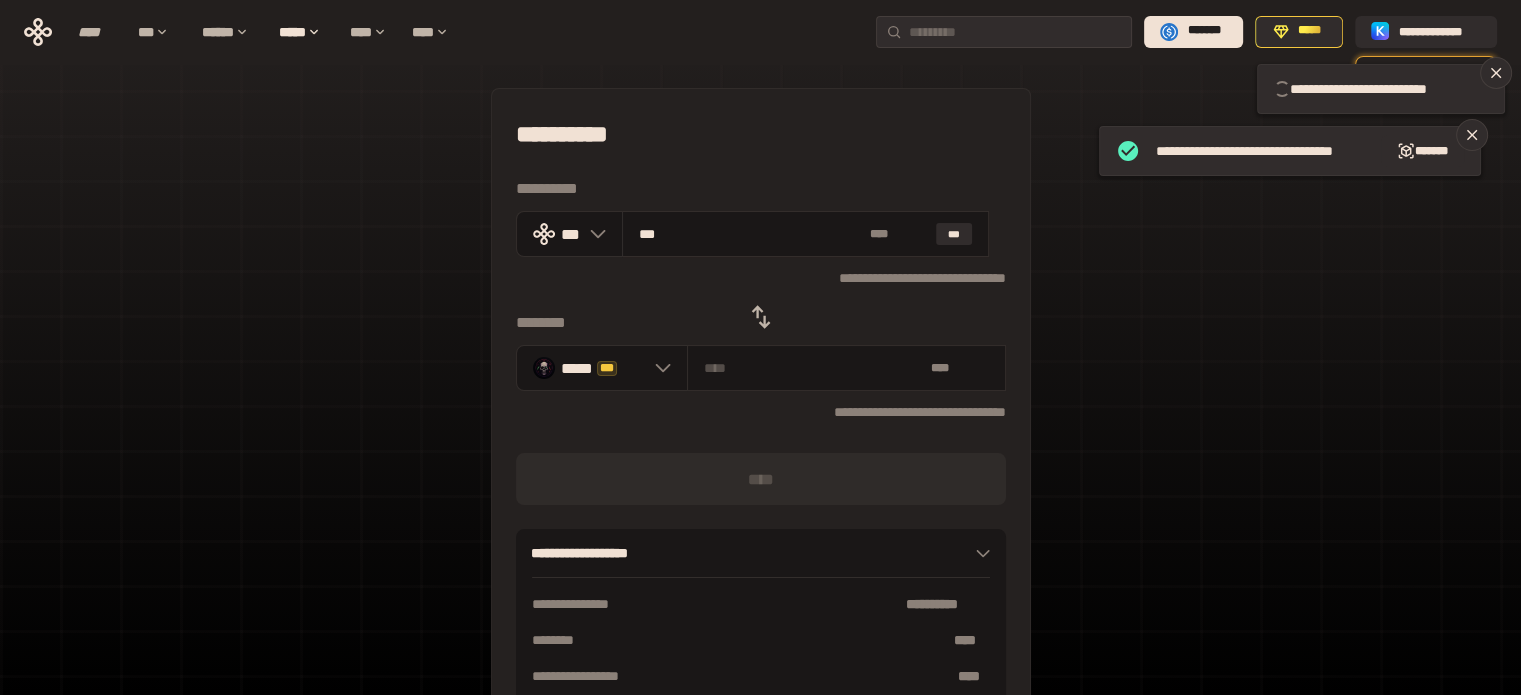 type 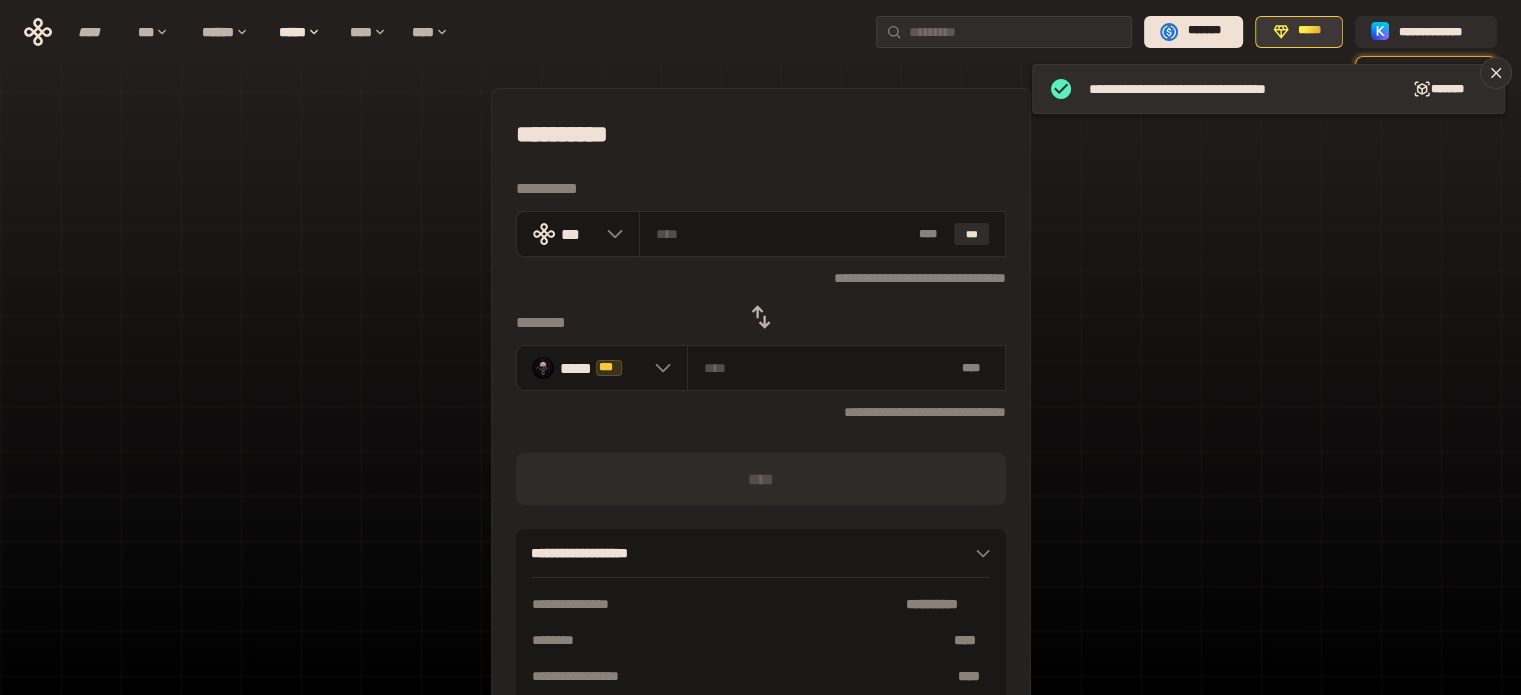 click on "*****" at bounding box center [1310, 31] 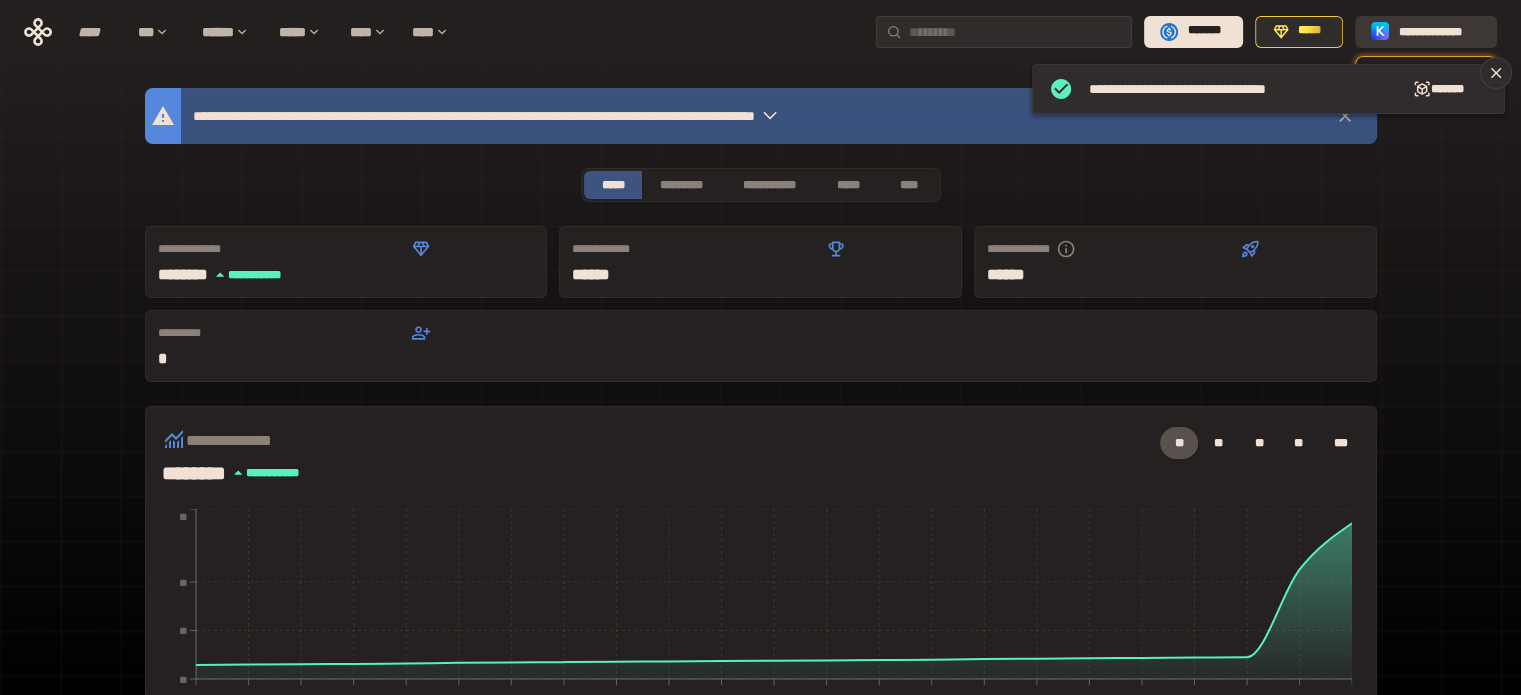 click on "**********" at bounding box center (1440, 31) 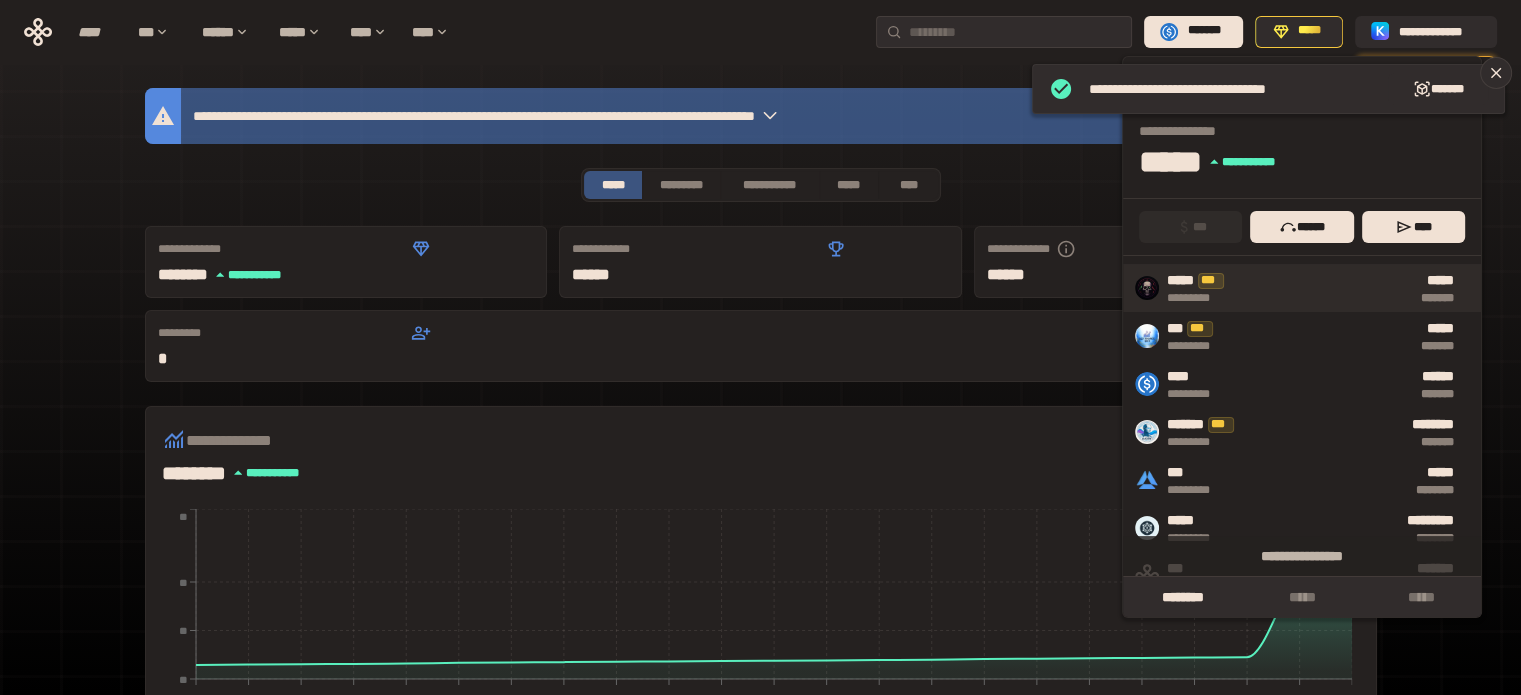 click on "***** *******" at bounding box center (1353, 288) 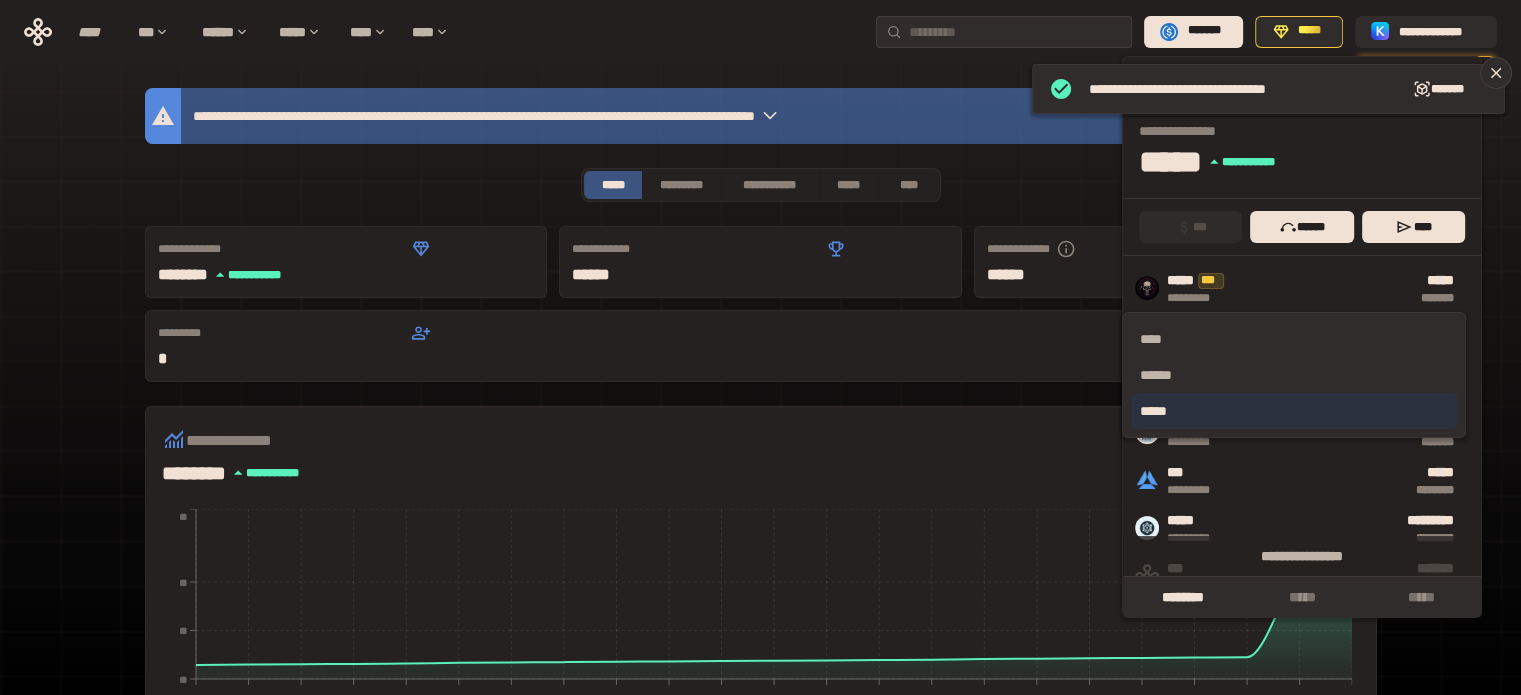 click on "*****" at bounding box center (1293, 411) 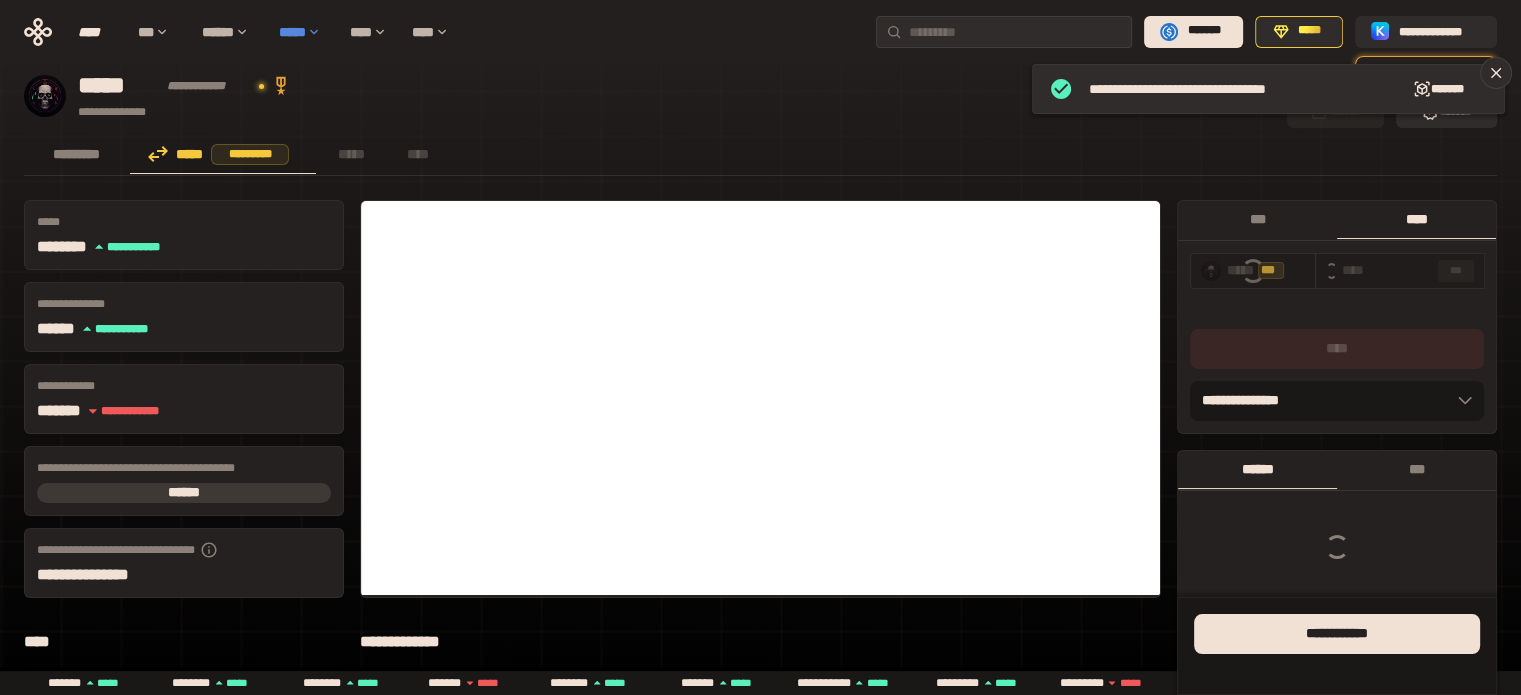 click on "*****" at bounding box center (304, 32) 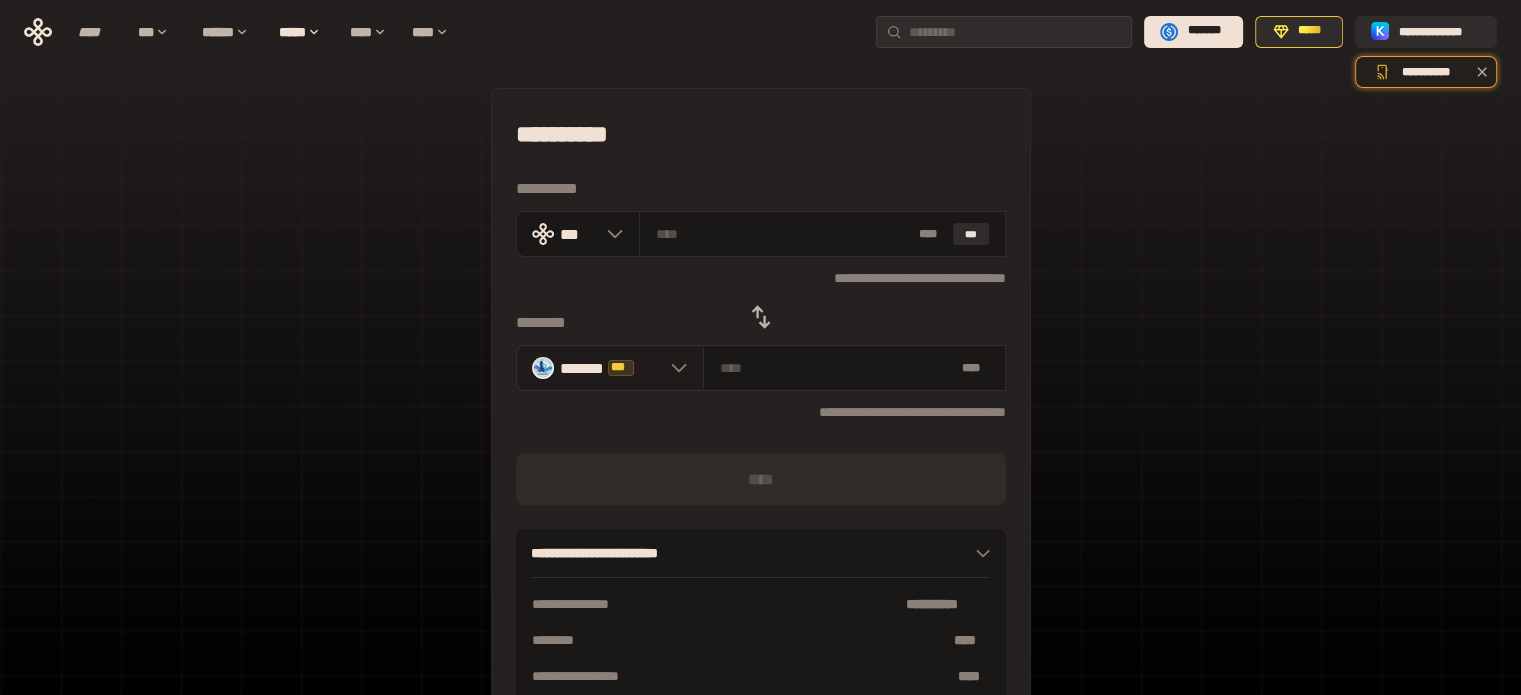 click 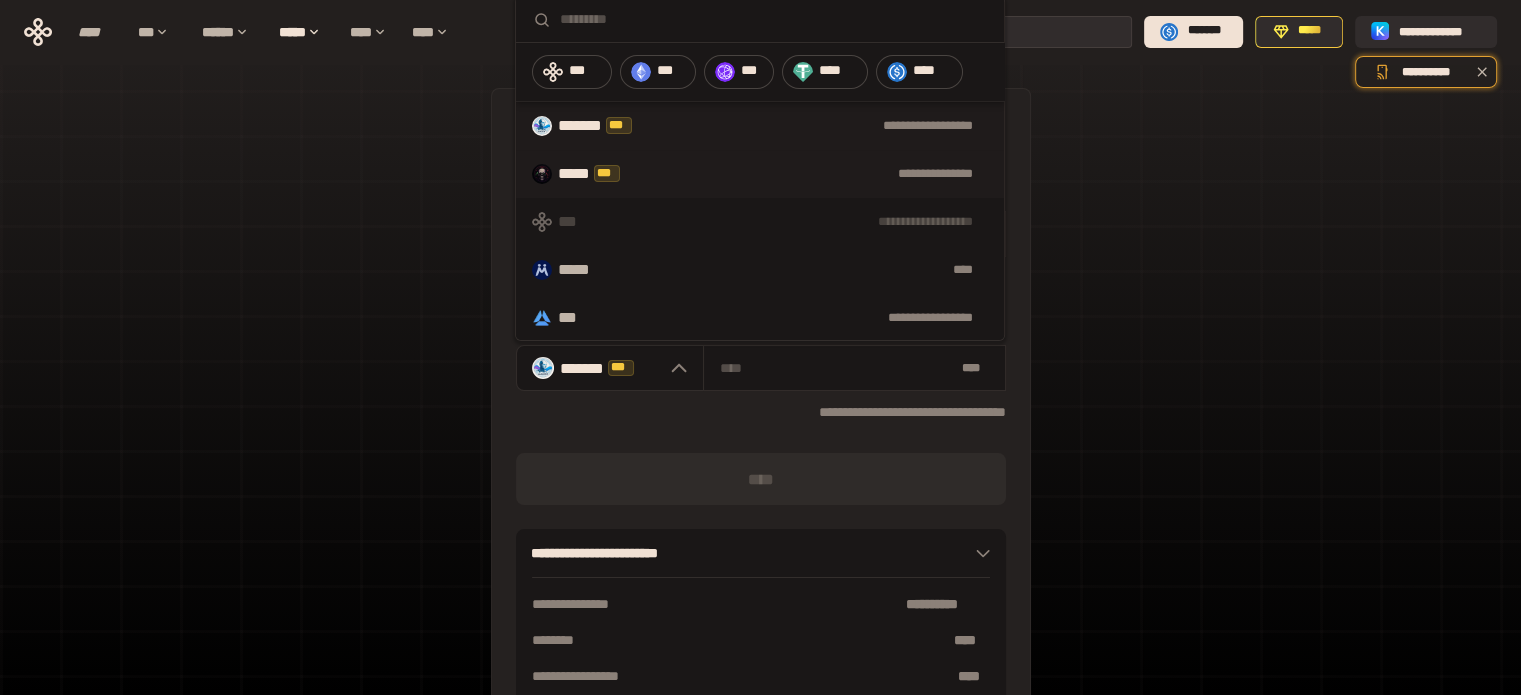click on "**********" at bounding box center (820, 174) 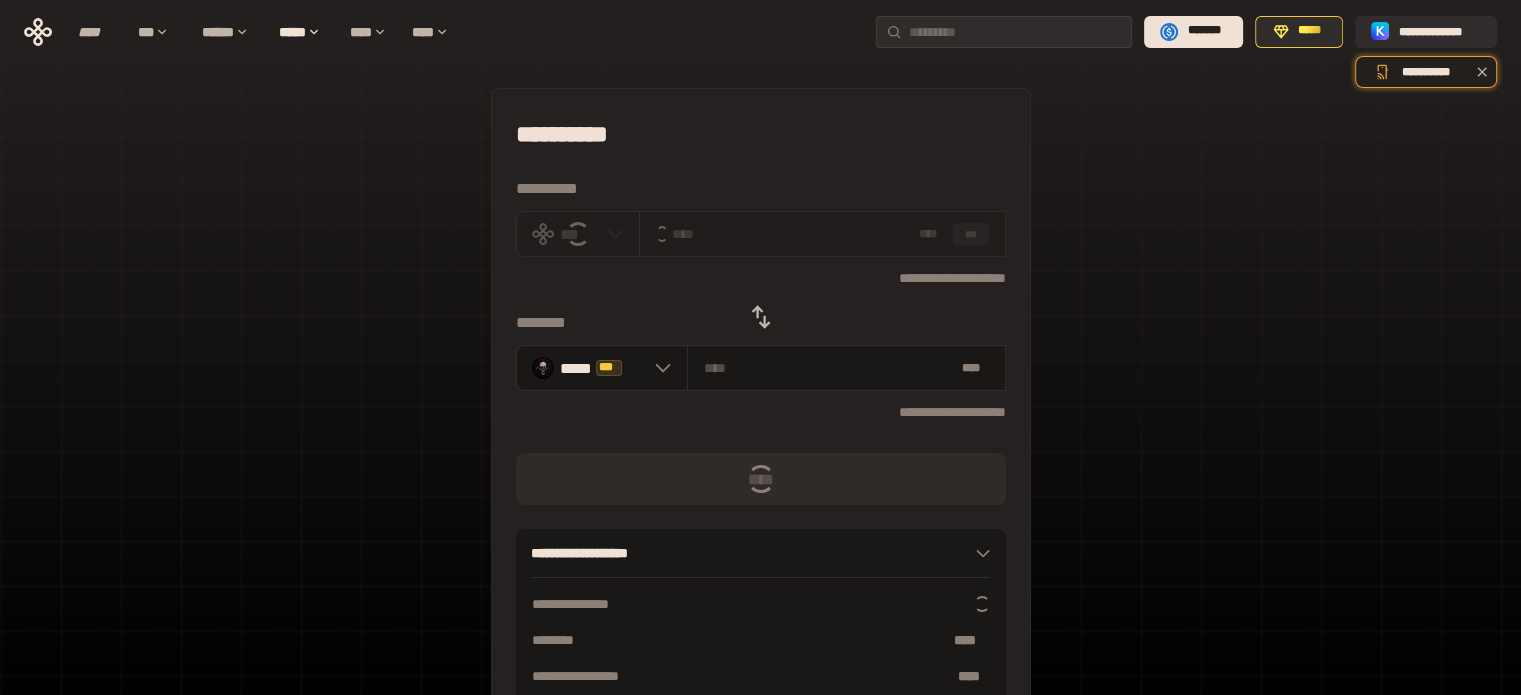 click on "* ** ***" at bounding box center [822, 234] 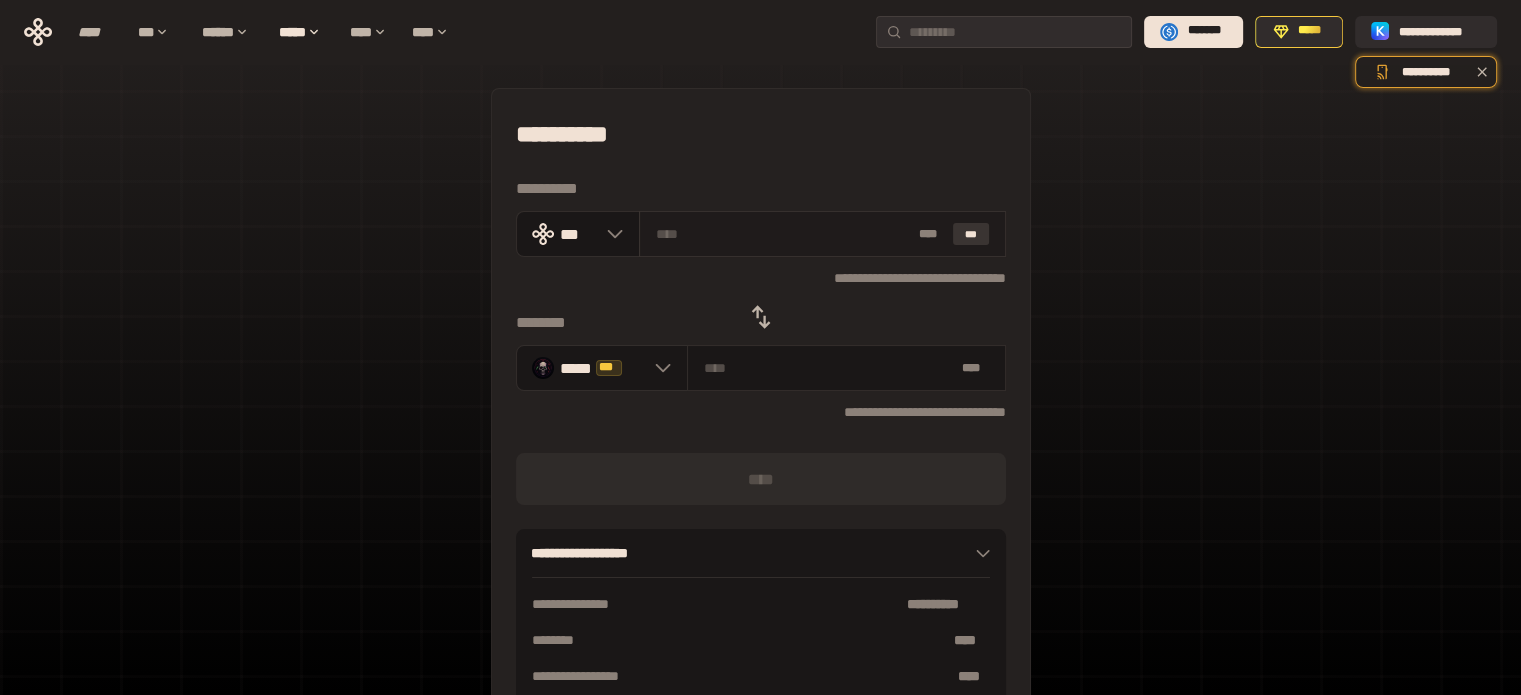click on "***" at bounding box center [971, 234] 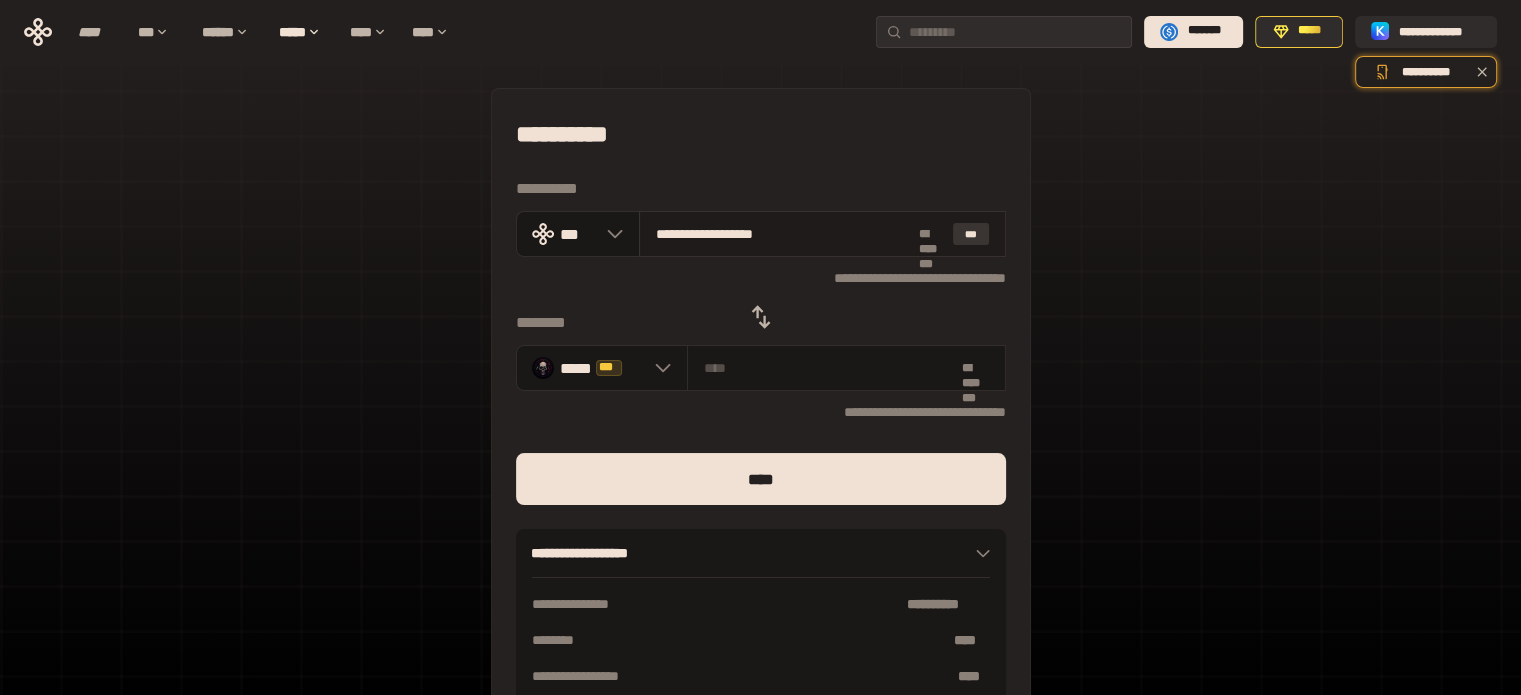 type on "**********" 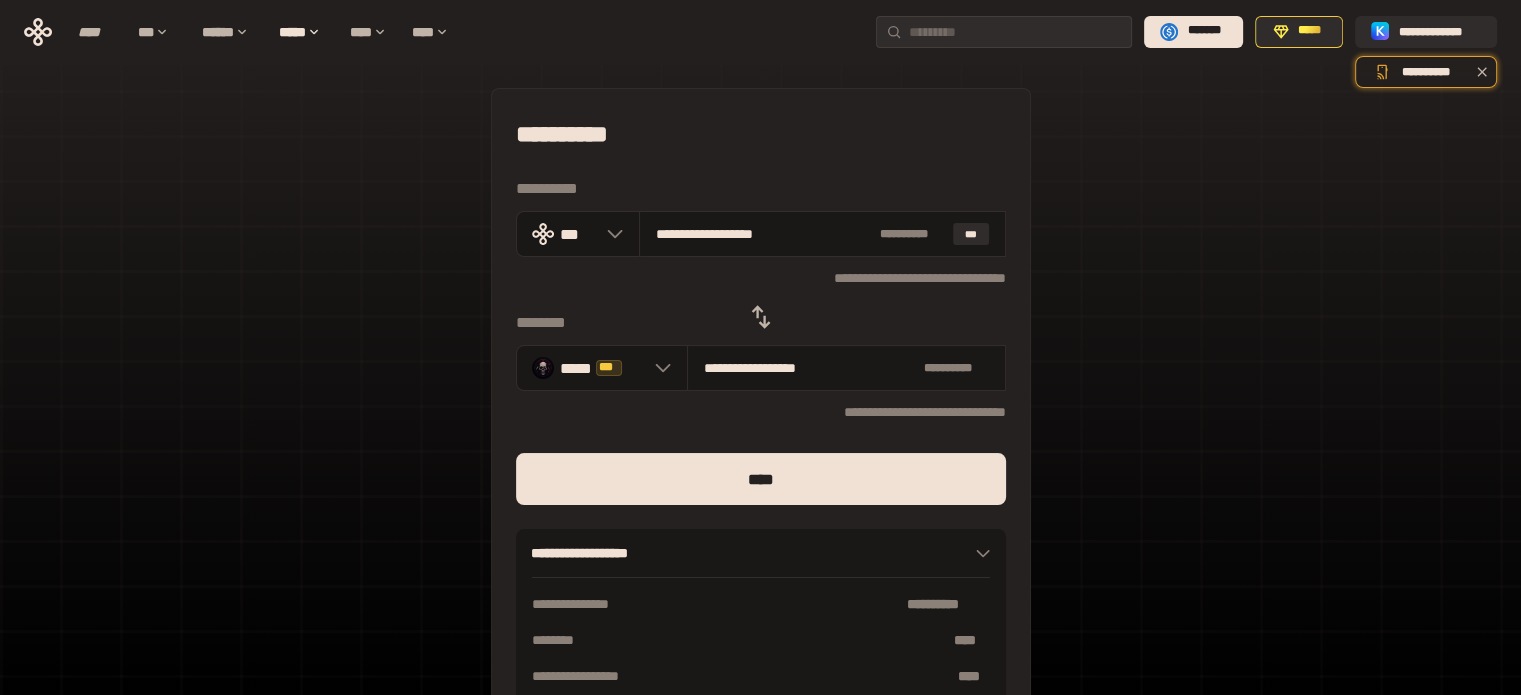 click 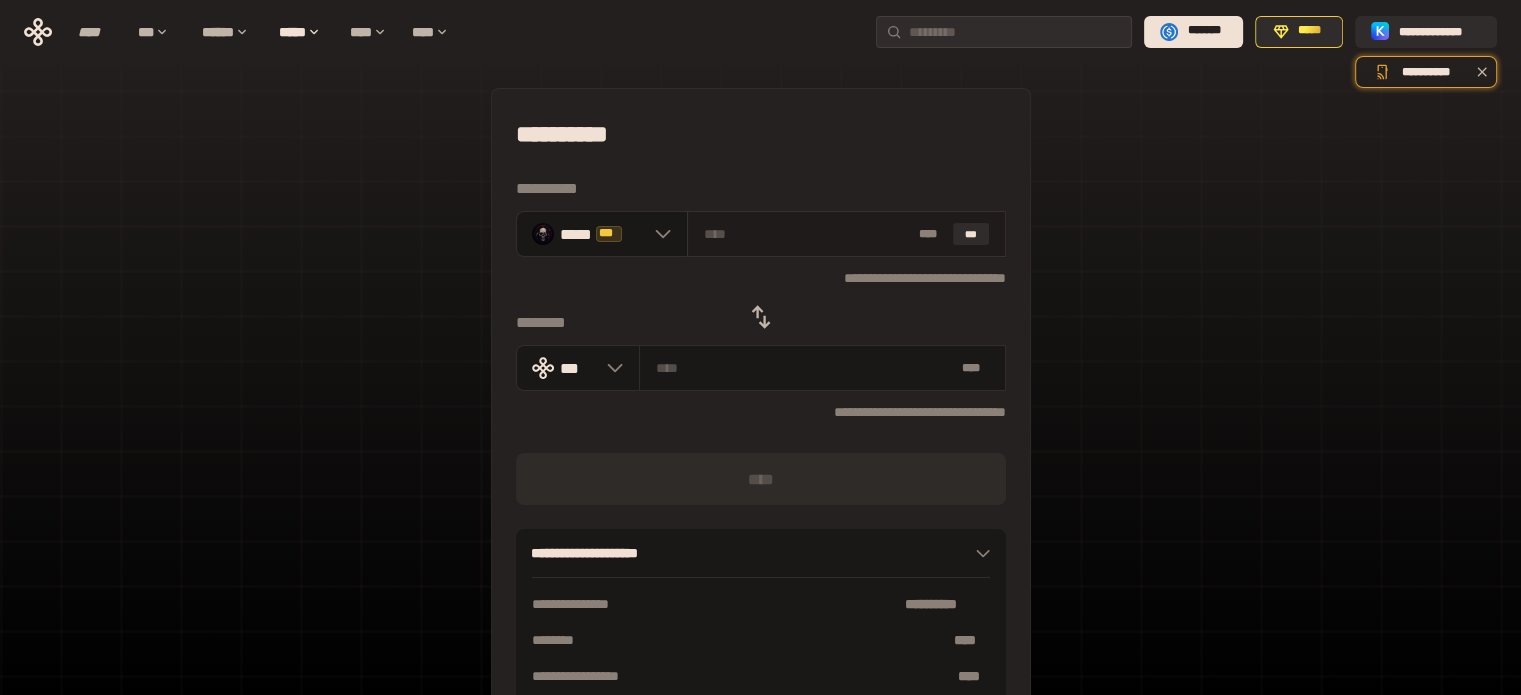 click at bounding box center (807, 234) 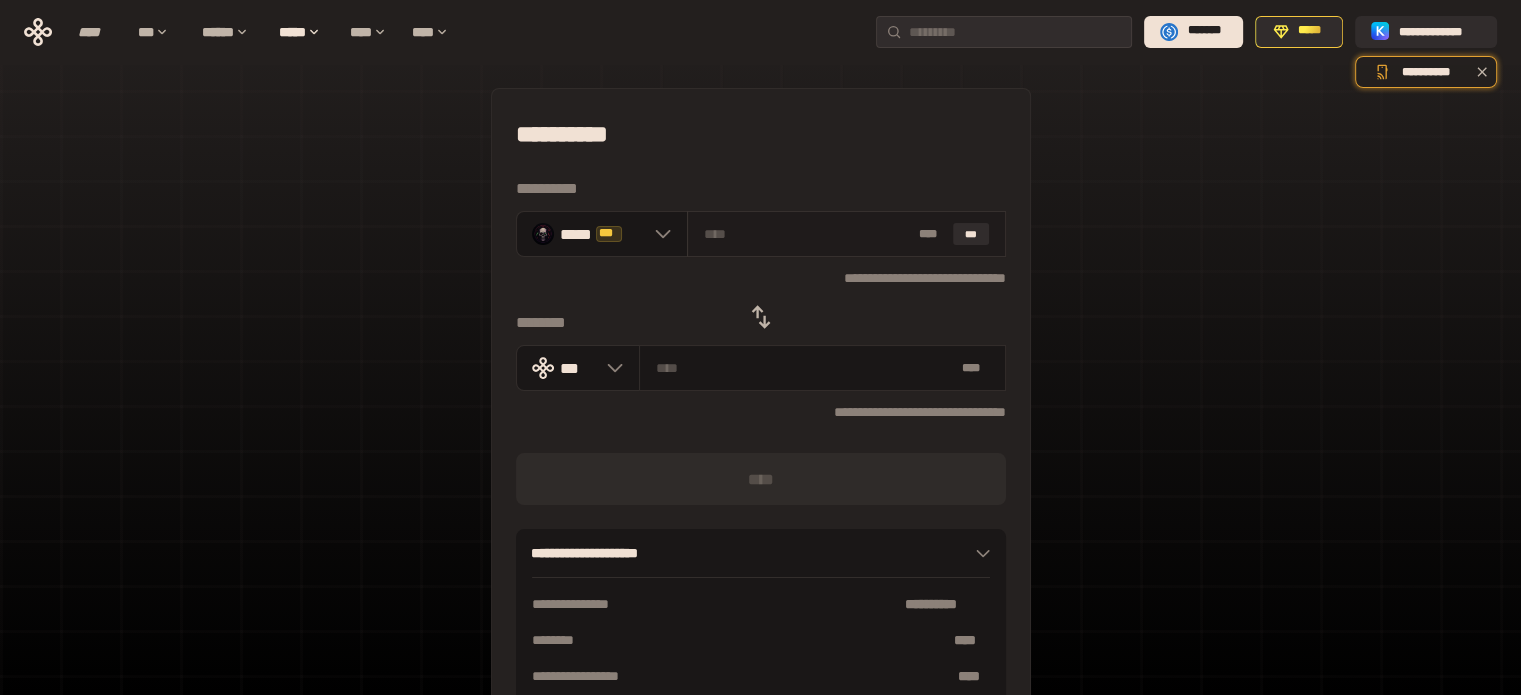 type on "*" 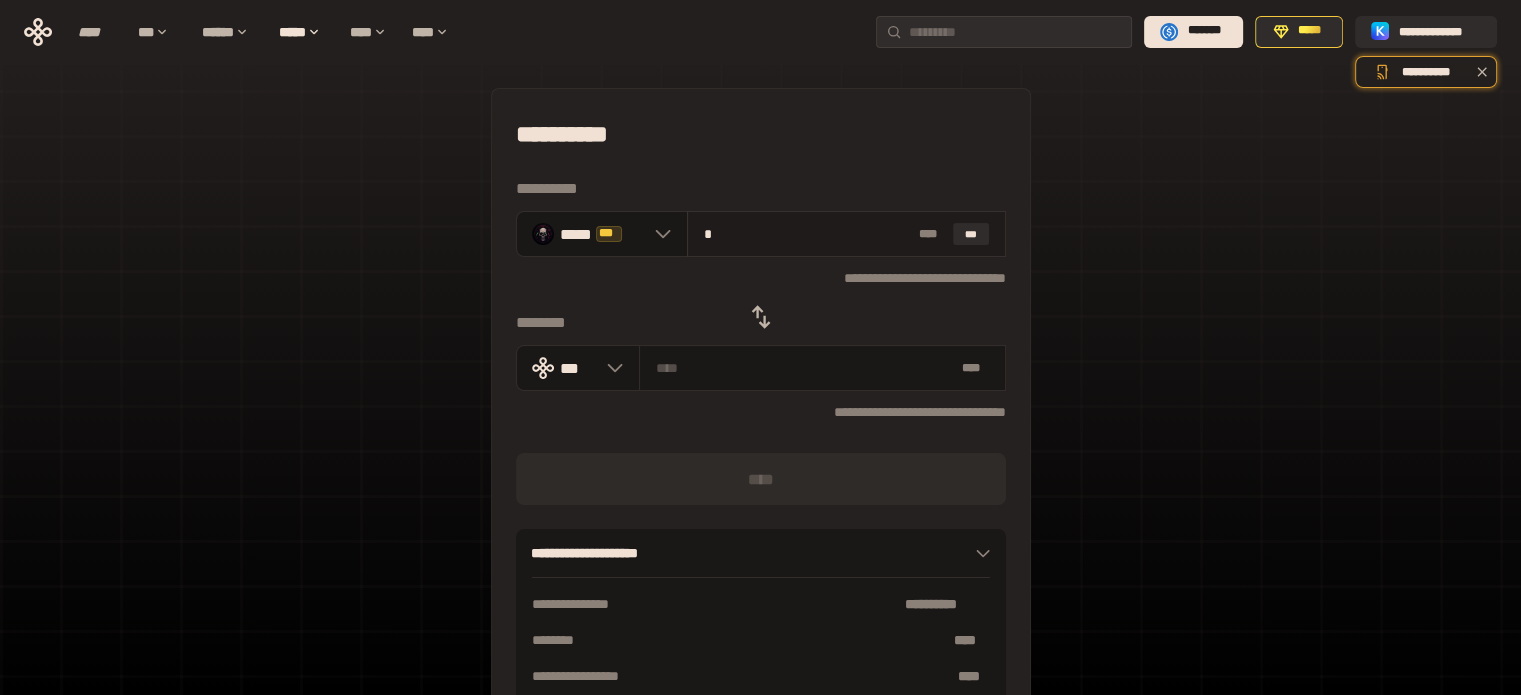 type on "**********" 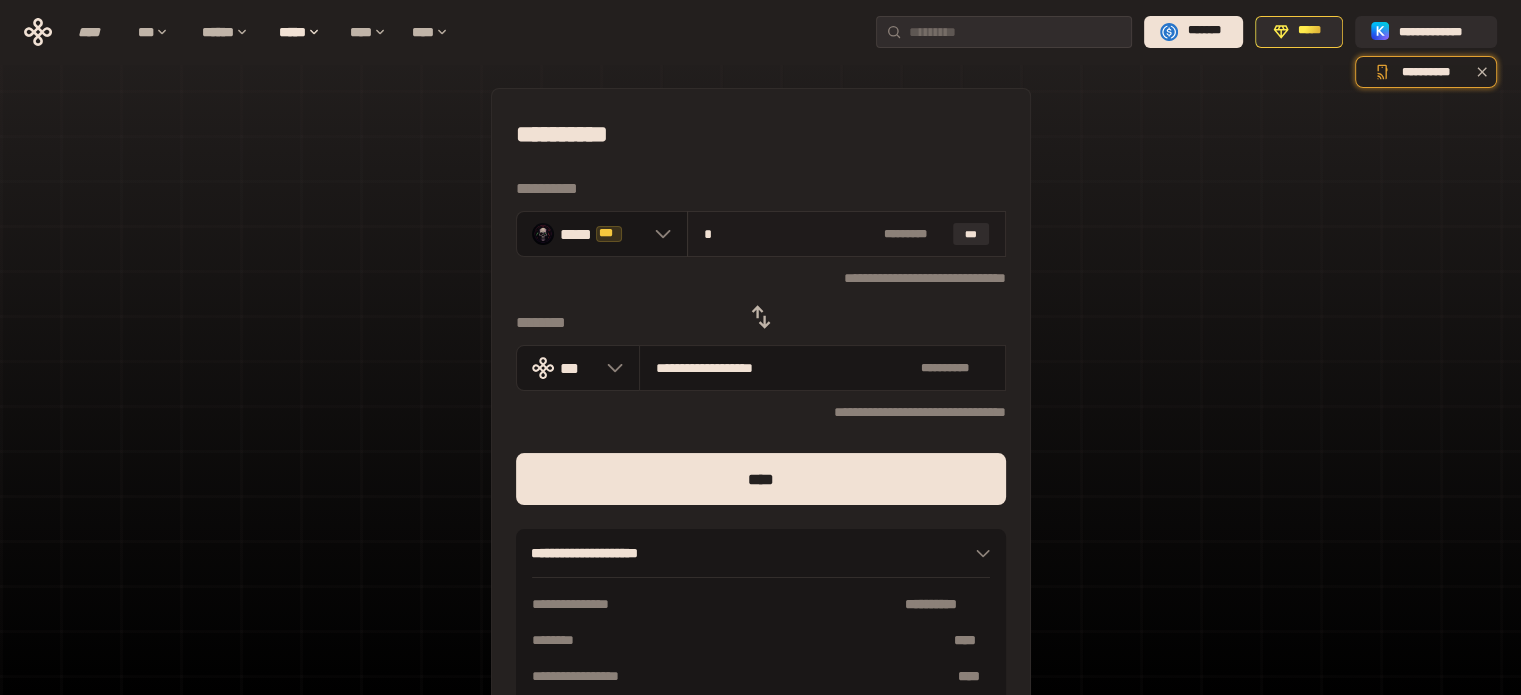 type on "**" 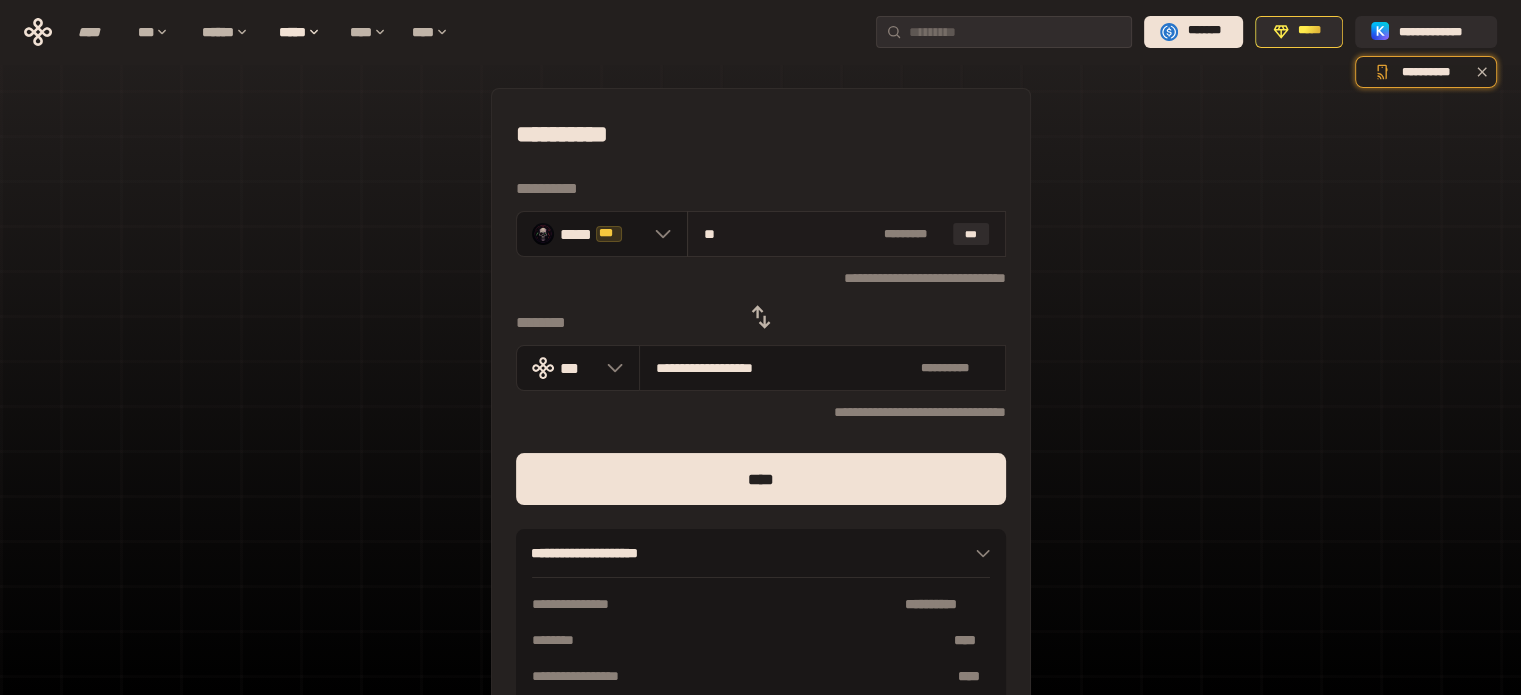type on "**********" 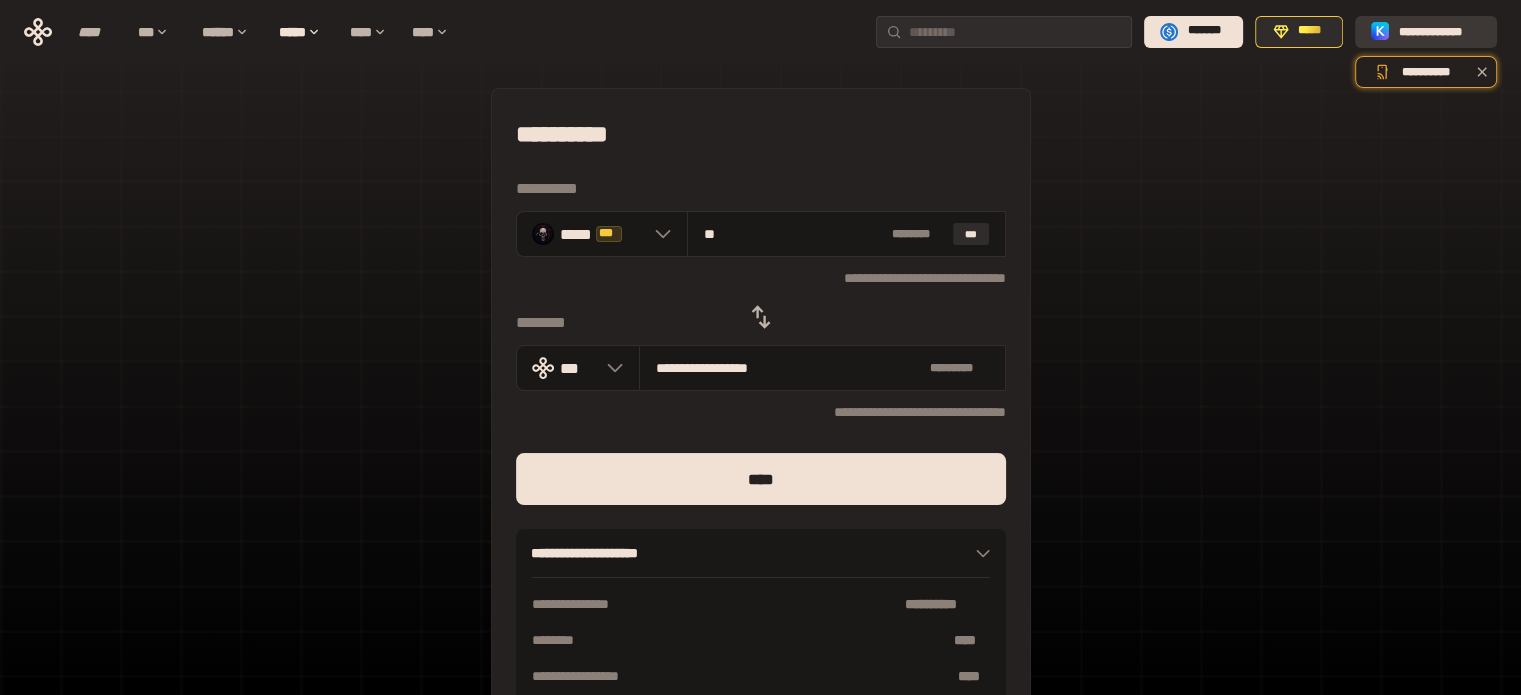 type on "**" 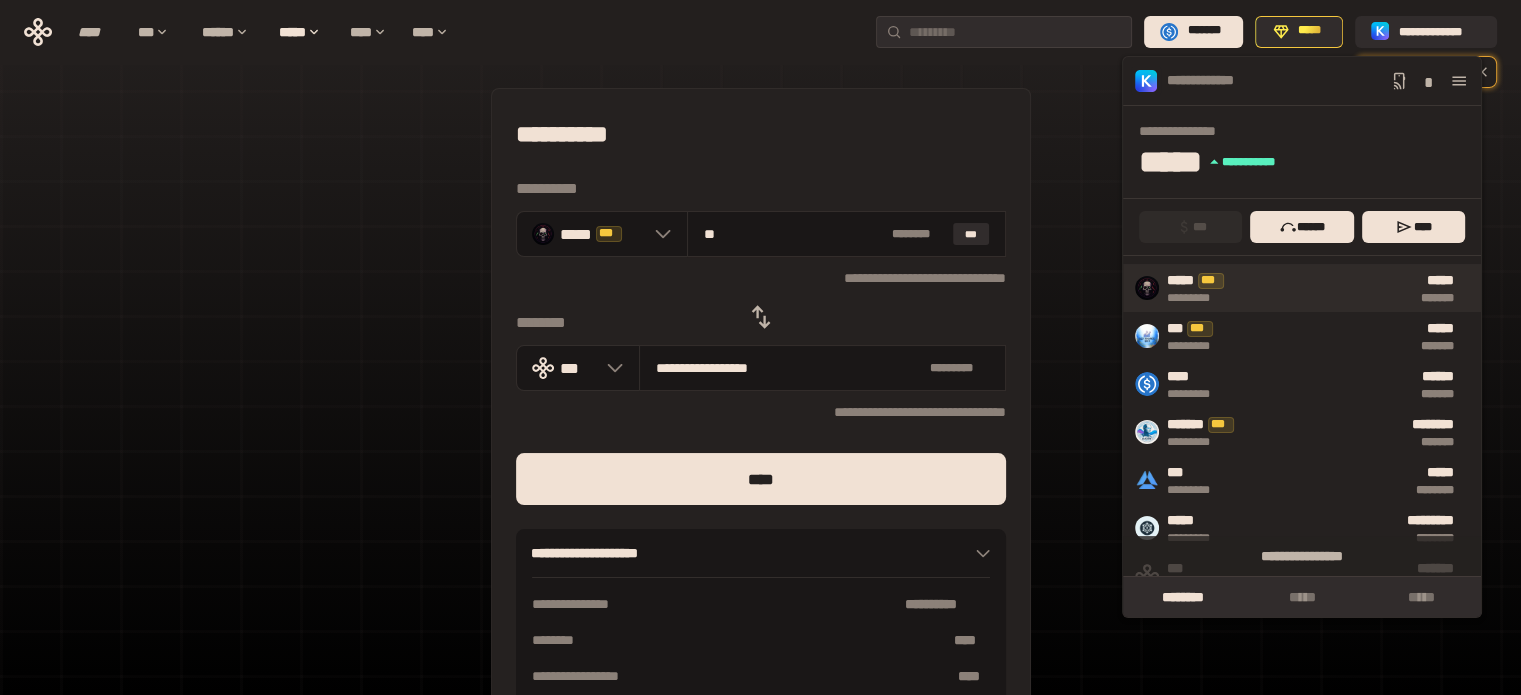 click on "***** *******" at bounding box center (1353, 288) 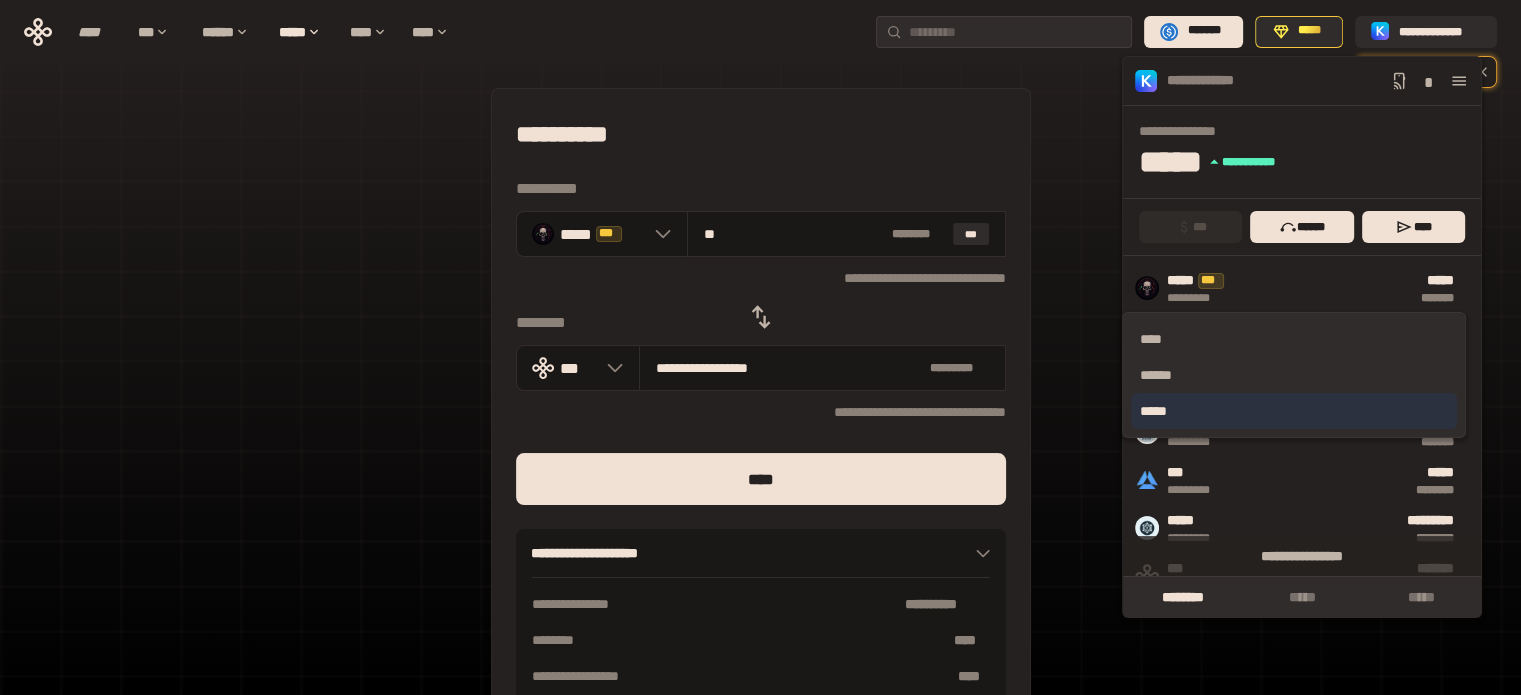 click on "*****" at bounding box center (1293, 411) 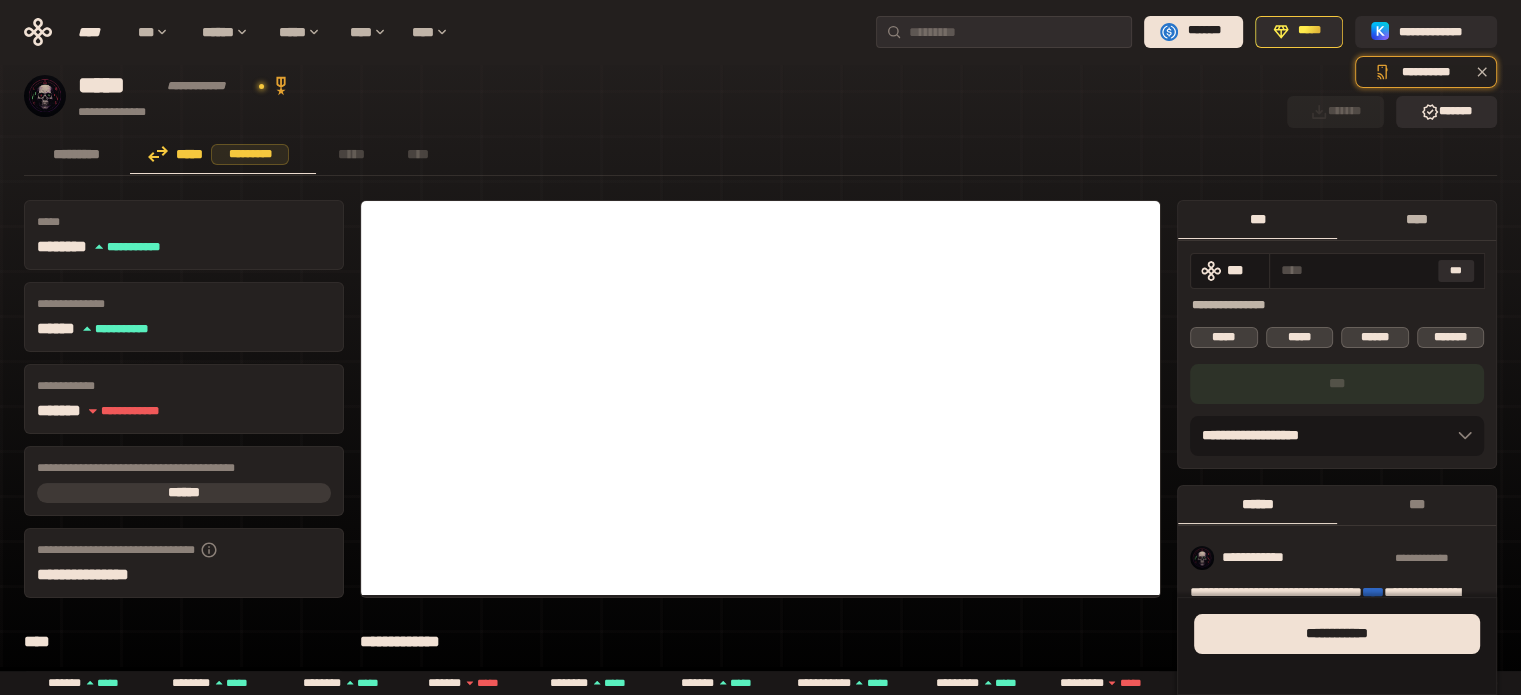 click on "****" at bounding box center [1416, 220] 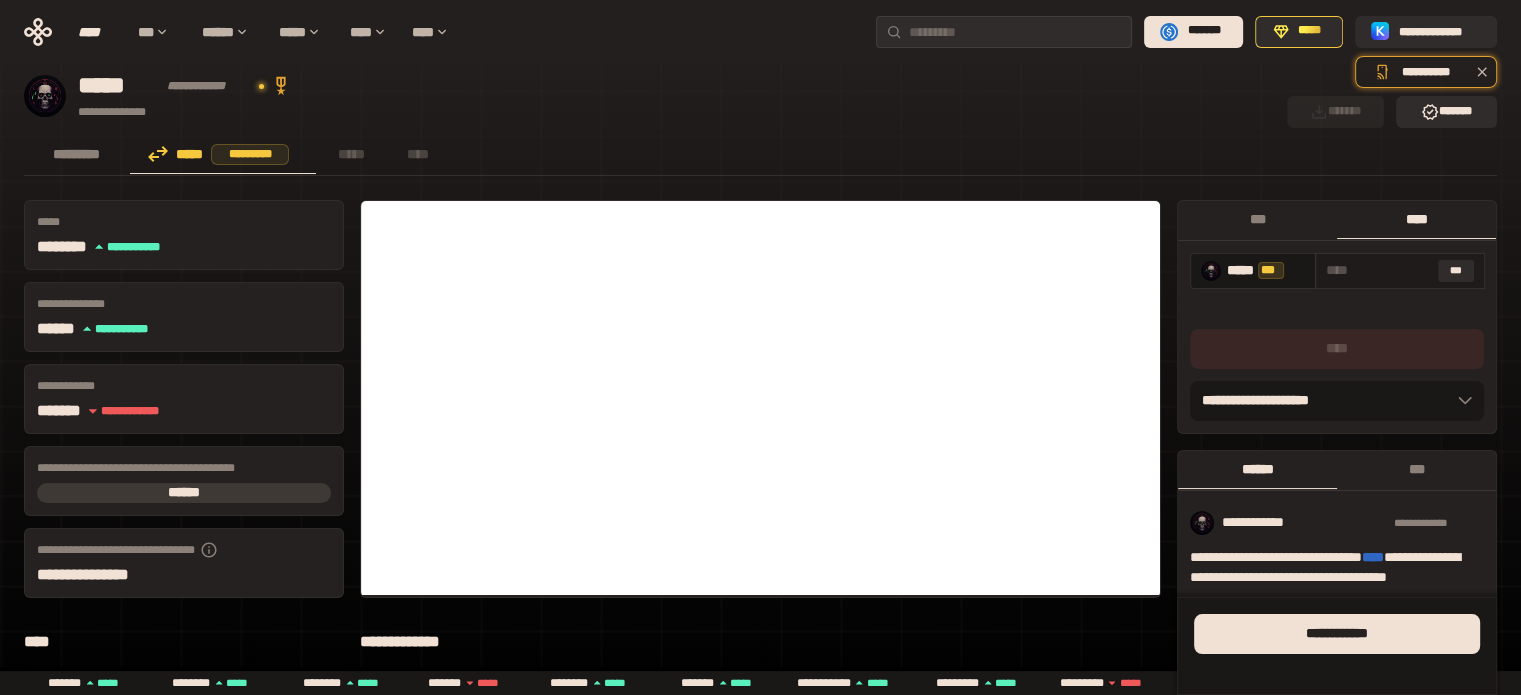 click at bounding box center (1378, 270) 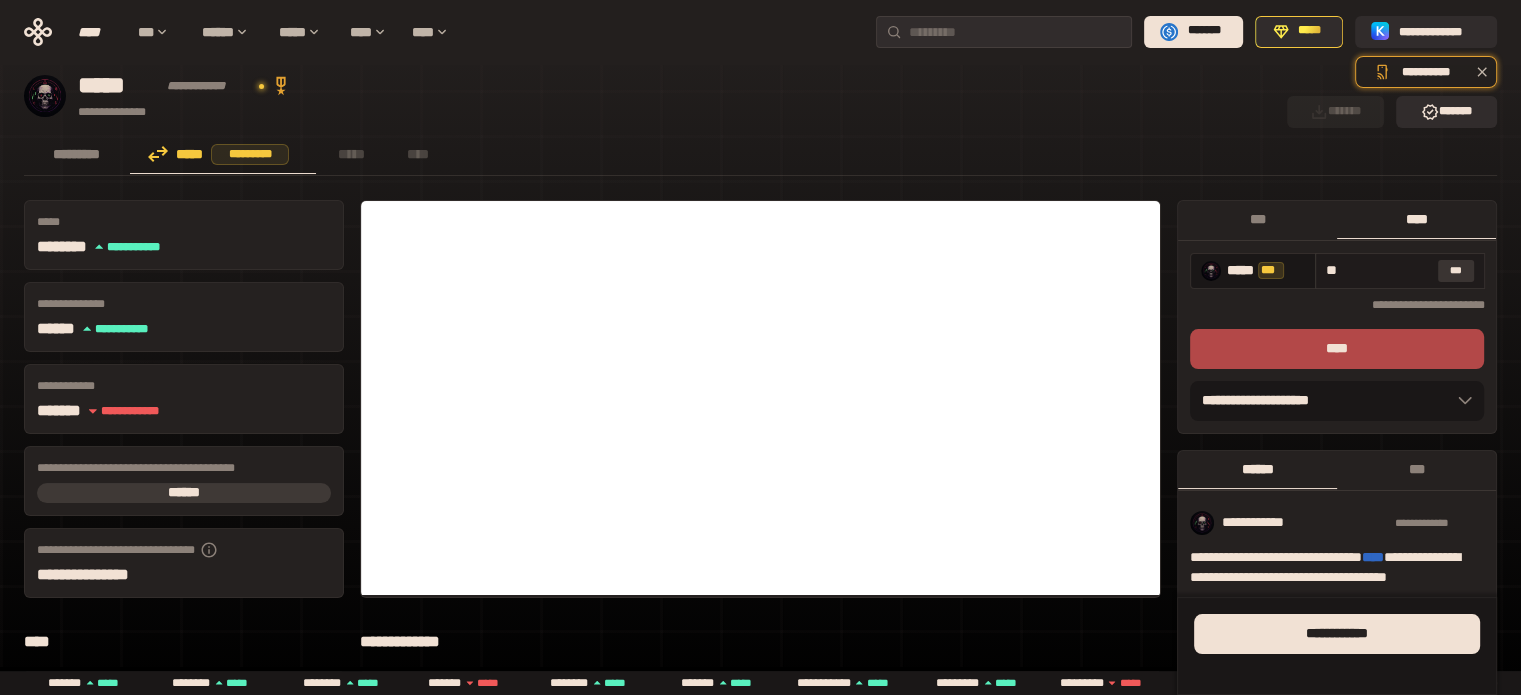 click on "***" at bounding box center (1456, 271) 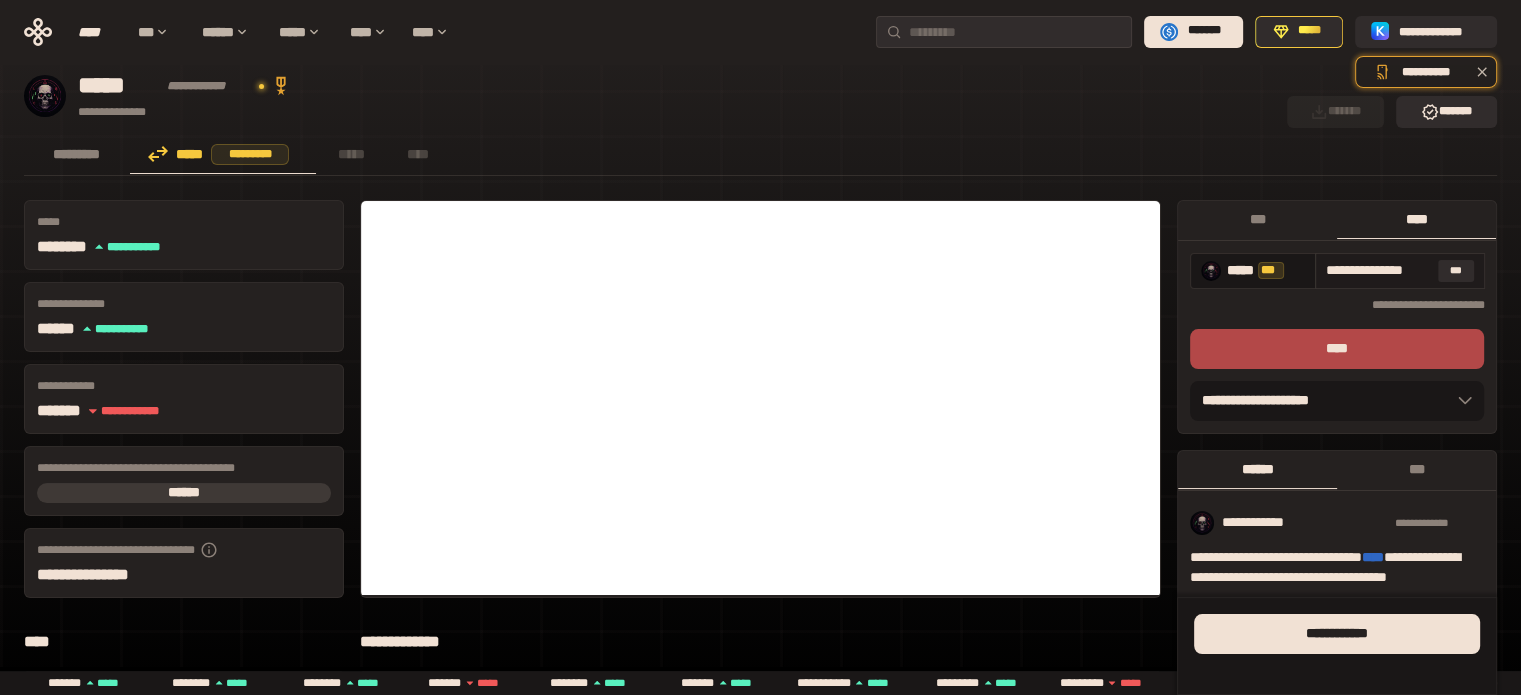 drag, startPoint x: 1343, startPoint y: 273, endPoint x: 1313, endPoint y: 280, distance: 30.805843 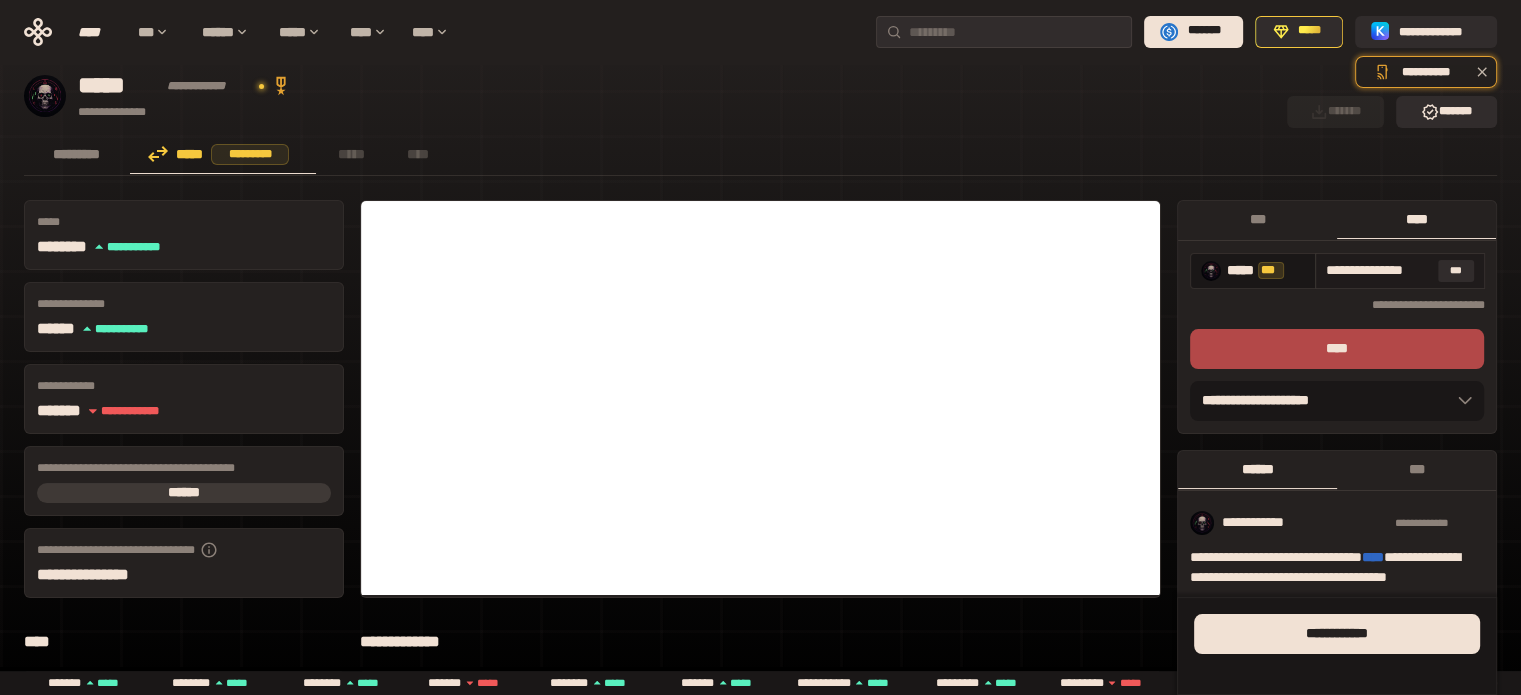 click on "**********" at bounding box center [1400, 271] 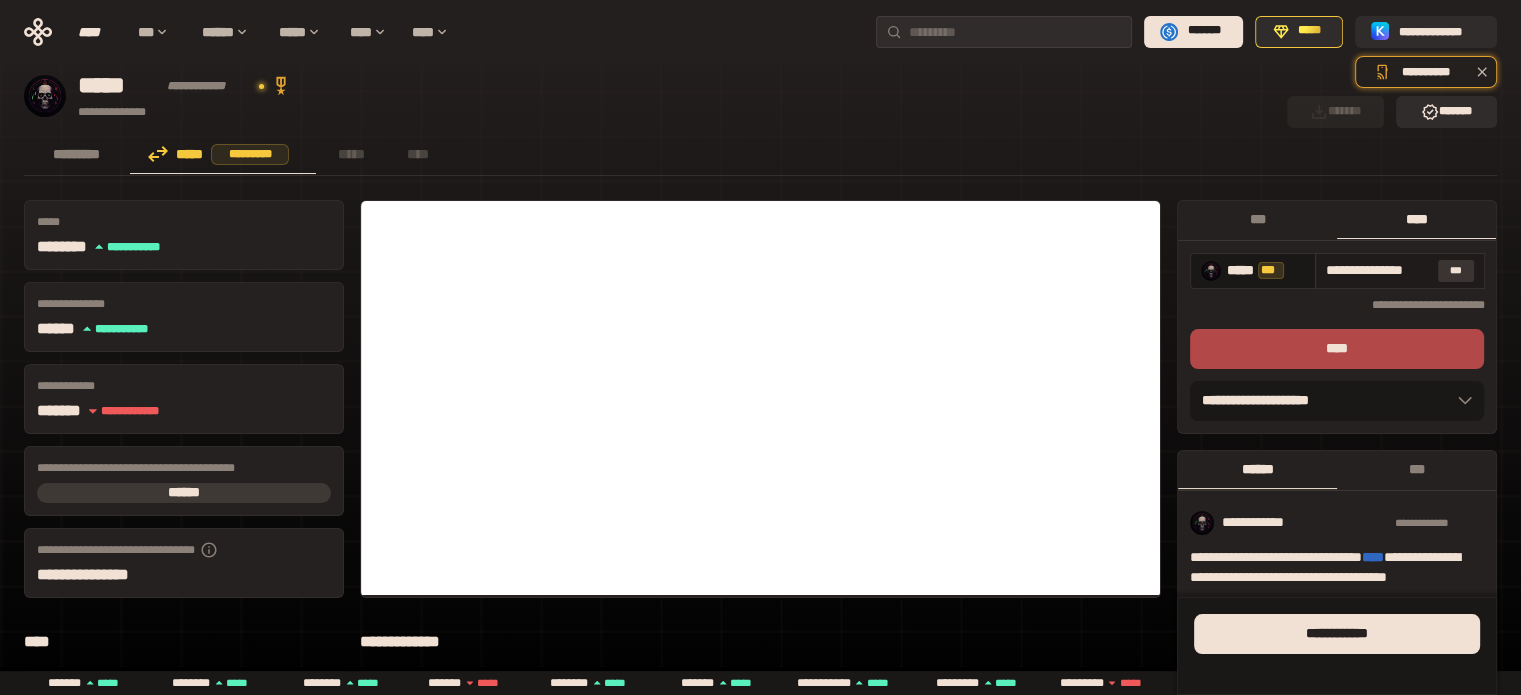 click on "***" at bounding box center (1456, 271) 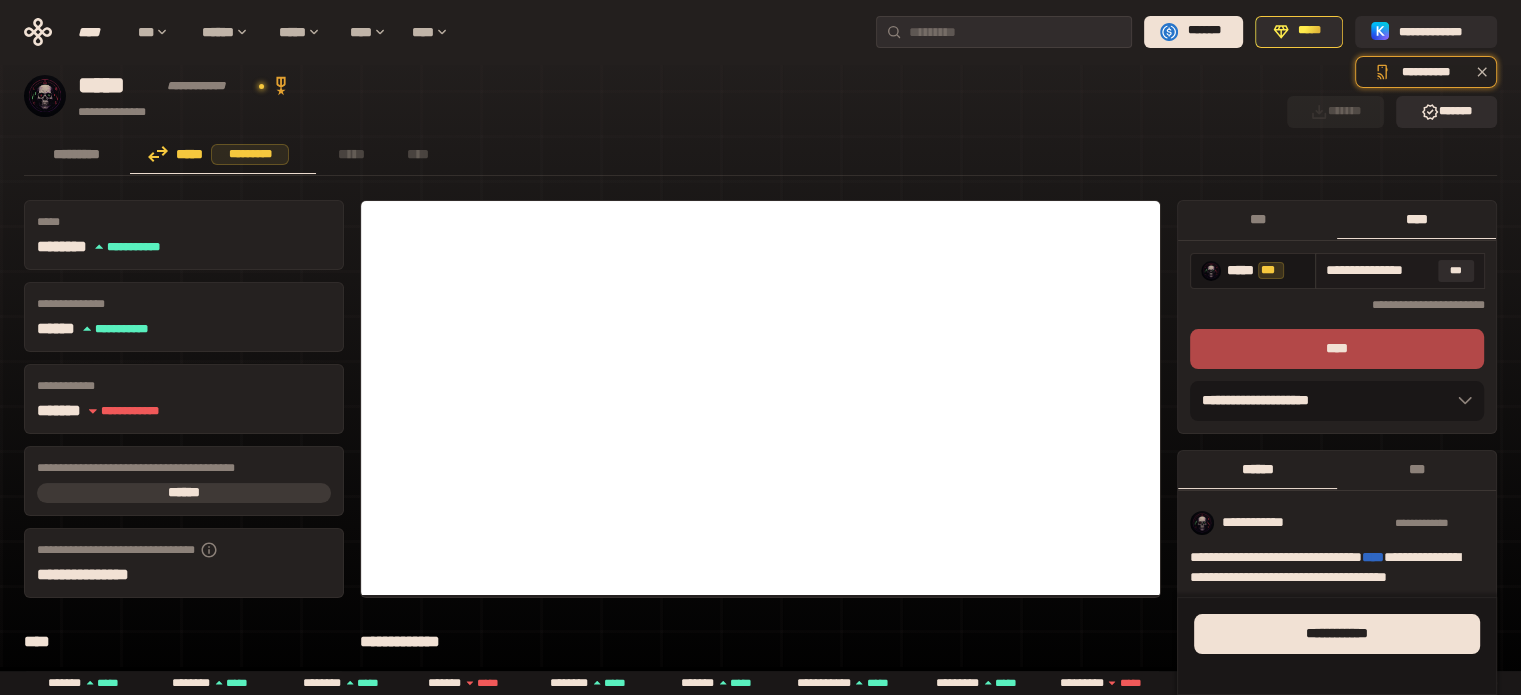 drag, startPoint x: 1341, startPoint y: 271, endPoint x: 1324, endPoint y: 278, distance: 18.384777 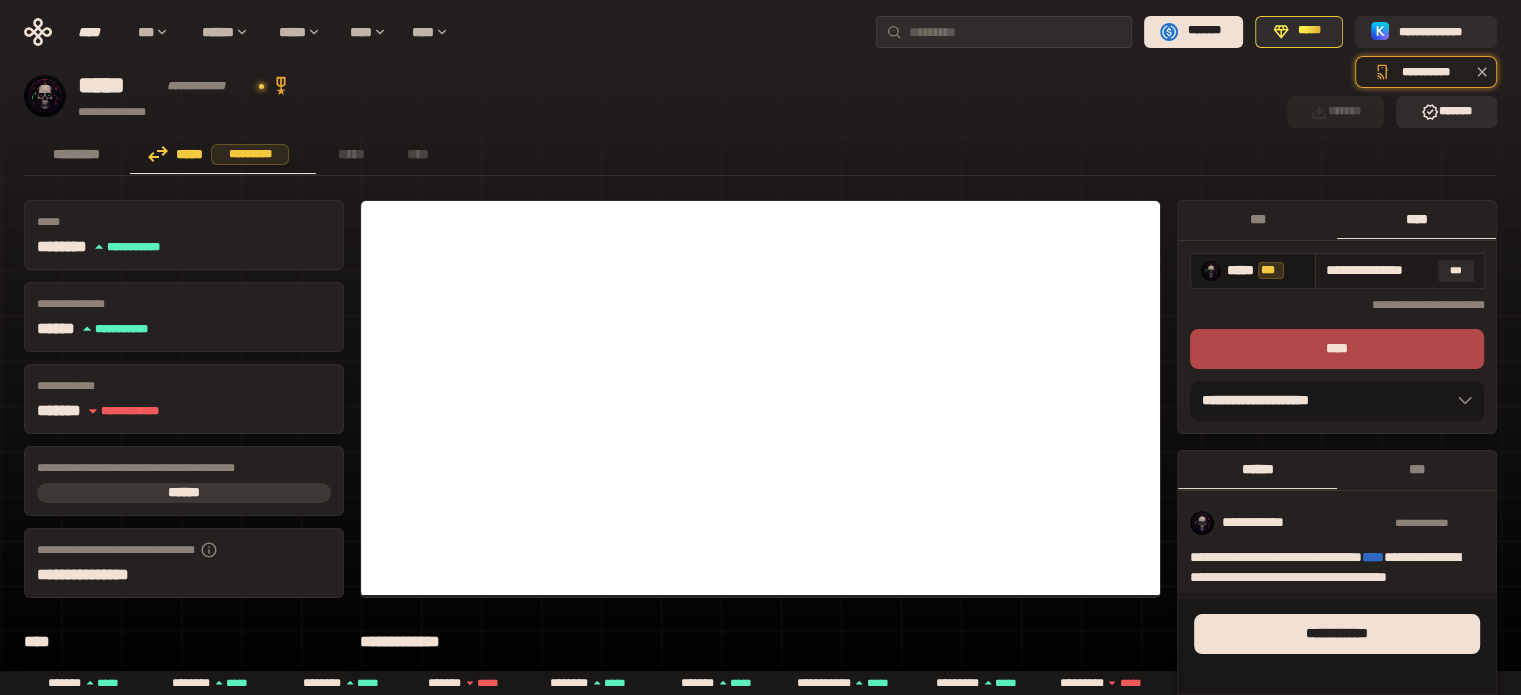 click on "**********" at bounding box center [1378, 270] 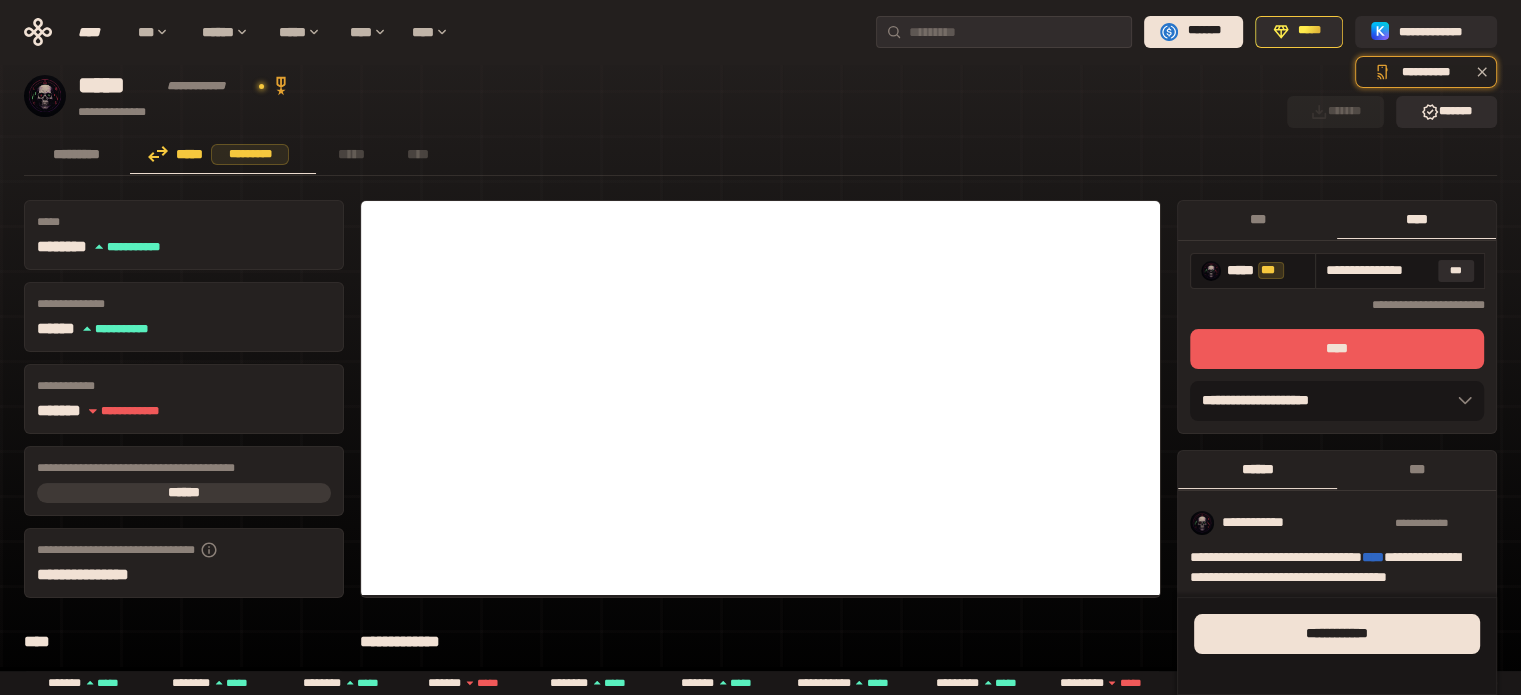type on "**********" 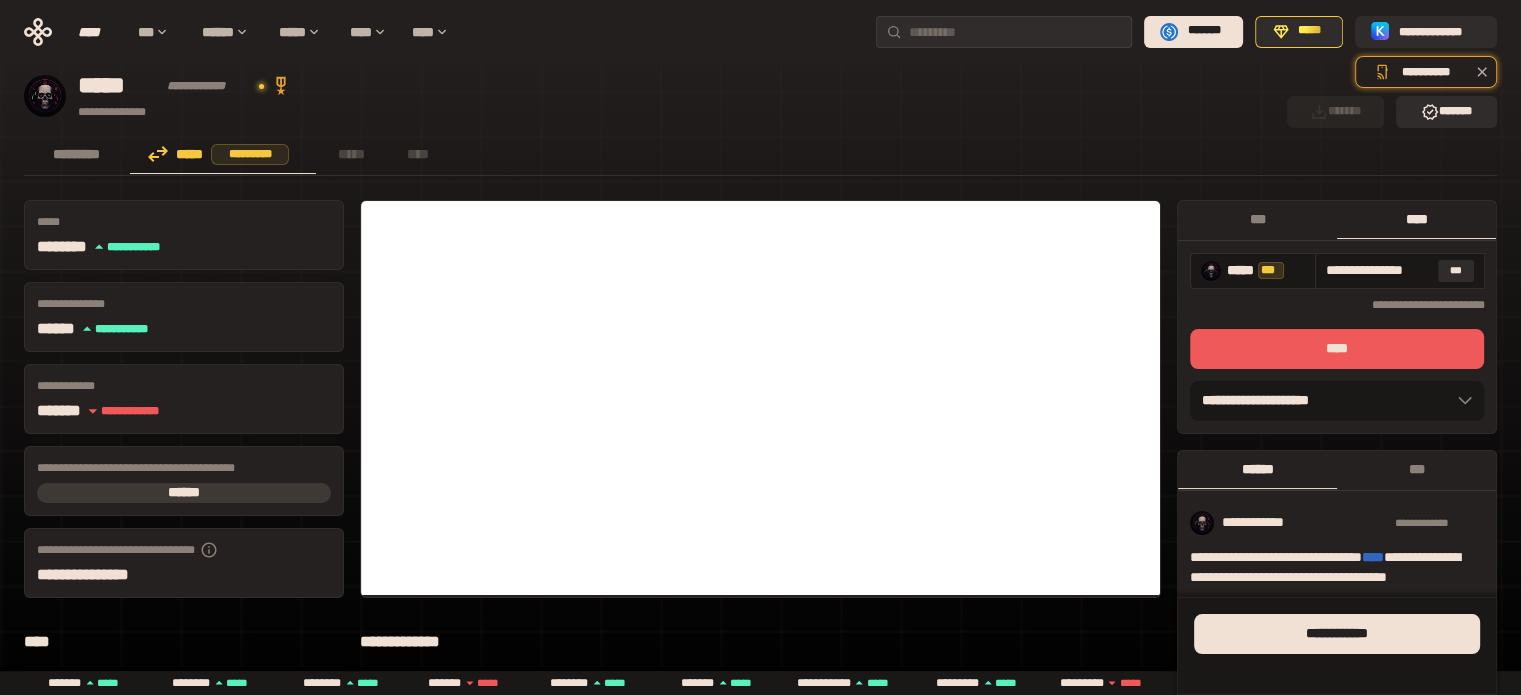 click on "****" at bounding box center [1337, 349] 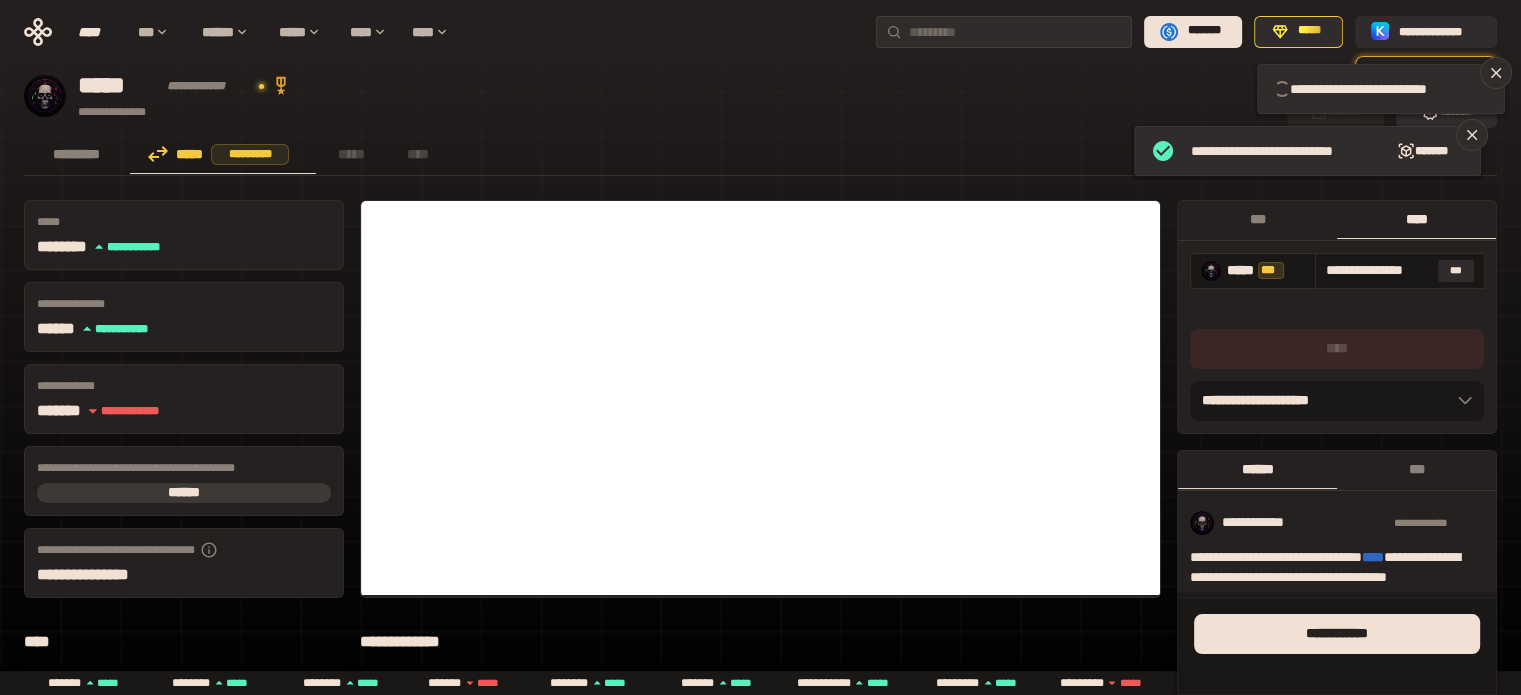 type 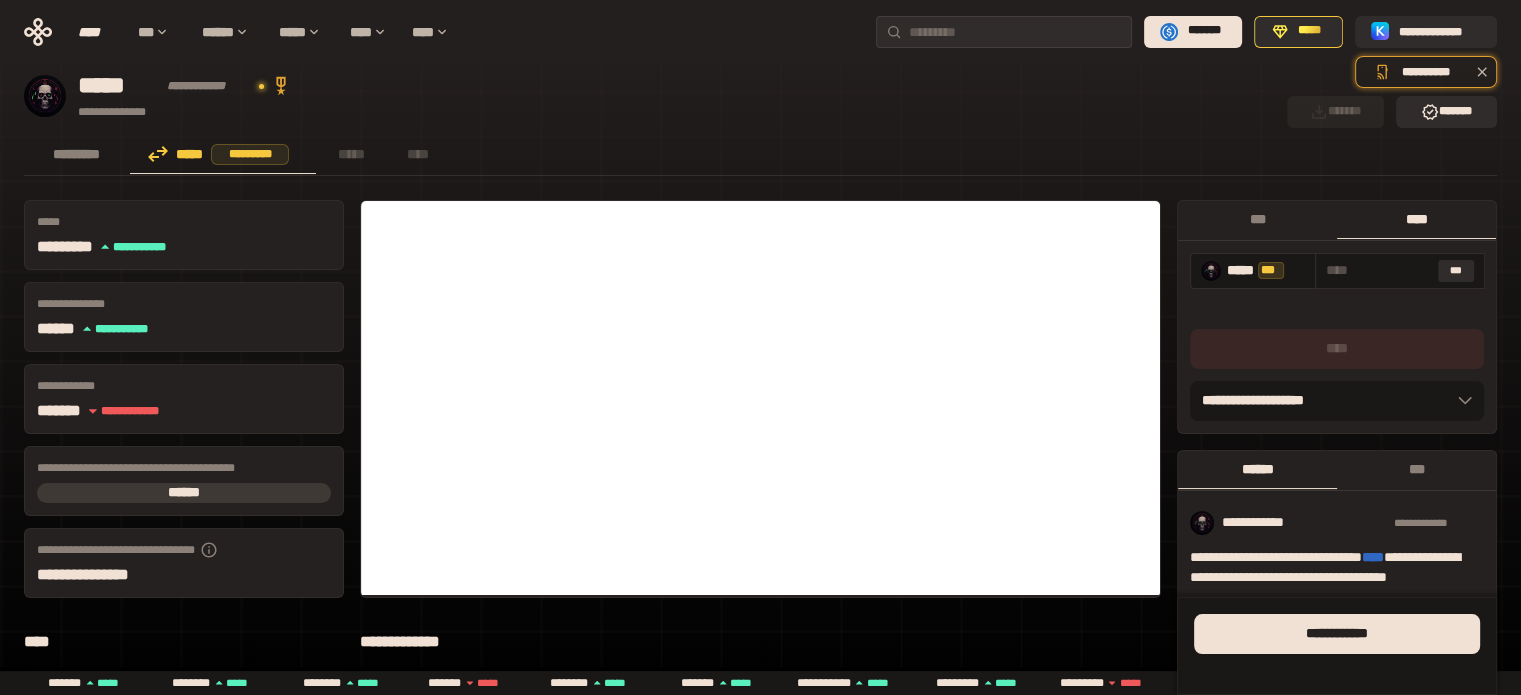 click on "[FIRST] [LAST] [ADDRESS] [CITY], [STATE] [ZIP]" at bounding box center [760, 32] 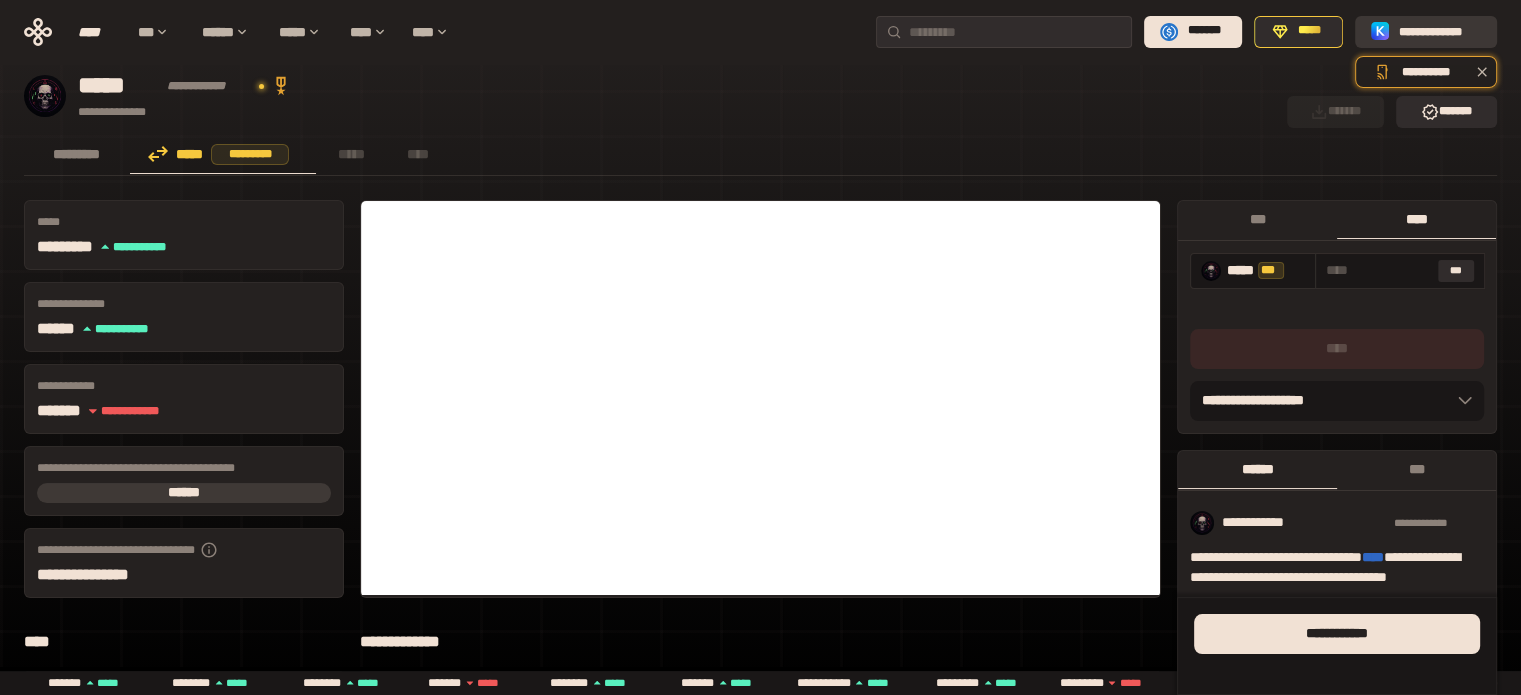 click on "**********" at bounding box center [1440, 31] 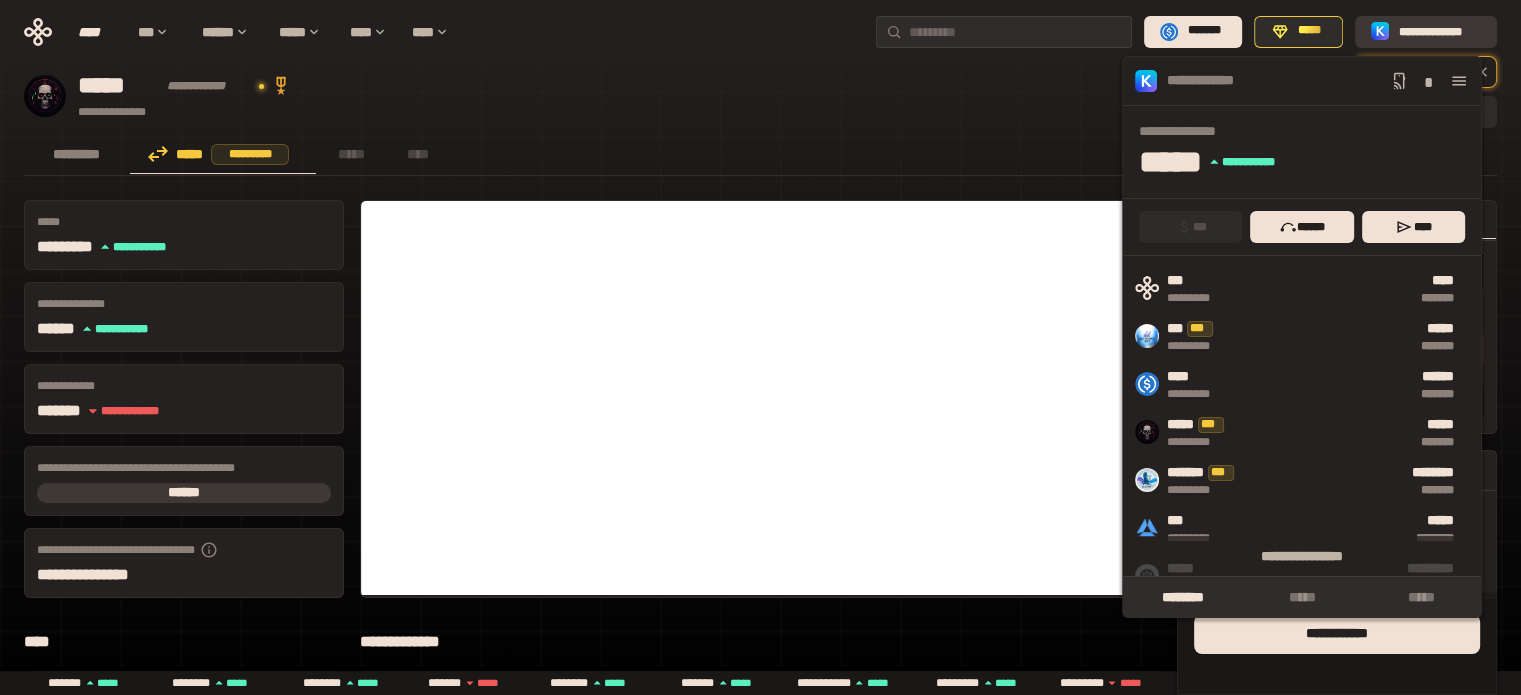 click on "**********" at bounding box center [1440, 31] 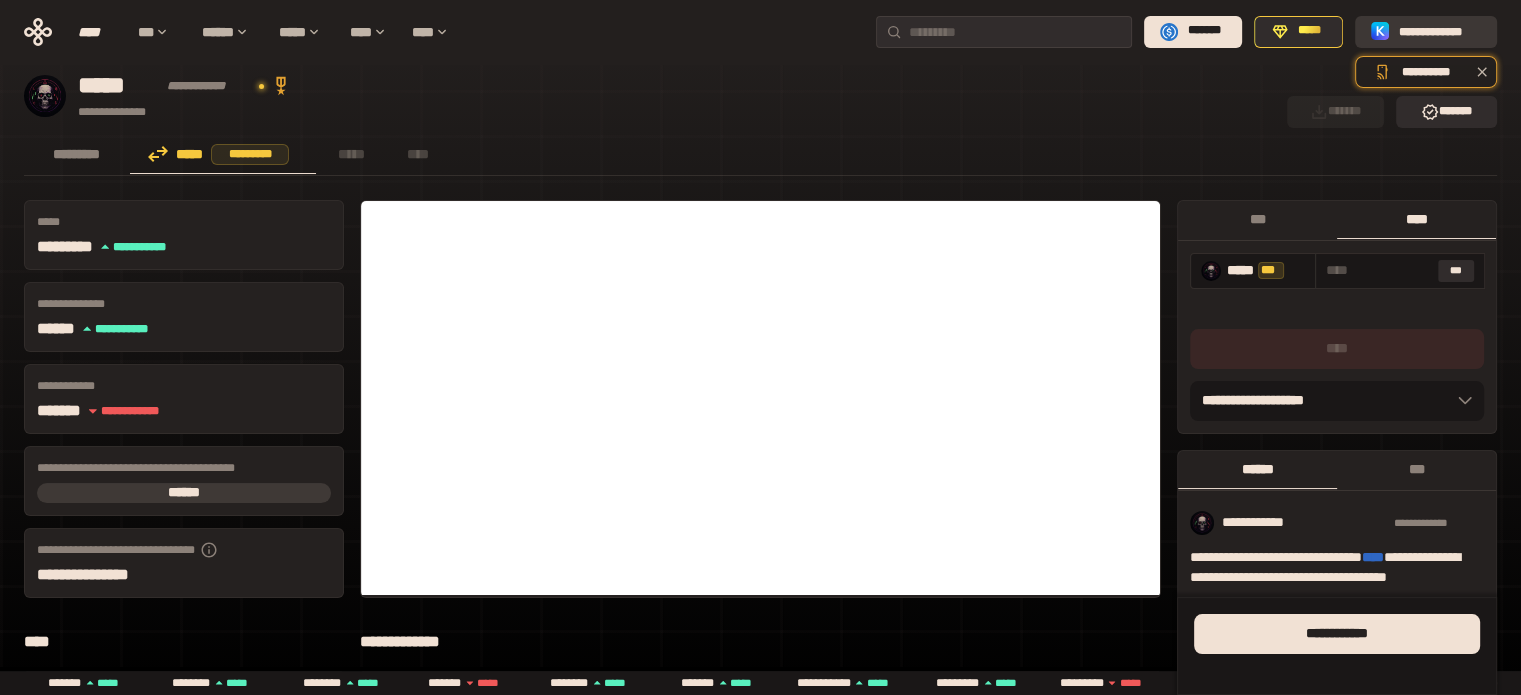 click on "**********" at bounding box center [1440, 31] 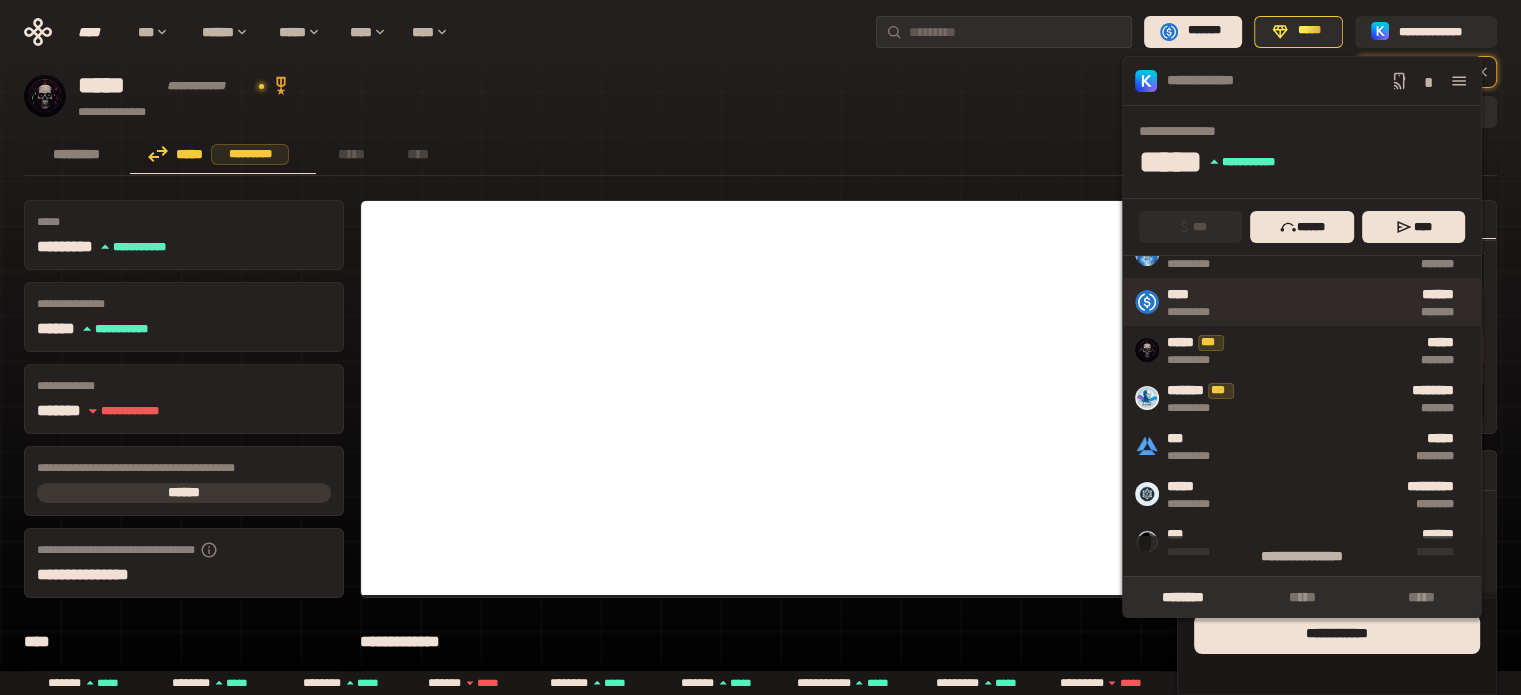 scroll, scrollTop: 160, scrollLeft: 0, axis: vertical 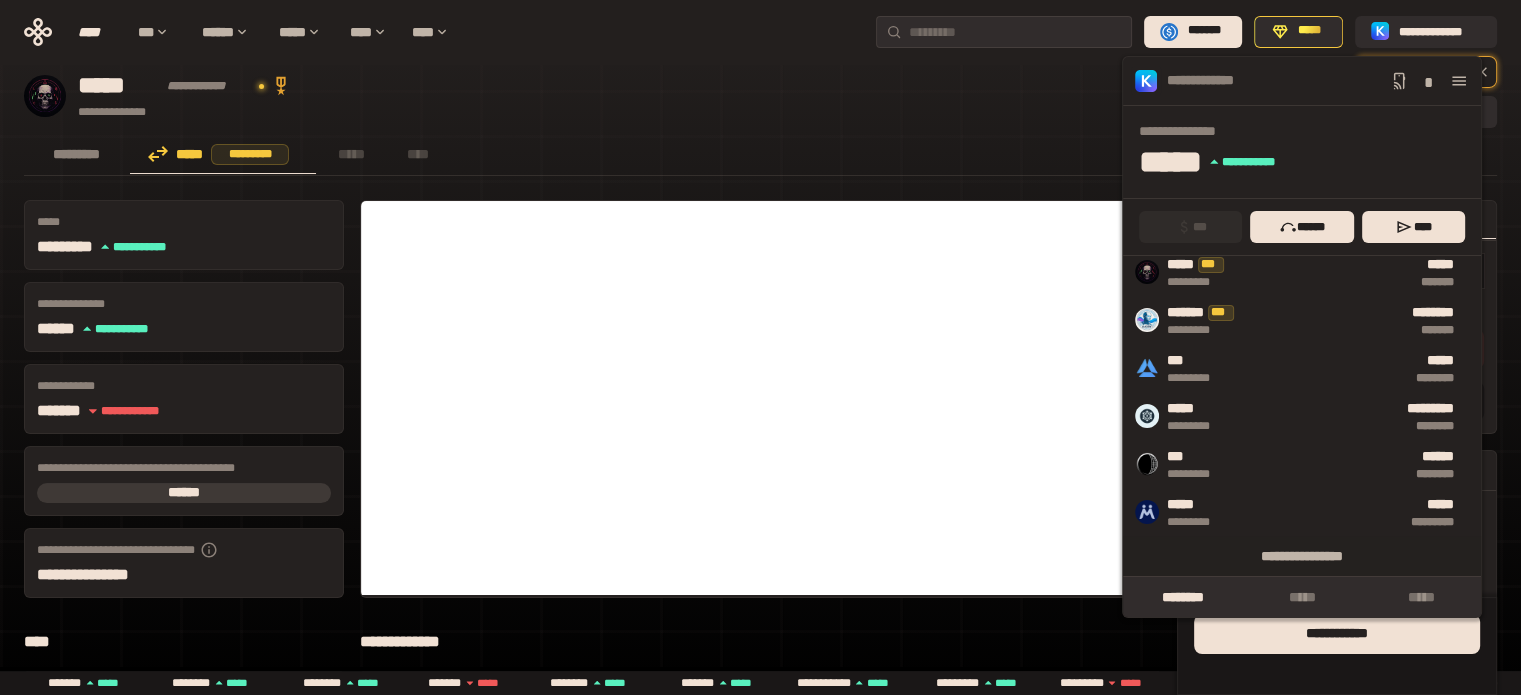 click 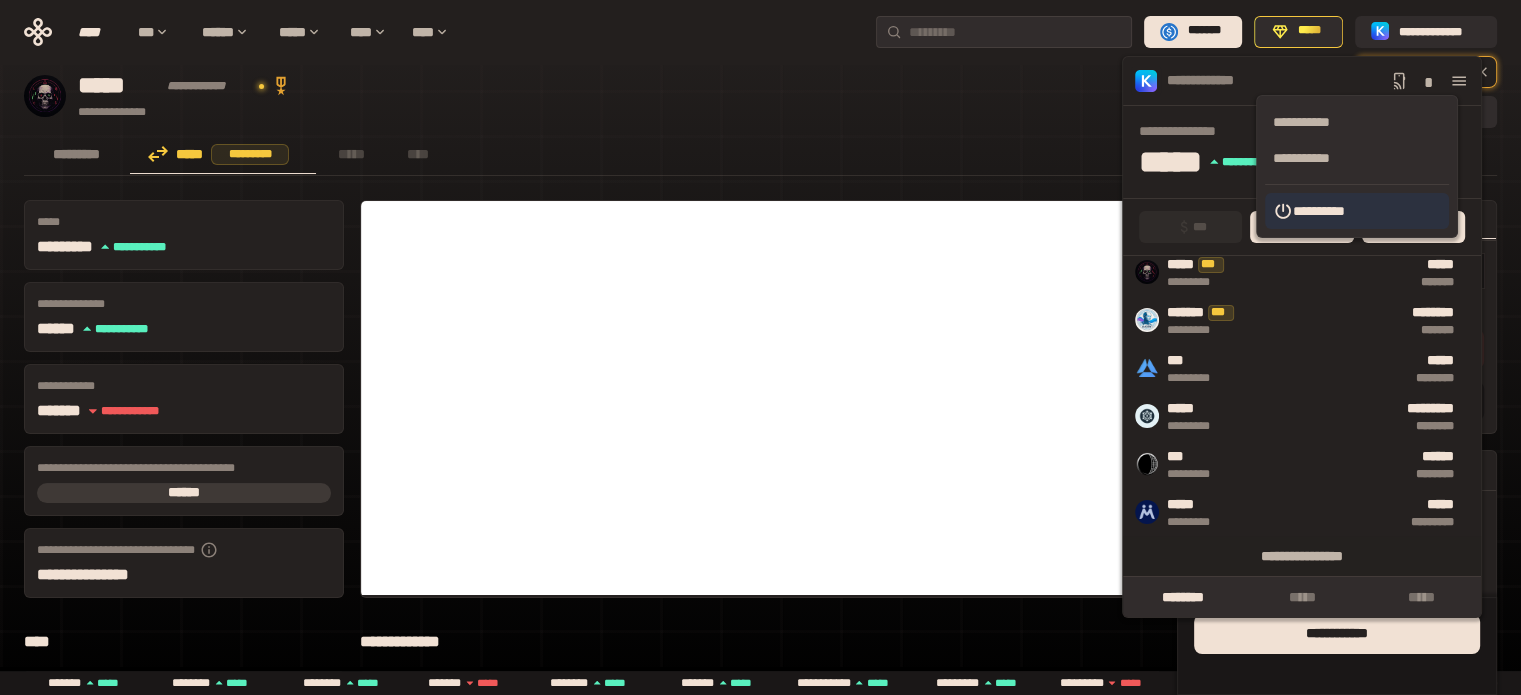 click on "**********" at bounding box center (1357, 211) 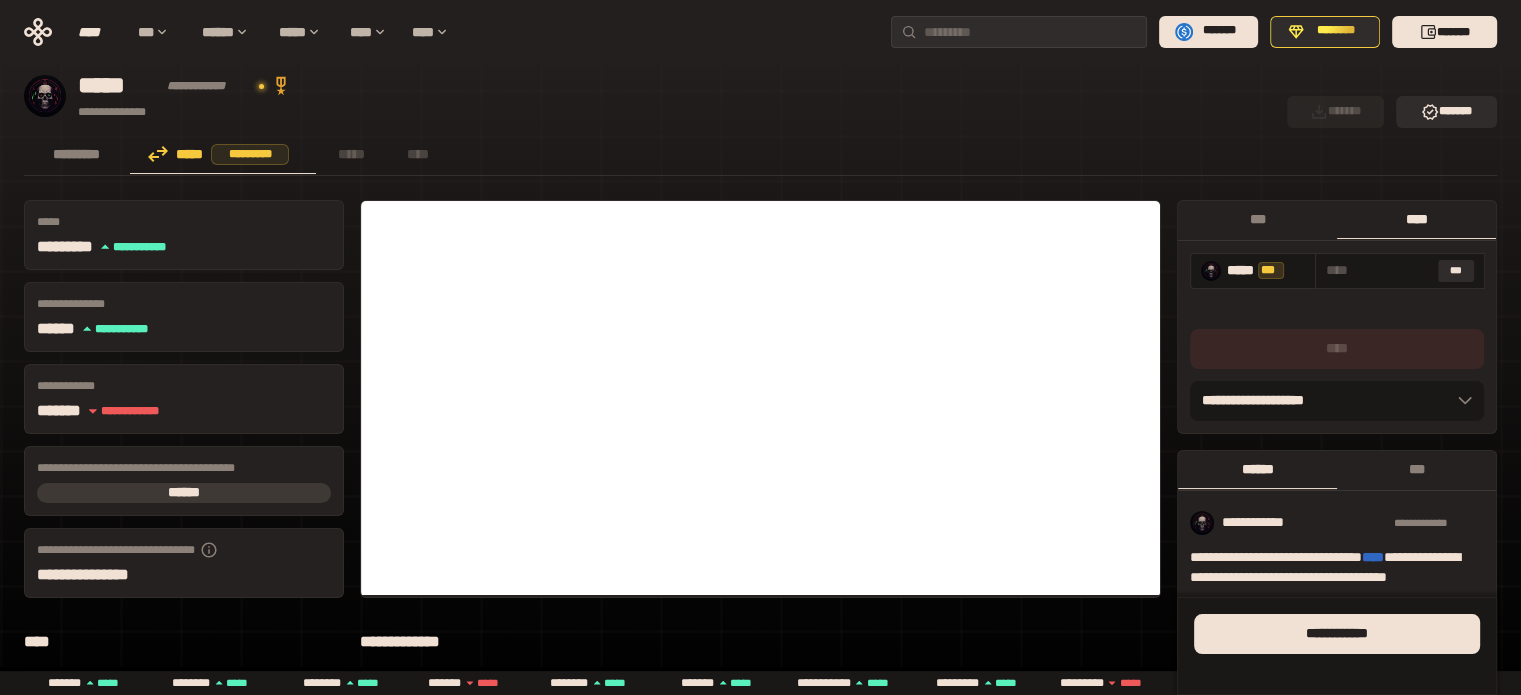 click on "[FIRST] [LAST]" at bounding box center (649, 96) 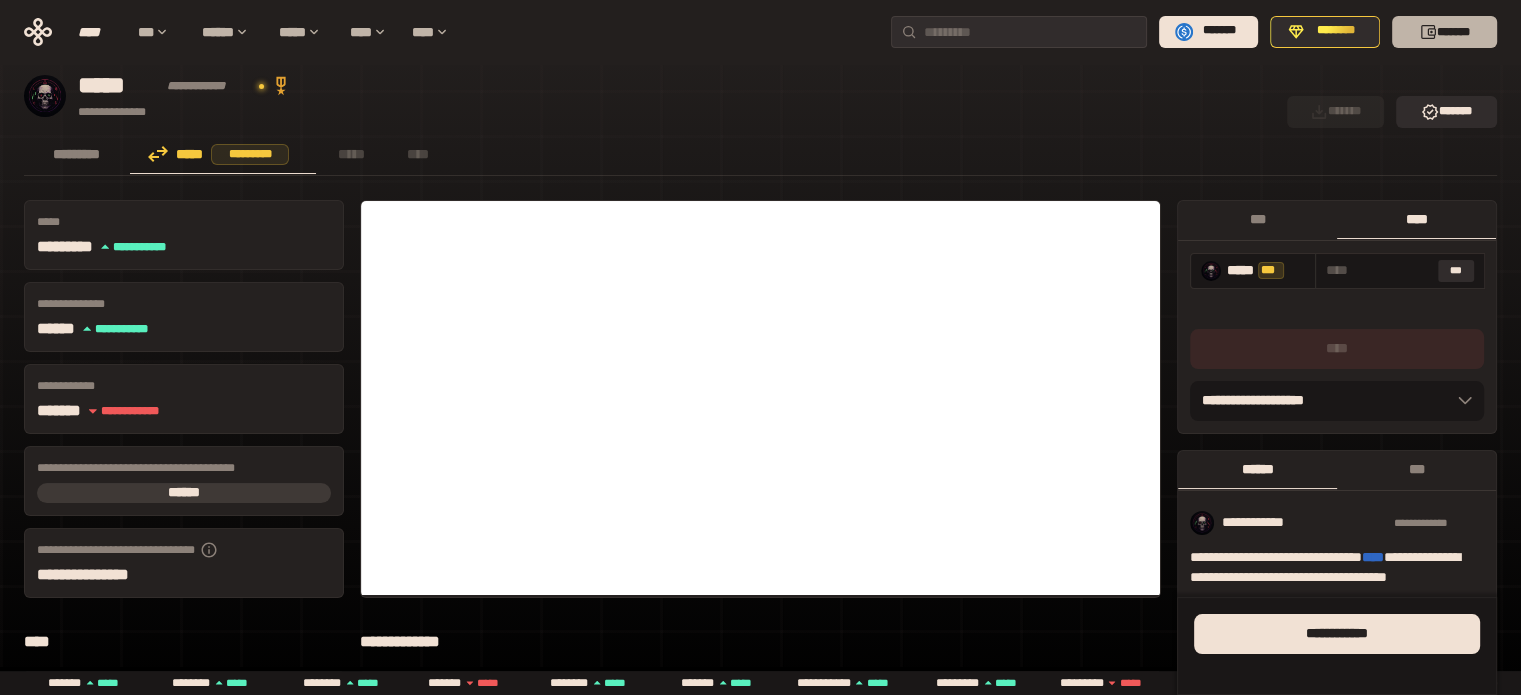 click on "*******" at bounding box center [1444, 32] 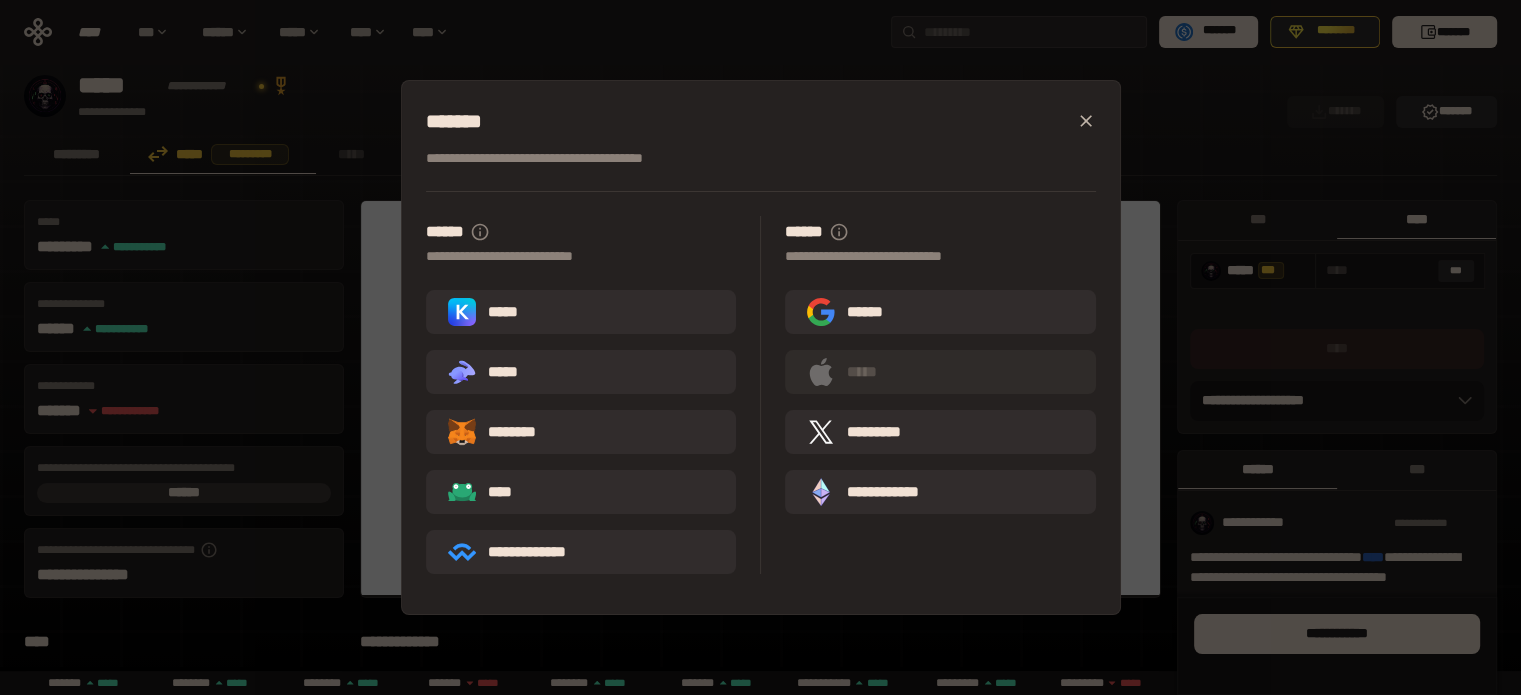 drag, startPoint x: 595, startPoint y: 310, endPoint x: 481, endPoint y: 3, distance: 327.48282 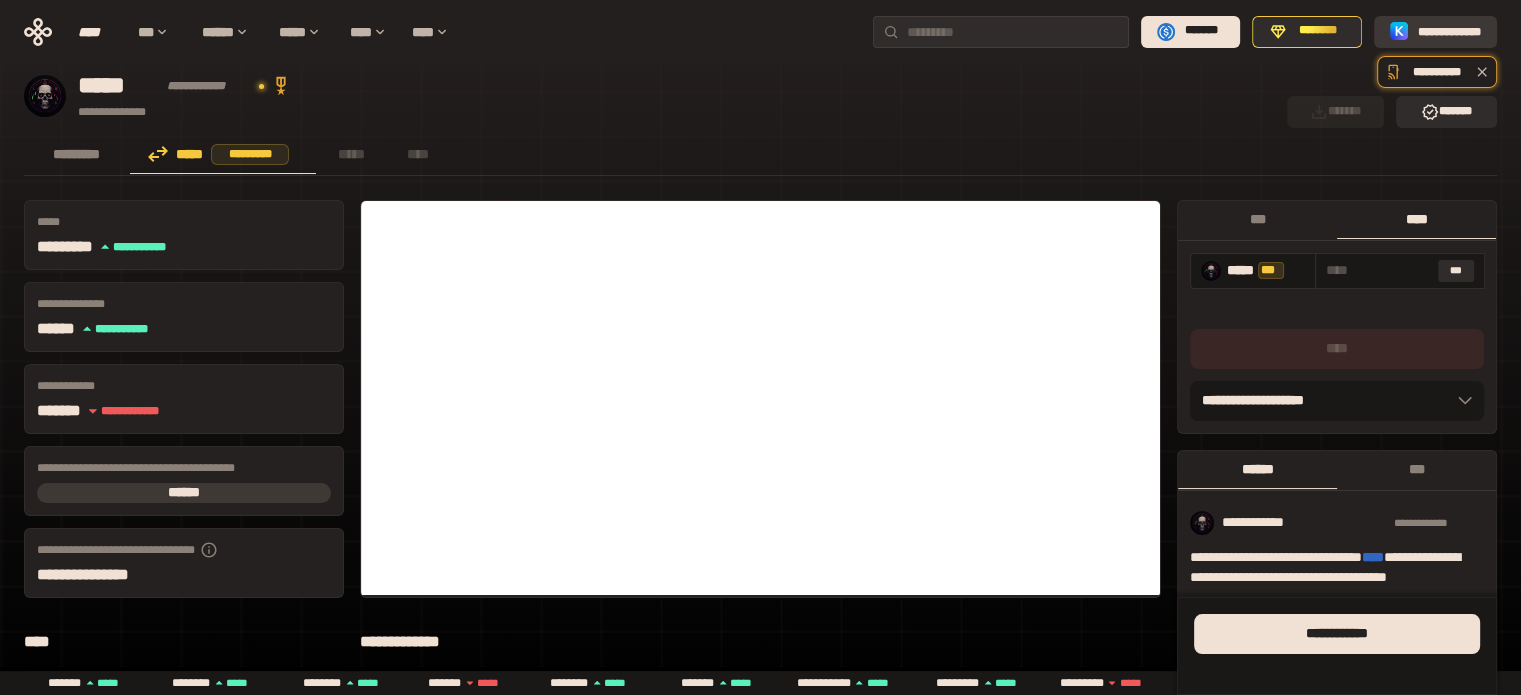 click on "**********" at bounding box center (1449, 32) 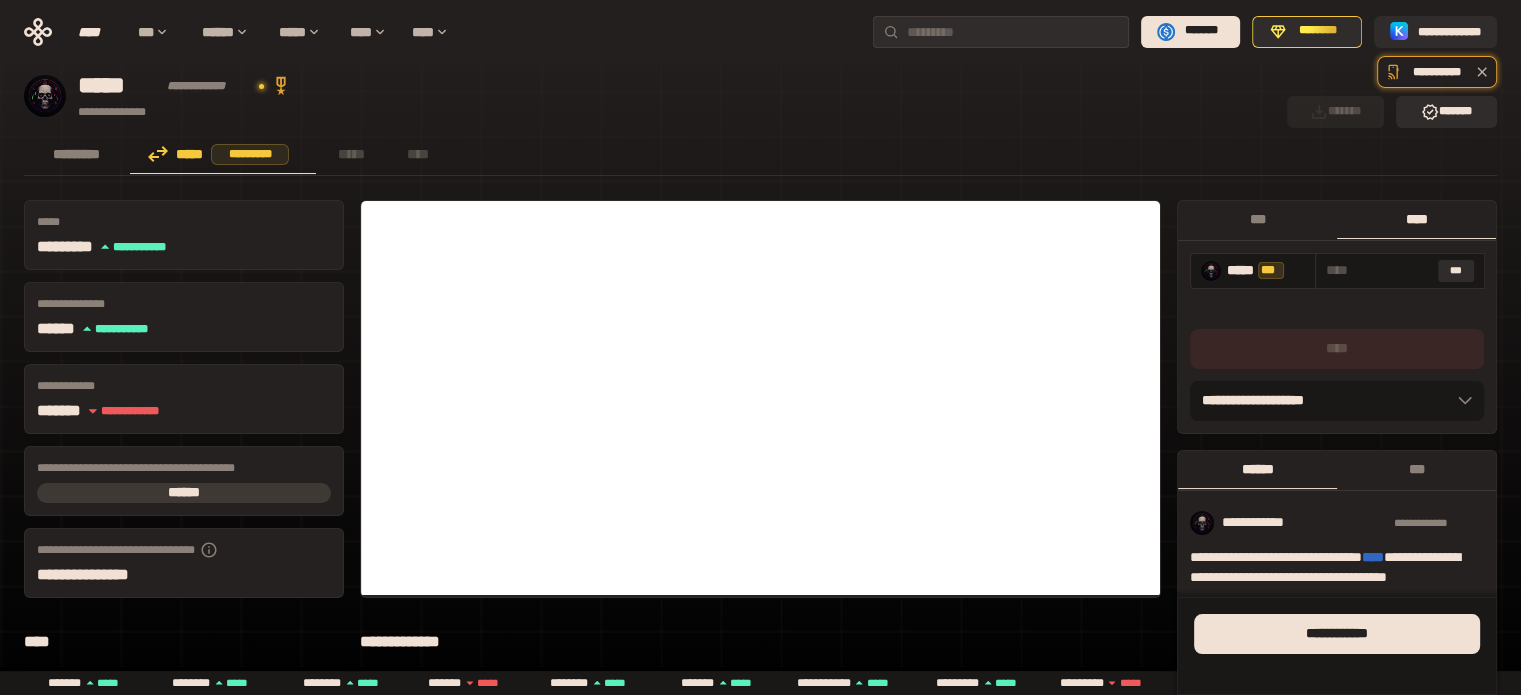 click on "**********" at bounding box center (1449, 32) 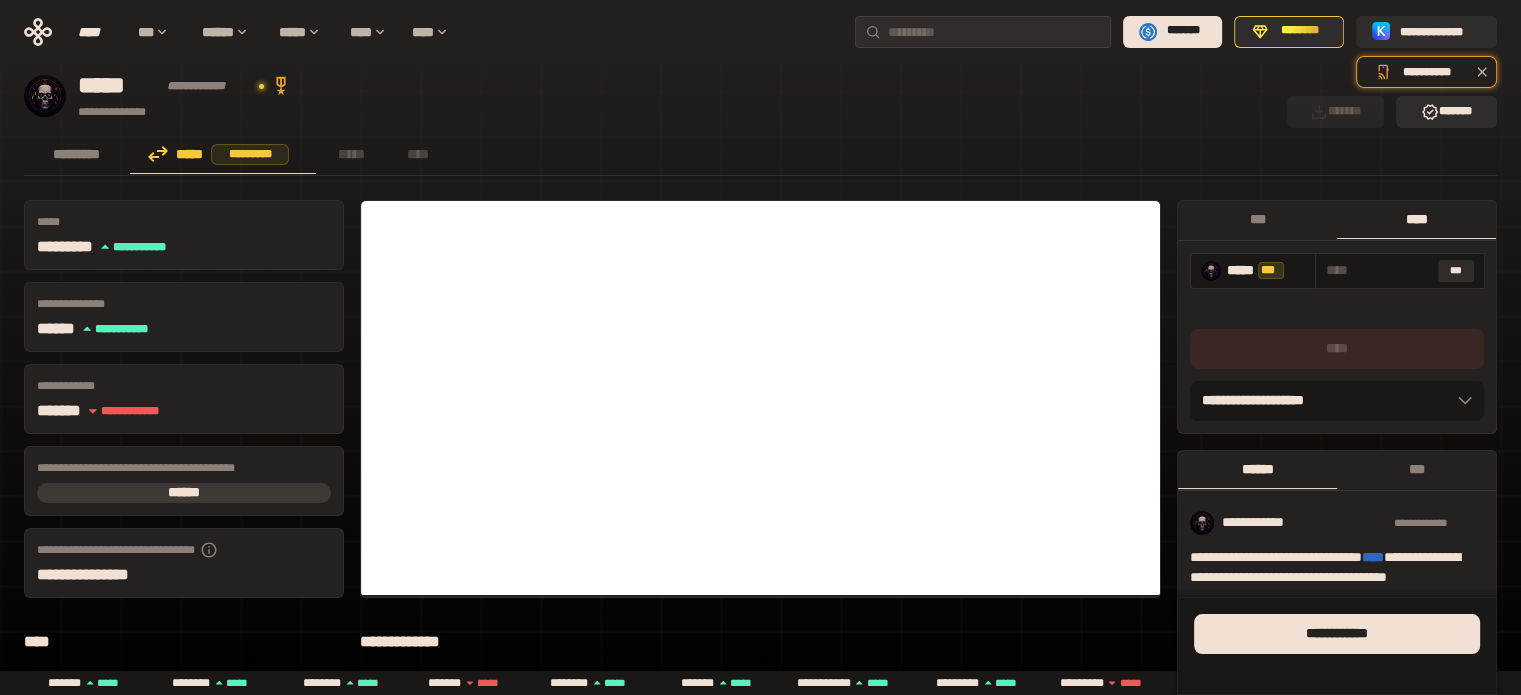click on "********* *****      ********* ***** ****" at bounding box center [760, 156] 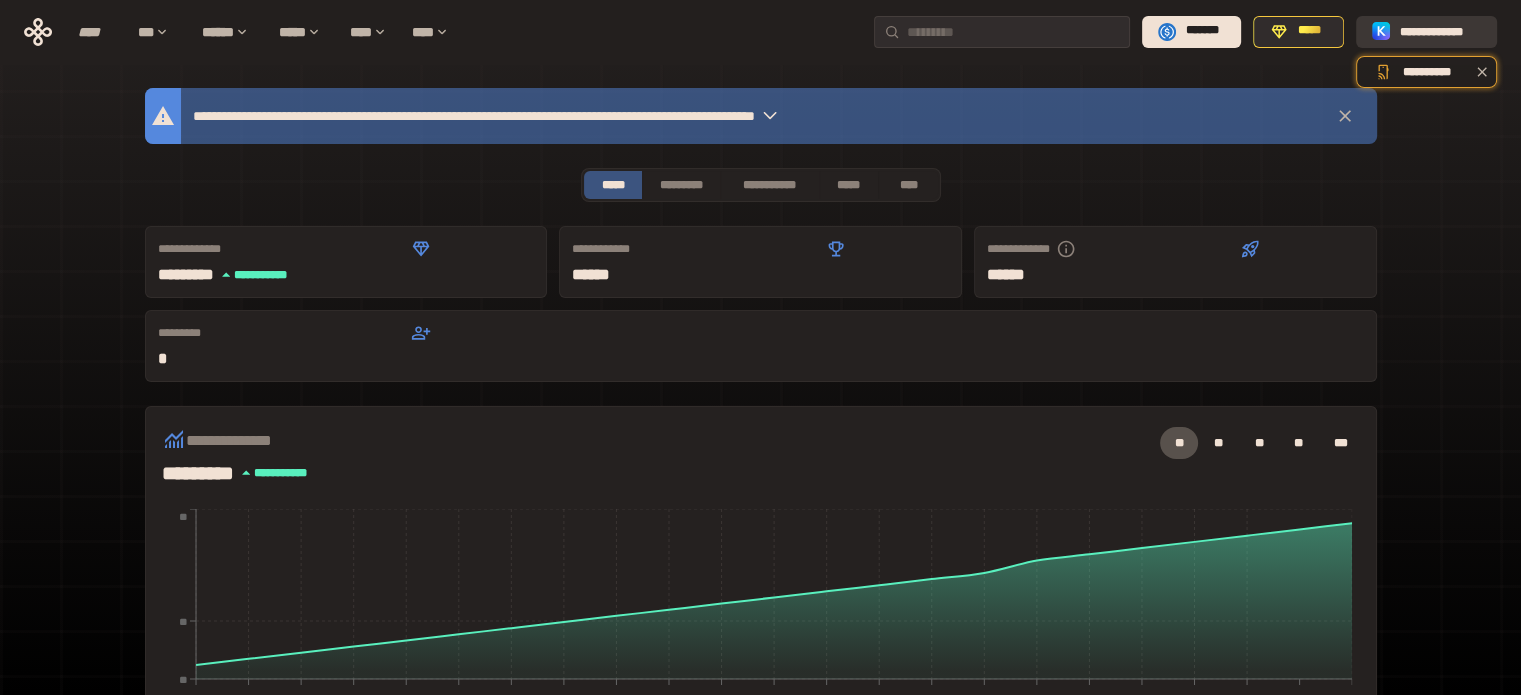 click on "**********" at bounding box center [1440, 31] 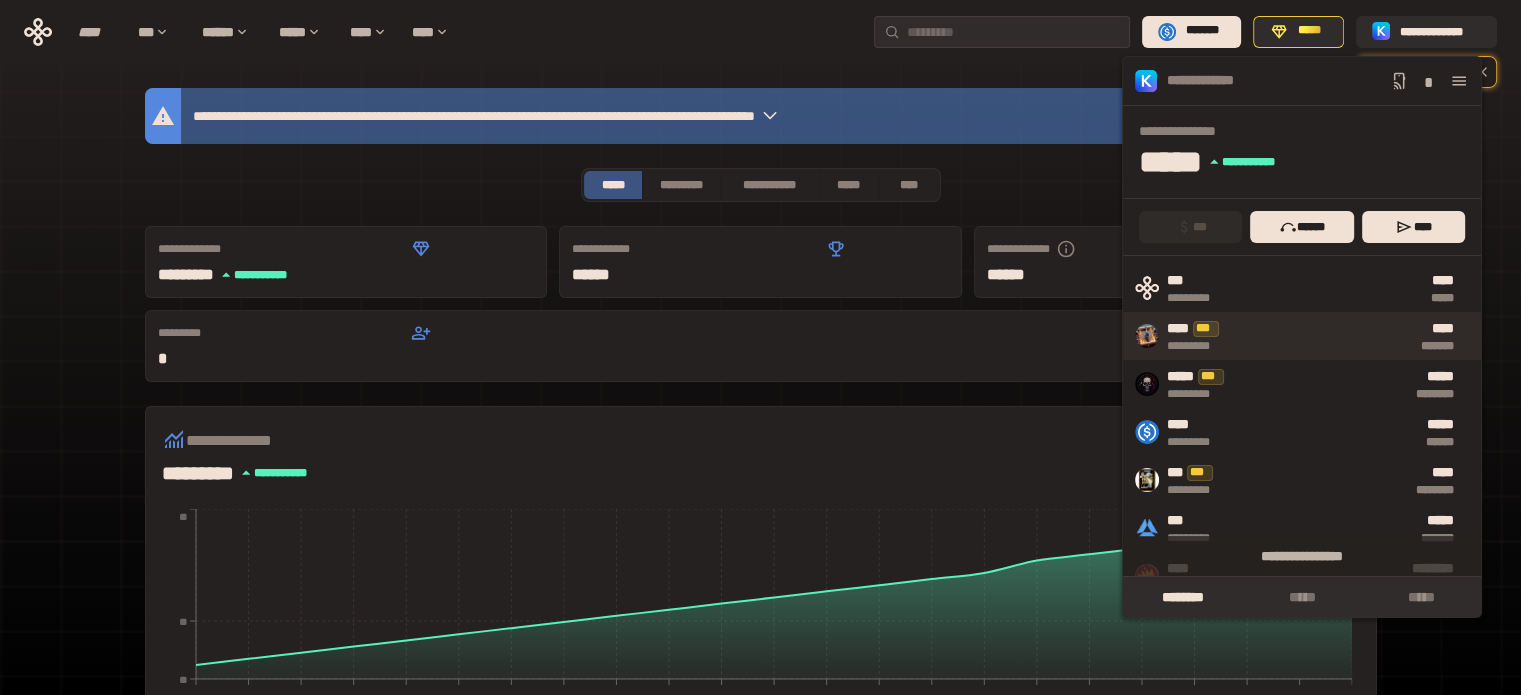 click on "*******" at bounding box center [1349, 346] 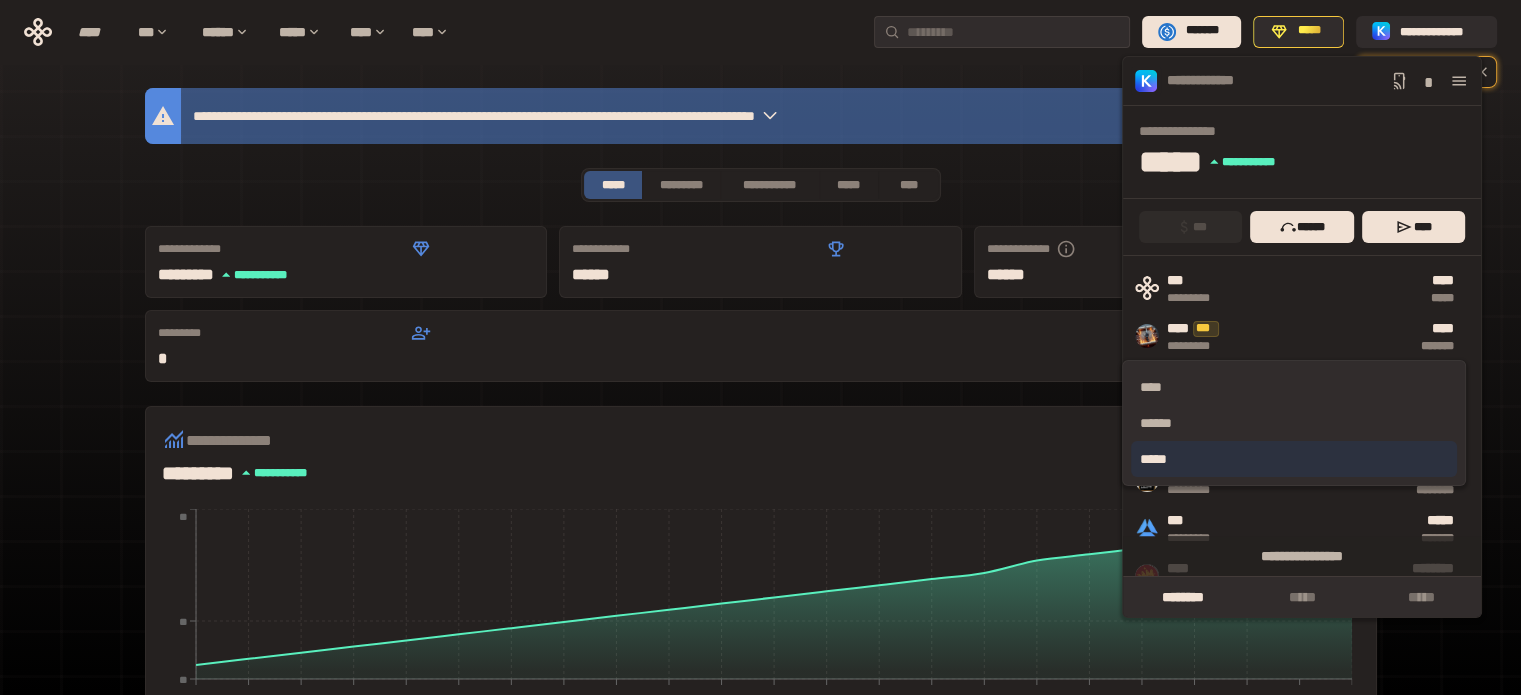 click on "*****" at bounding box center (1293, 459) 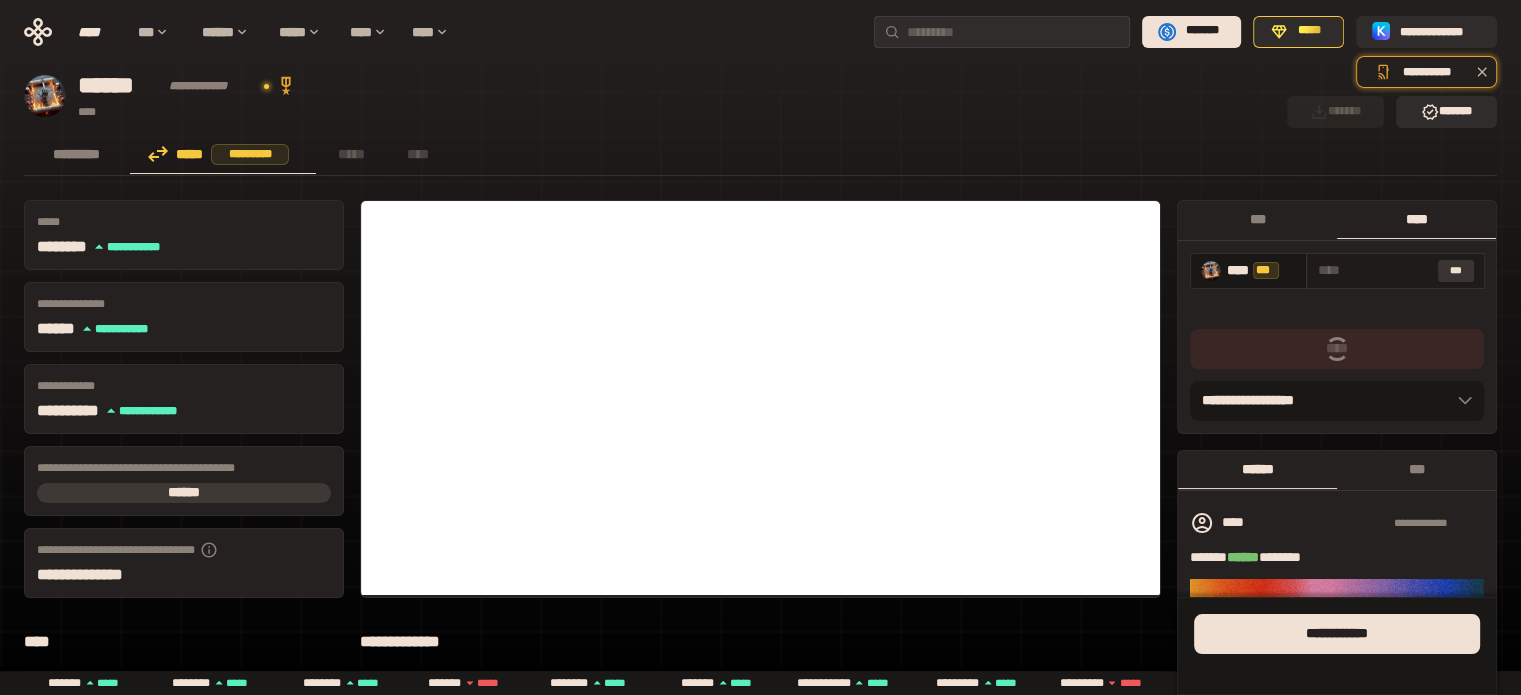 click on "***" at bounding box center (1456, 271) 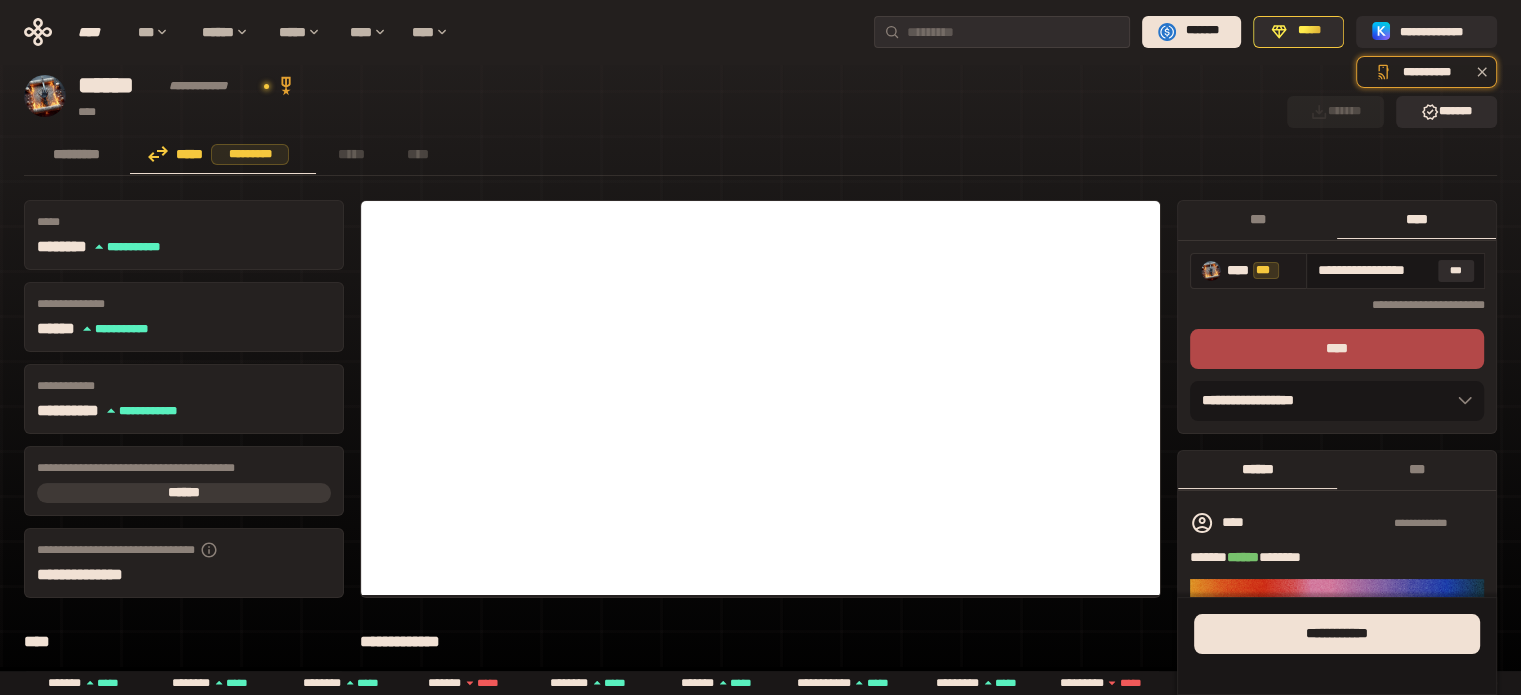drag, startPoint x: 1322, startPoint y: 277, endPoint x: 1297, endPoint y: 275, distance: 25.079872 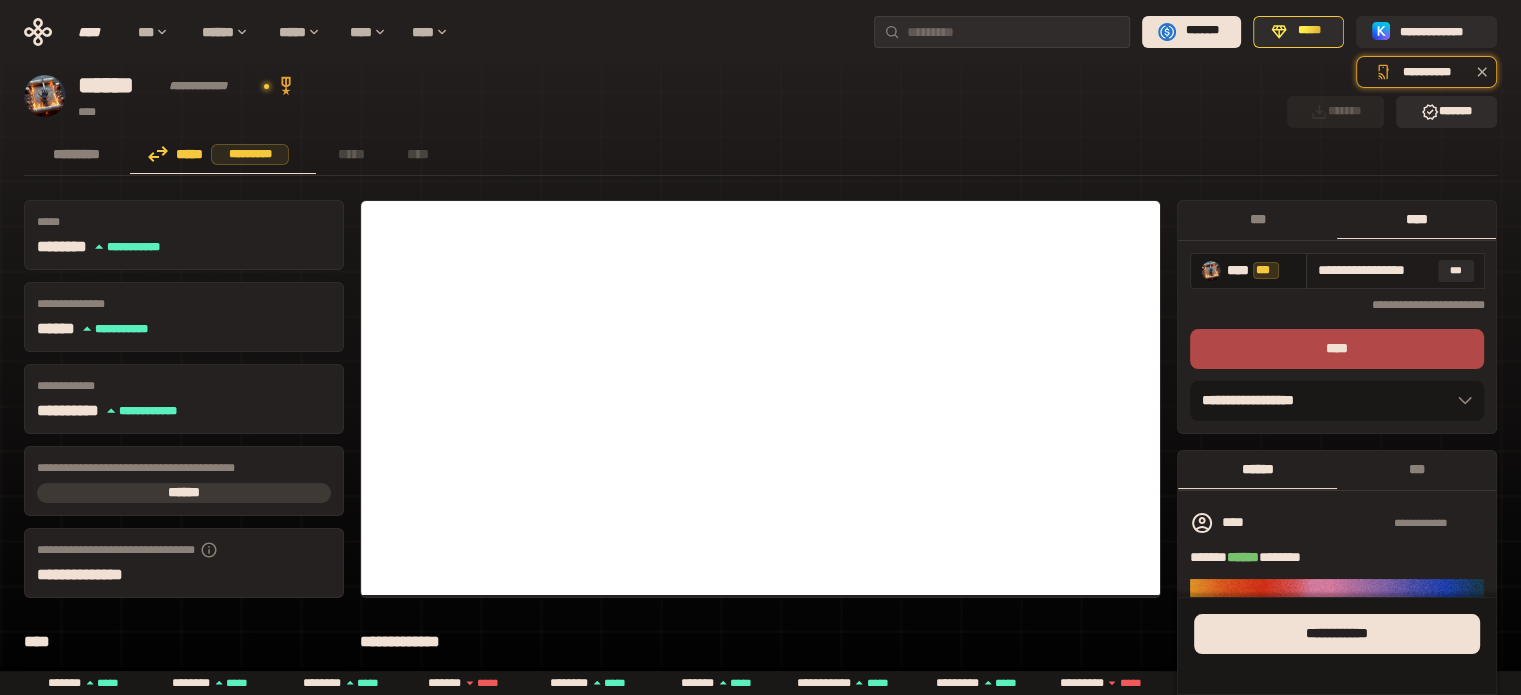 click on "**********" at bounding box center (1373, 270) 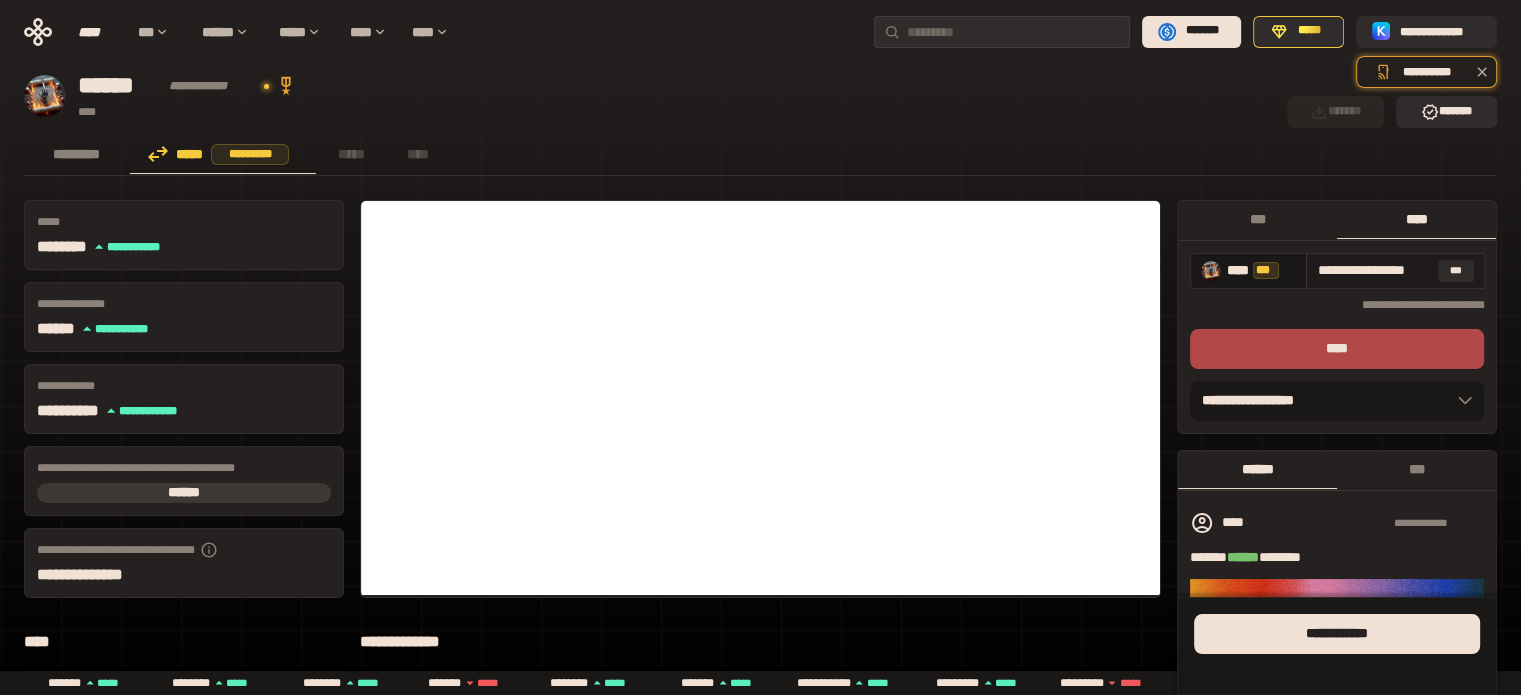 click on "**********" at bounding box center [1373, 270] 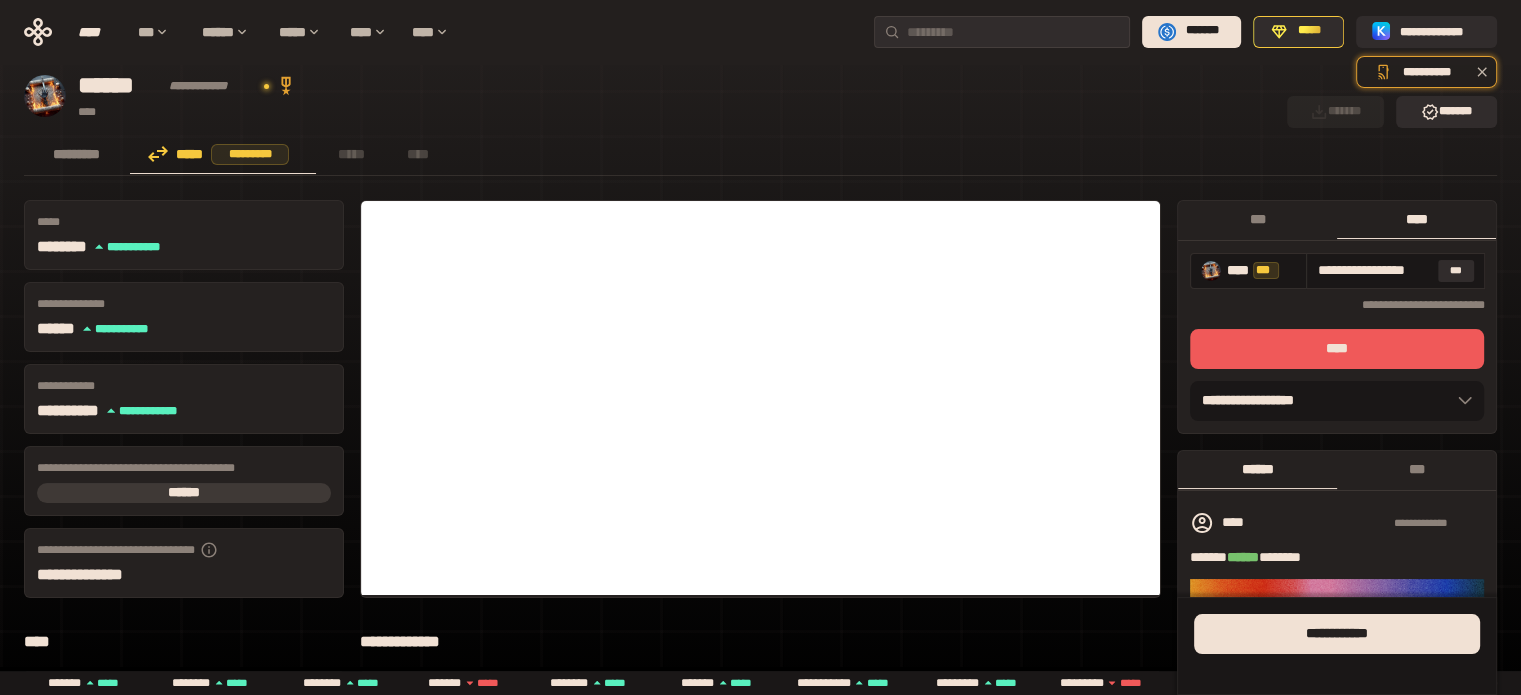 click on "****" at bounding box center [1337, 349] 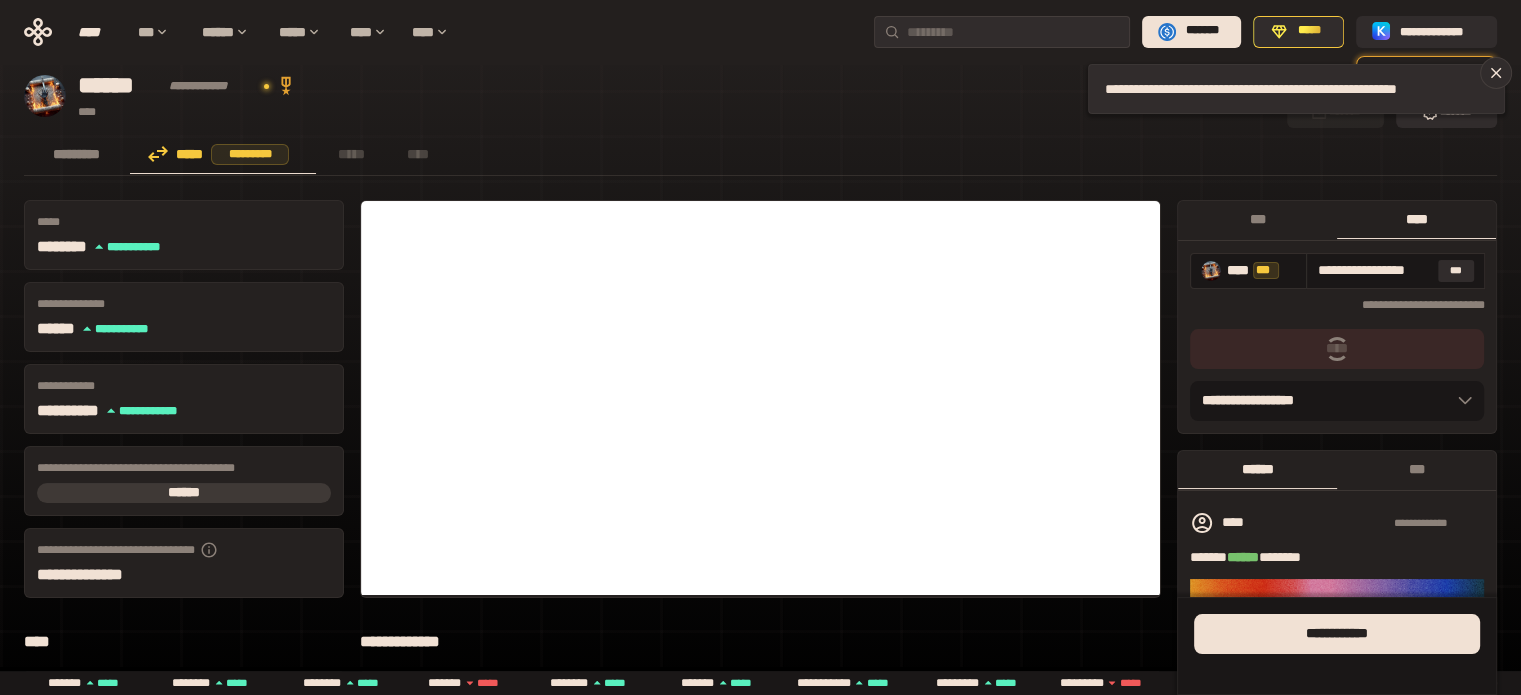 click on "***" at bounding box center [1456, 271] 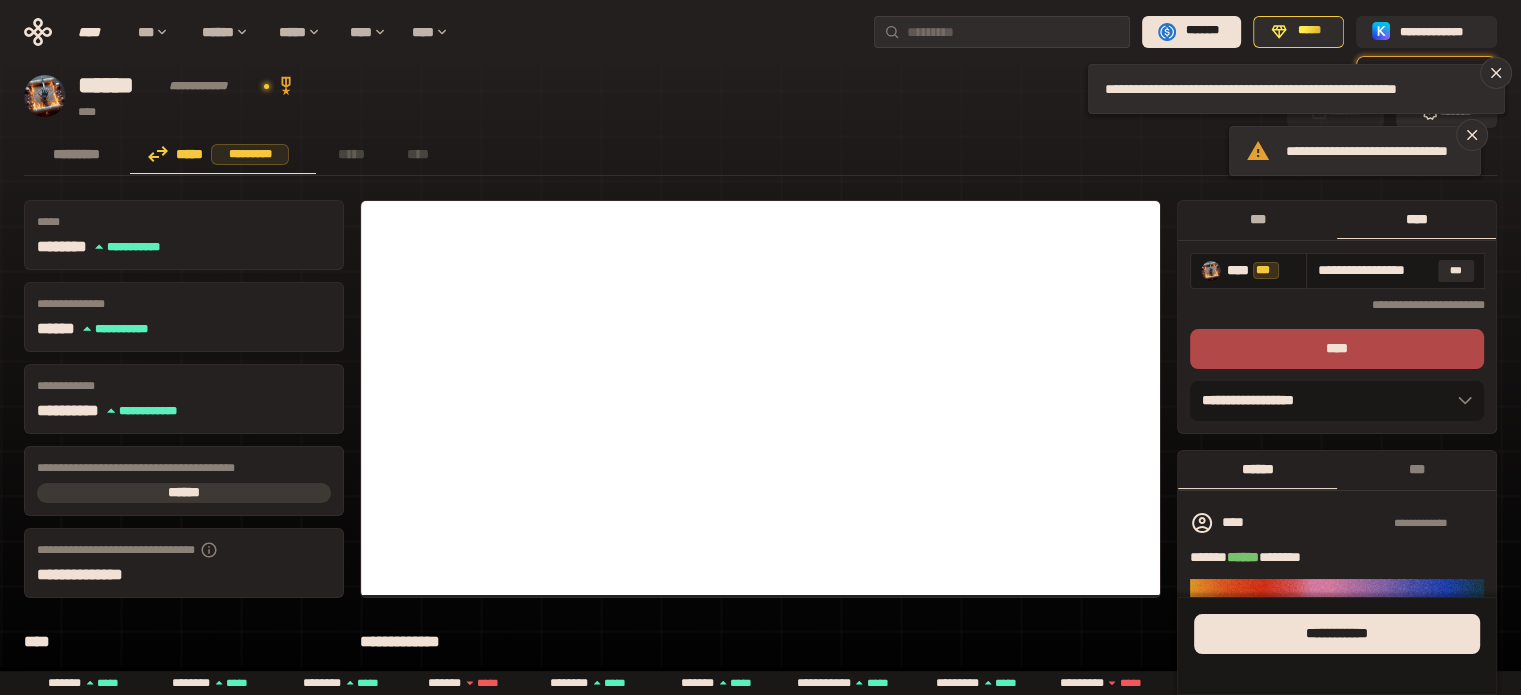 type on "**********" 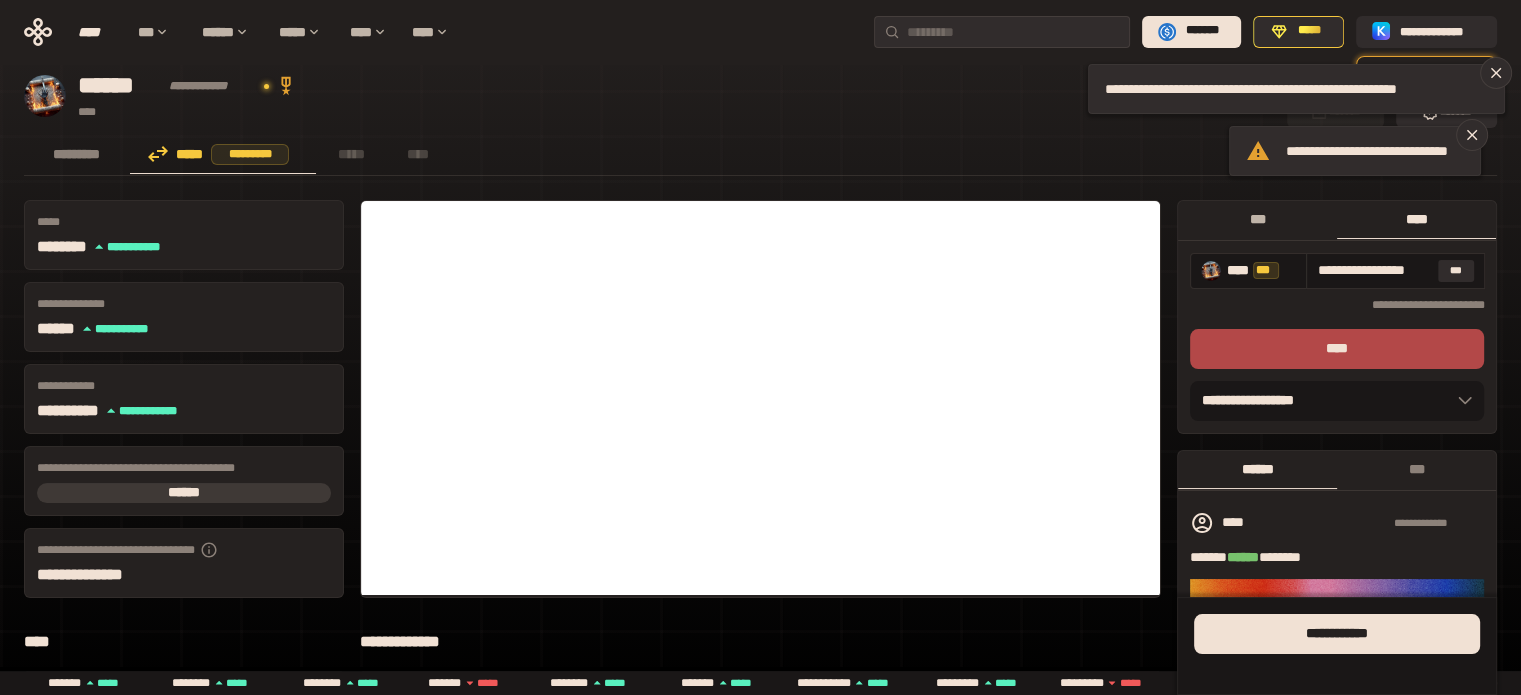 click on "***" at bounding box center (1257, 219) 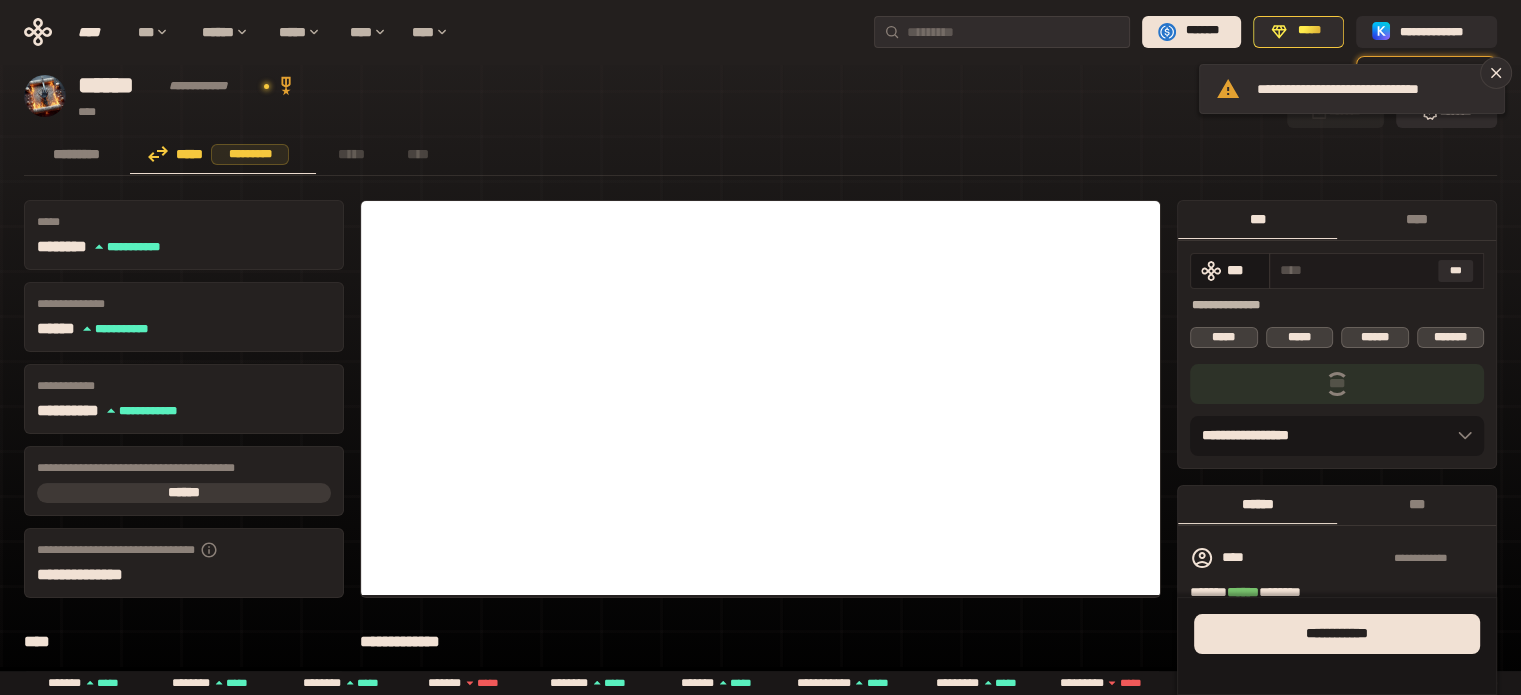 click at bounding box center [1355, 270] 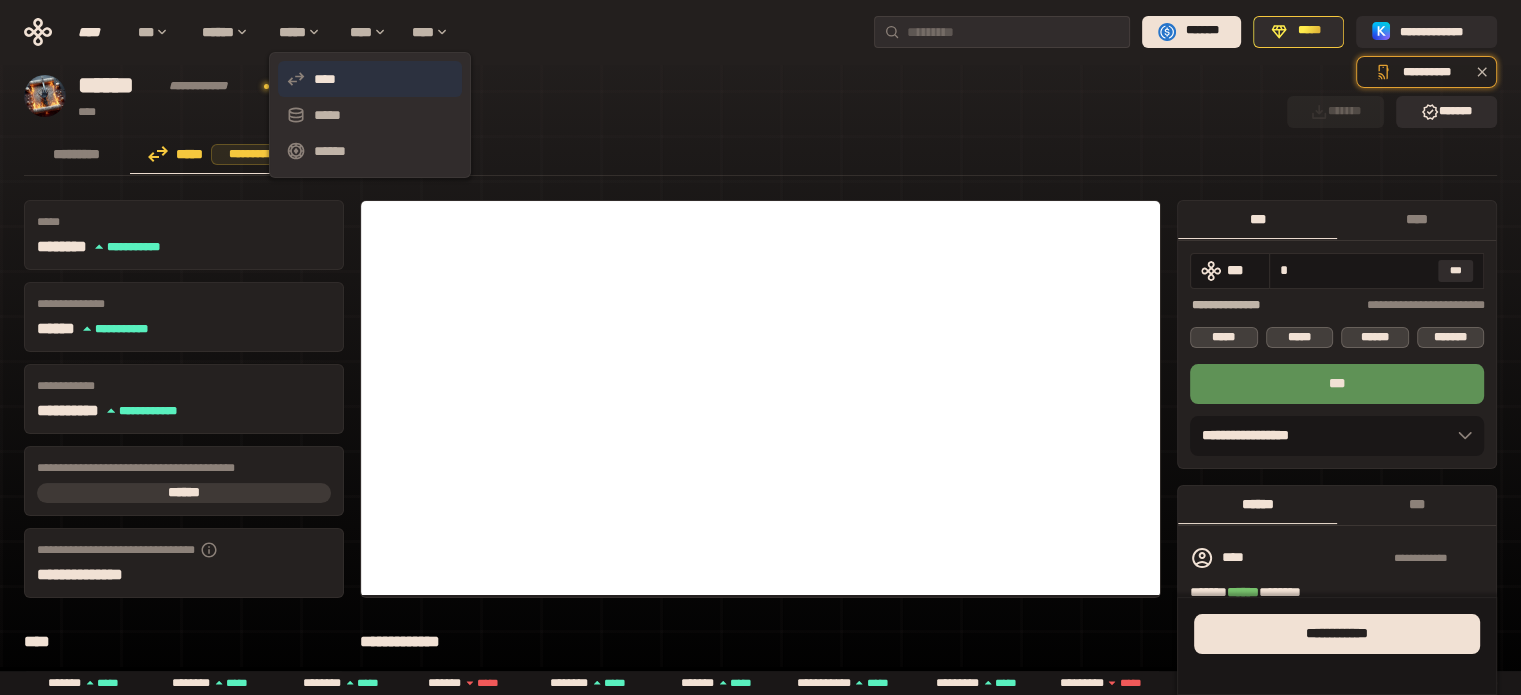 type on "*" 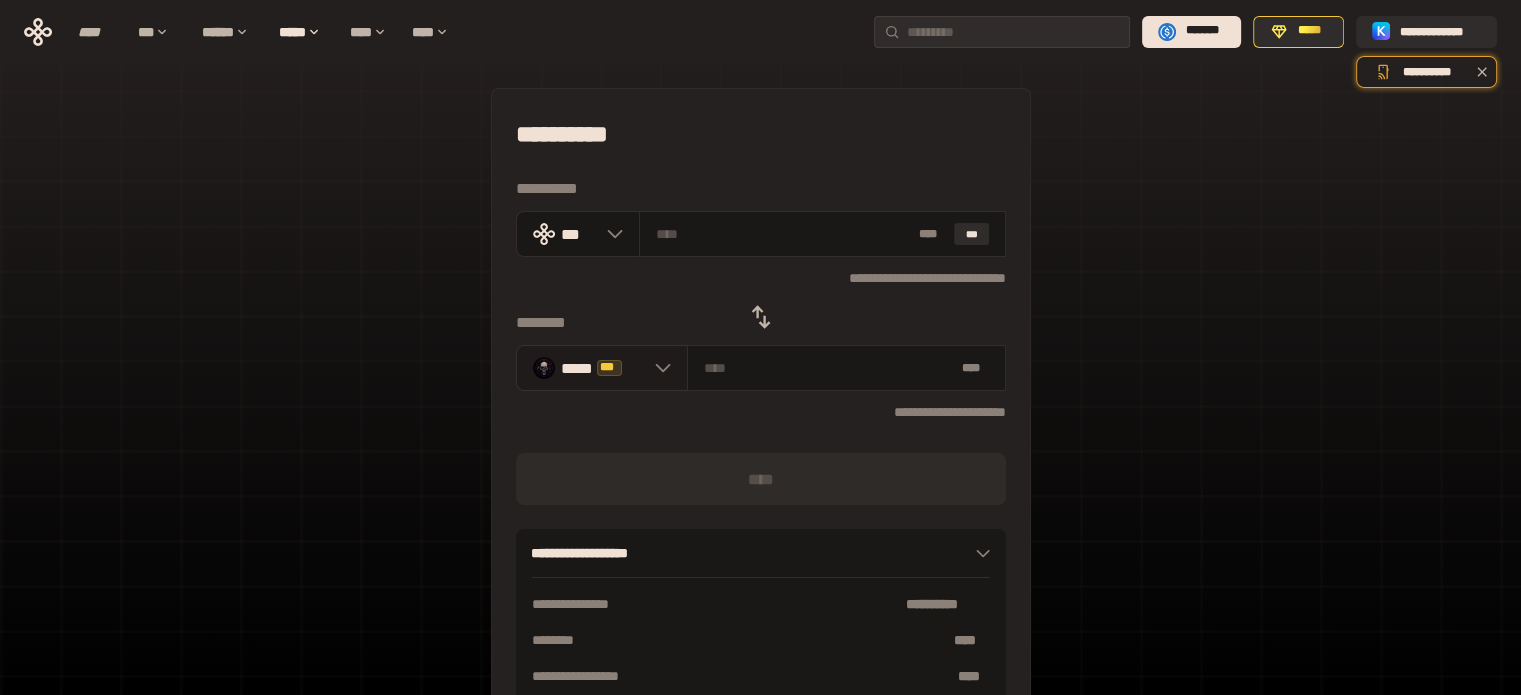 click 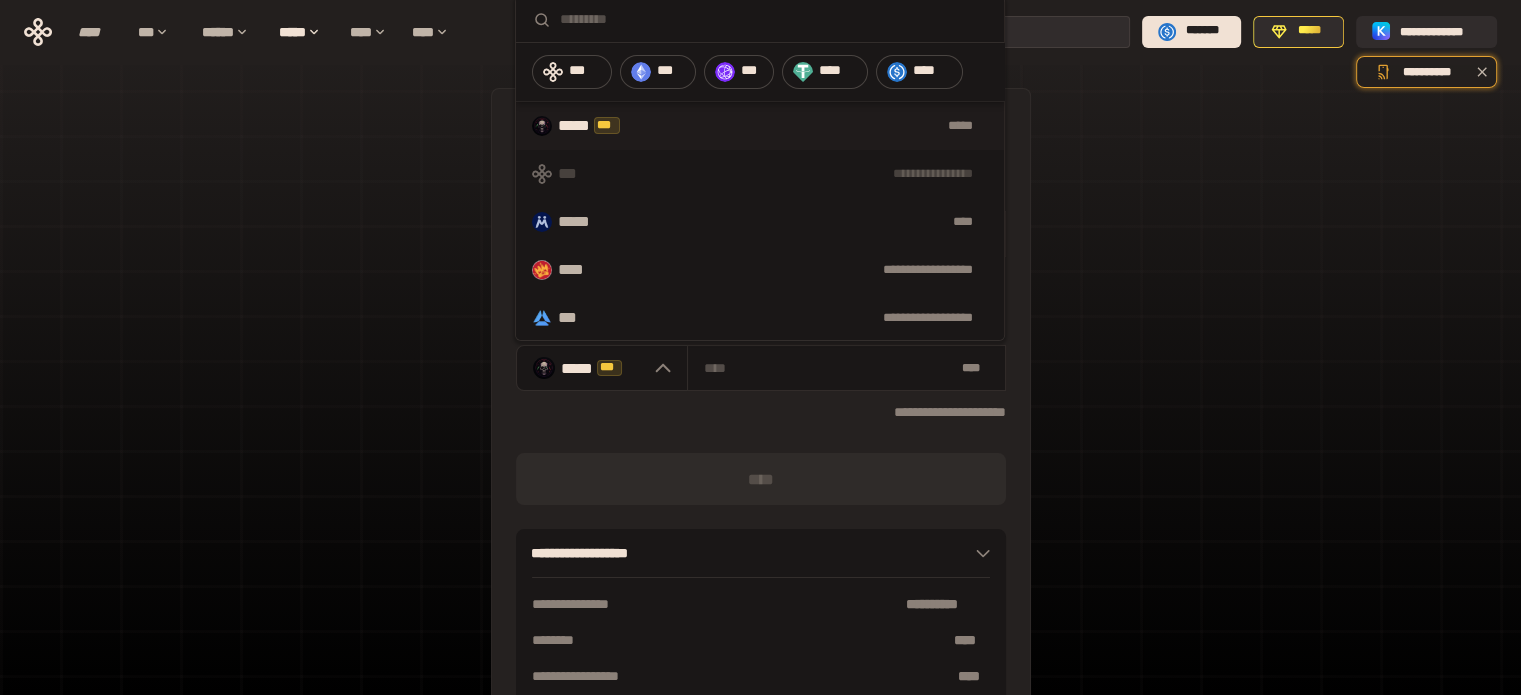 scroll, scrollTop: 0, scrollLeft: 1, axis: horizontal 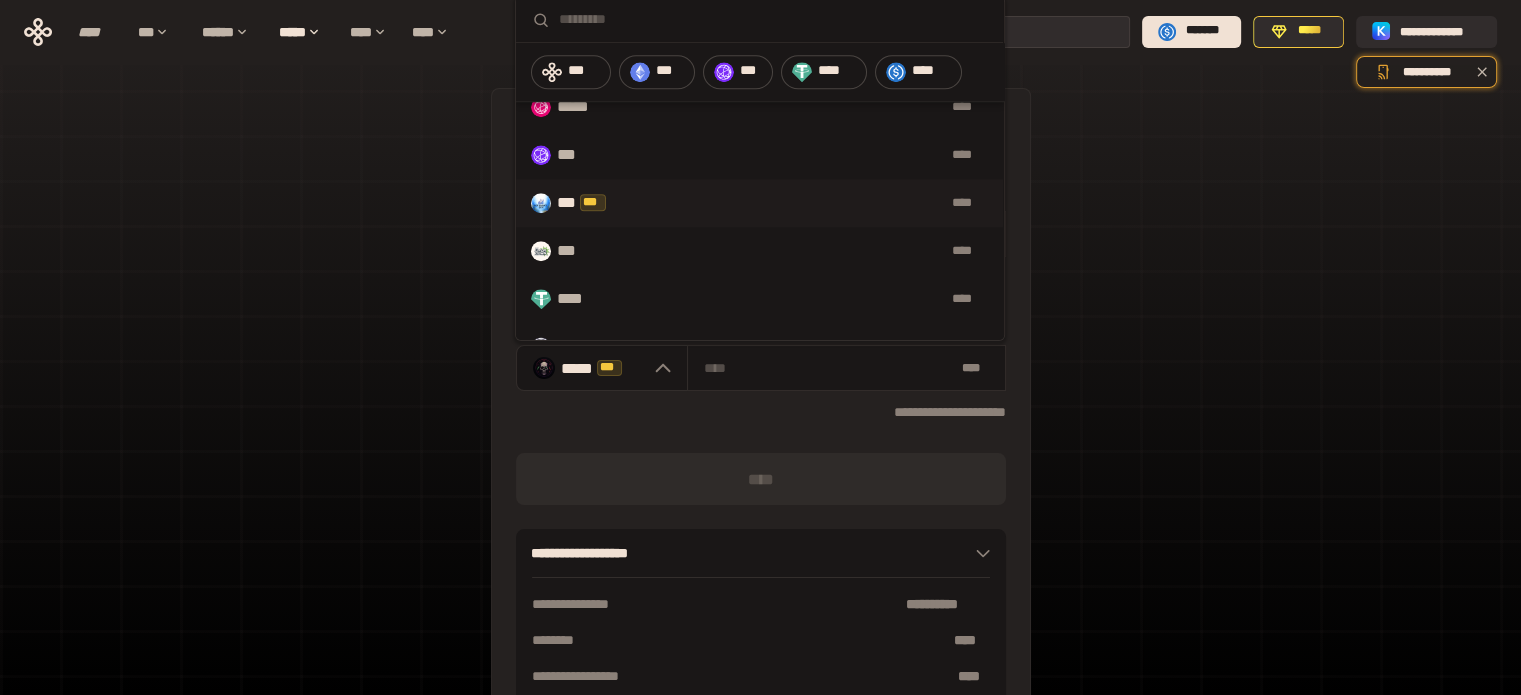 click on "****" at bounding box center [808, 203] 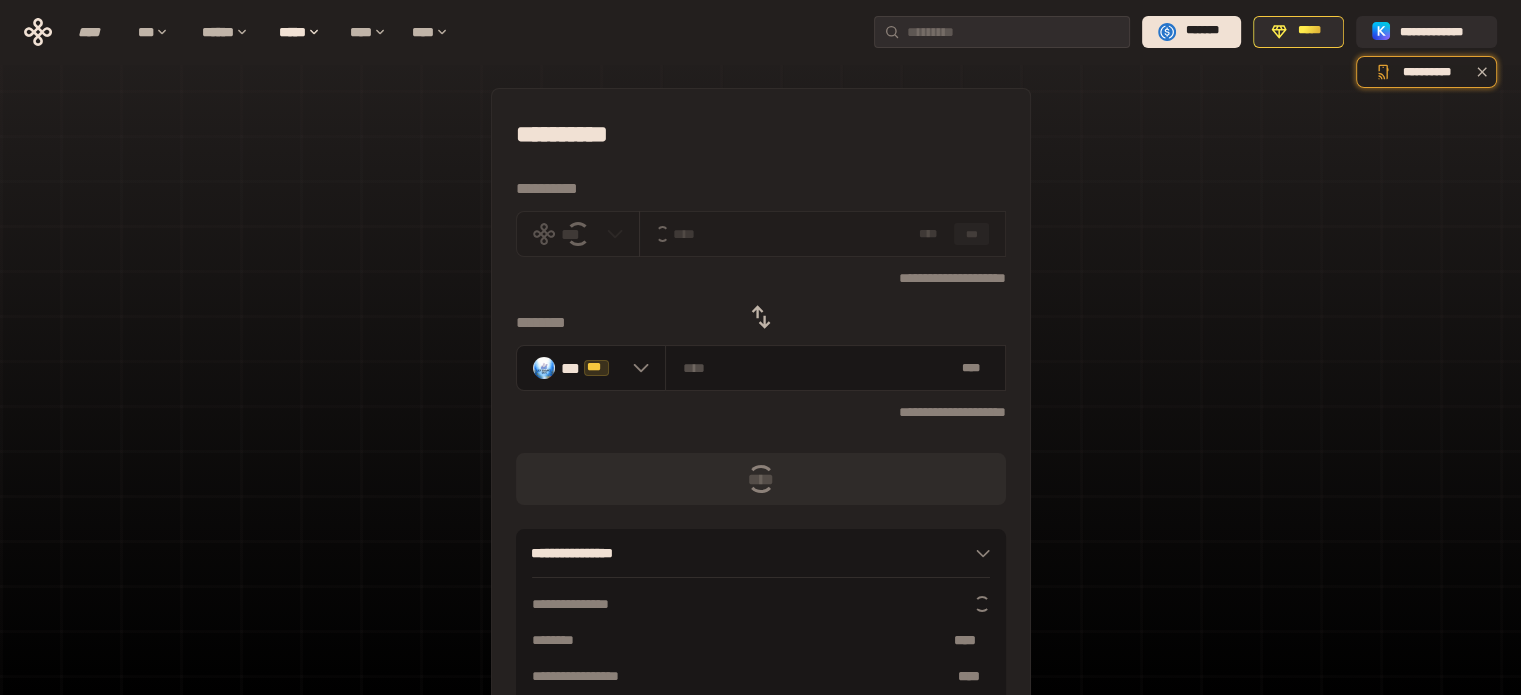 click at bounding box center [792, 234] 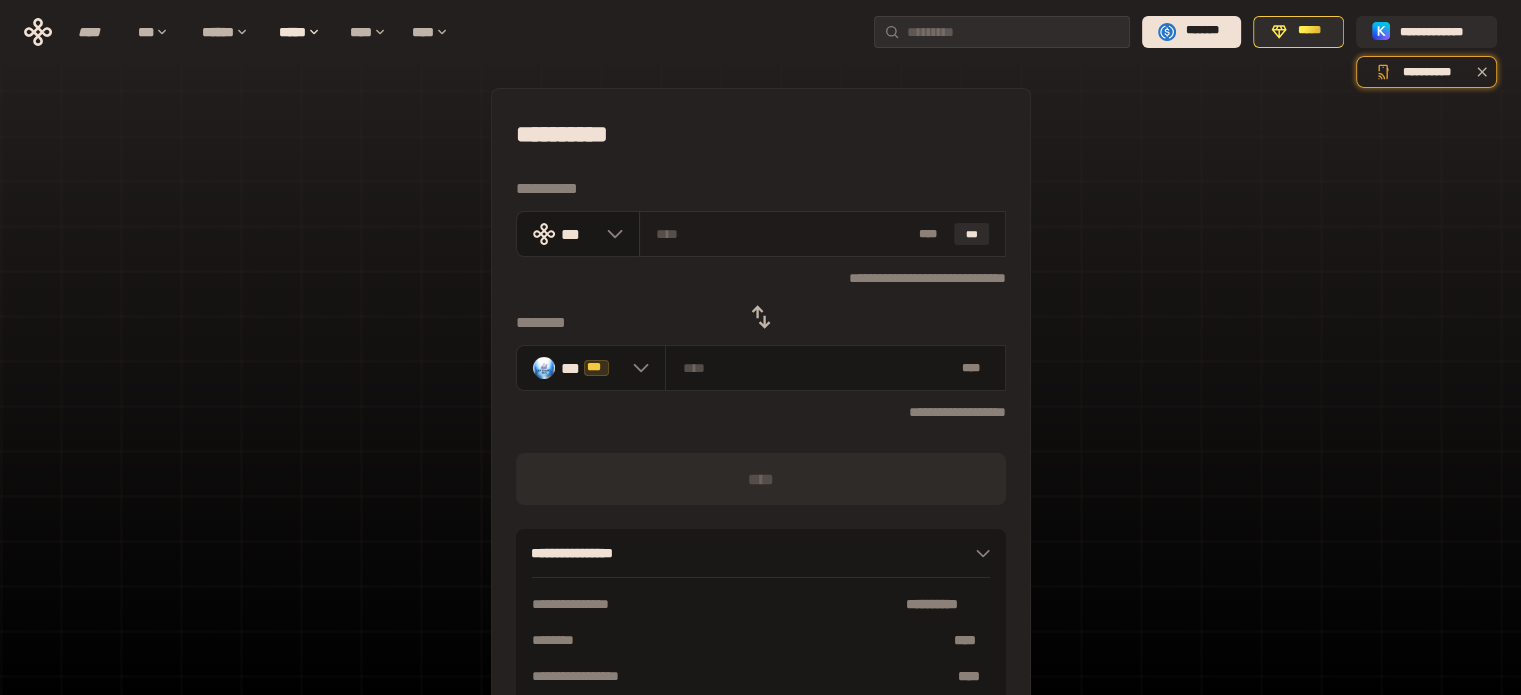 type on "*" 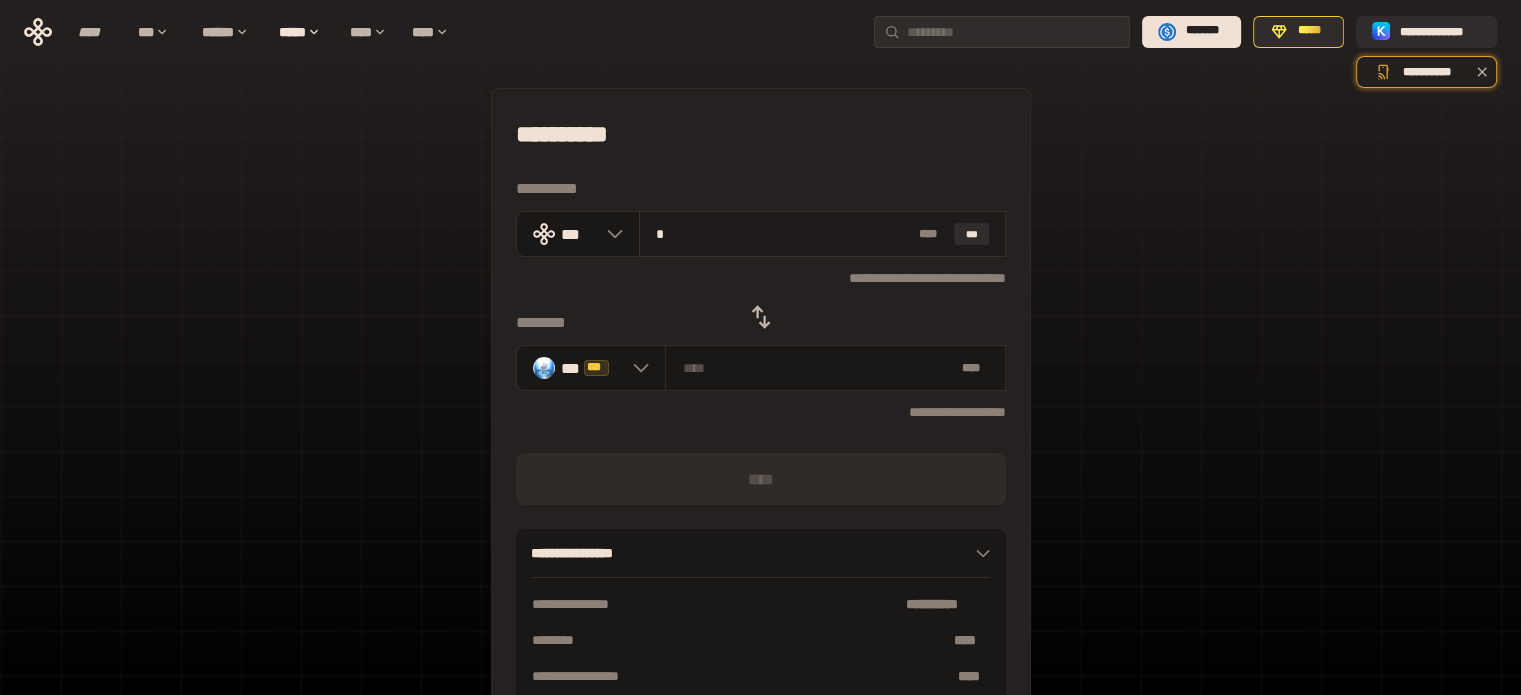 type on "**********" 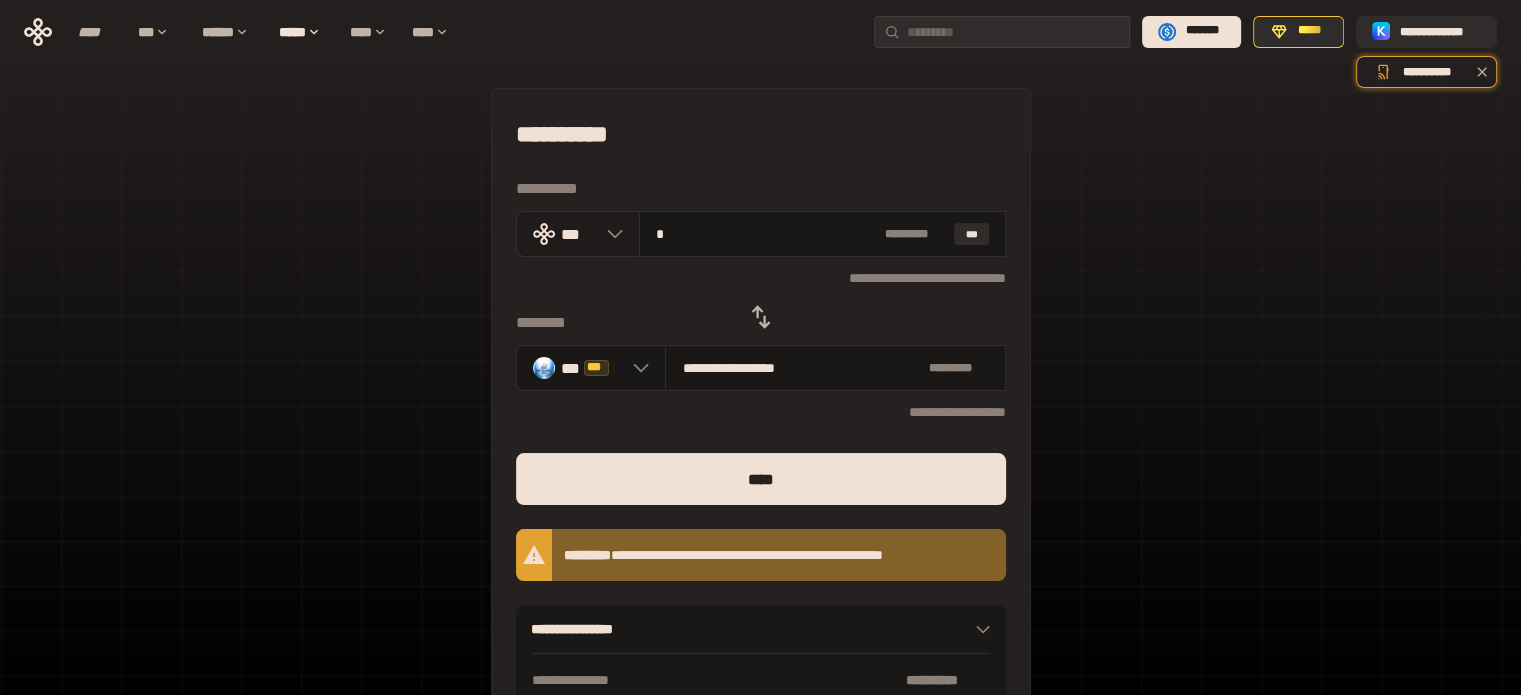 drag, startPoint x: 654, startPoint y: 247, endPoint x: 612, endPoint y: 247, distance: 42 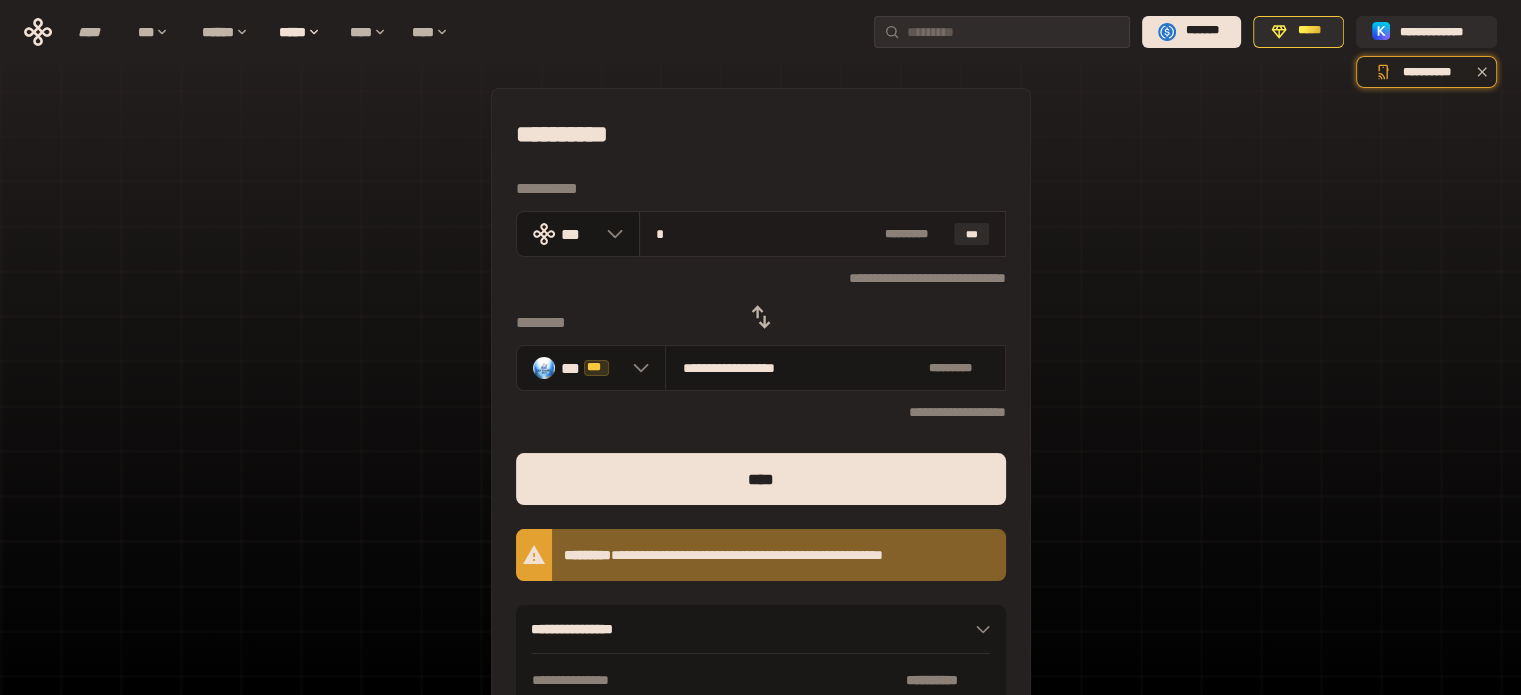 type 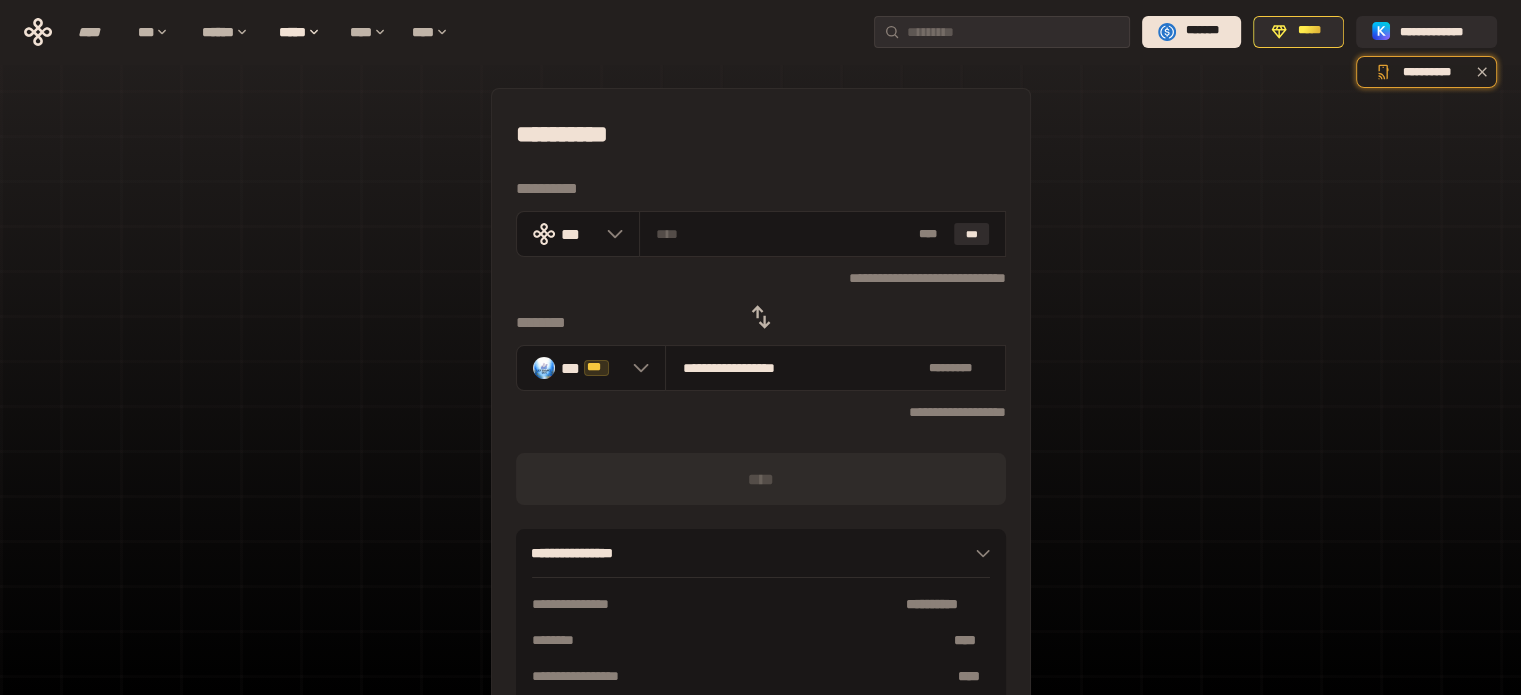 click 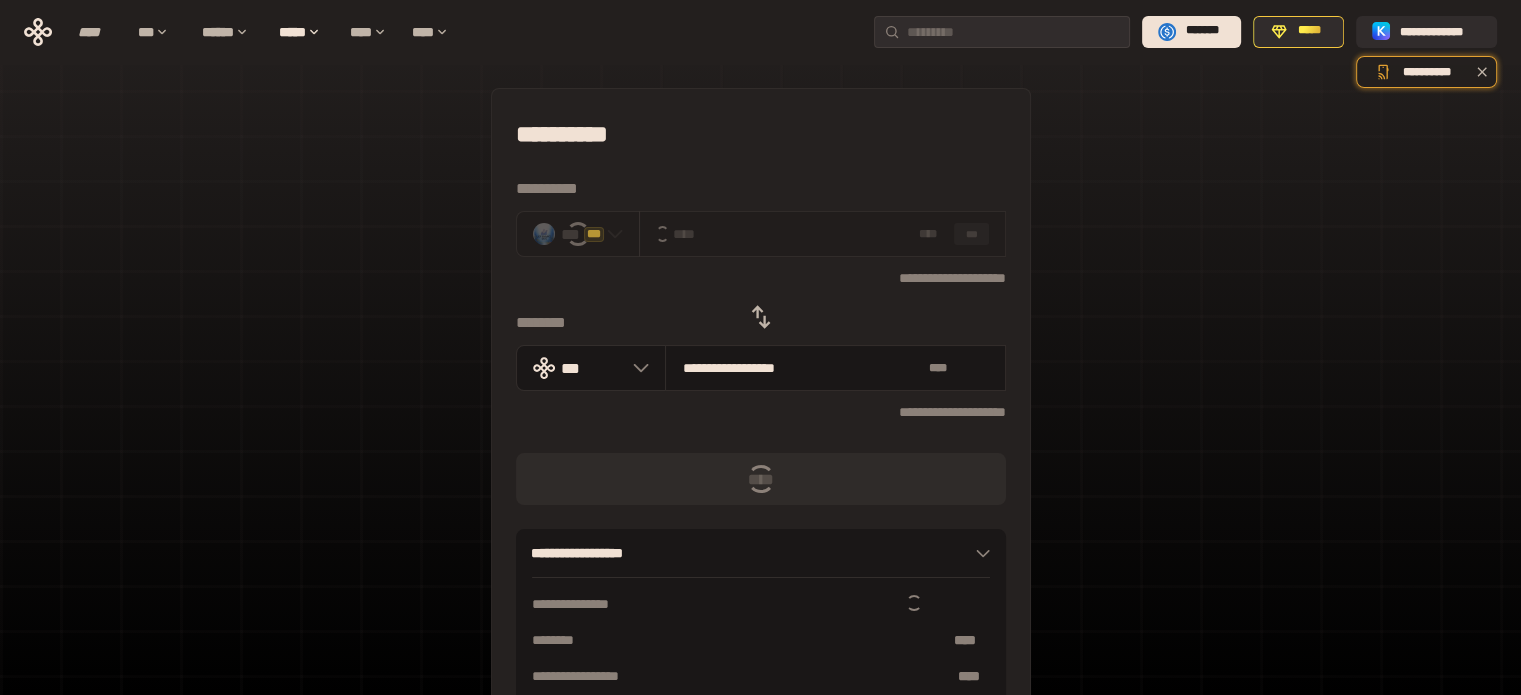 type 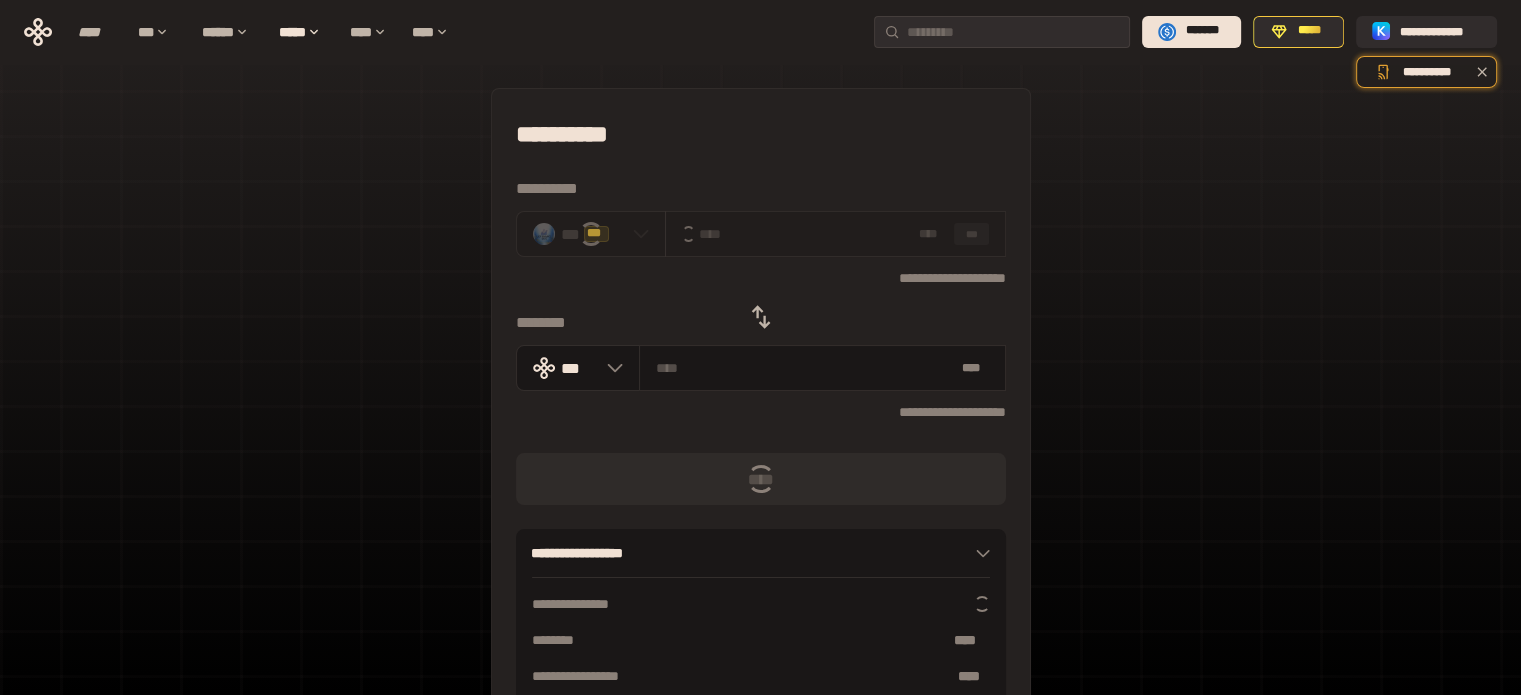 click on "* ** ***" at bounding box center (835, 234) 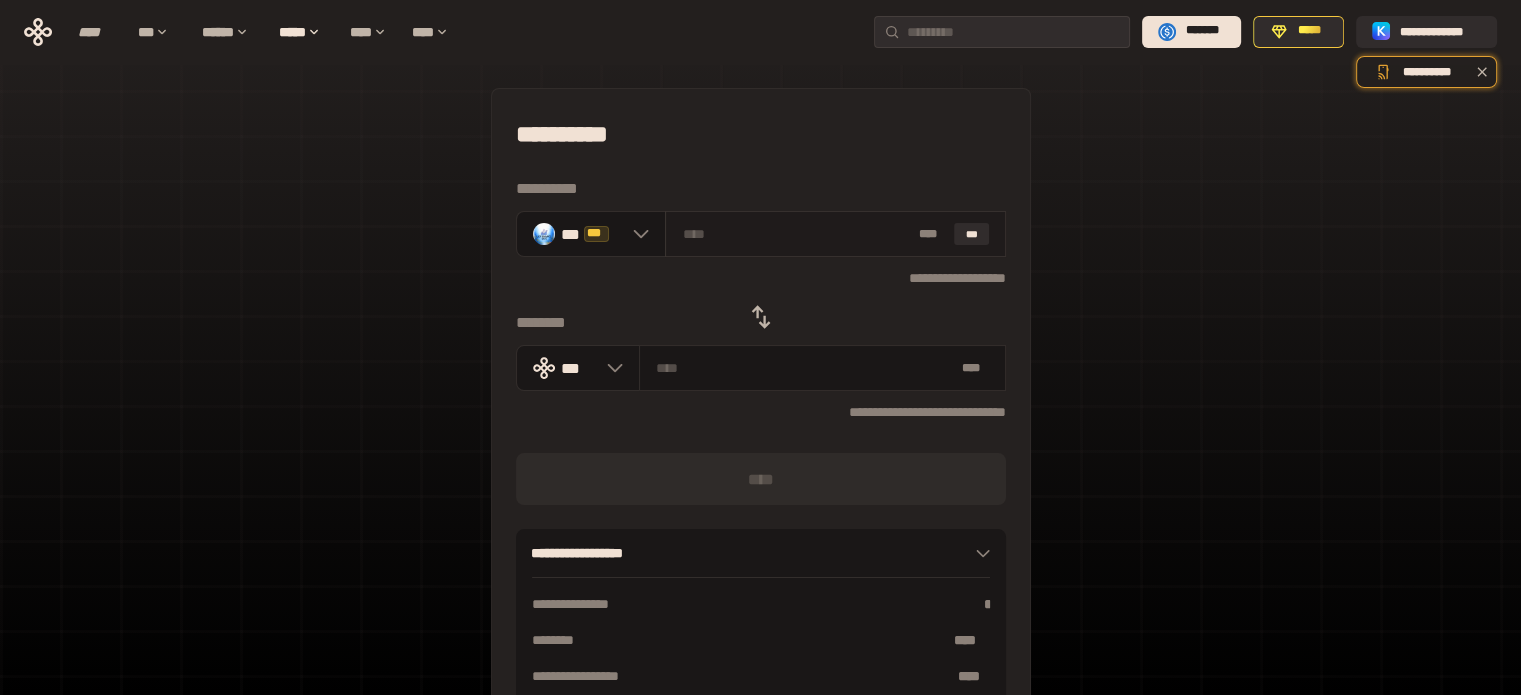 click at bounding box center (796, 234) 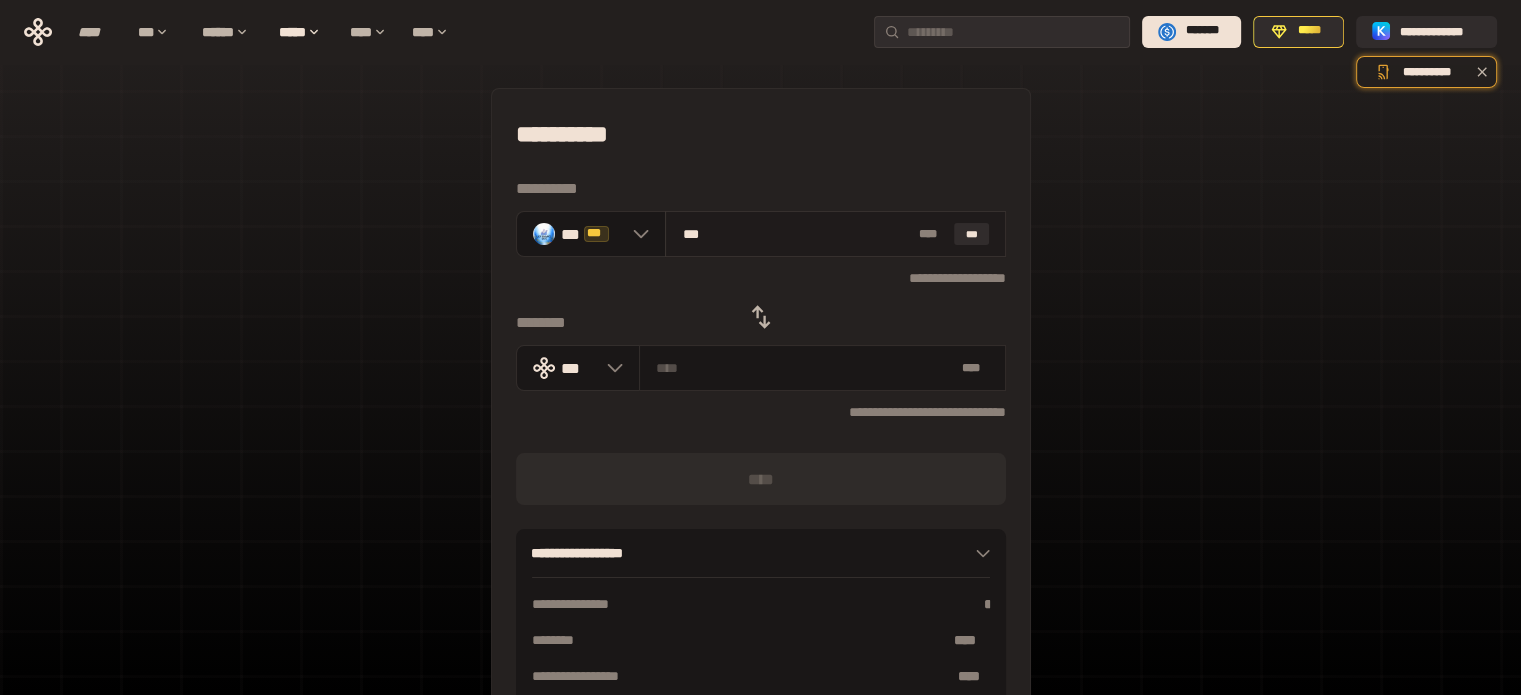 type on "****" 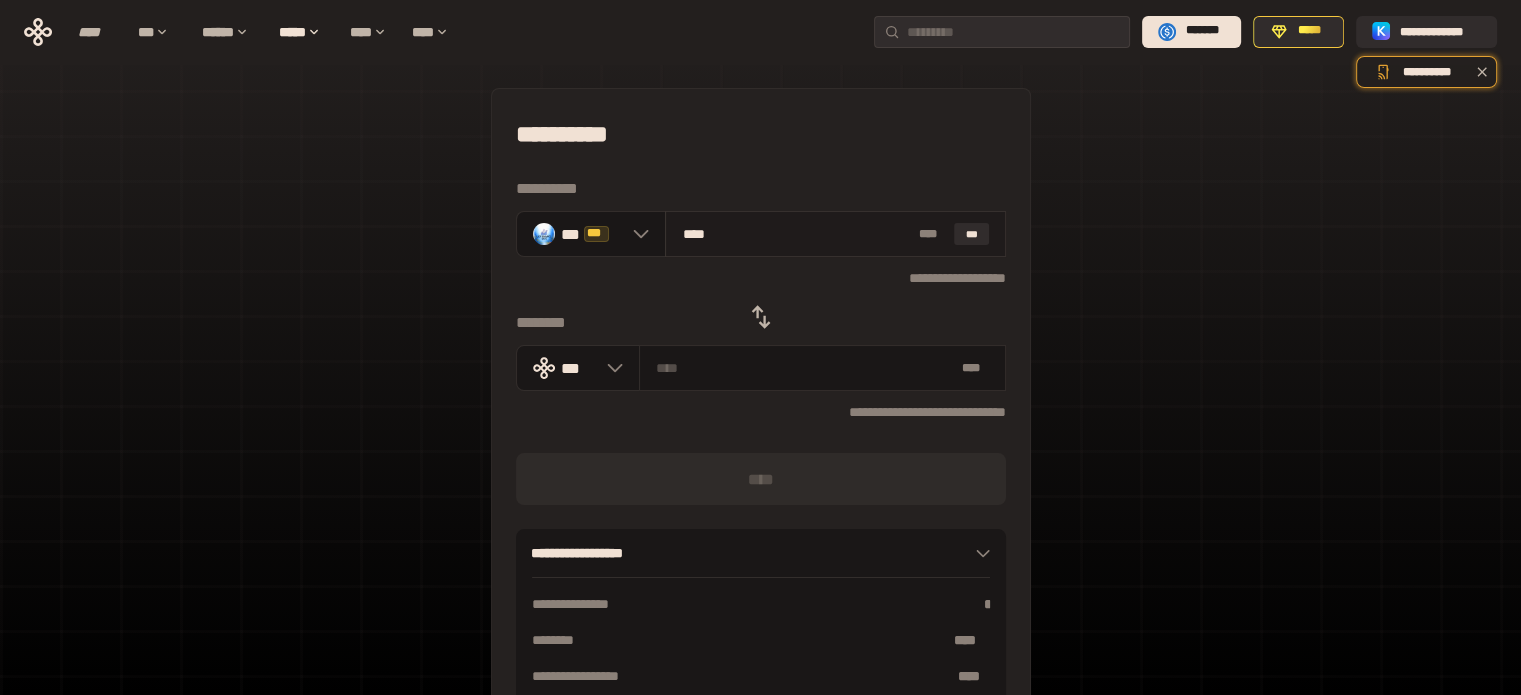 type on "**********" 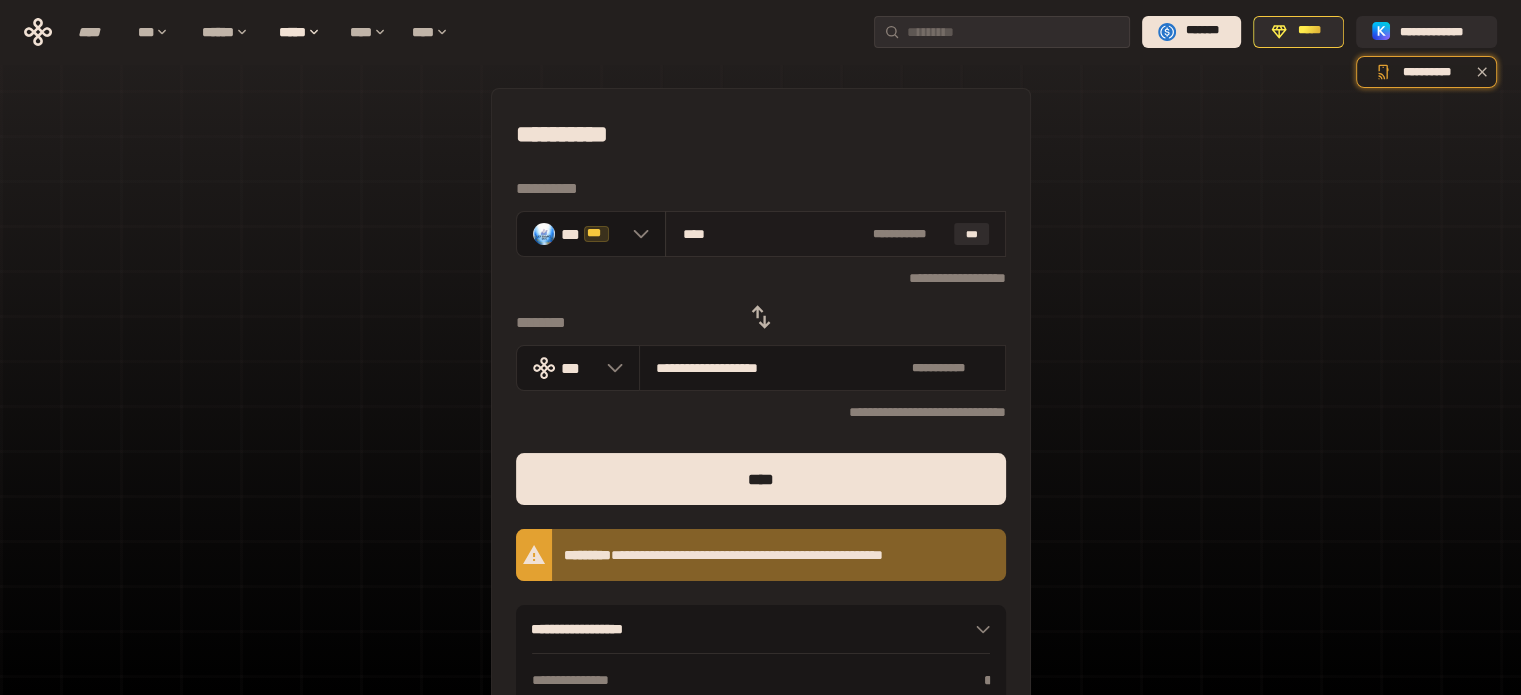 click on "****" at bounding box center [773, 234] 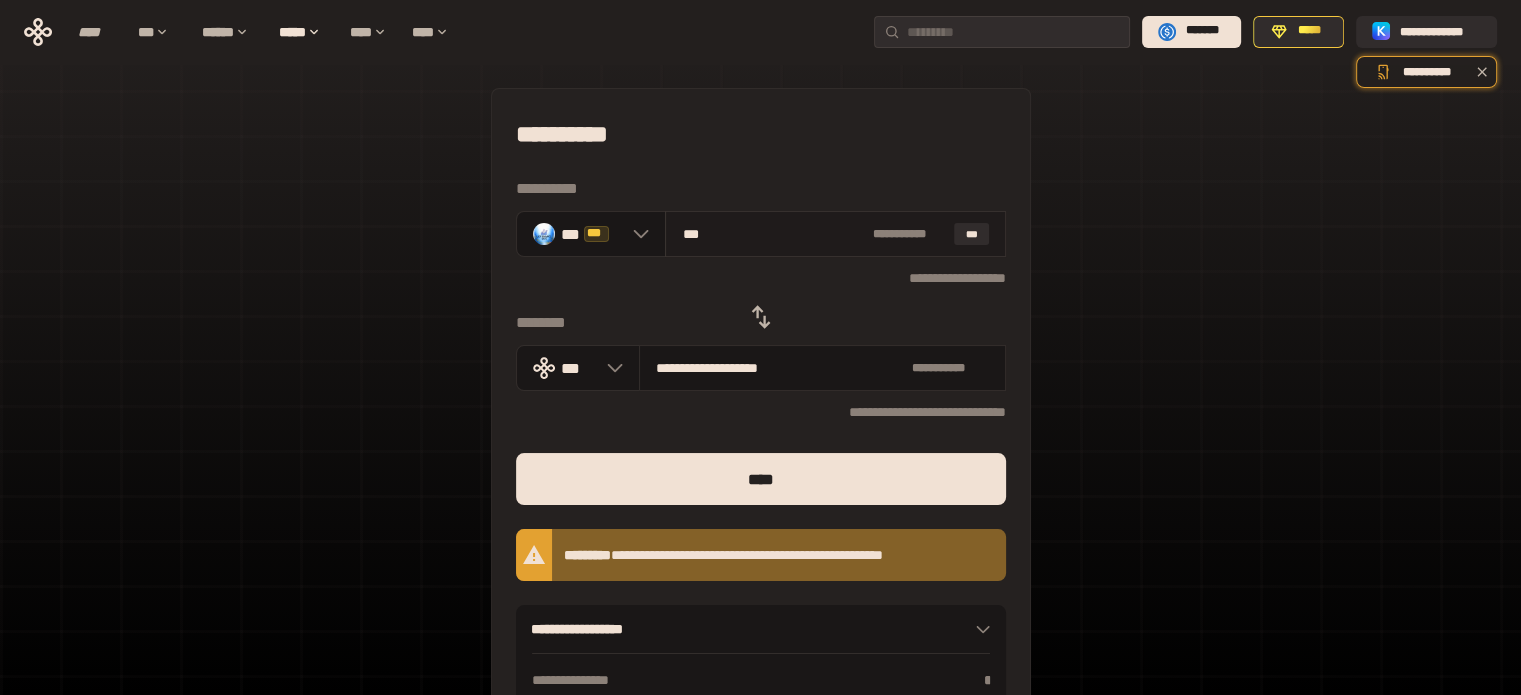 type on "**********" 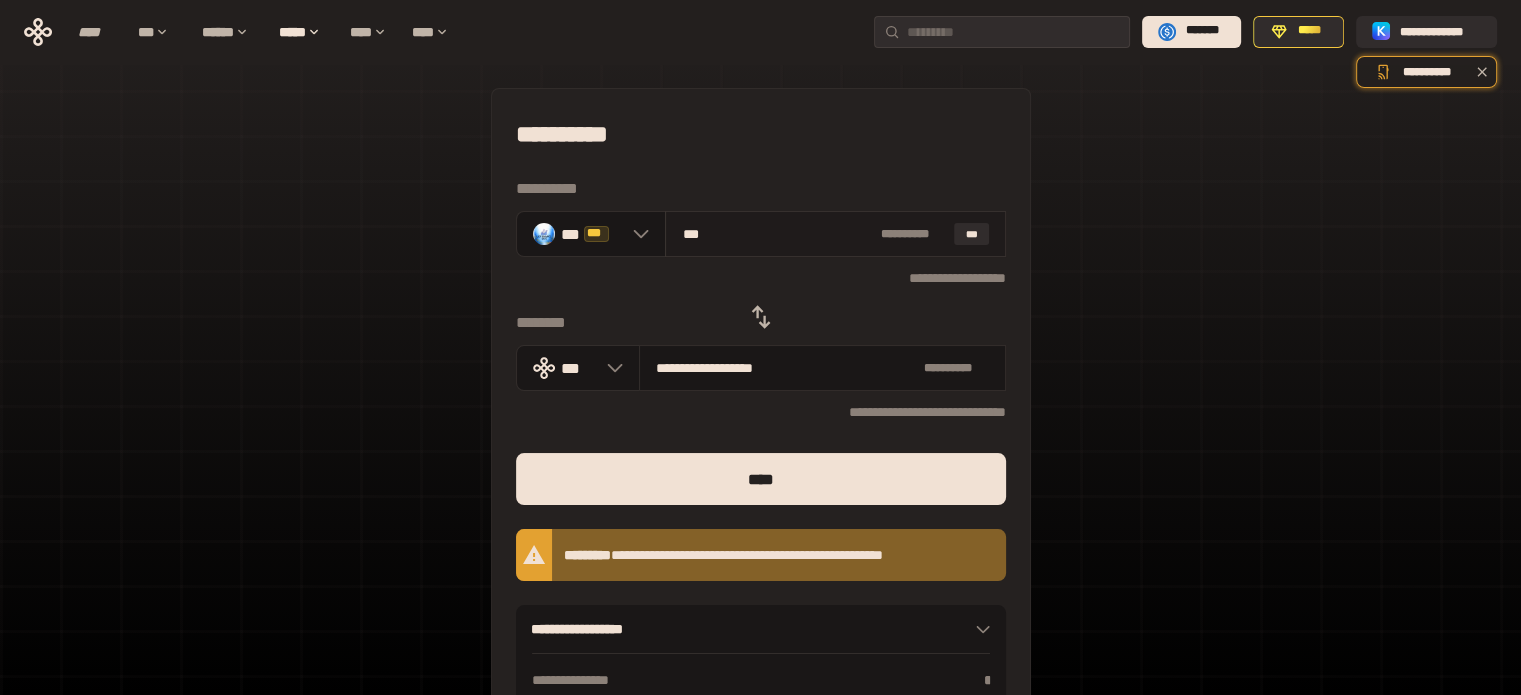 click on "***" at bounding box center (777, 234) 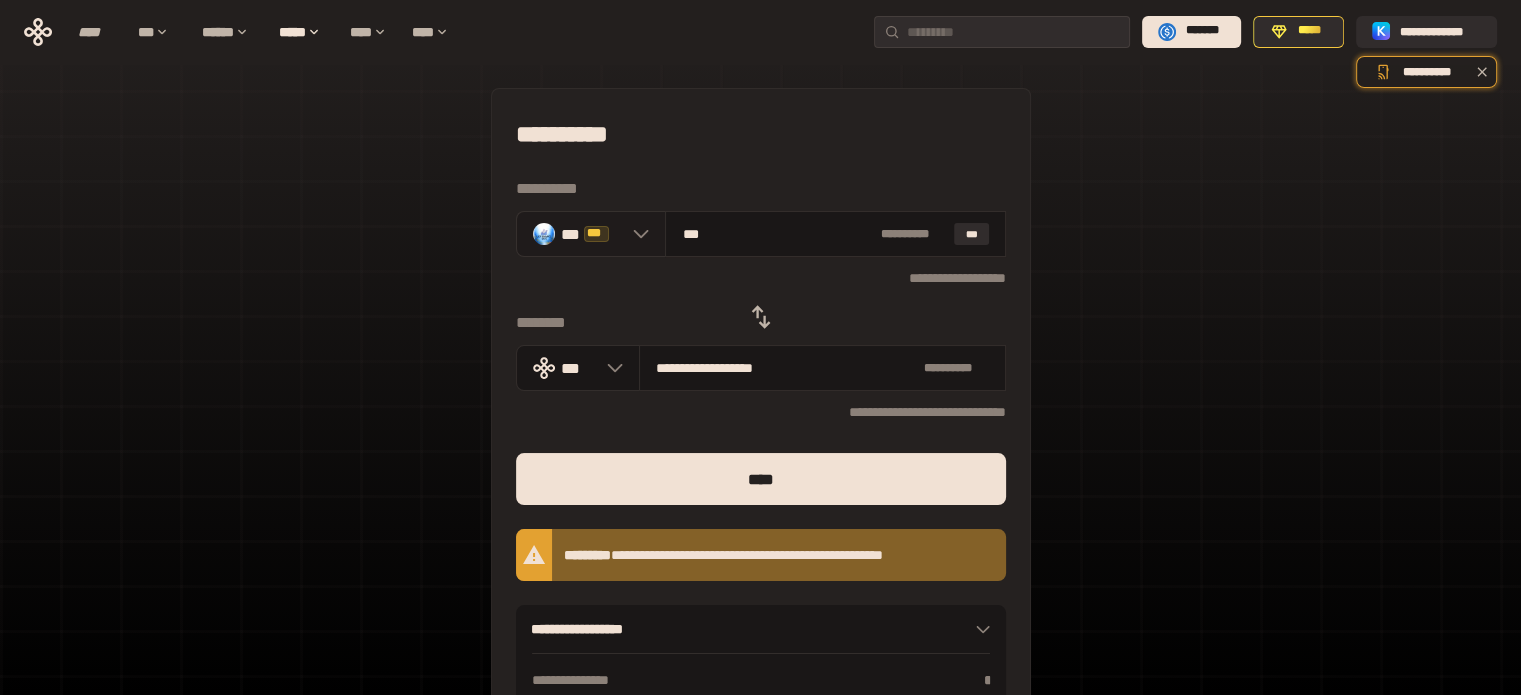 type on "***" 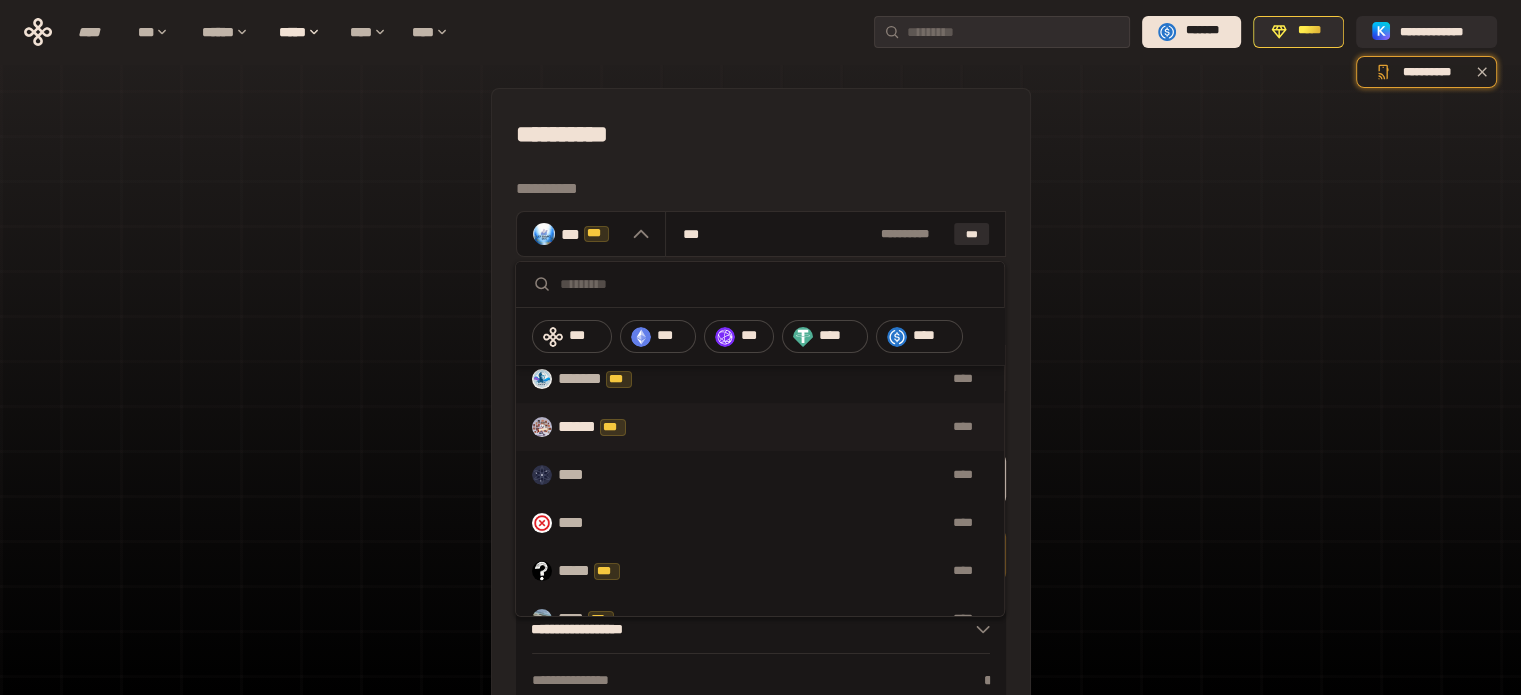 scroll, scrollTop: 400, scrollLeft: 0, axis: vertical 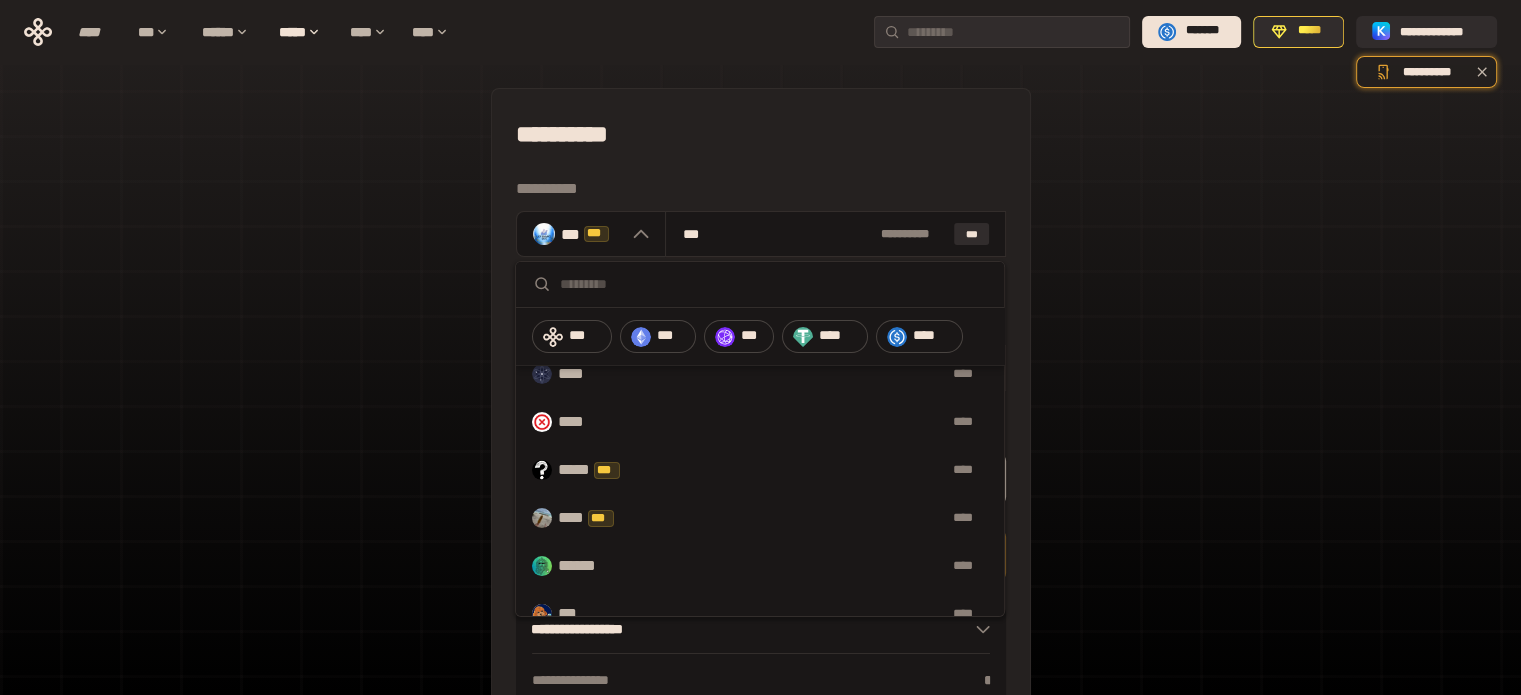click on "****" at bounding box center (816, 470) 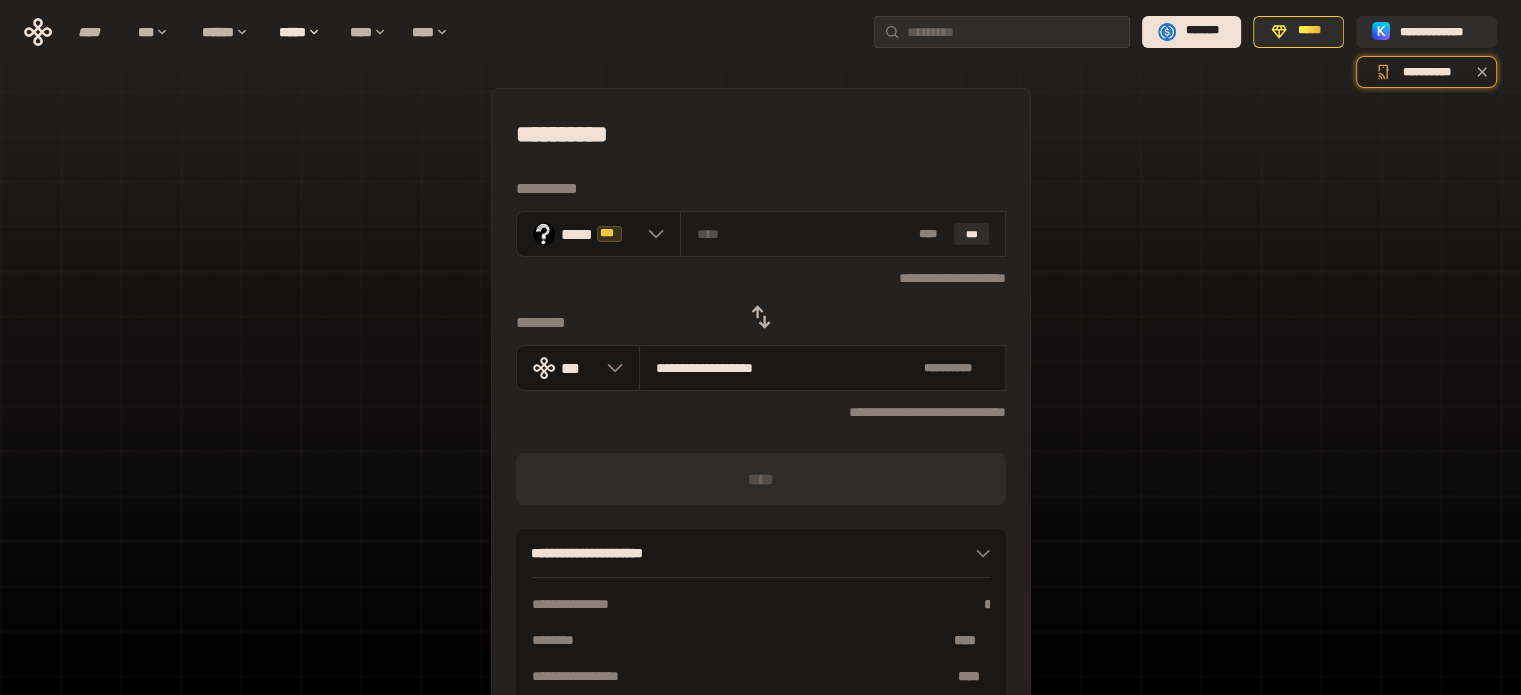 click at bounding box center (803, 234) 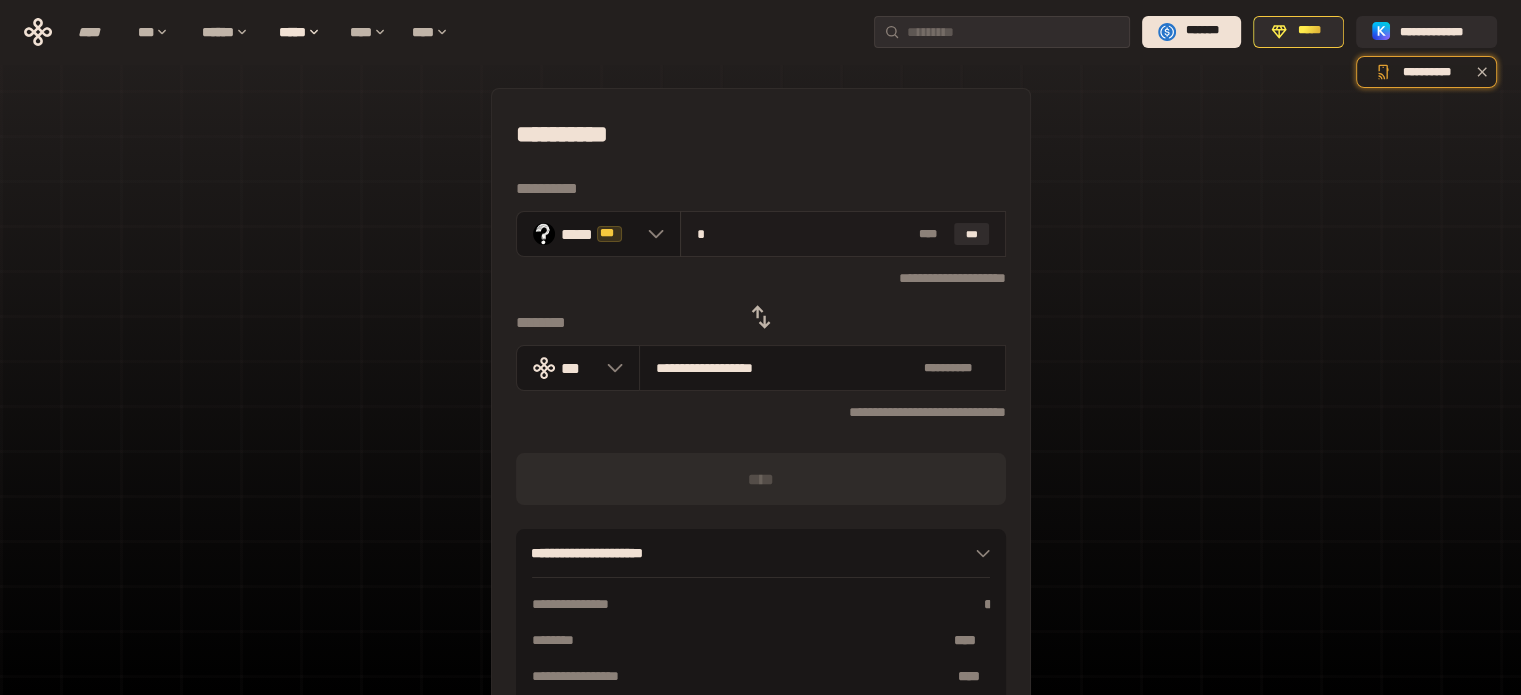 type on "**********" 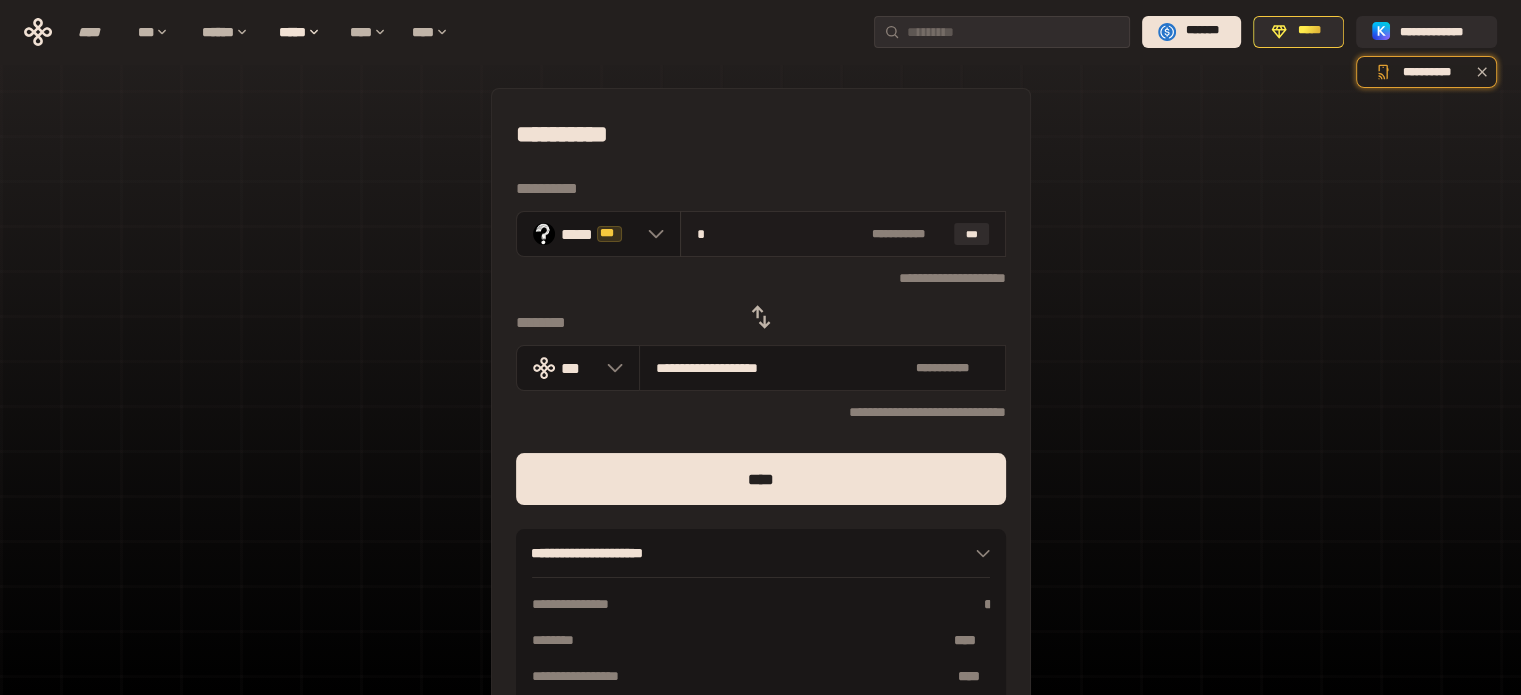 type on "**" 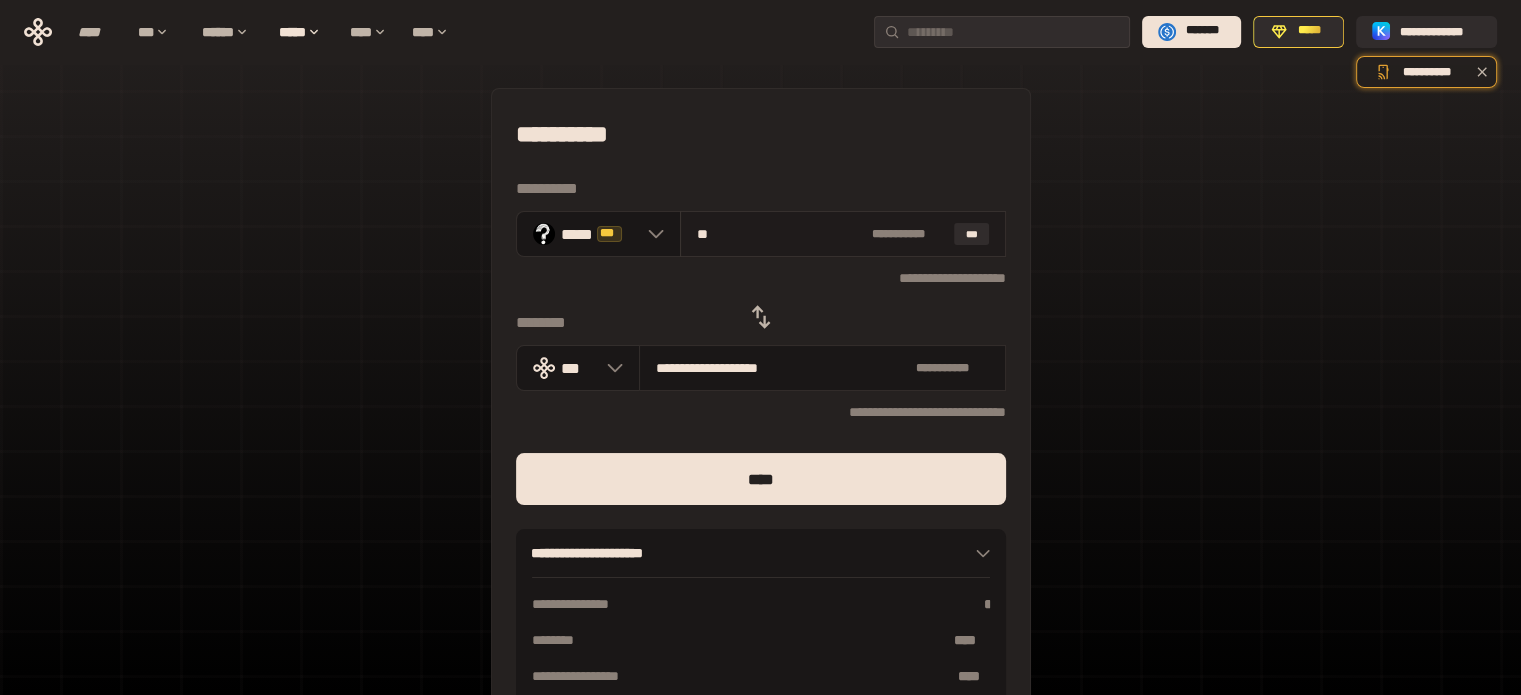 type on "**********" 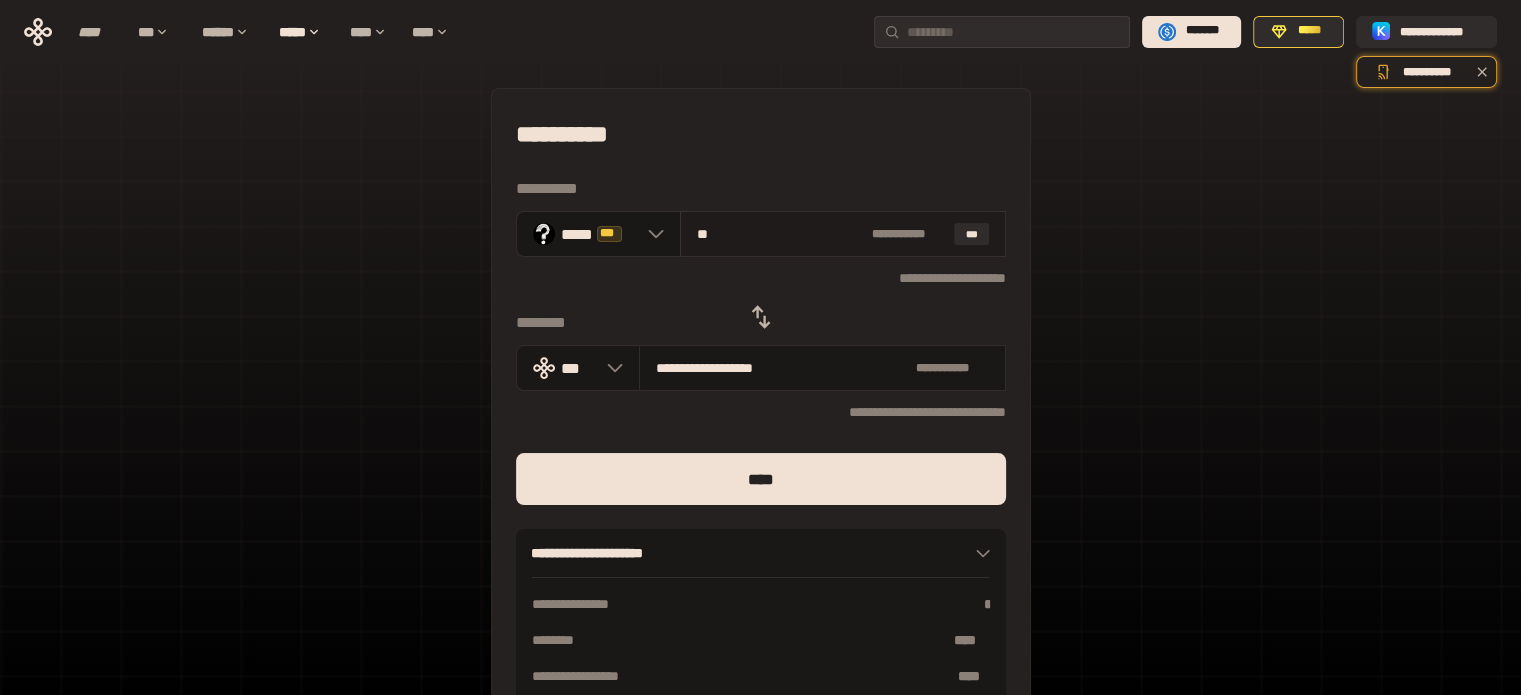 type on "***" 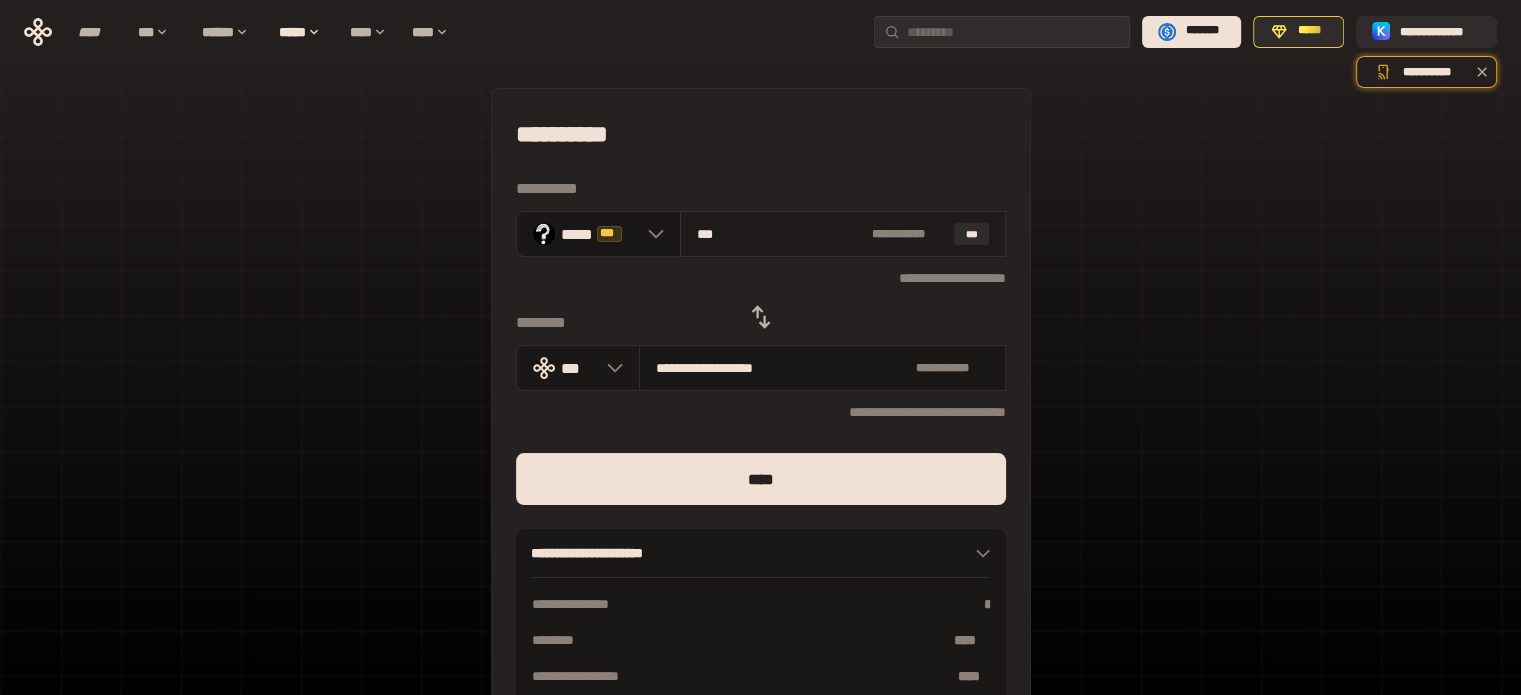 type on "**********" 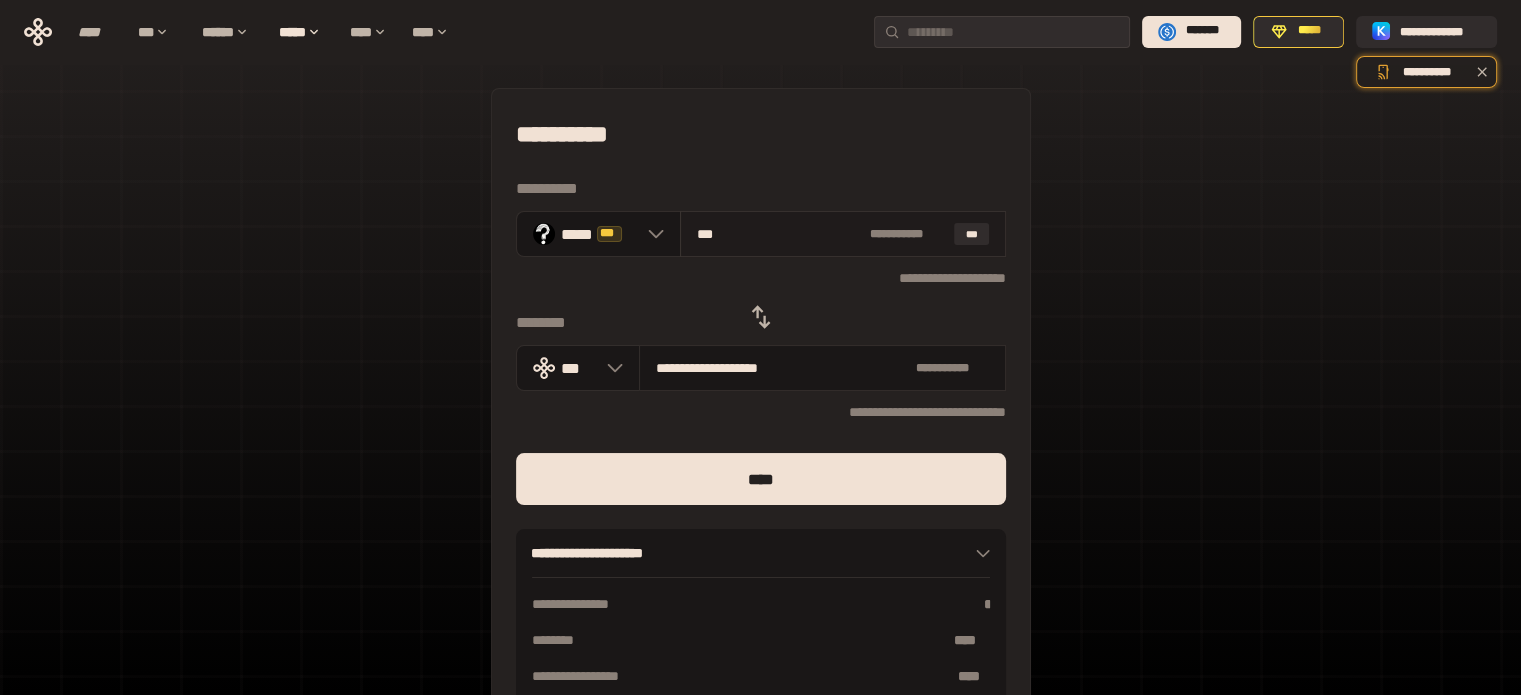 type on "****" 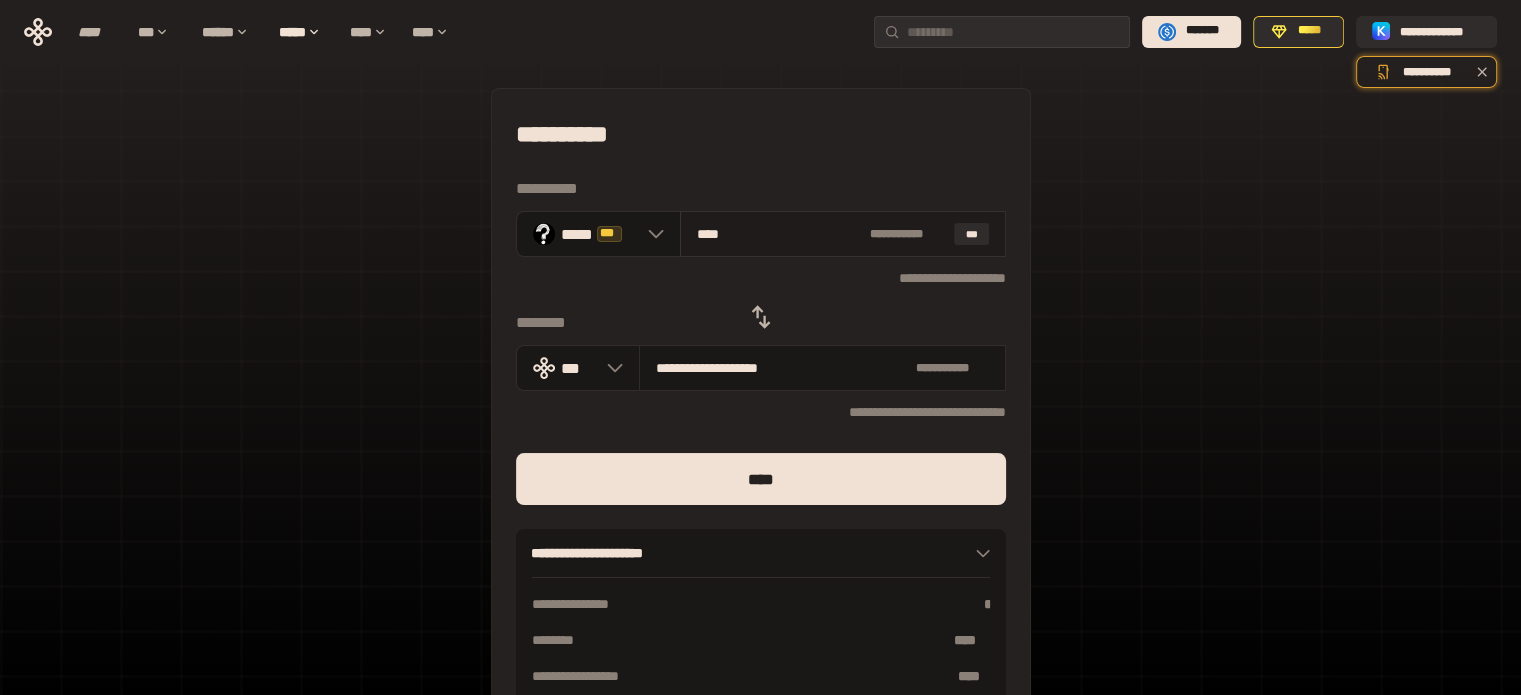 type on "**********" 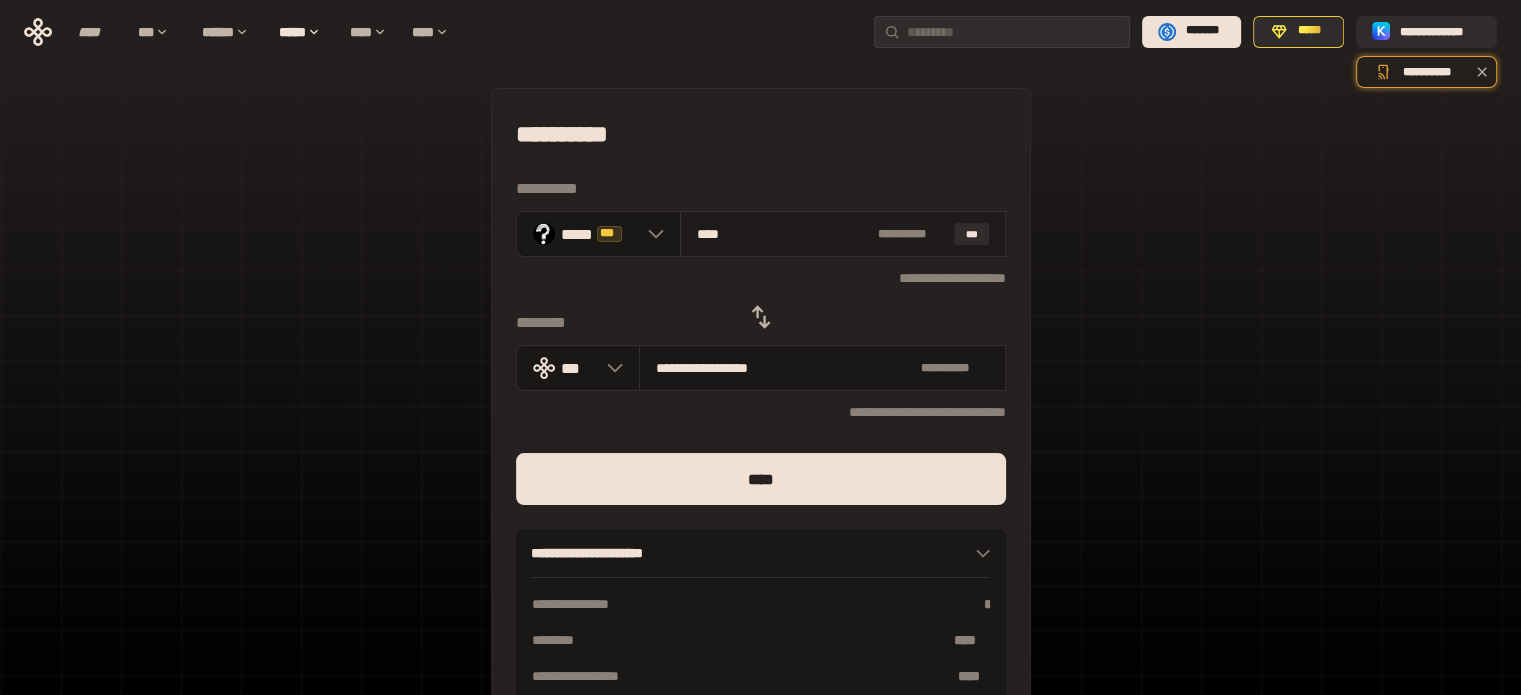 type on "*****" 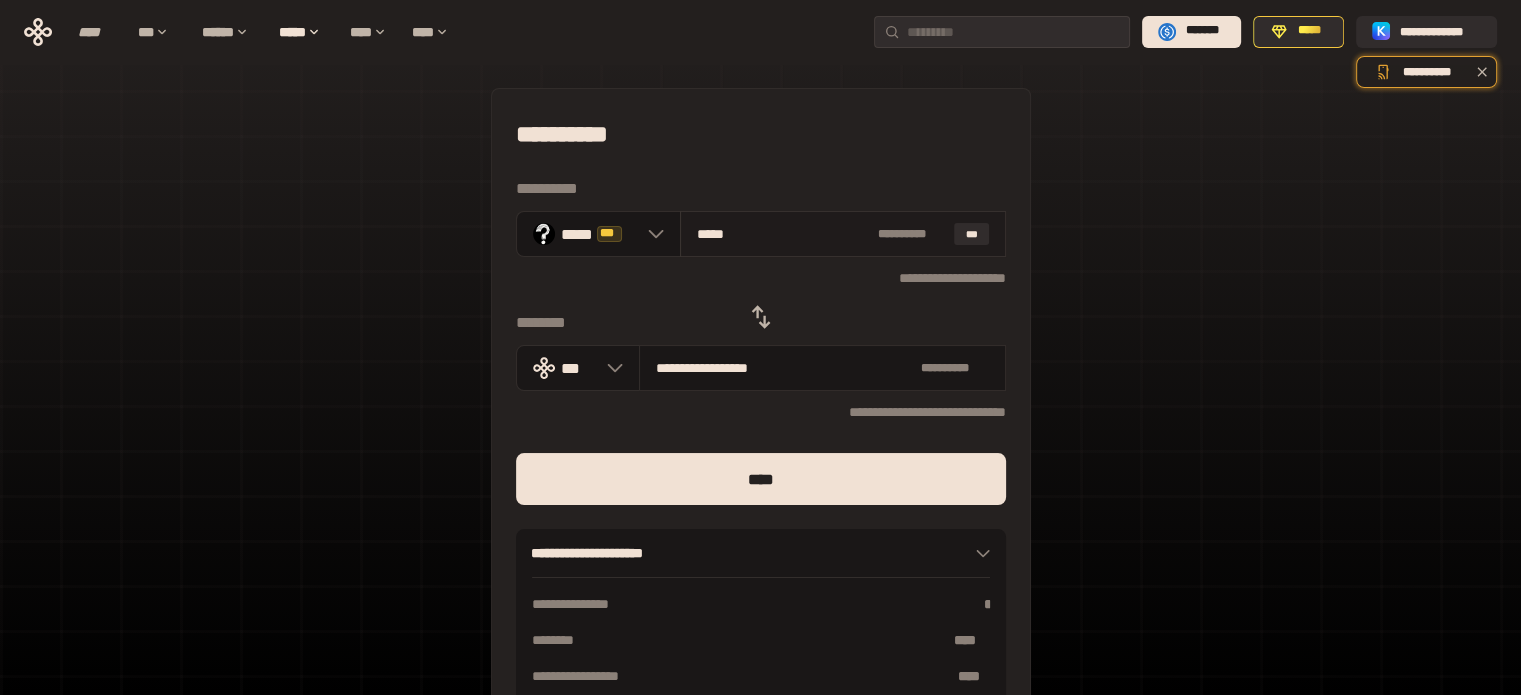 type on "**********" 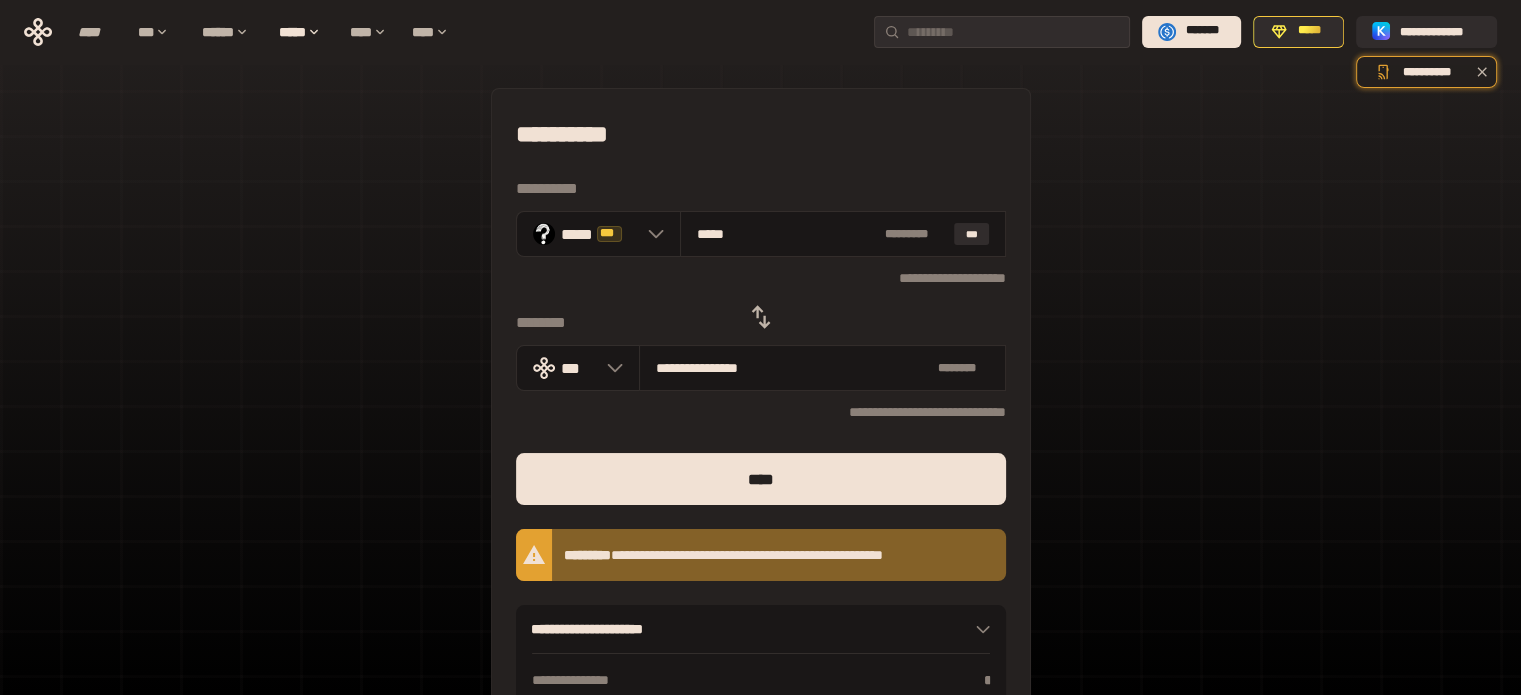 type on "*****" 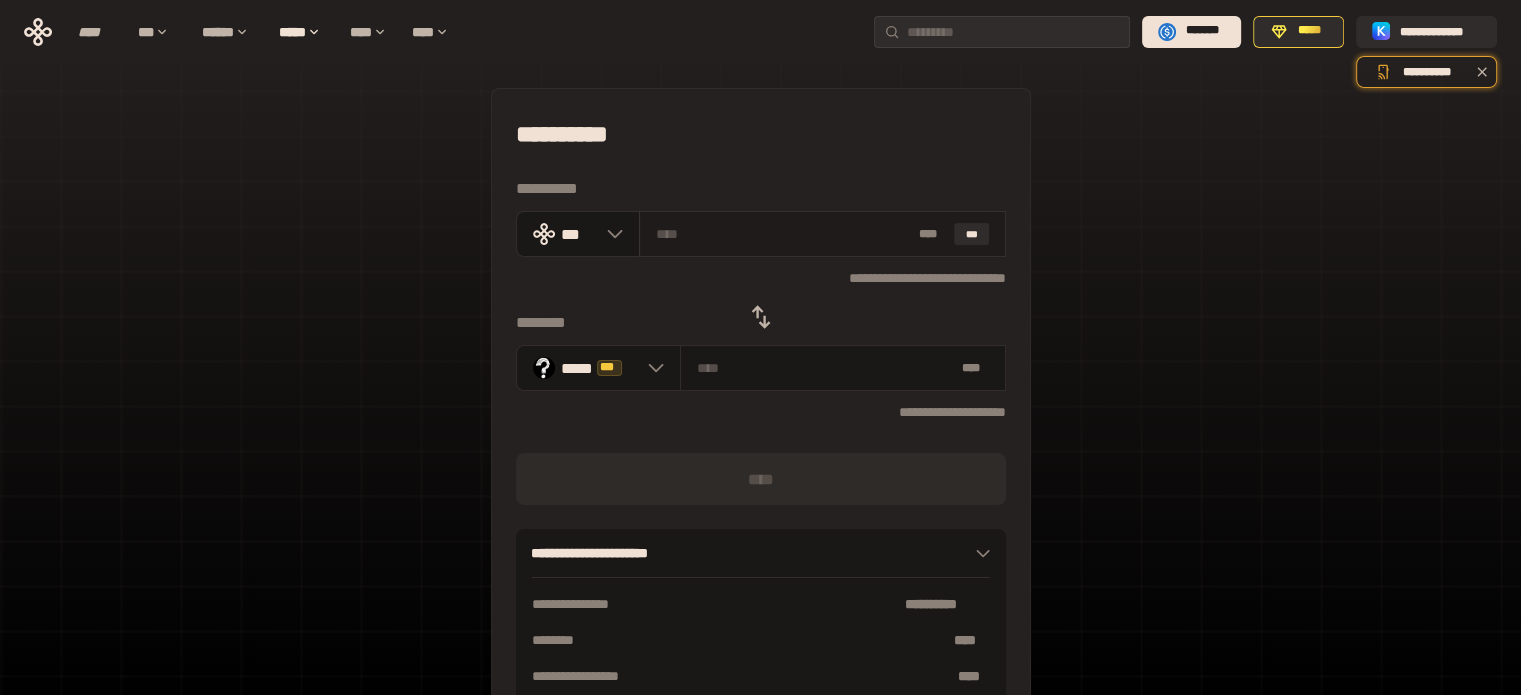 click at bounding box center [783, 234] 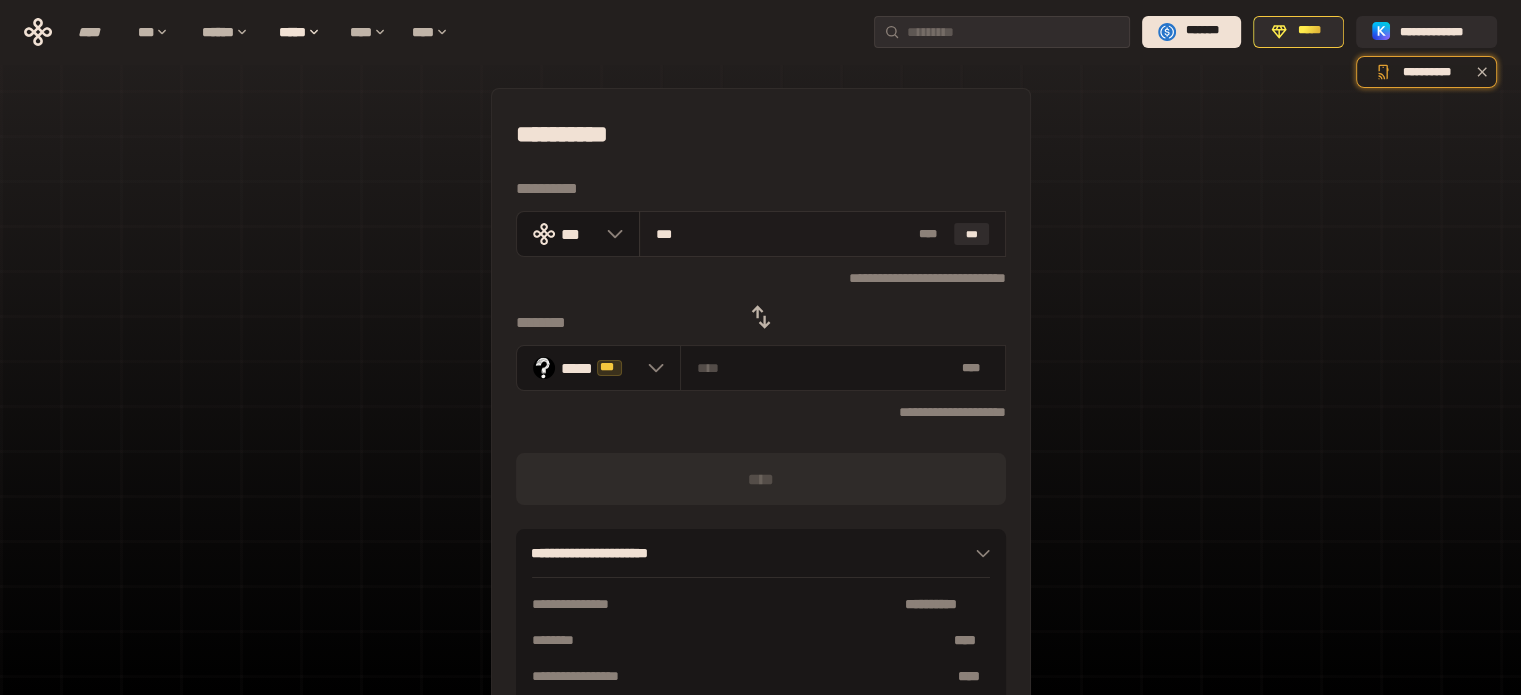 type on "****" 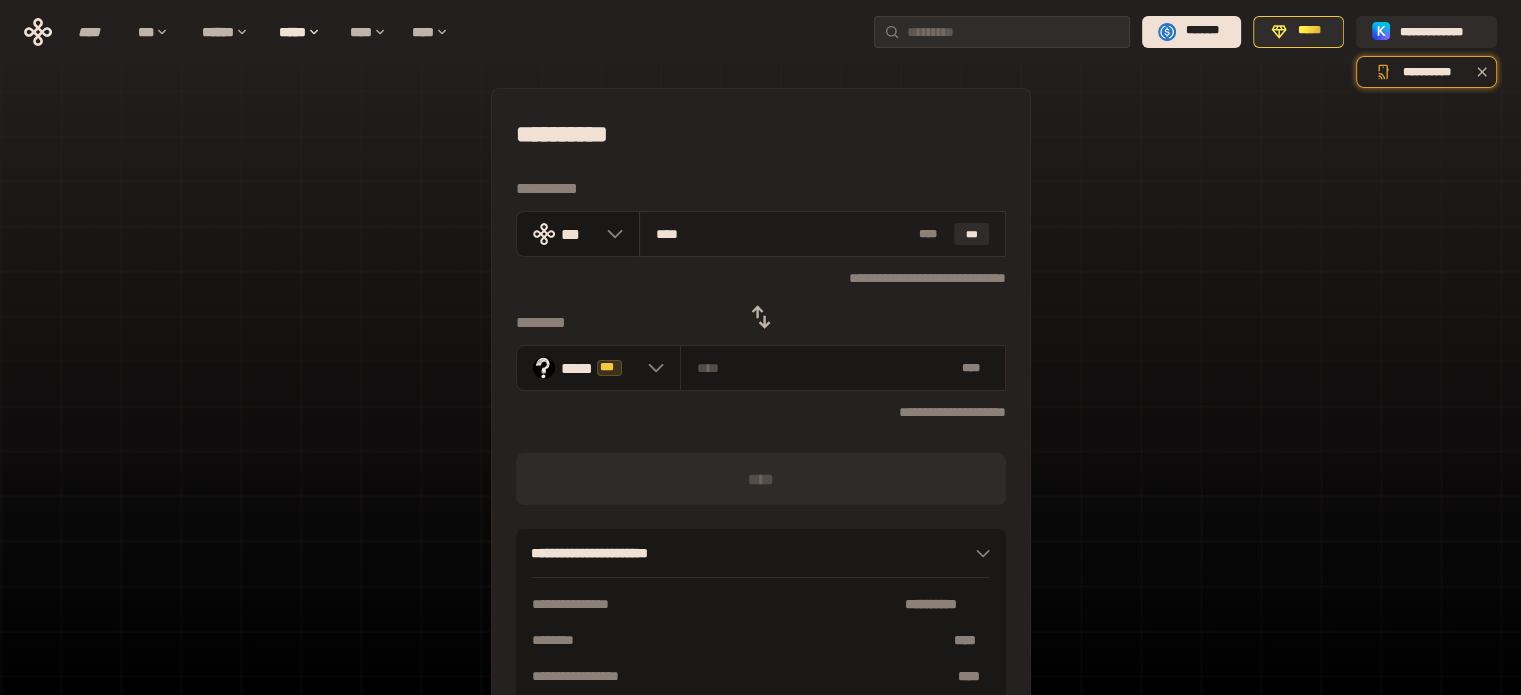 type on "**********" 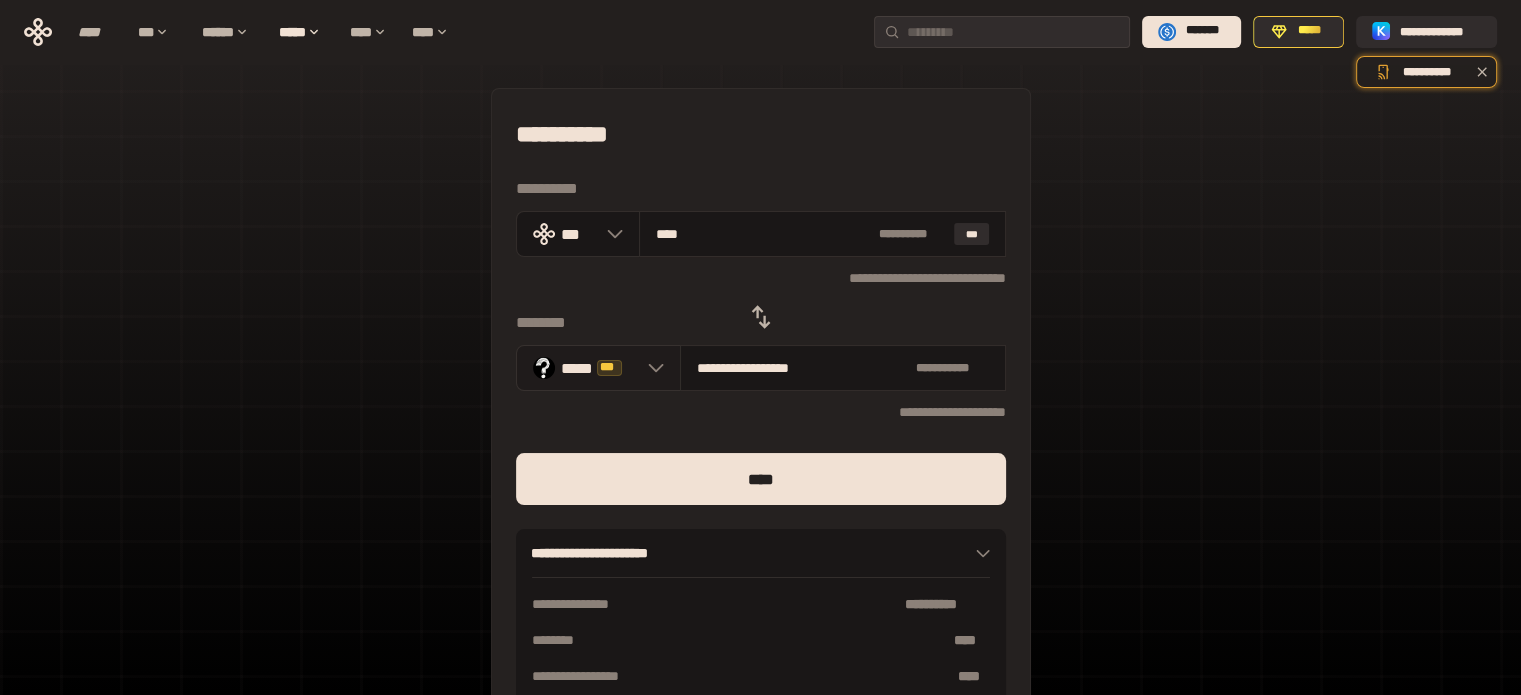 type on "****" 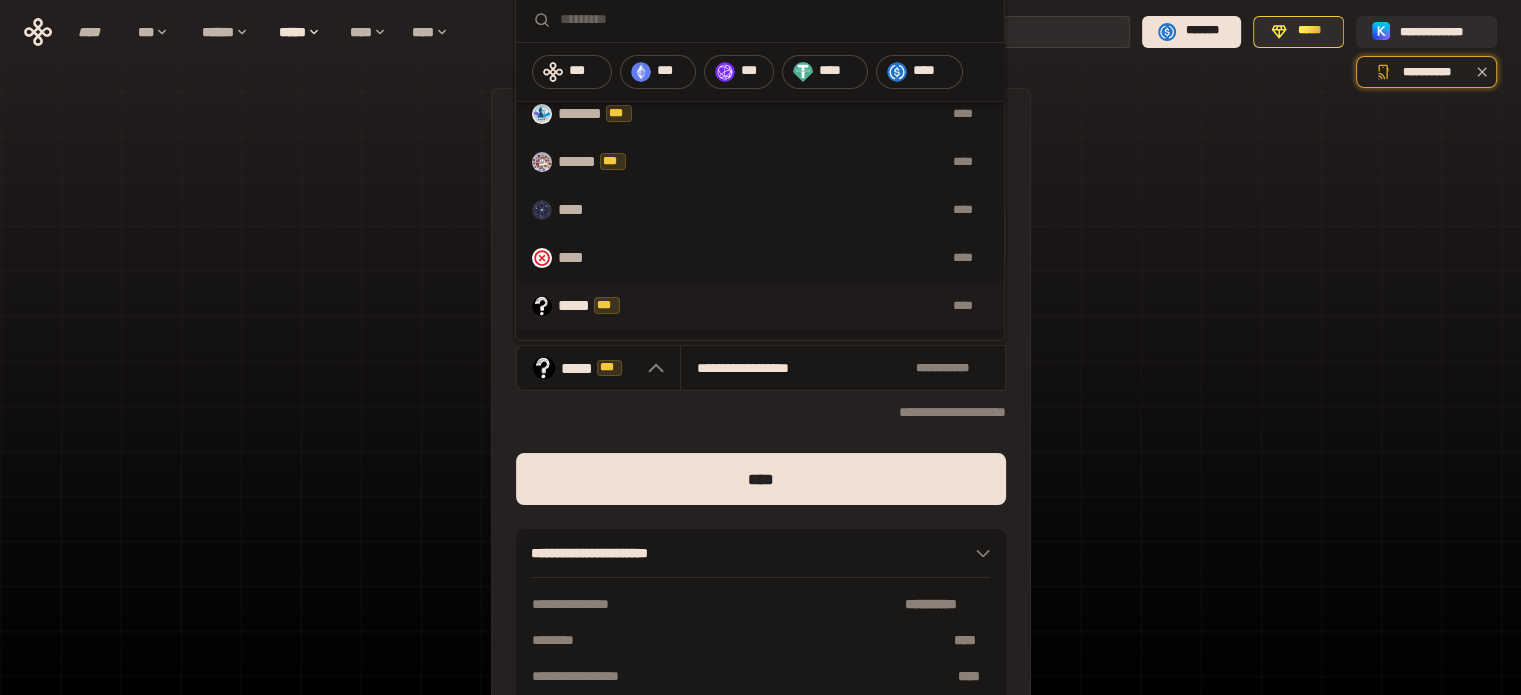 scroll, scrollTop: 400, scrollLeft: 0, axis: vertical 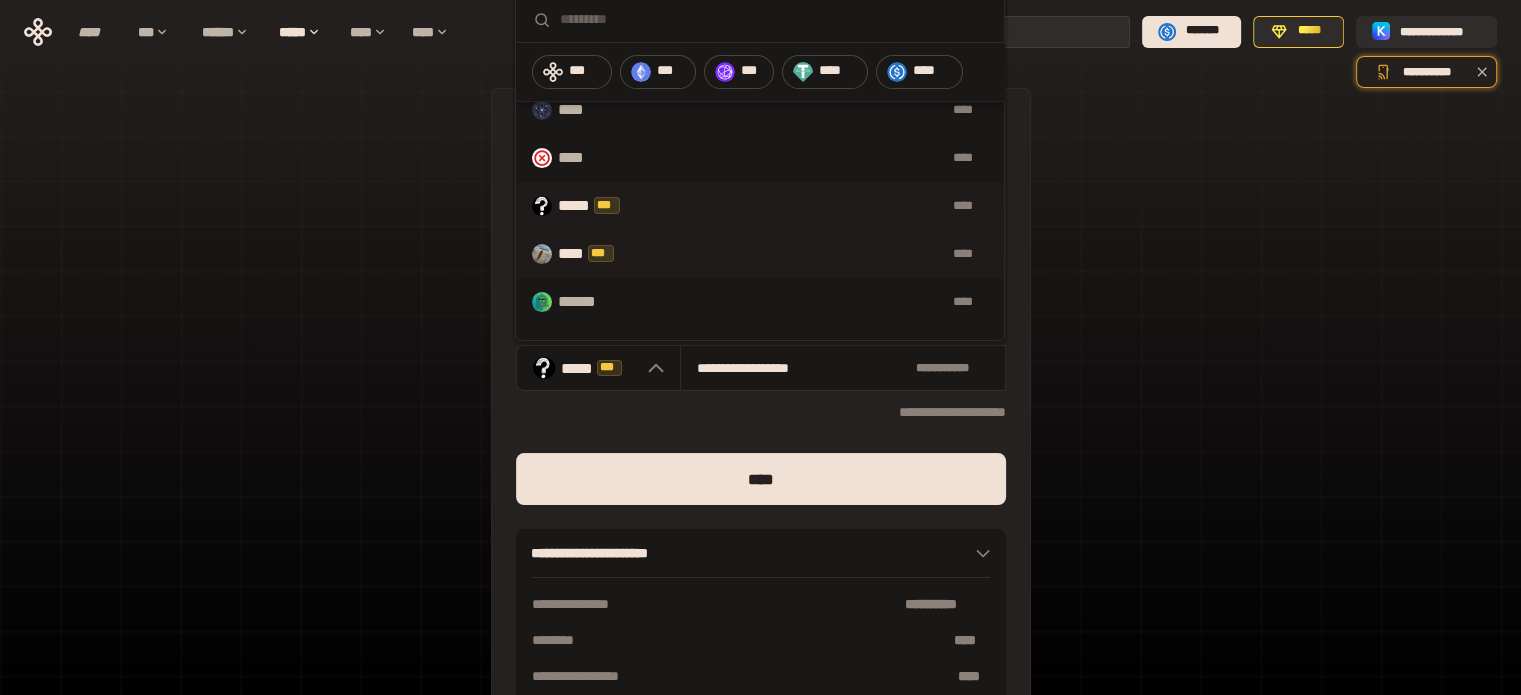 click on "****" at bounding box center [816, 254] 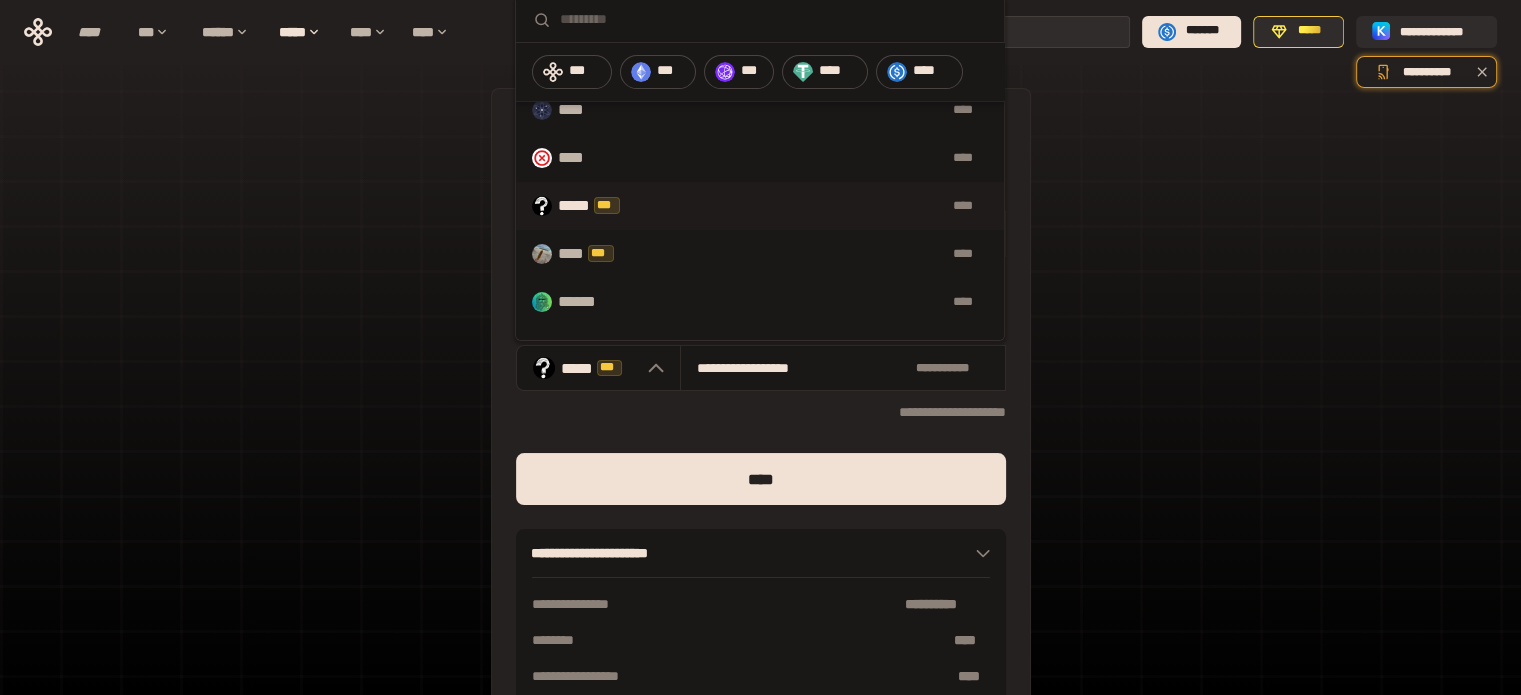 type 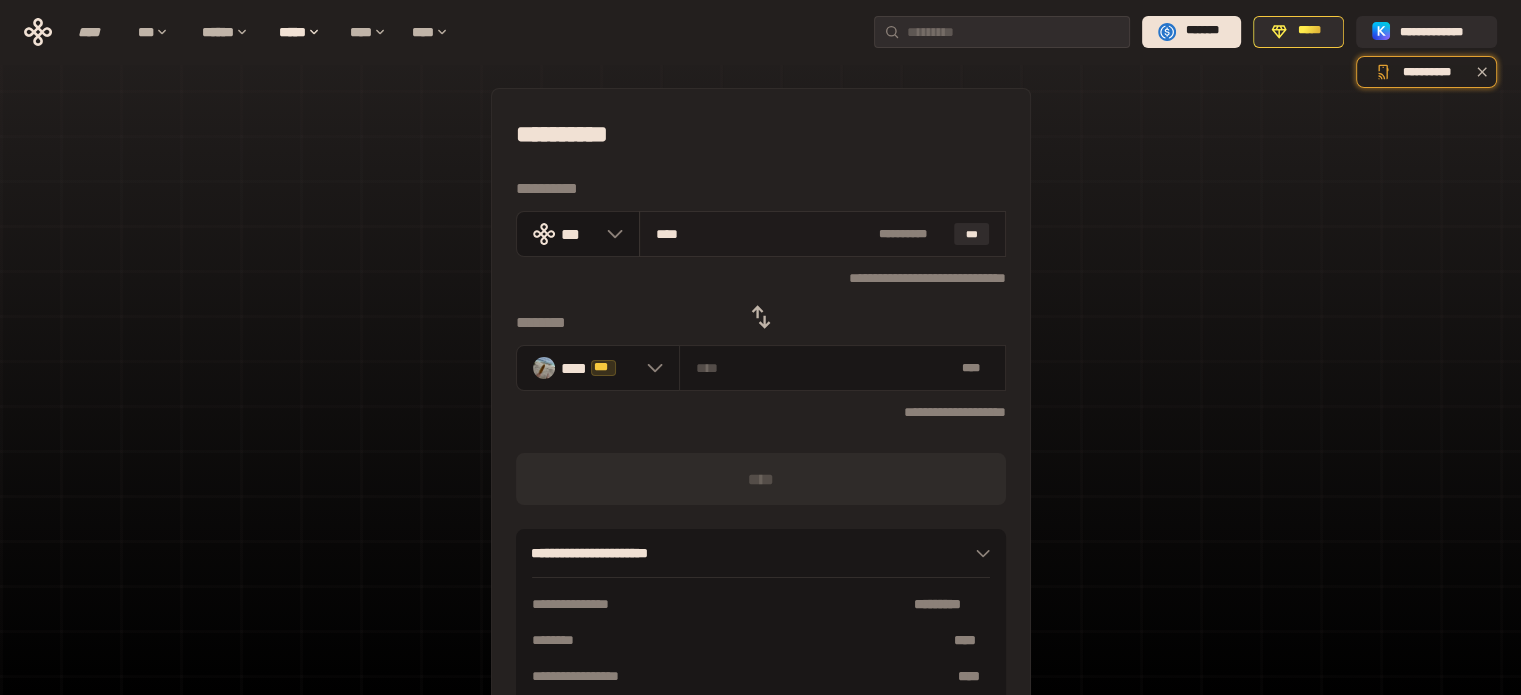 click on "****" at bounding box center [763, 234] 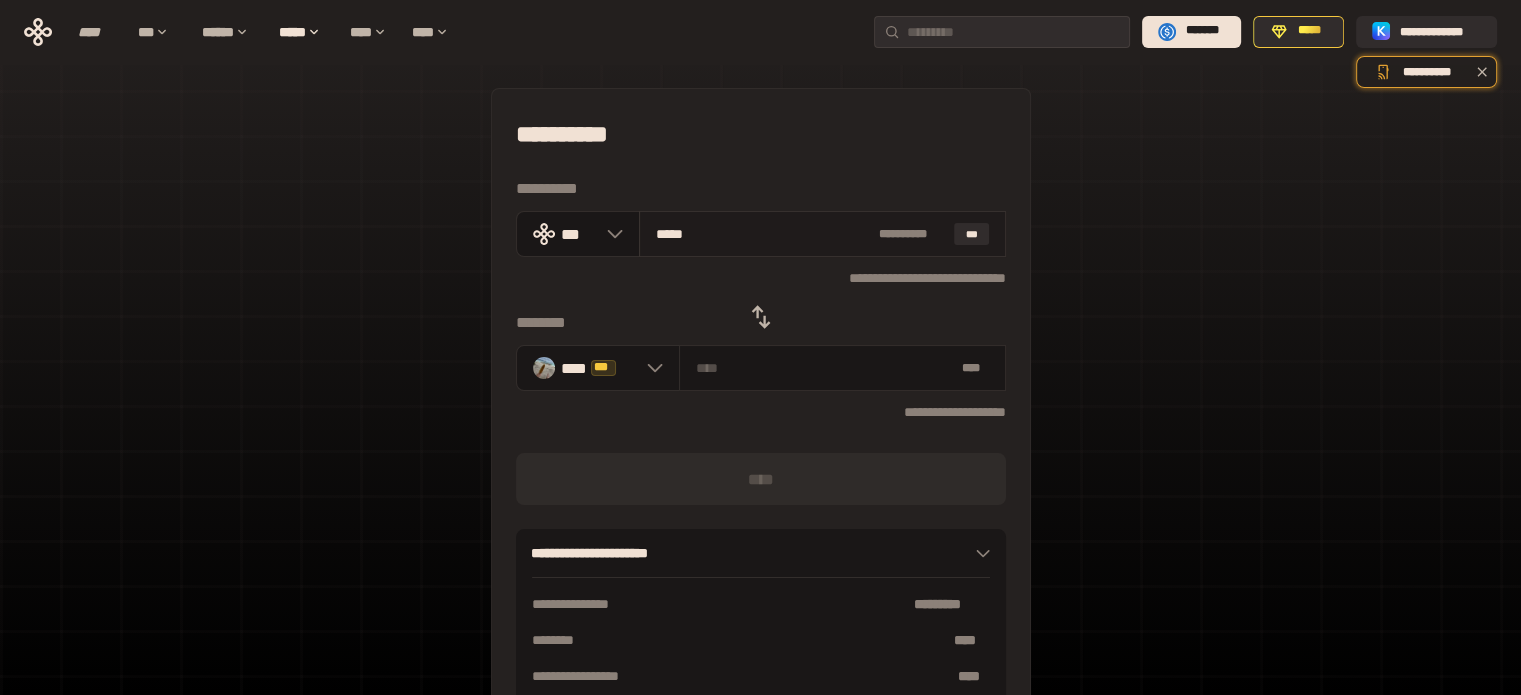 type on "**********" 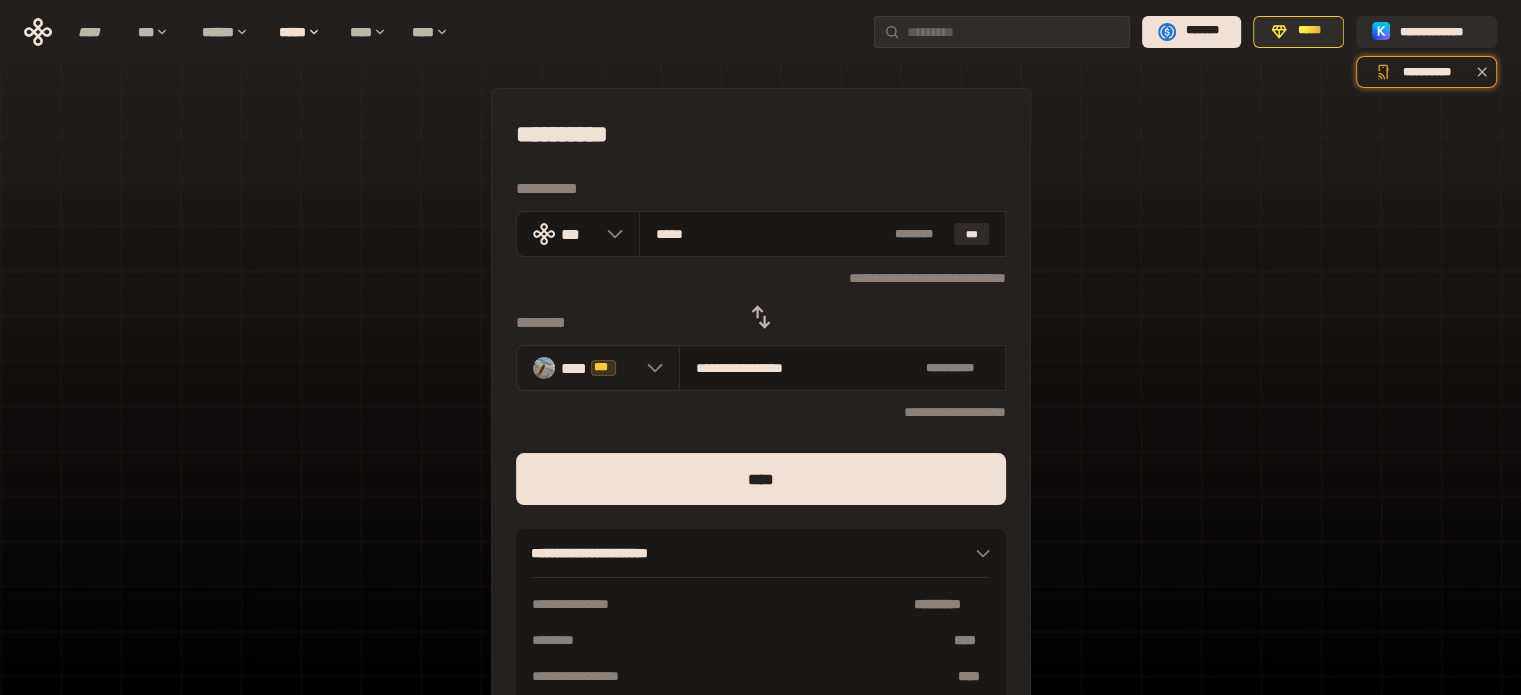 type on "*****" 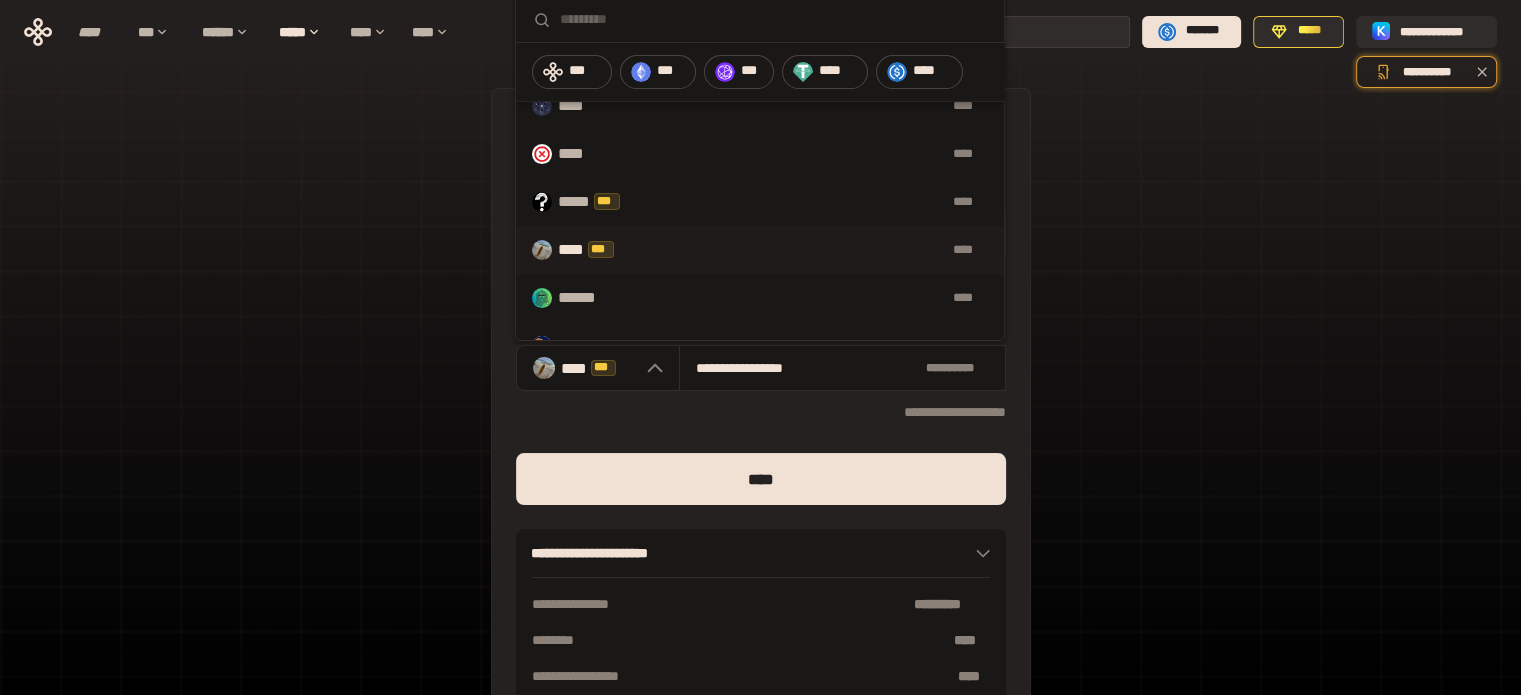 scroll, scrollTop: 500, scrollLeft: 0, axis: vertical 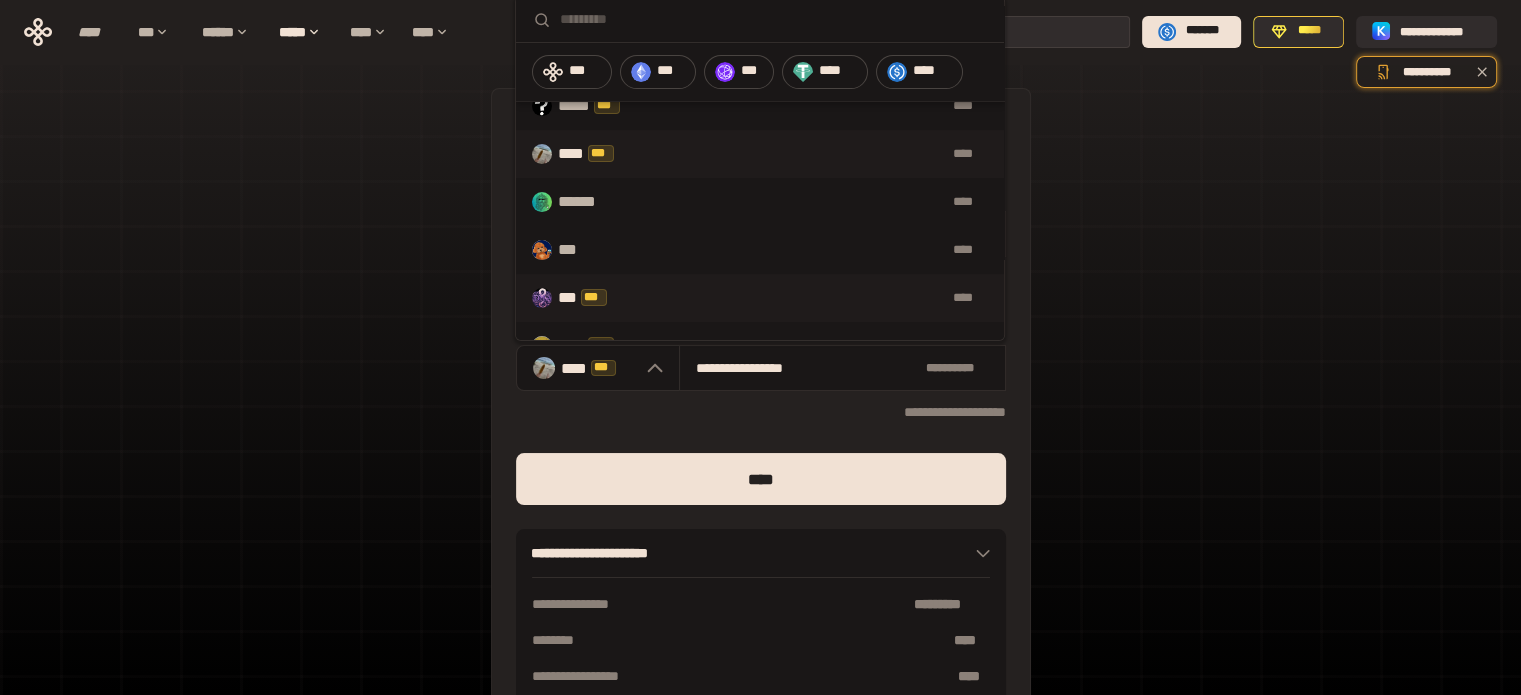 click on "****" at bounding box center (812, 298) 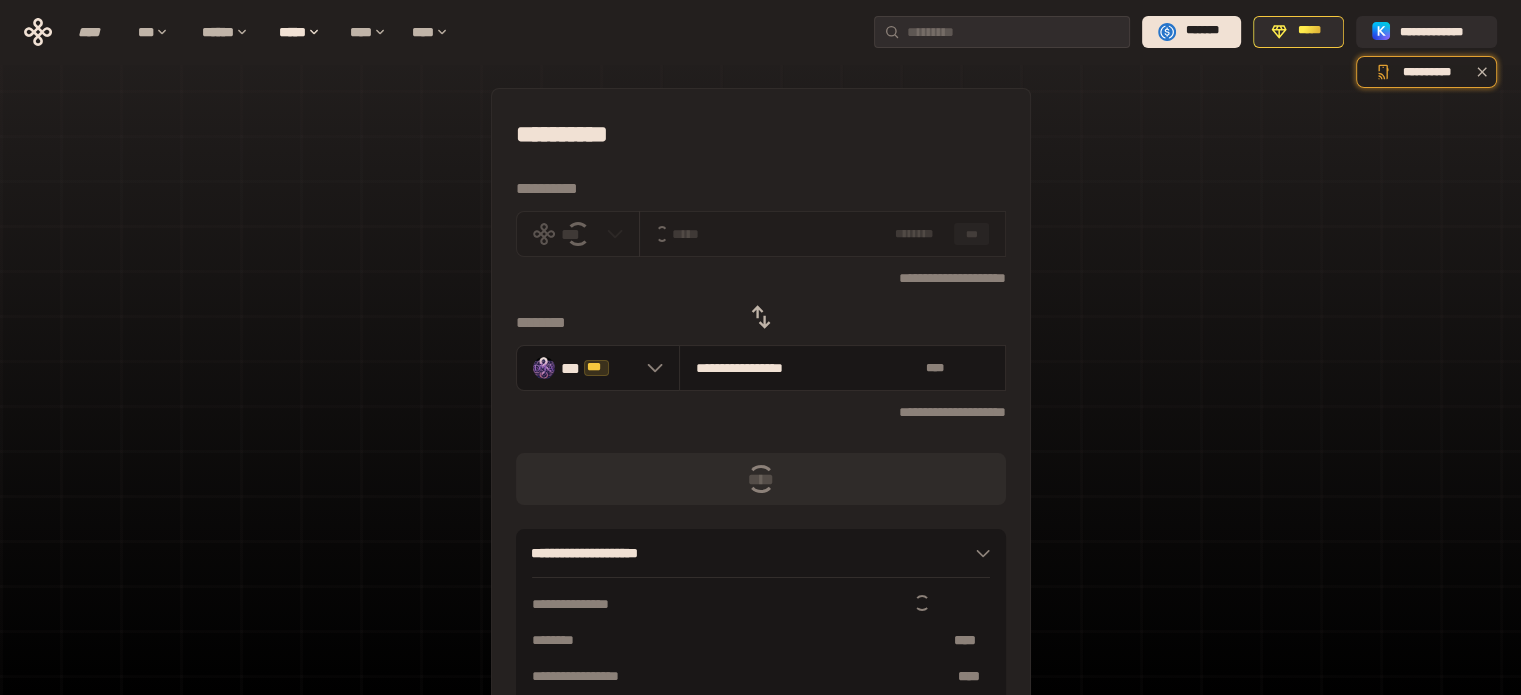 type 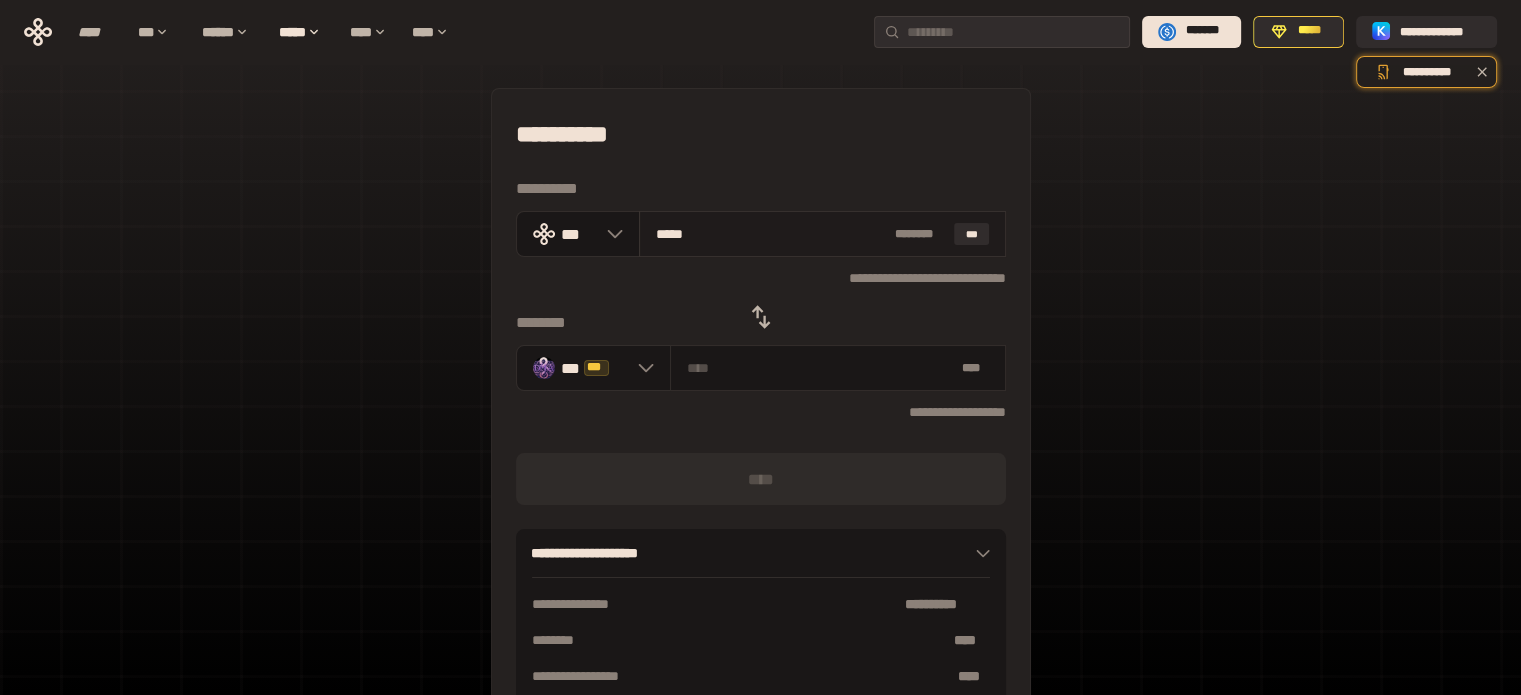 click on "*****" at bounding box center [771, 234] 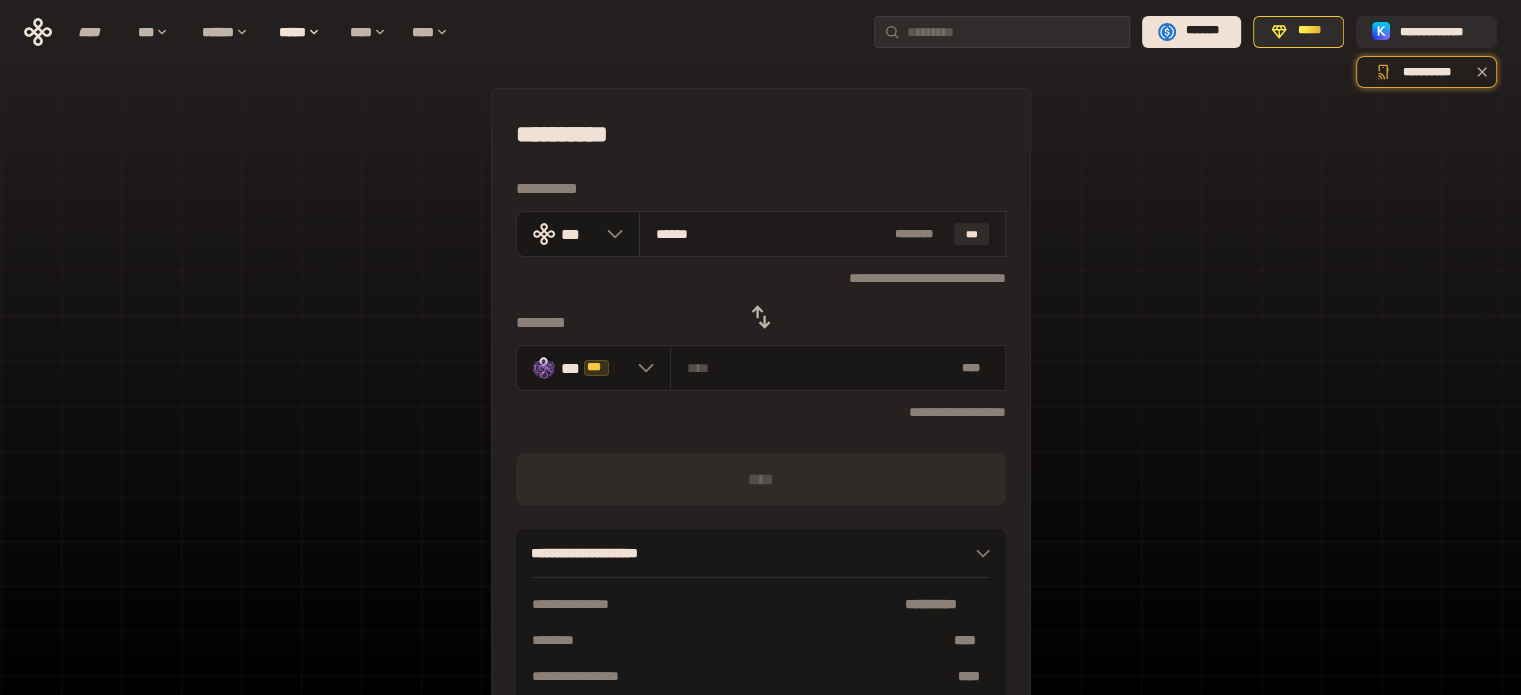 type on "**********" 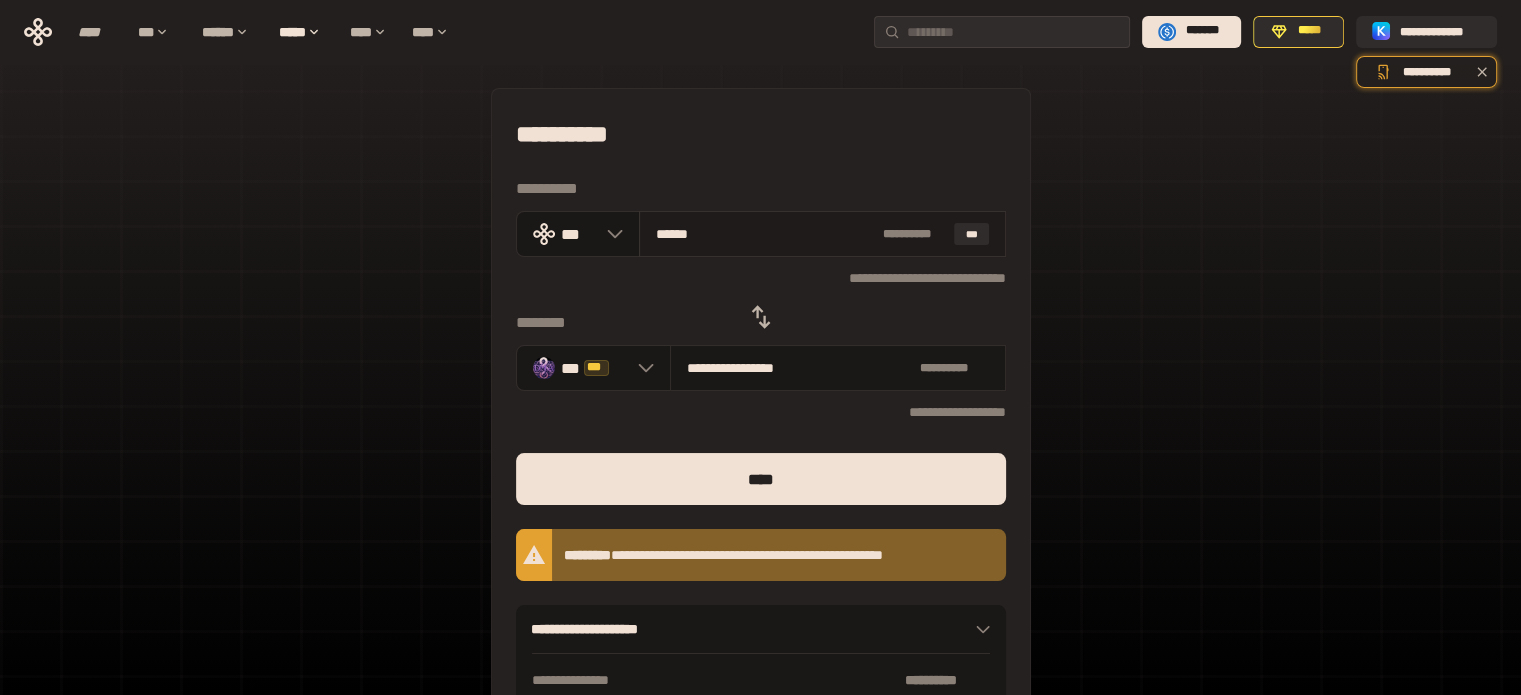 click on "******" at bounding box center [765, 234] 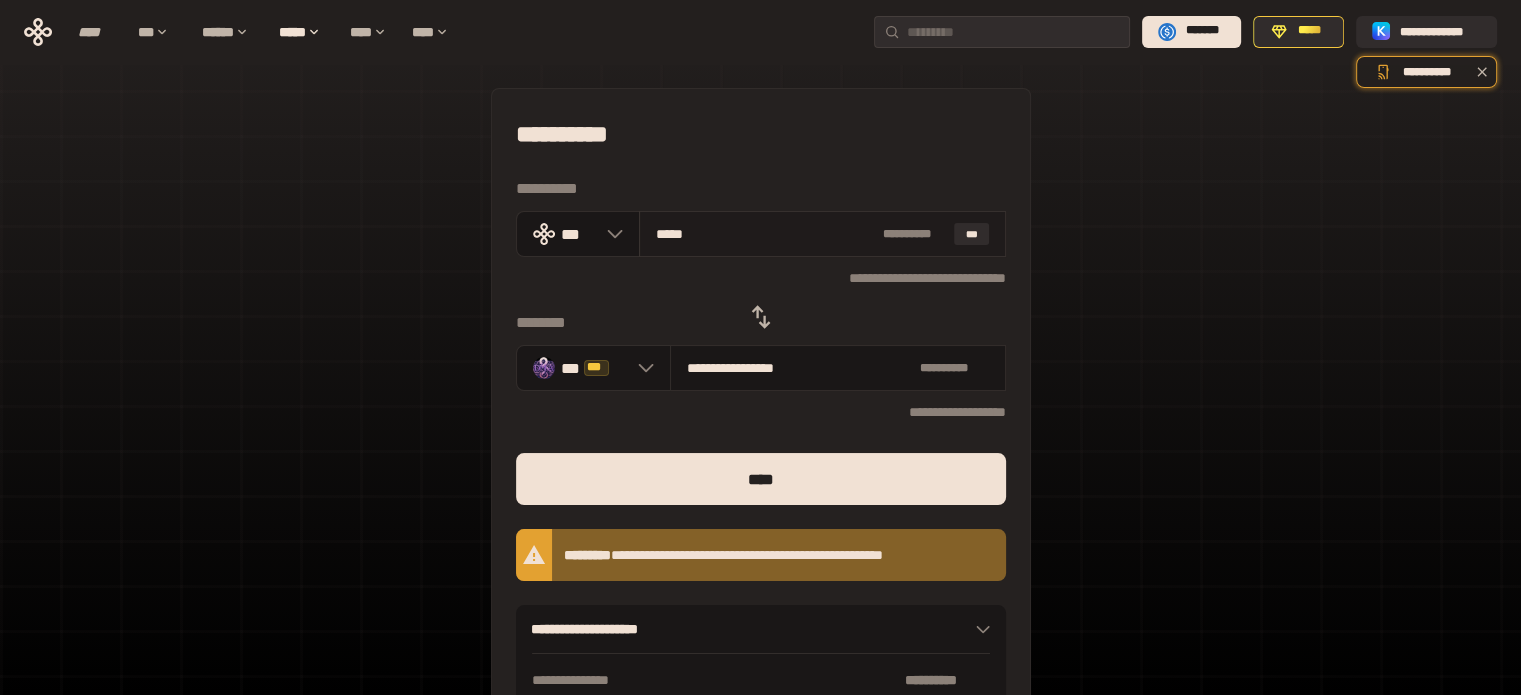 type on "**********" 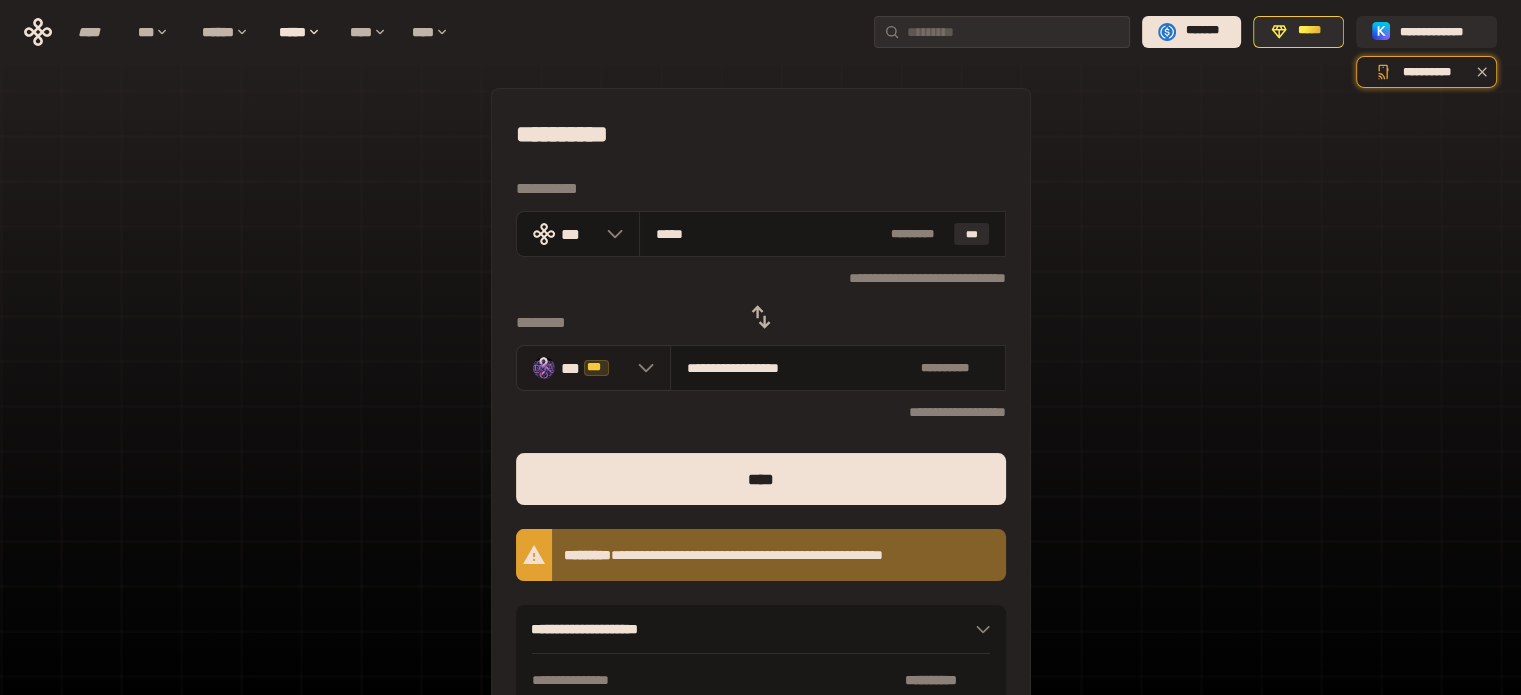 type on "*****" 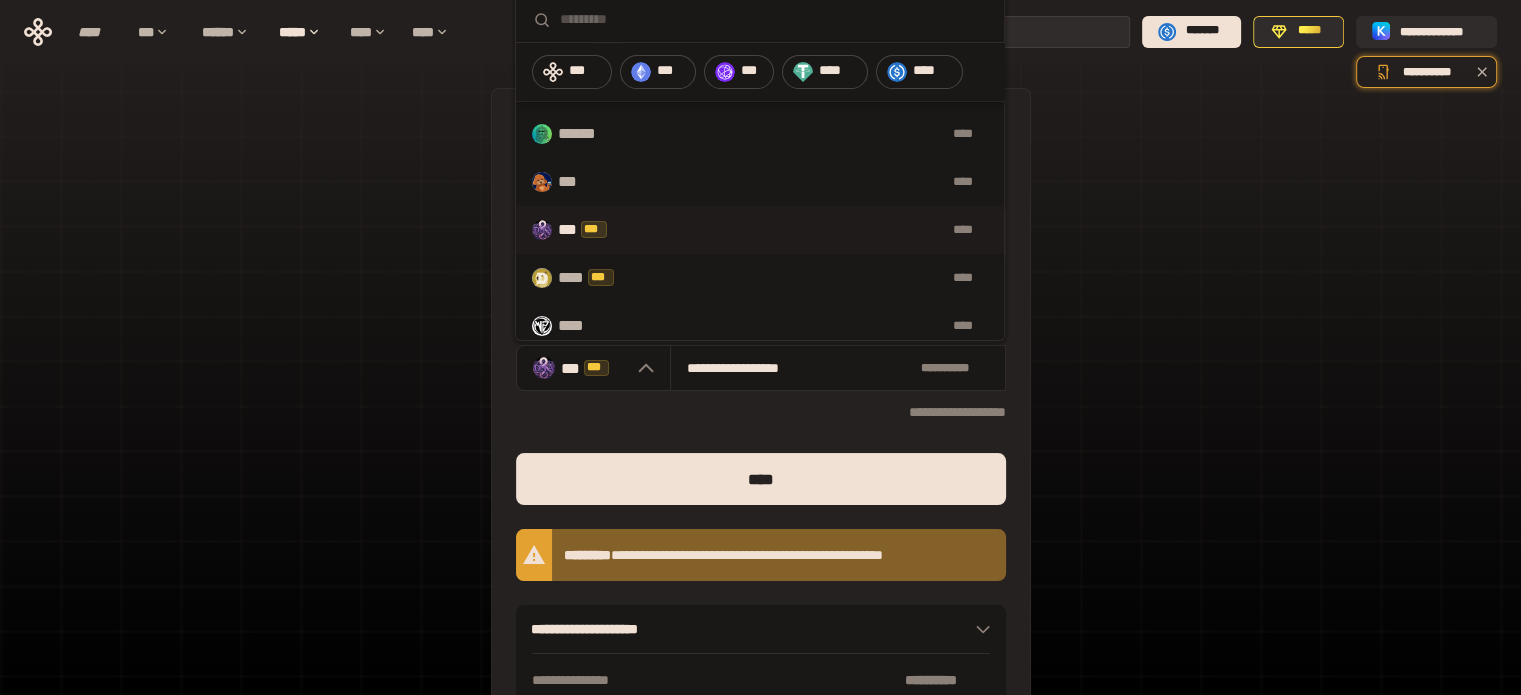 scroll, scrollTop: 600, scrollLeft: 0, axis: vertical 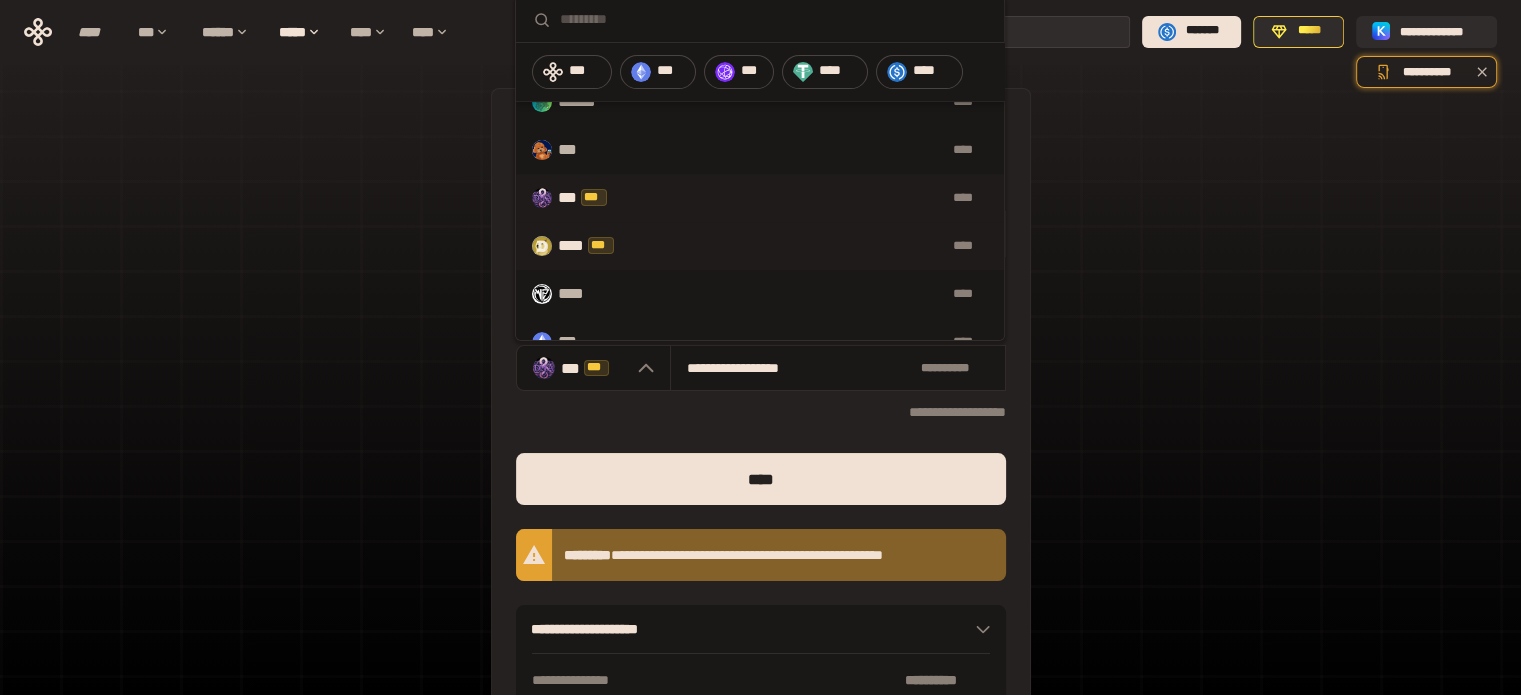 click on "****" at bounding box center (816, 246) 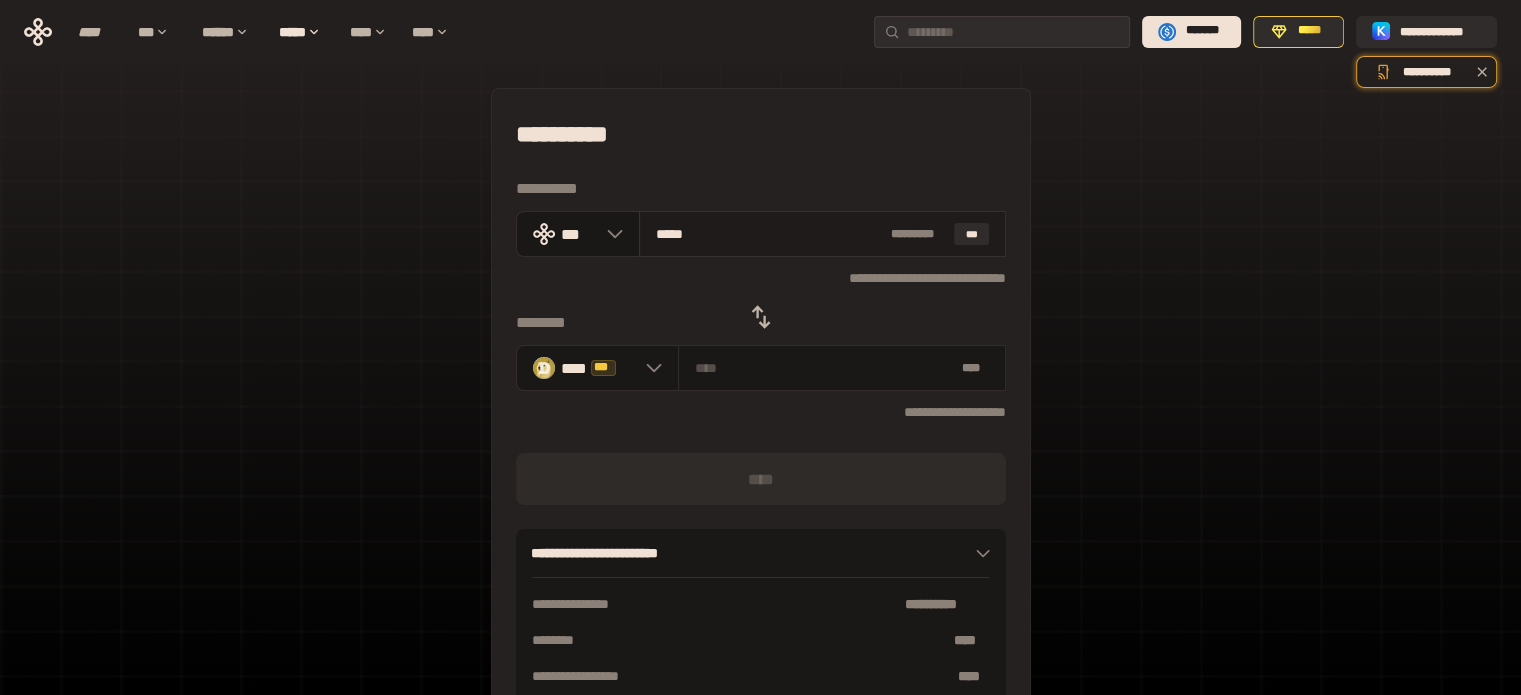 click on "*****" at bounding box center (769, 234) 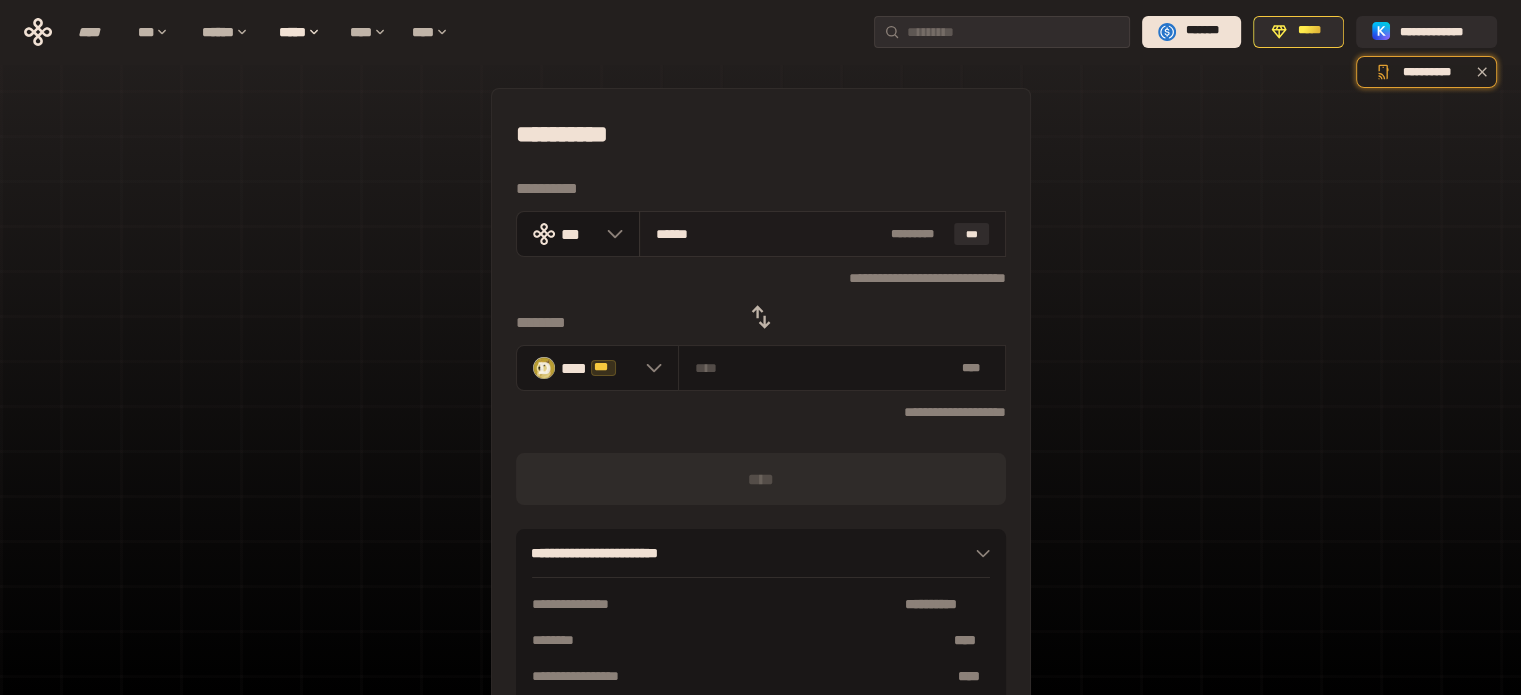 type on "**********" 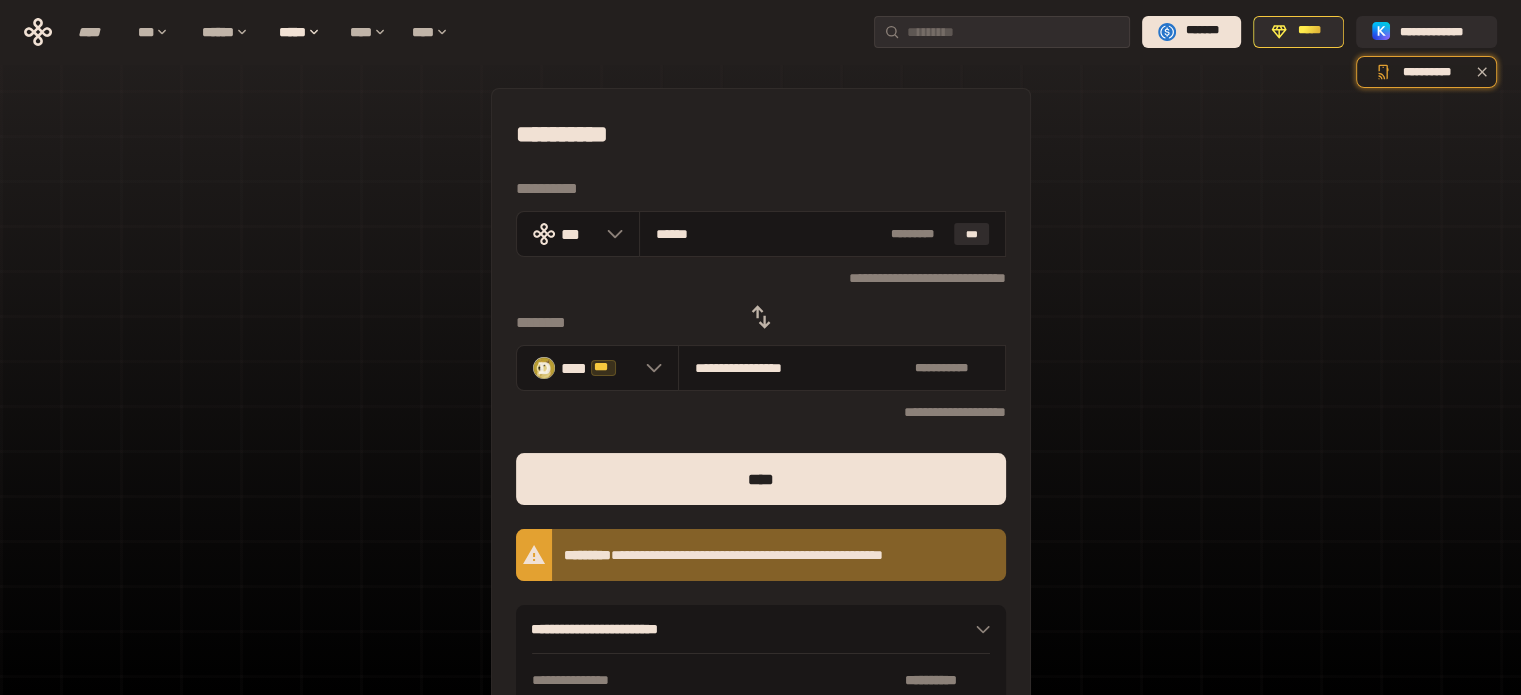 type on "******" 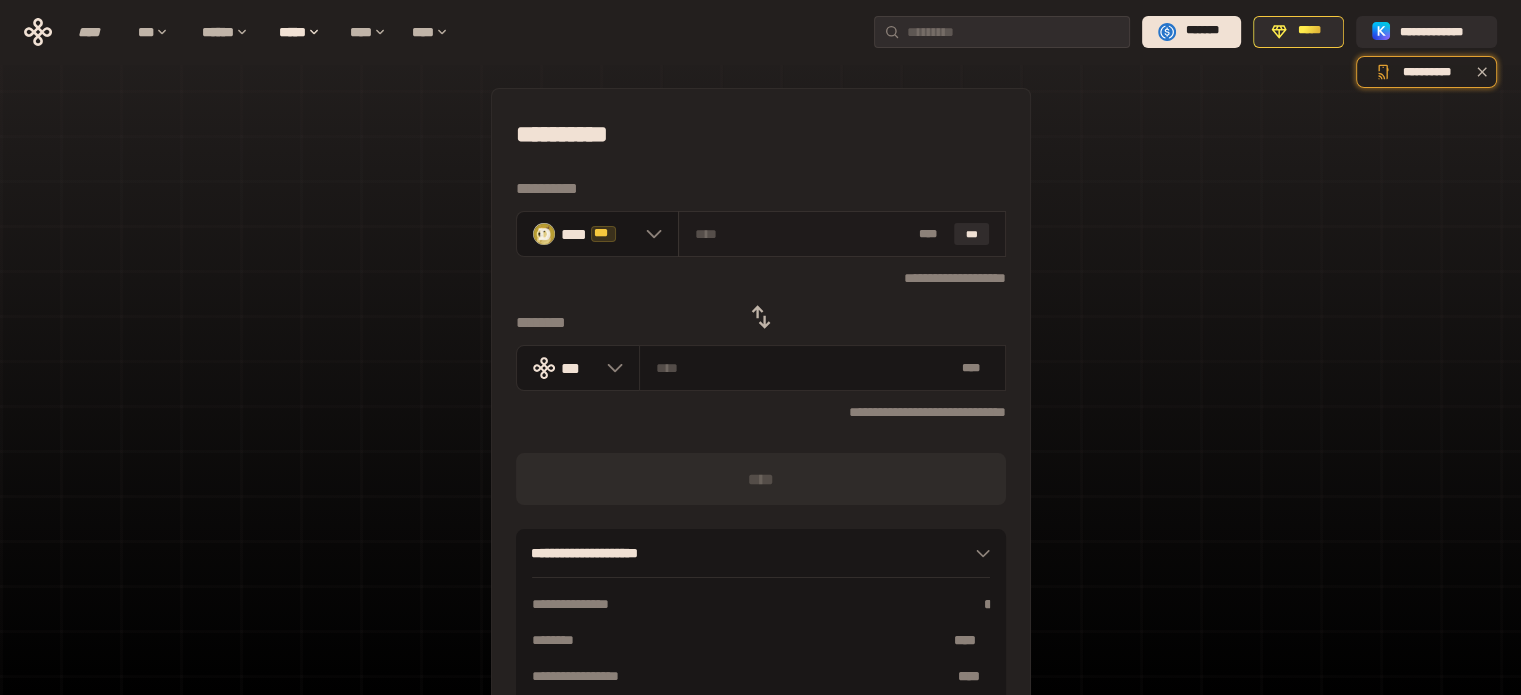 click on "* ** ***" at bounding box center [842, 234] 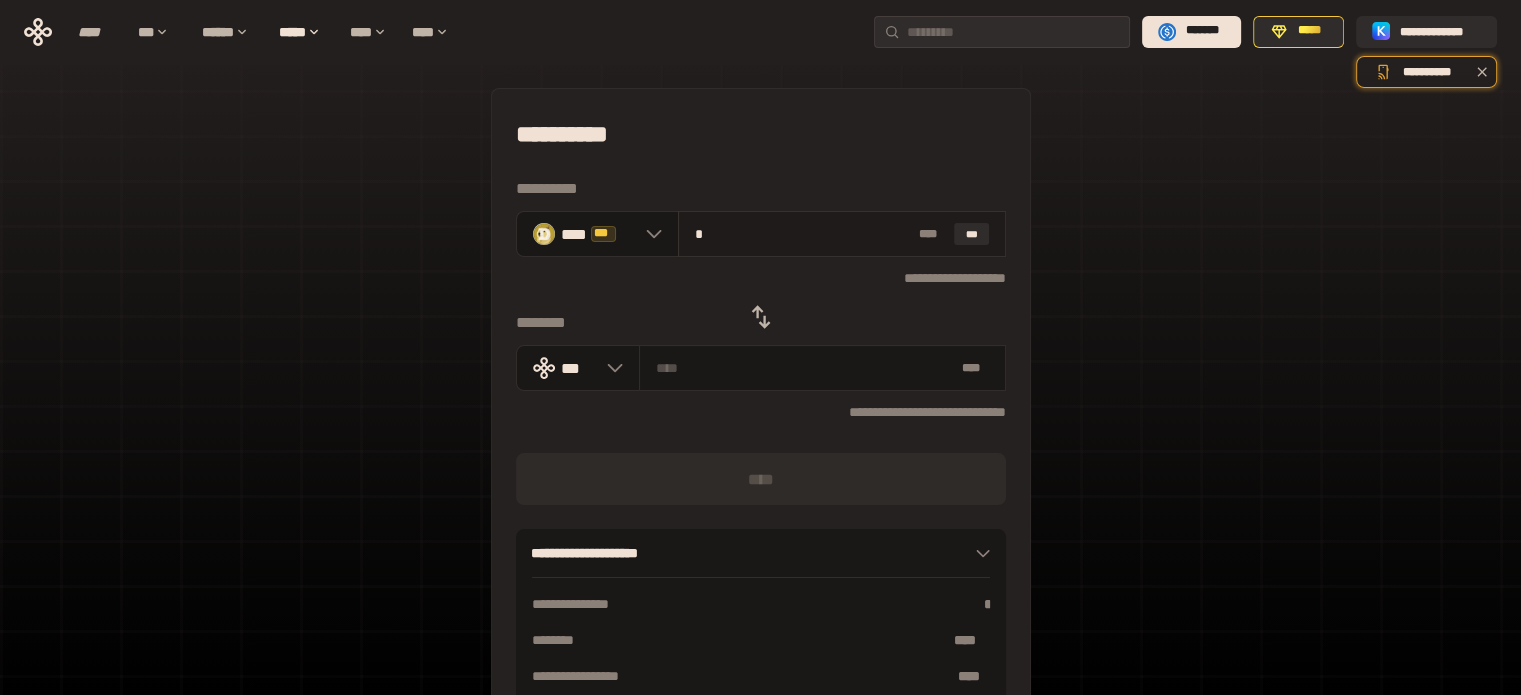 type on "**********" 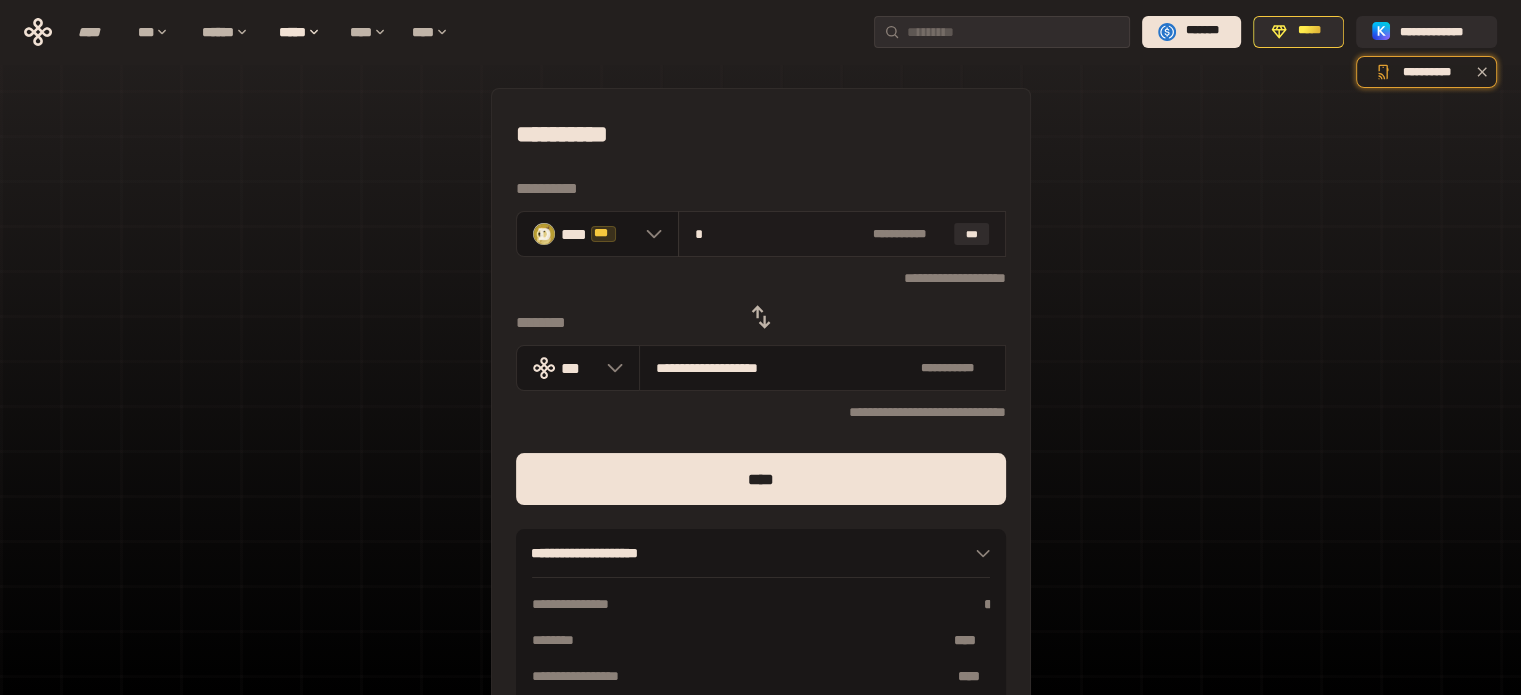 type on "**" 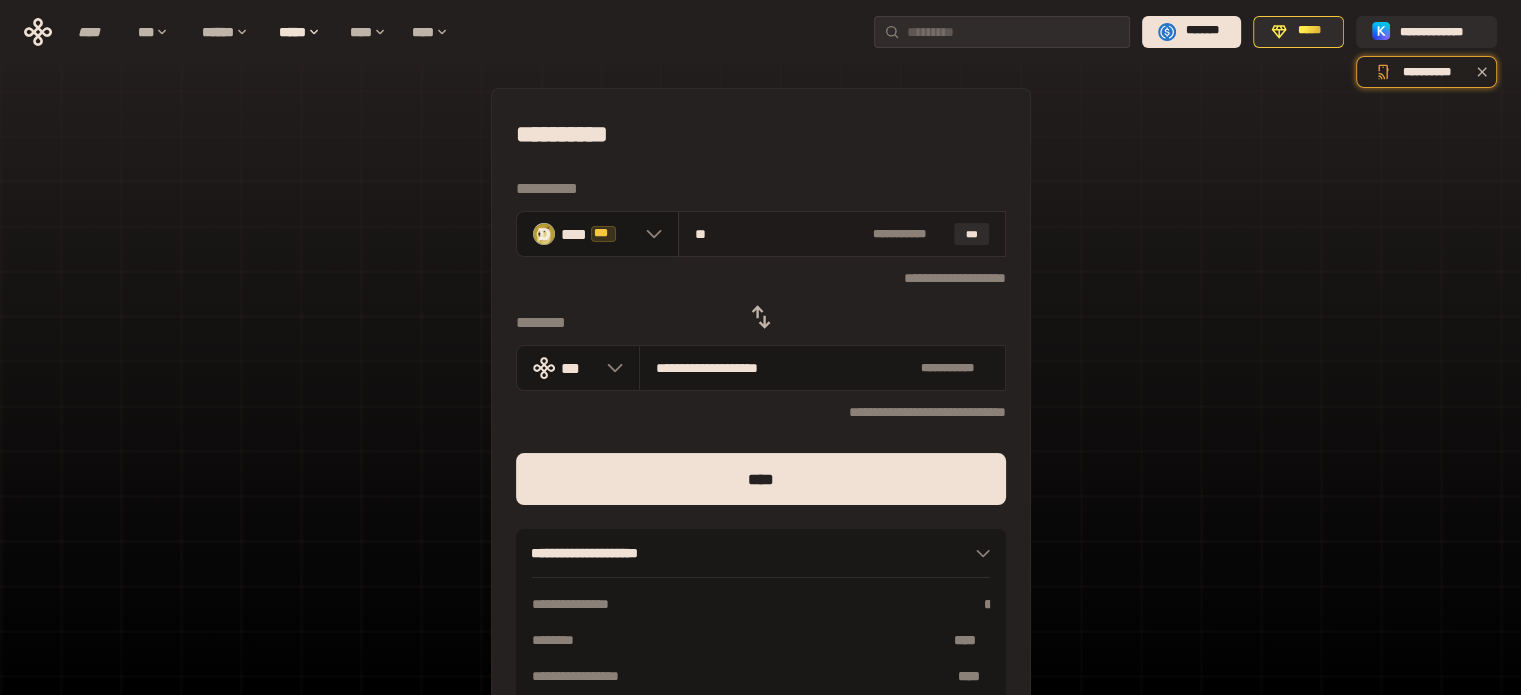 type on "**********" 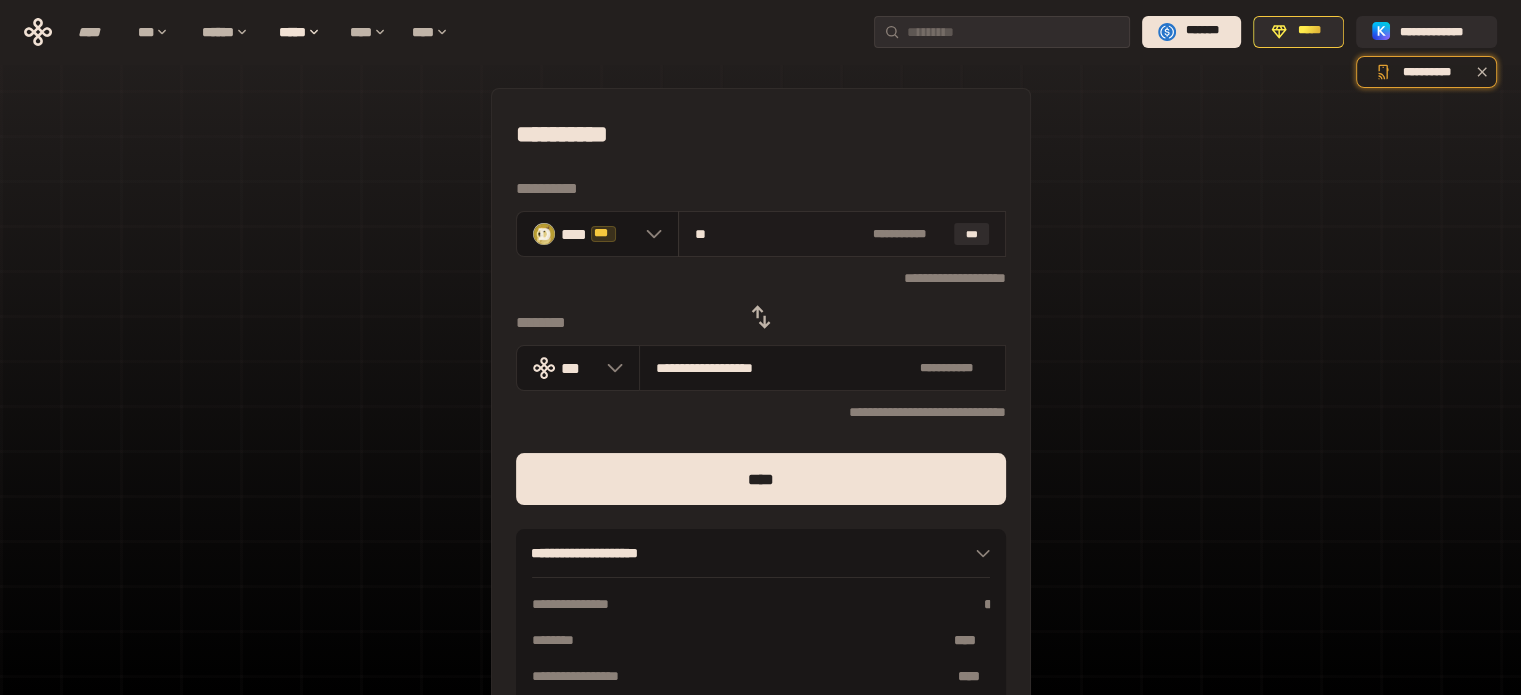 type on "***" 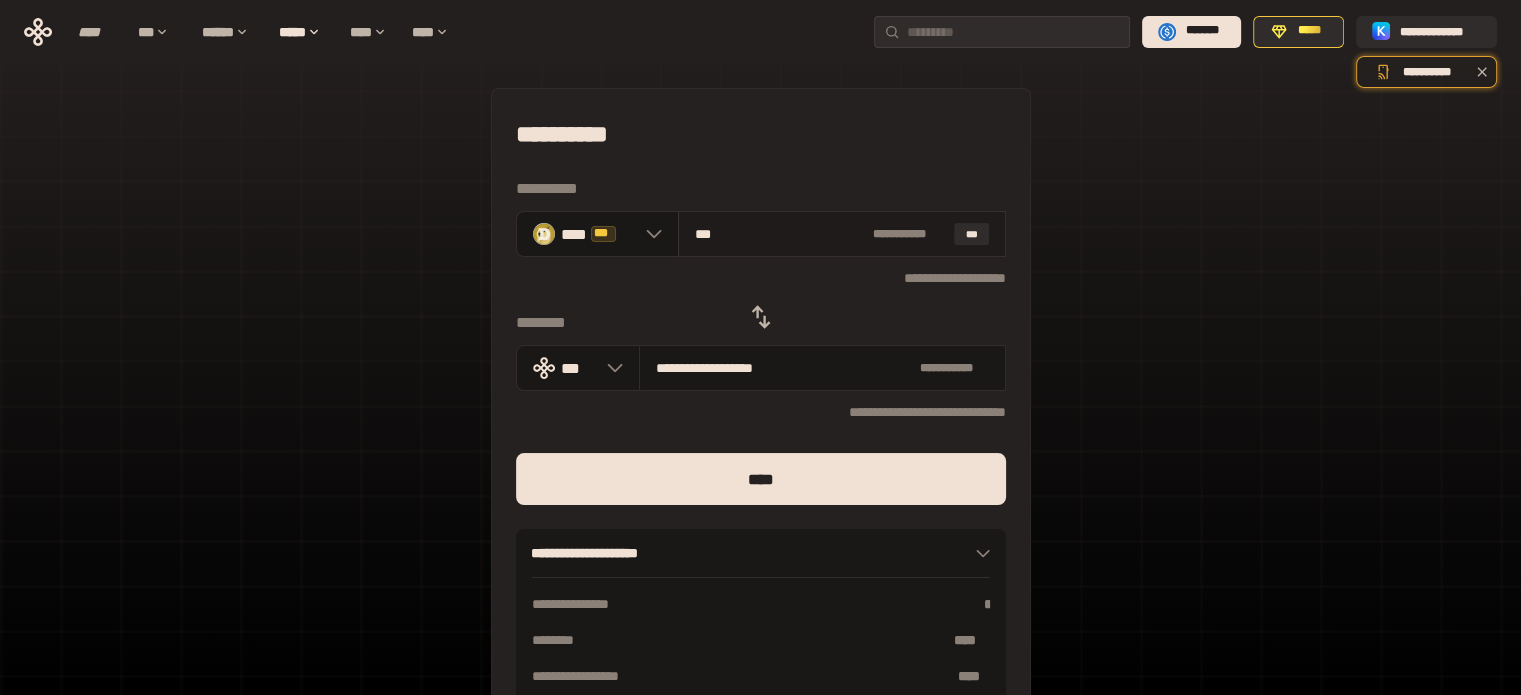 type on "**********" 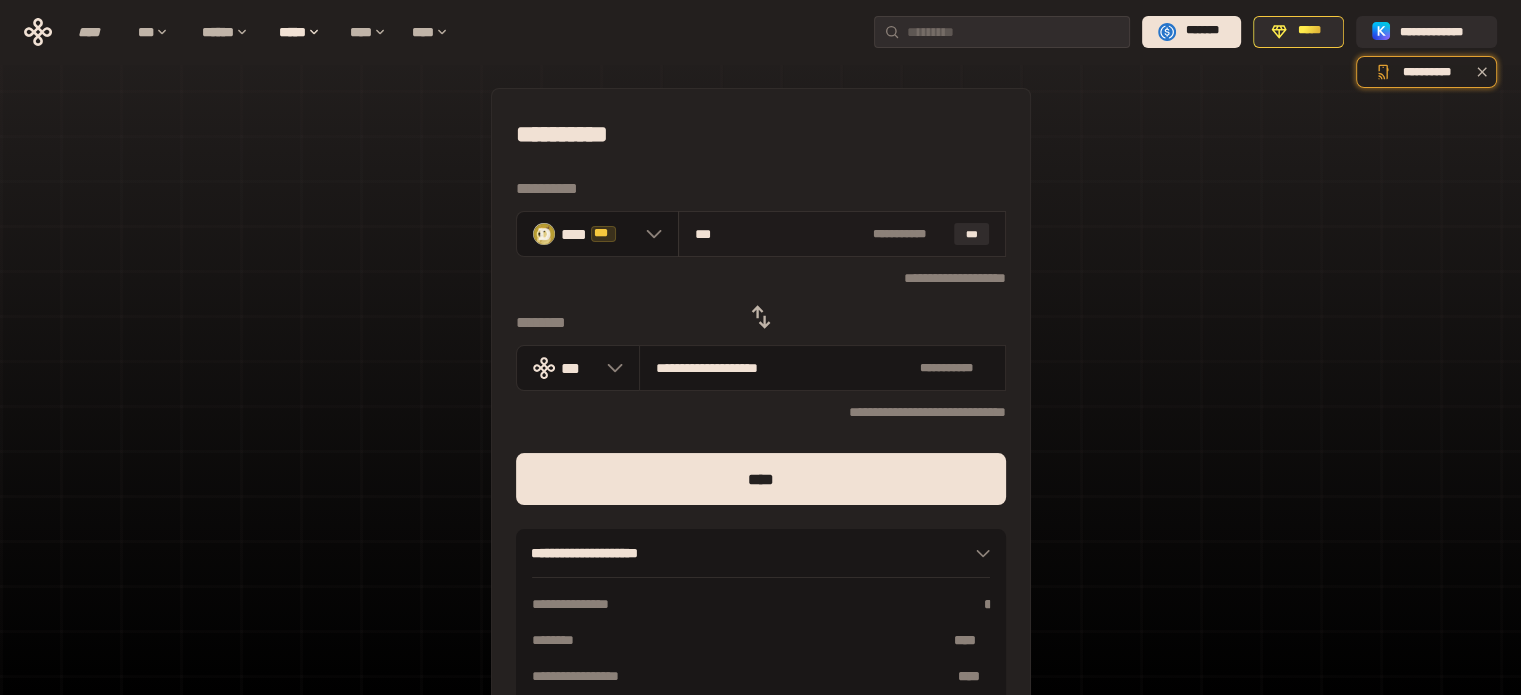 type on "****" 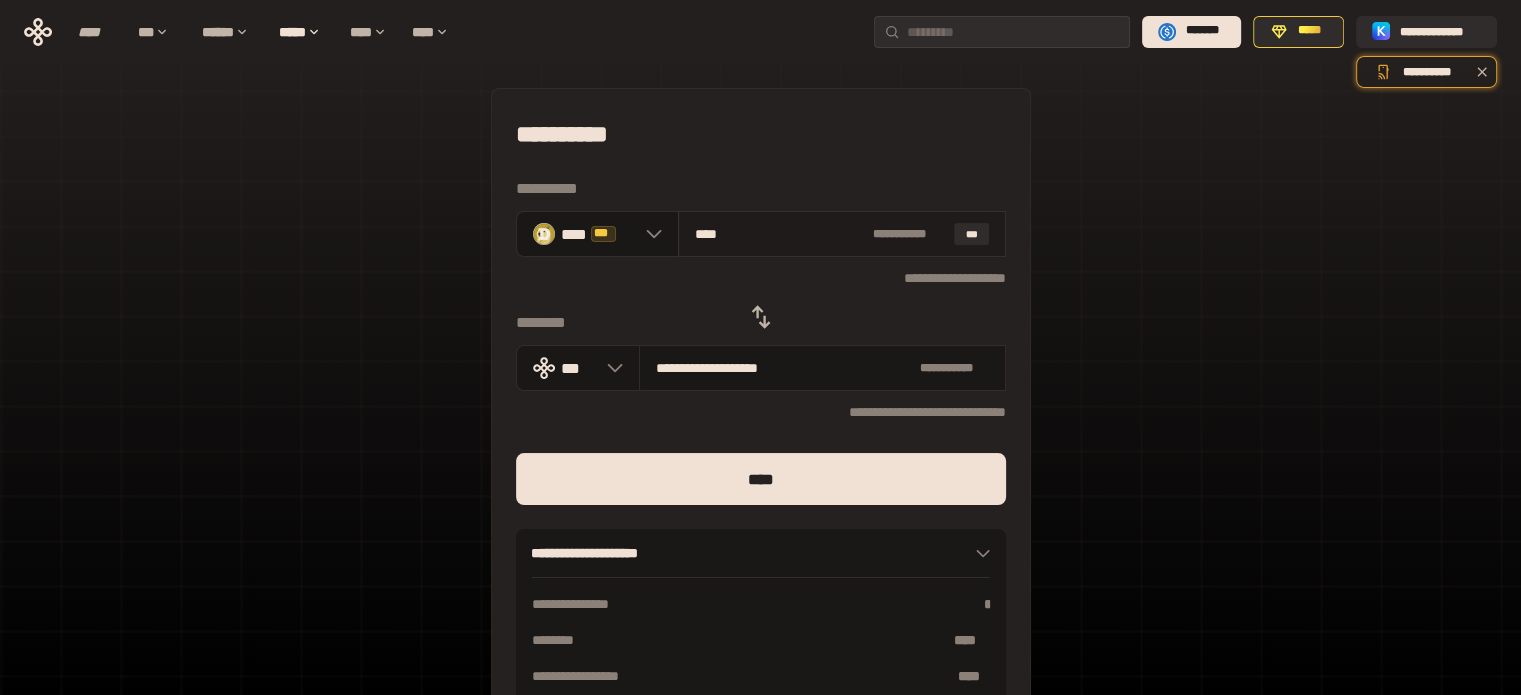 type on "**********" 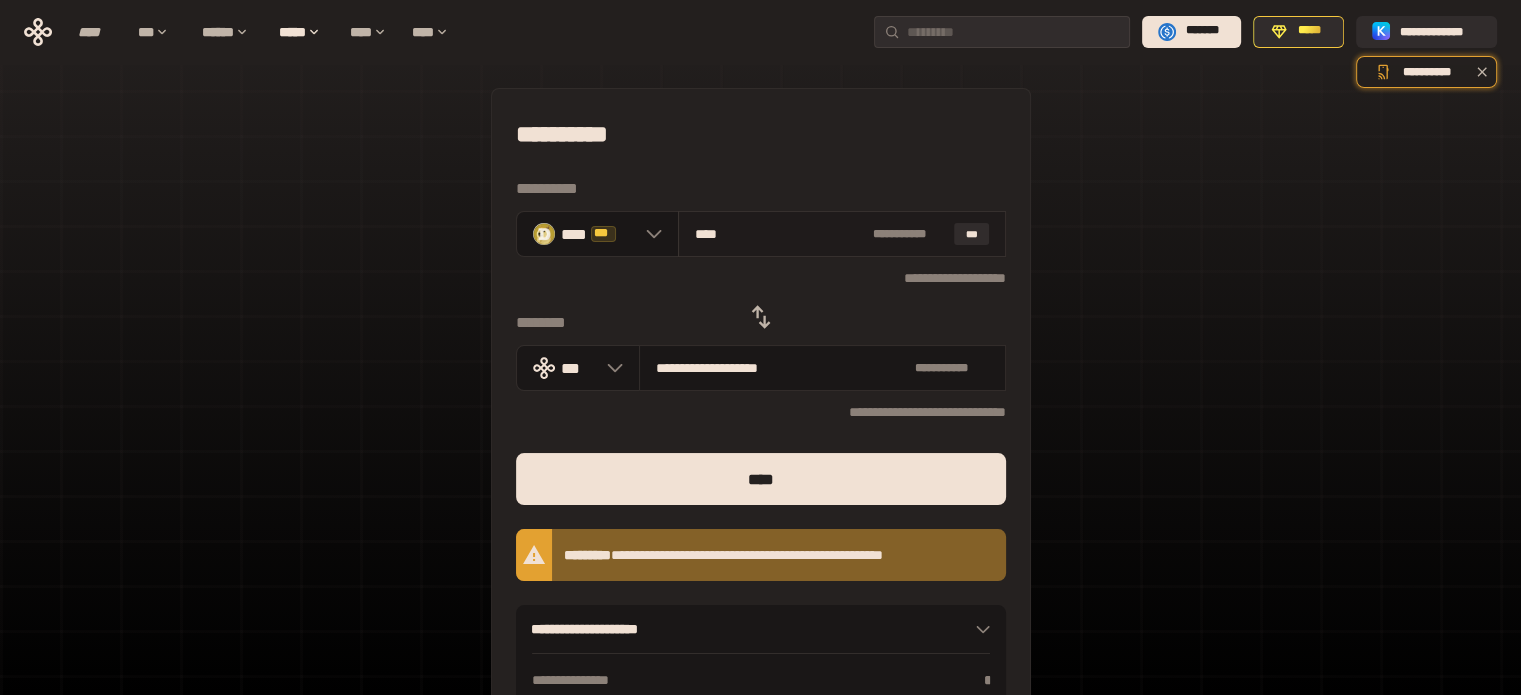 type on "*****" 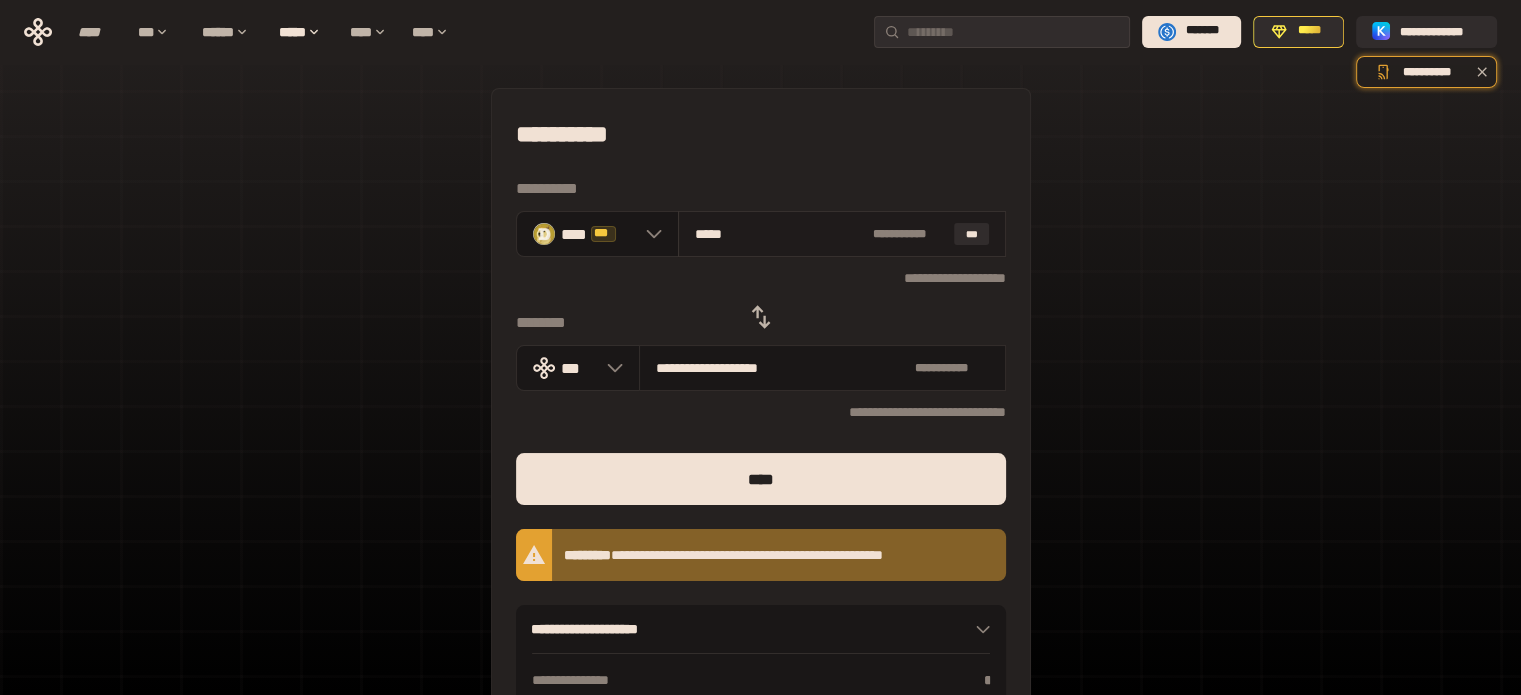type on "**********" 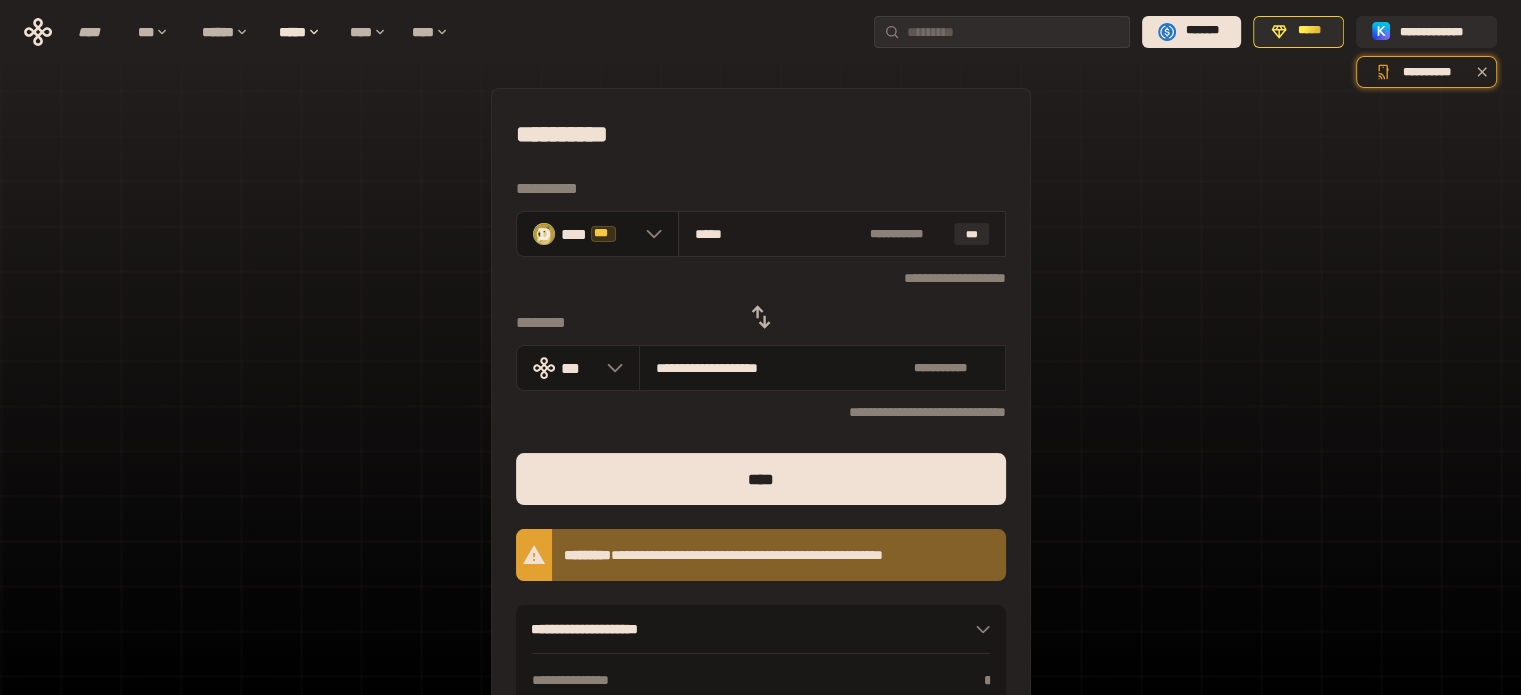 type on "******" 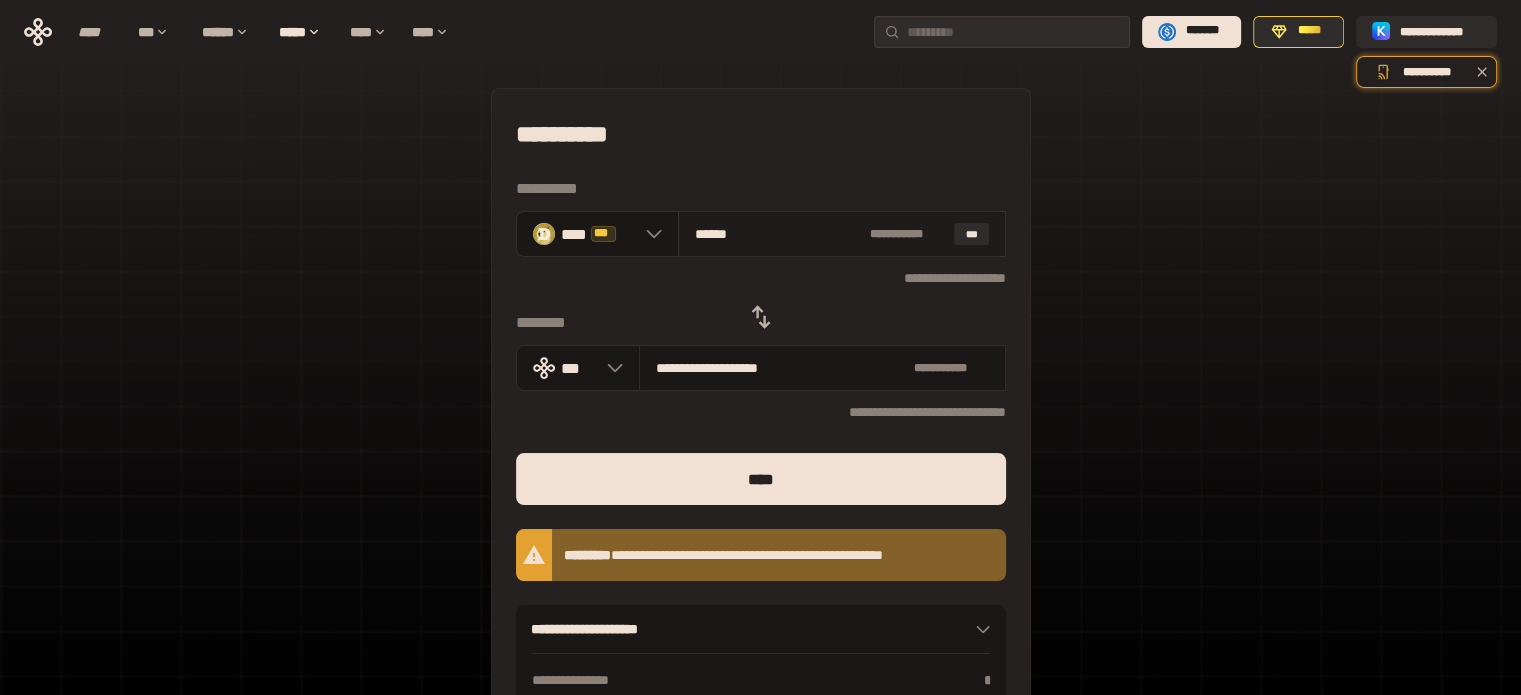 type on "**********" 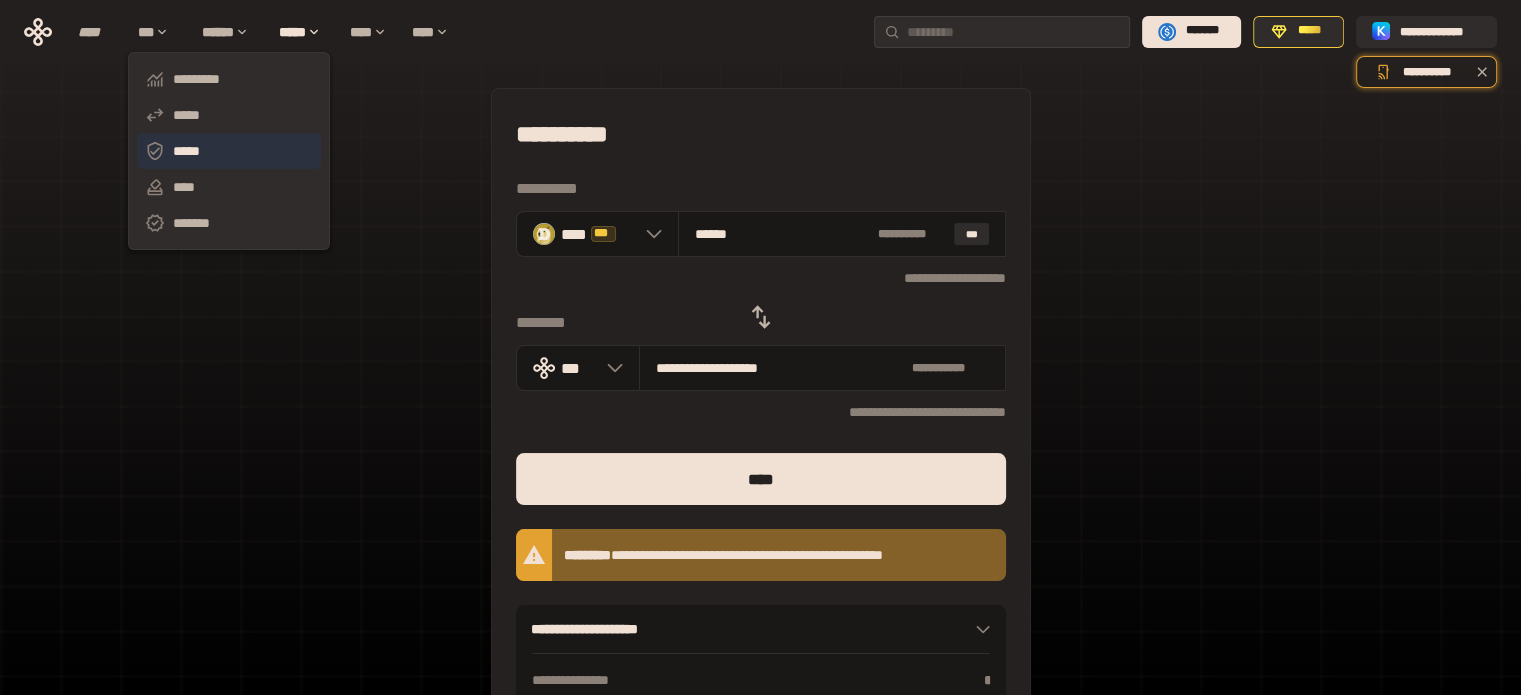 type on "******" 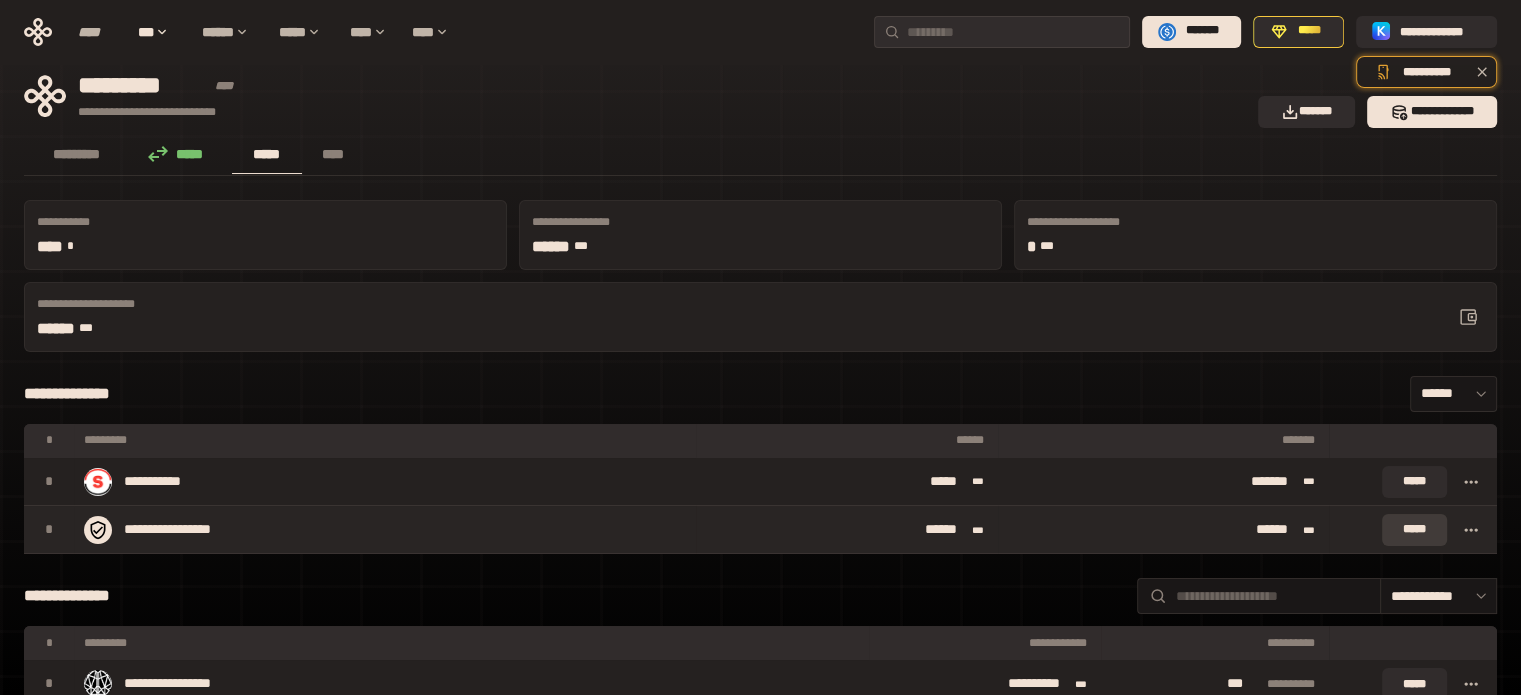 click on "*****" at bounding box center (1414, 530) 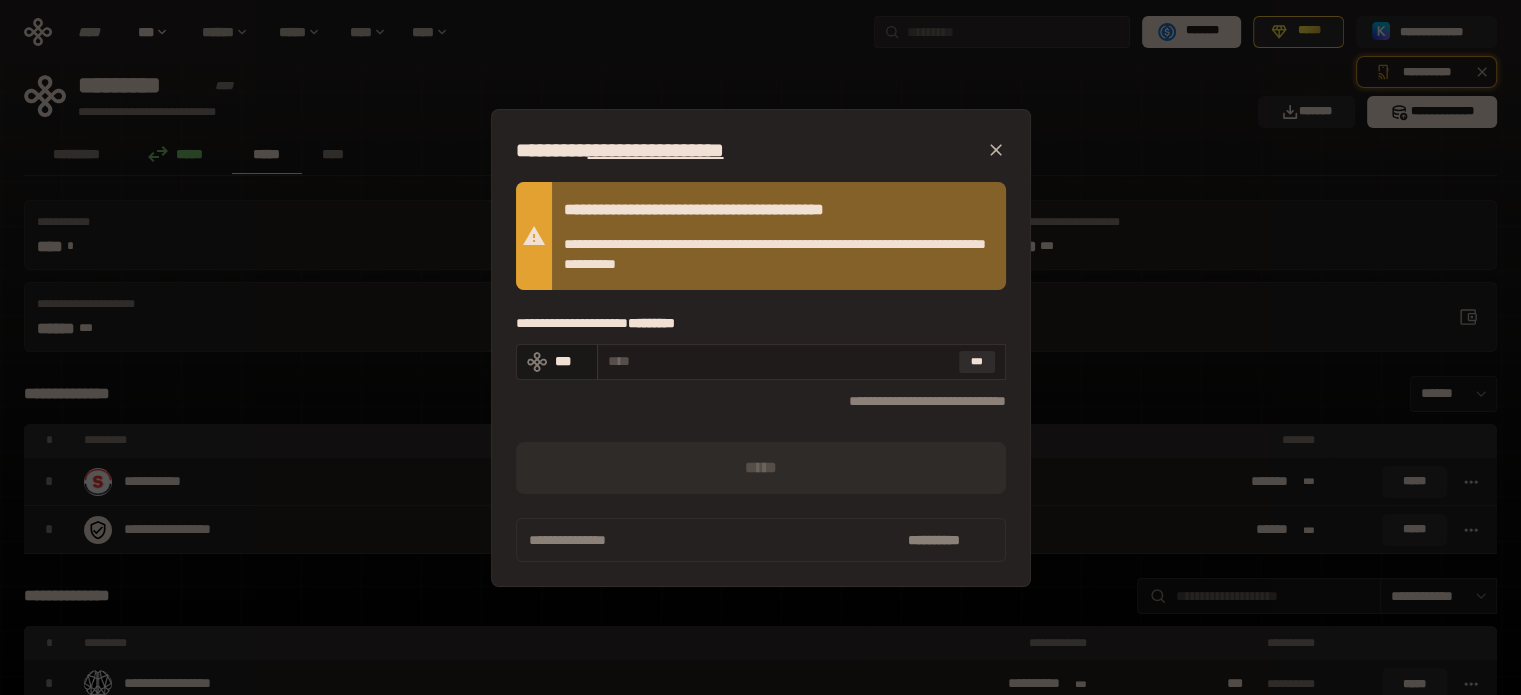 click at bounding box center [779, 361] 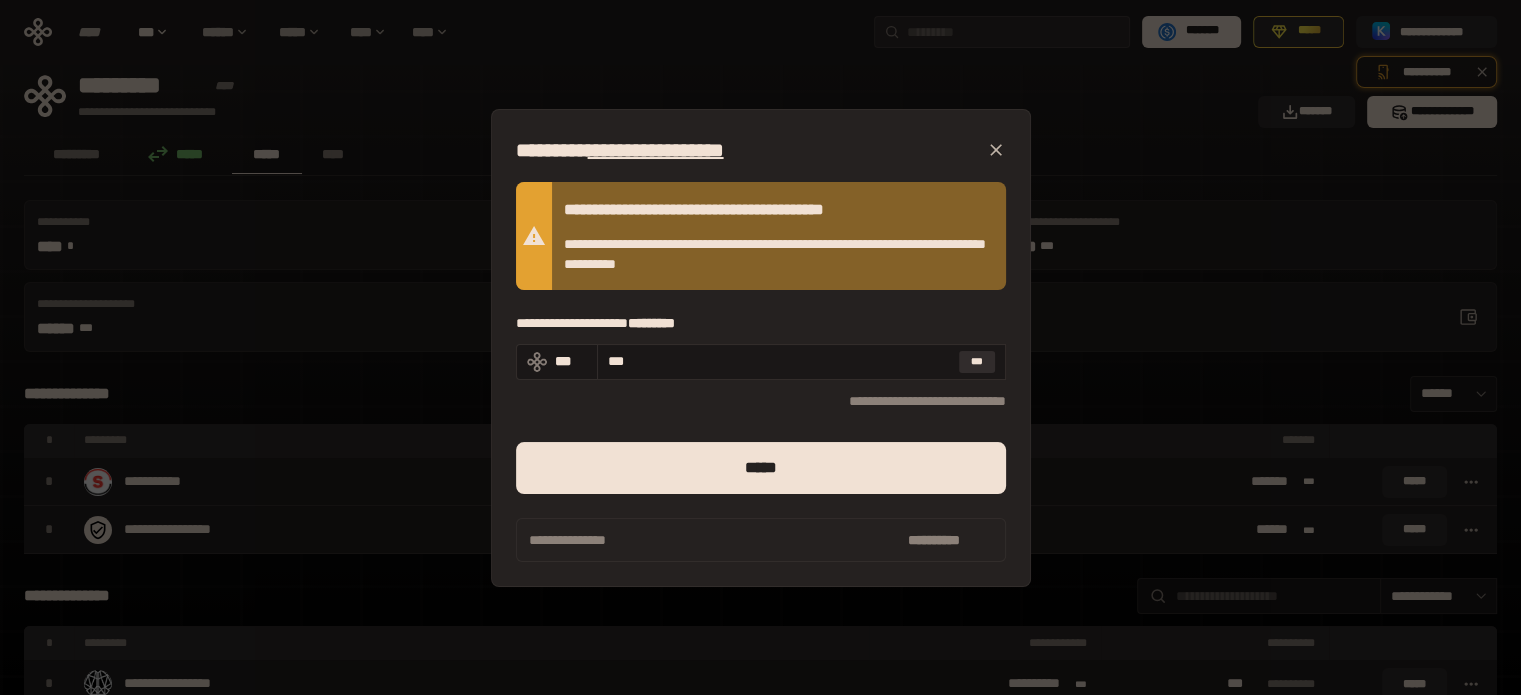 type on "**" 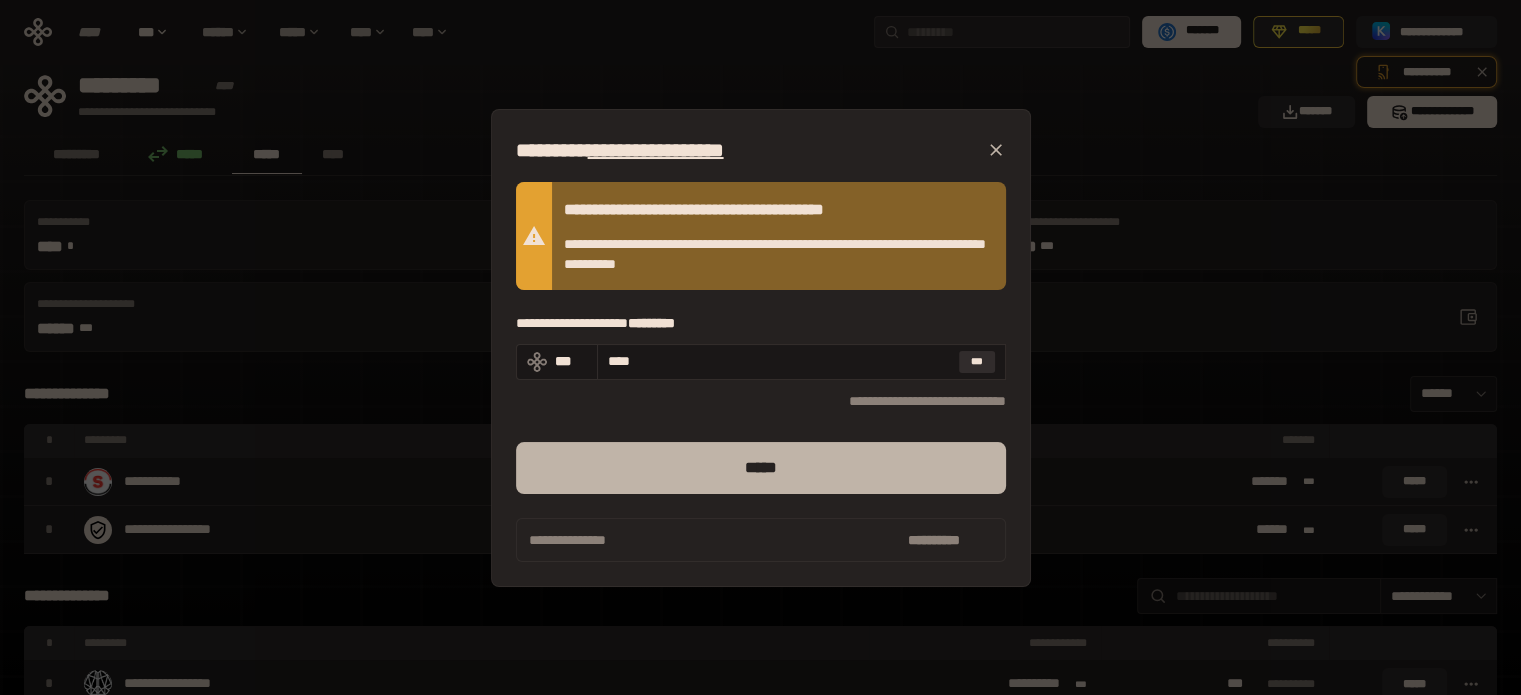 type on "****" 